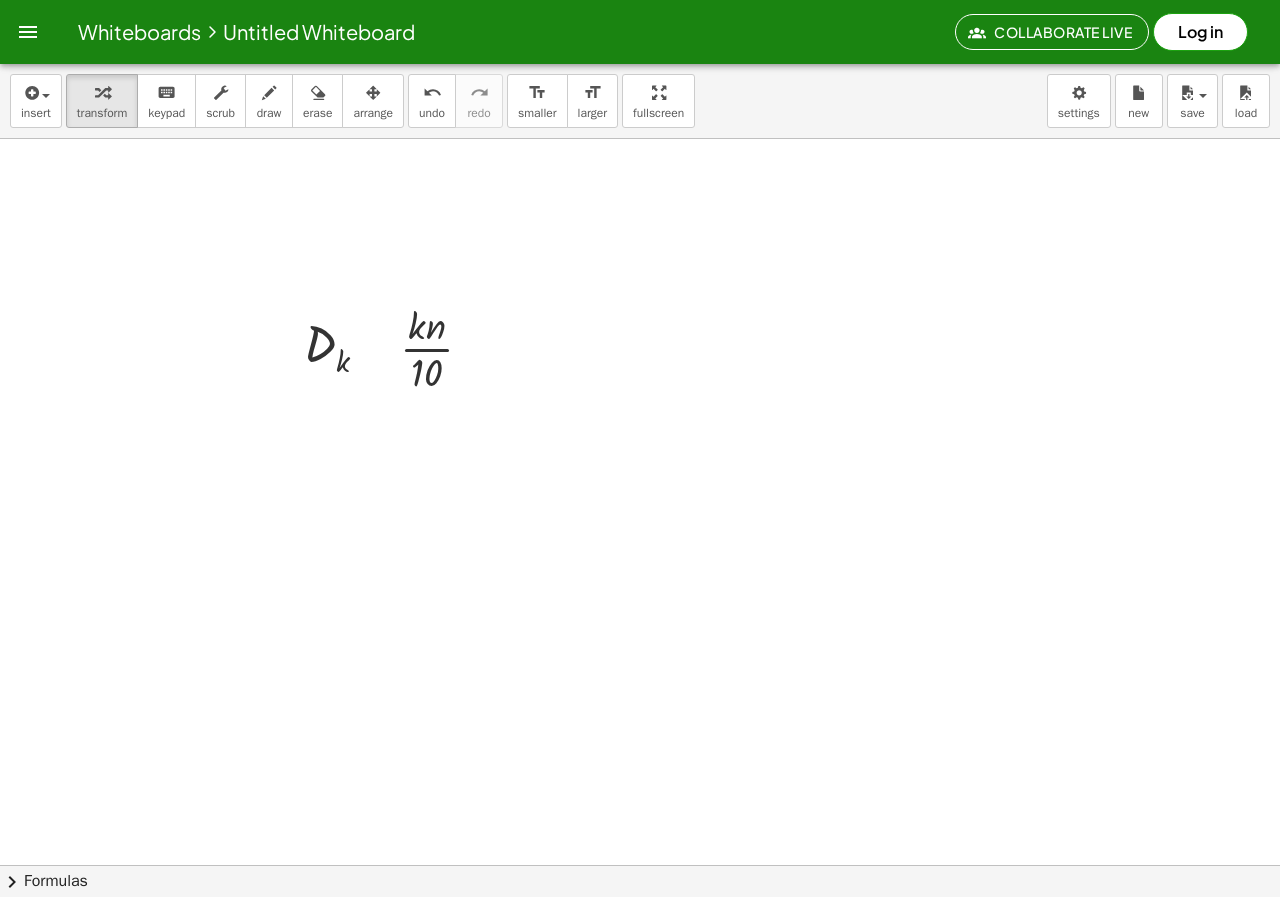 scroll, scrollTop: 0, scrollLeft: 0, axis: both 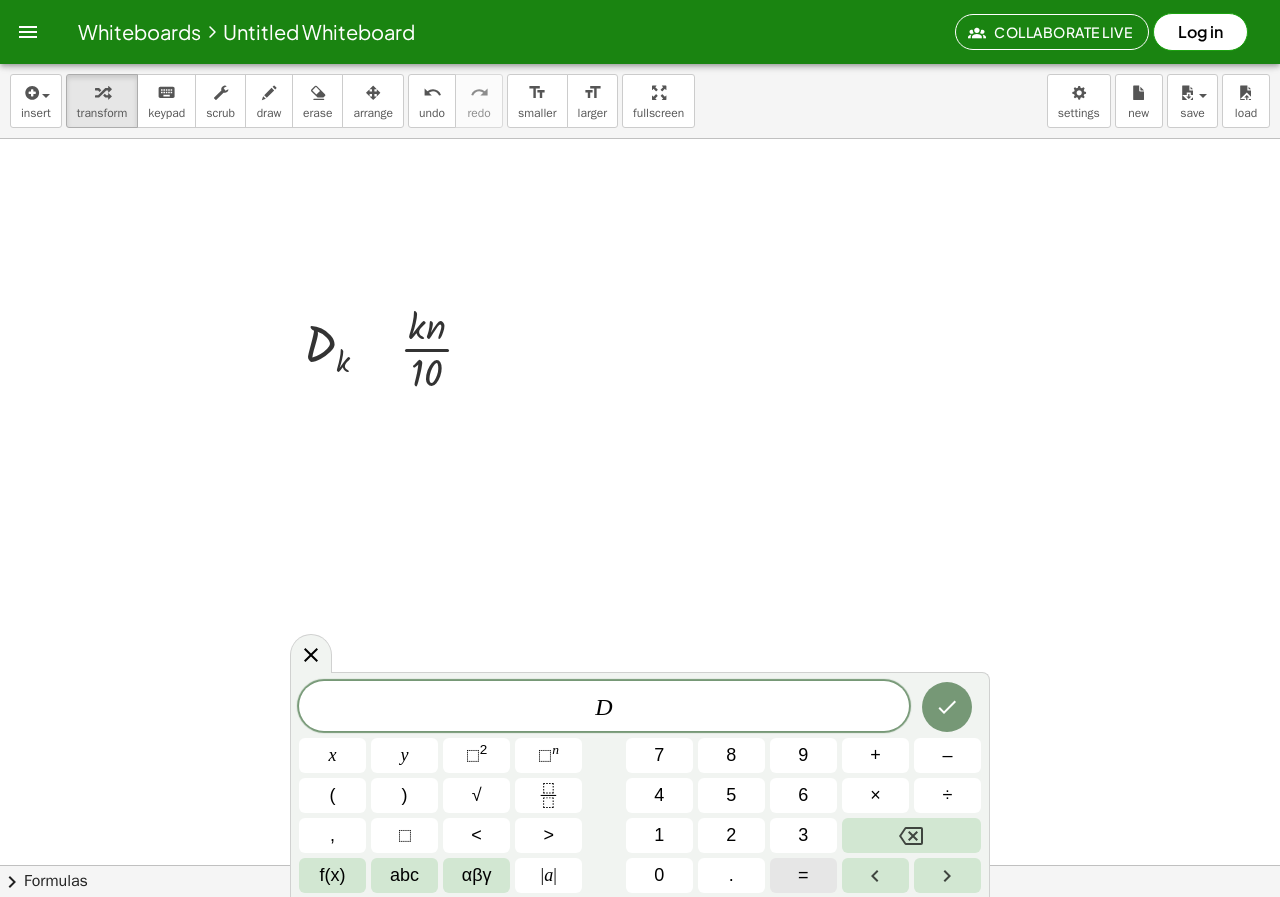 click on "=" at bounding box center (803, 875) 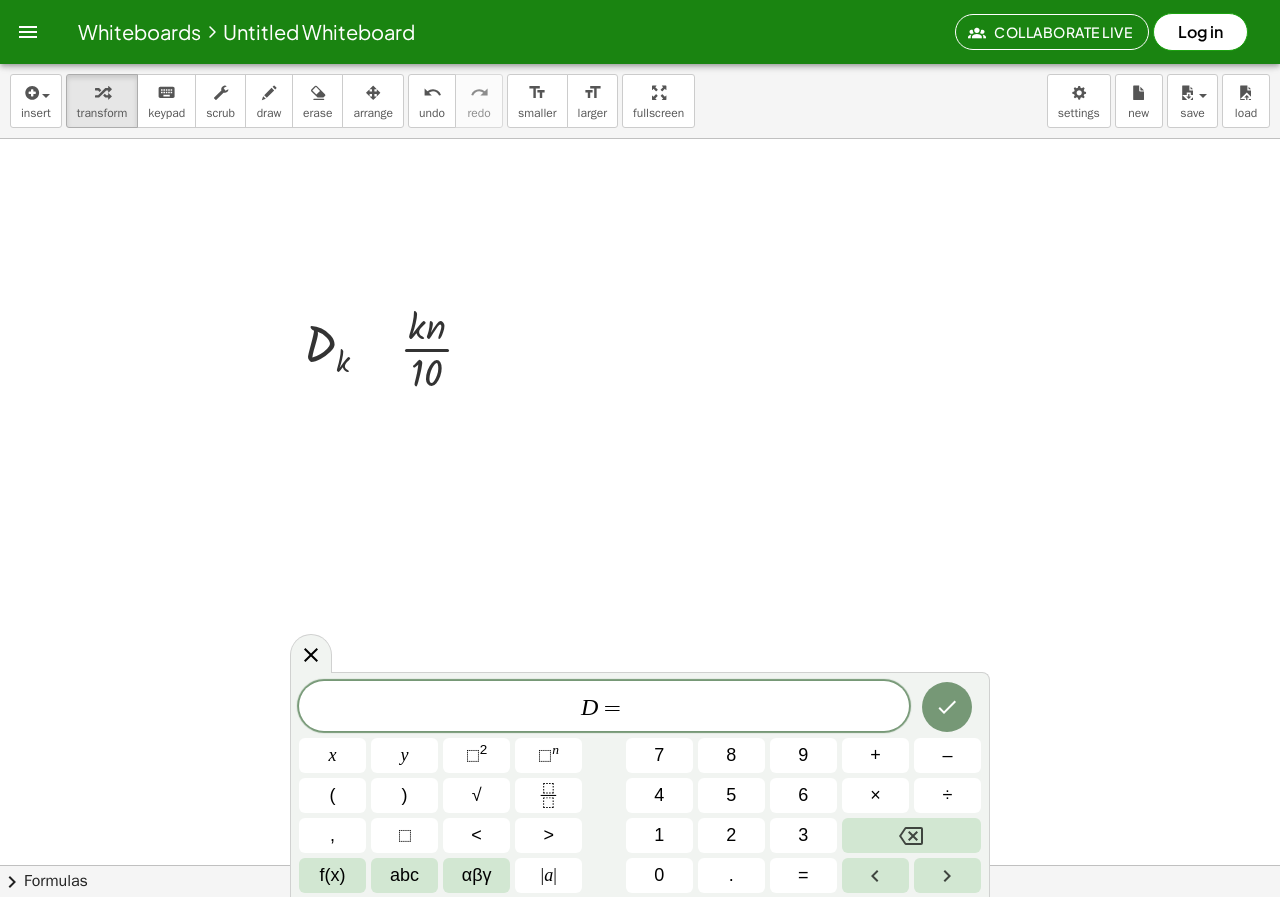 click on "=" at bounding box center (612, 708) 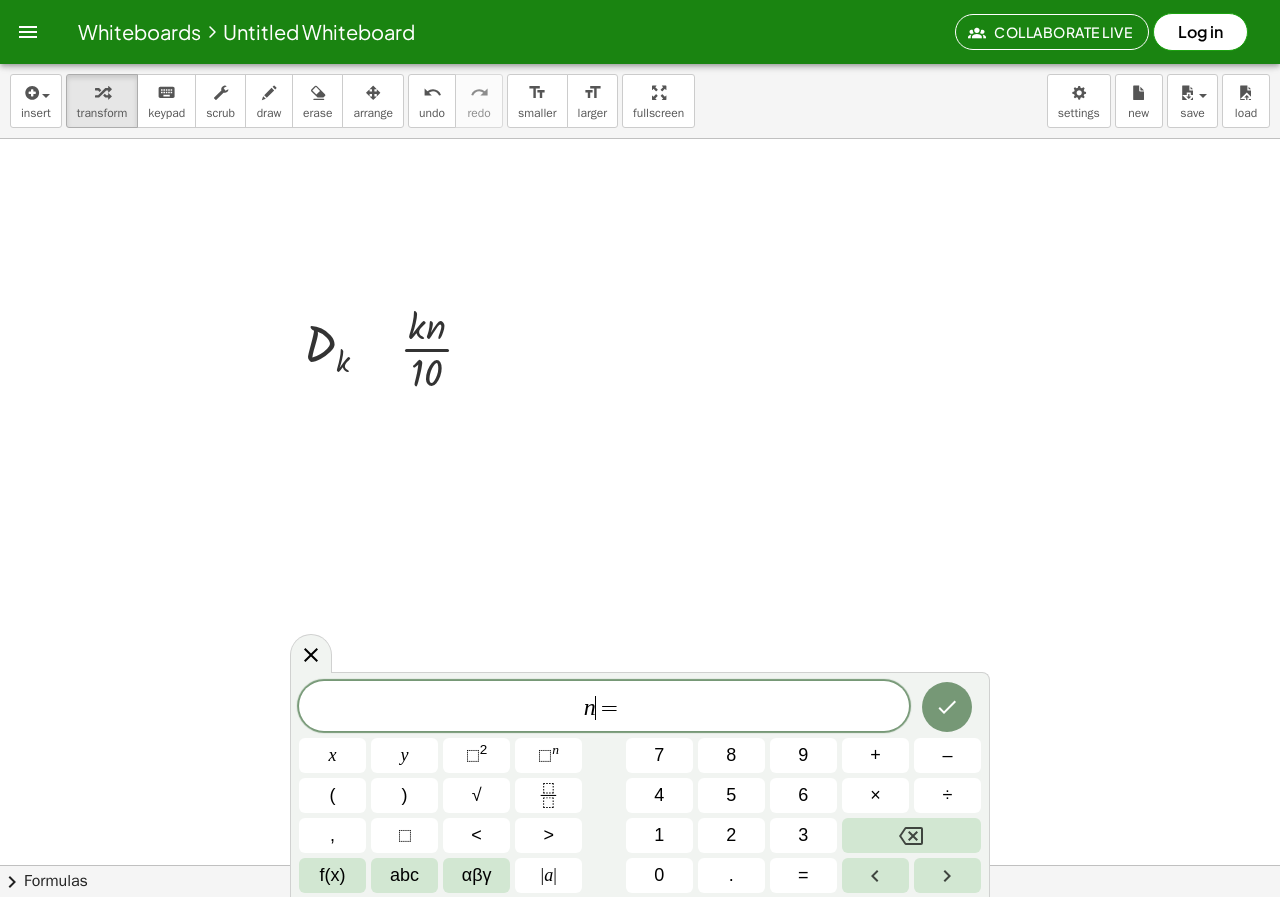 click on "n ​ =" at bounding box center [604, 708] 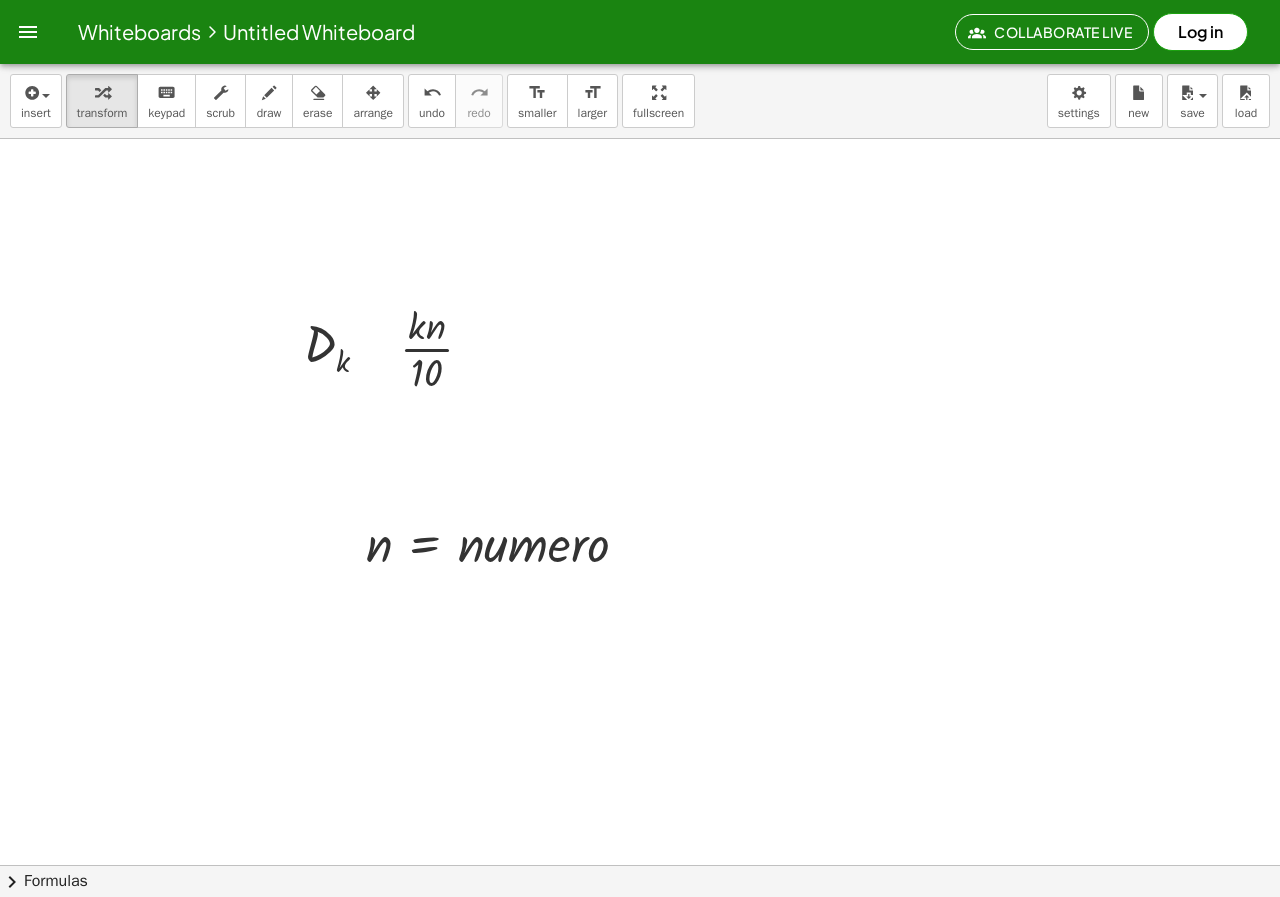 click at bounding box center (640, 929) 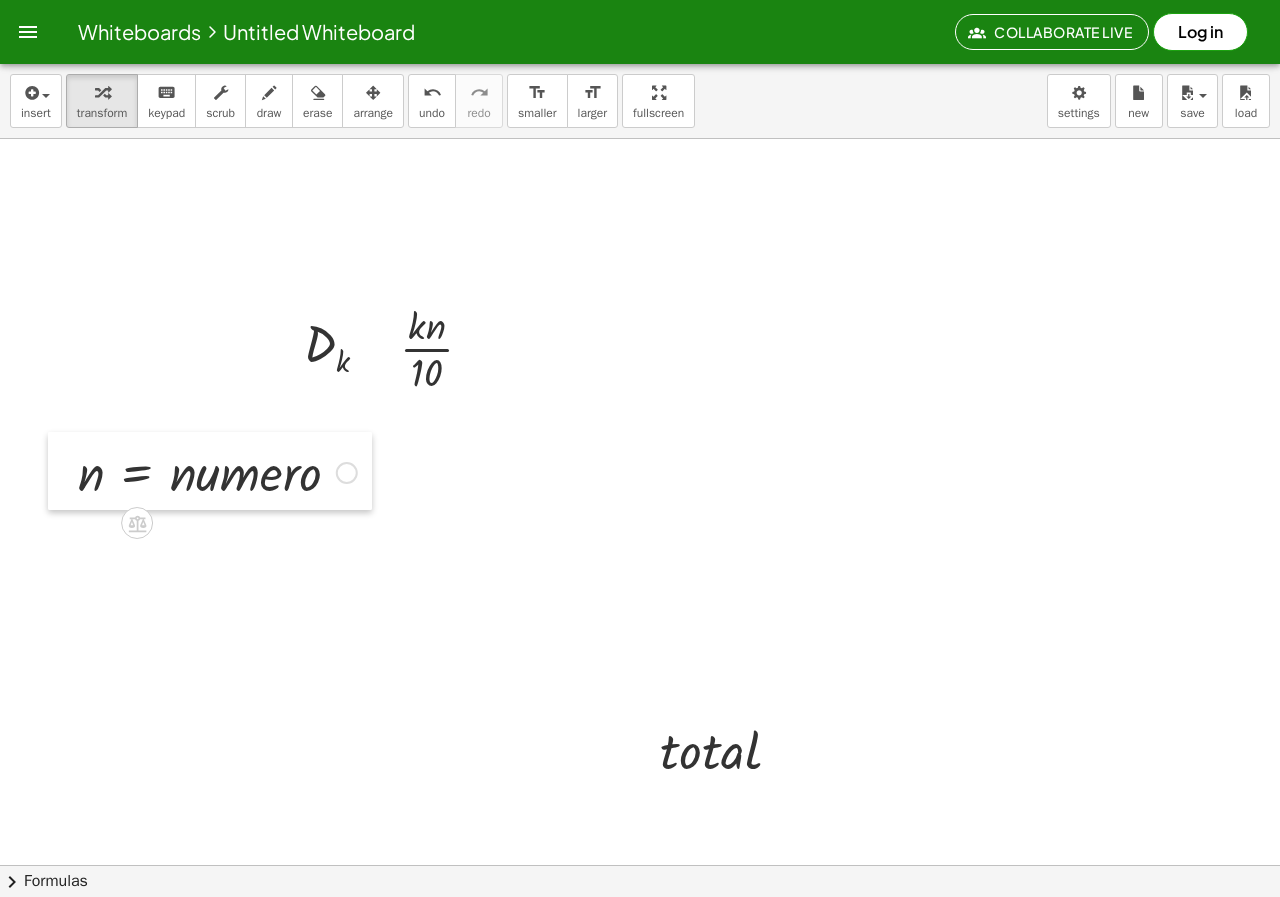 drag, startPoint x: 342, startPoint y: 535, endPoint x: 54, endPoint y: 468, distance: 295.6907 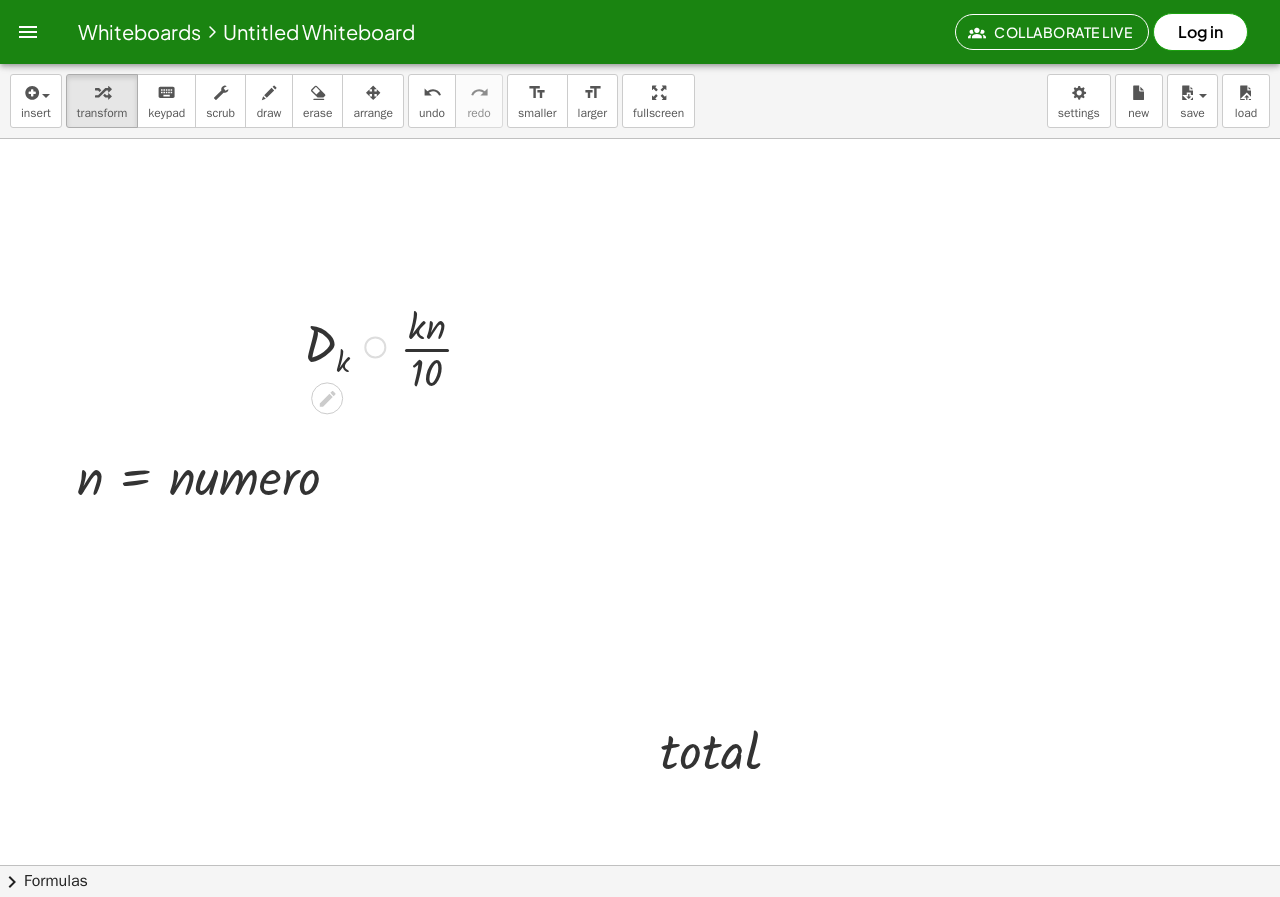 click at bounding box center [289, 345] 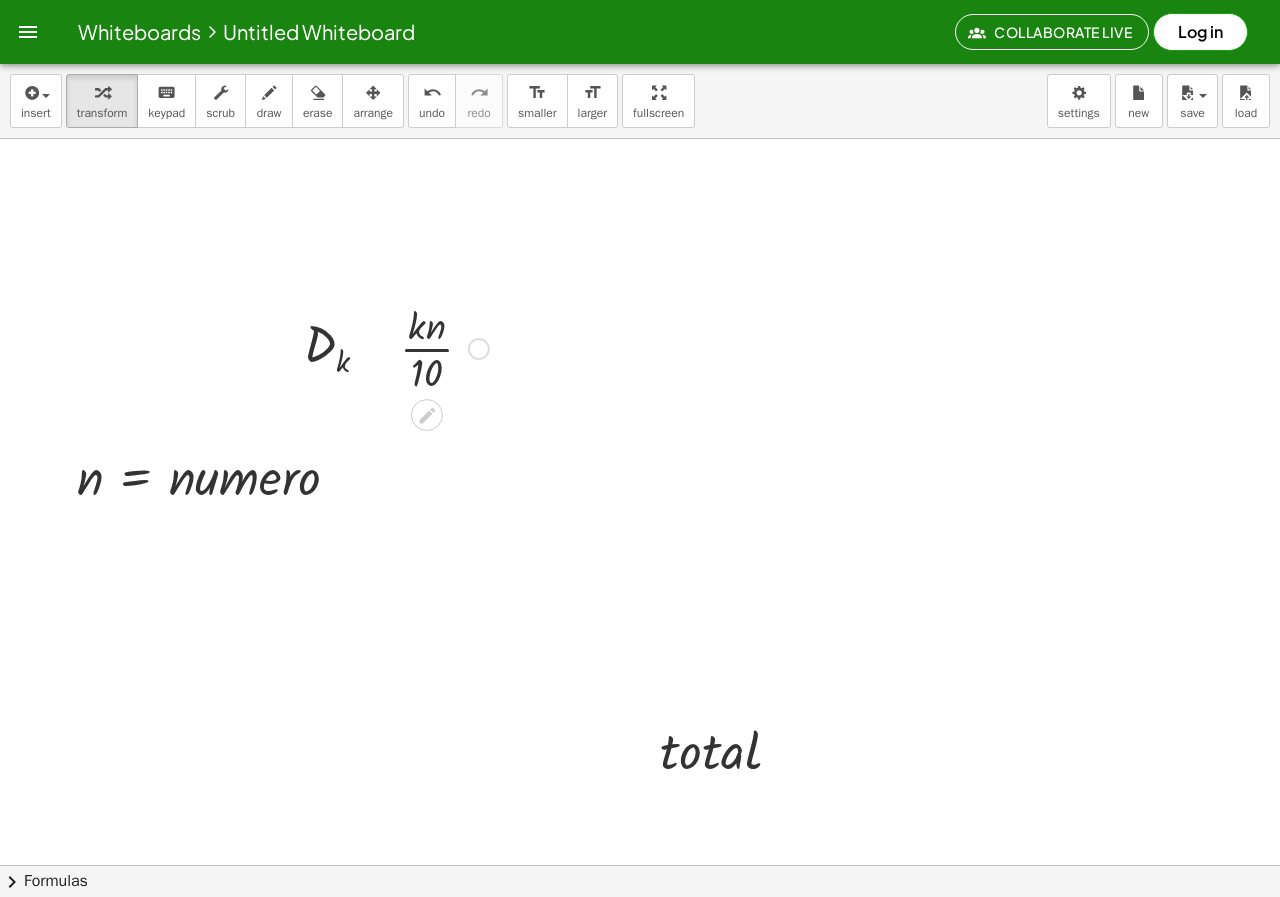 click at bounding box center (444, 347) 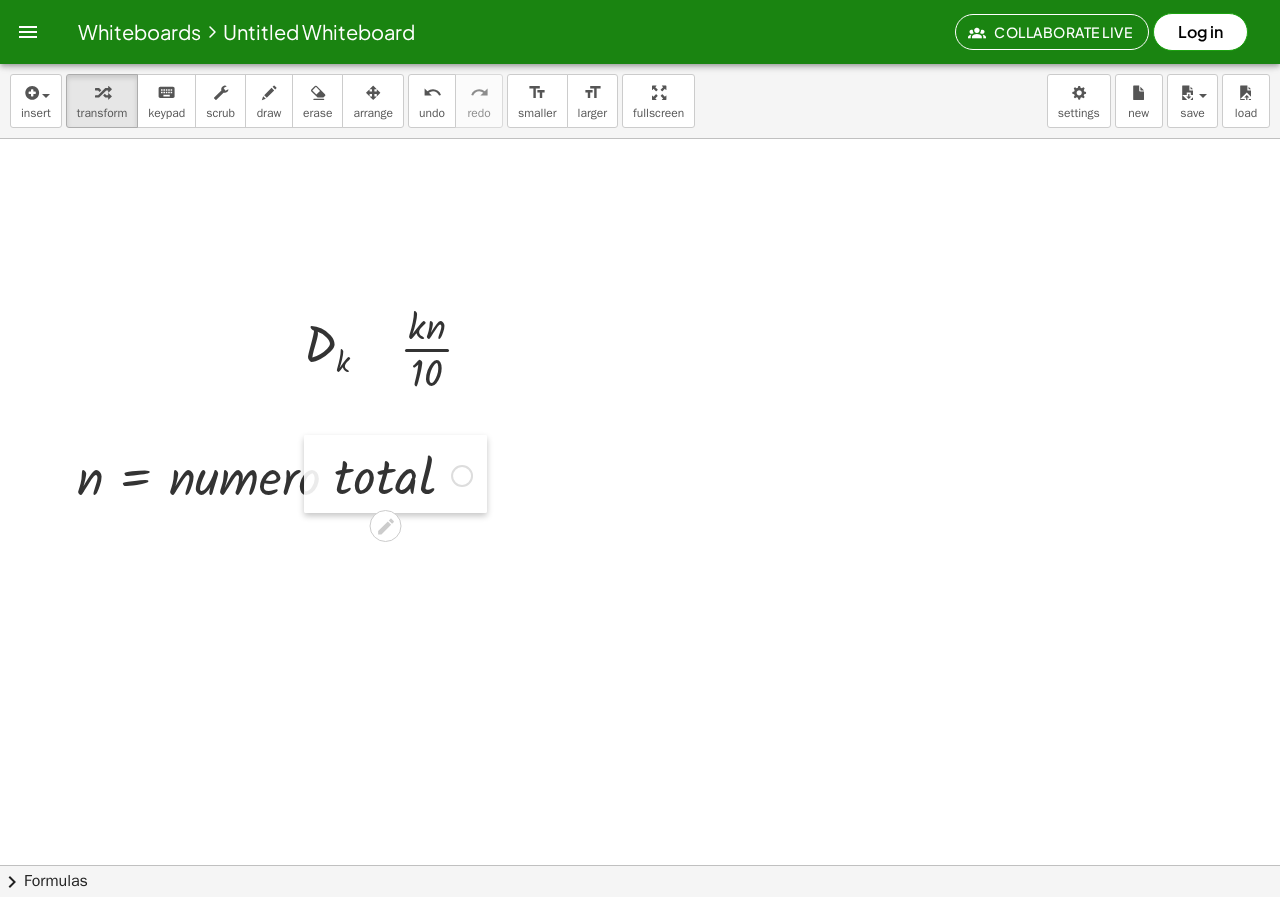 drag, startPoint x: 637, startPoint y: 733, endPoint x: 325, endPoint y: 467, distance: 410 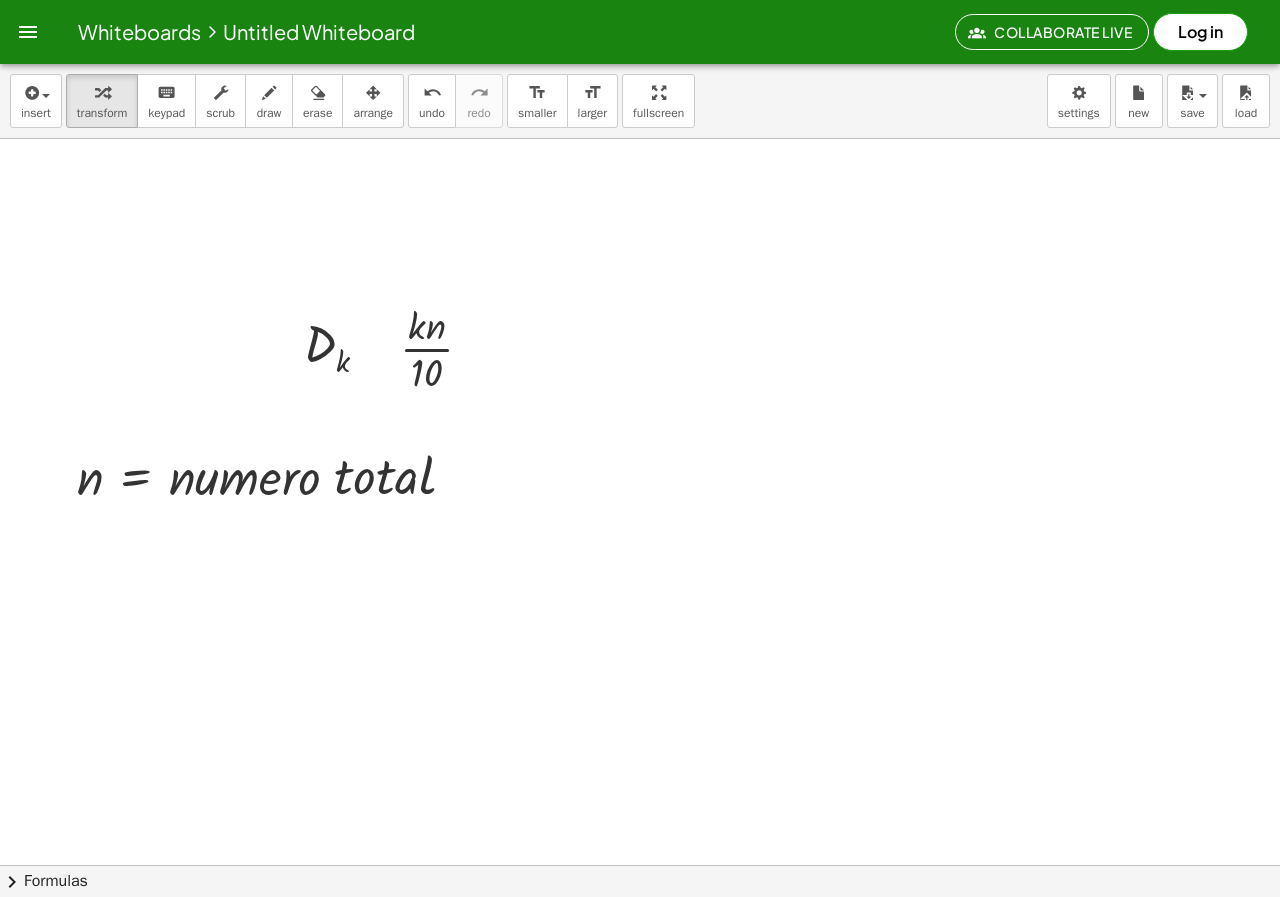 click at bounding box center [640, 929] 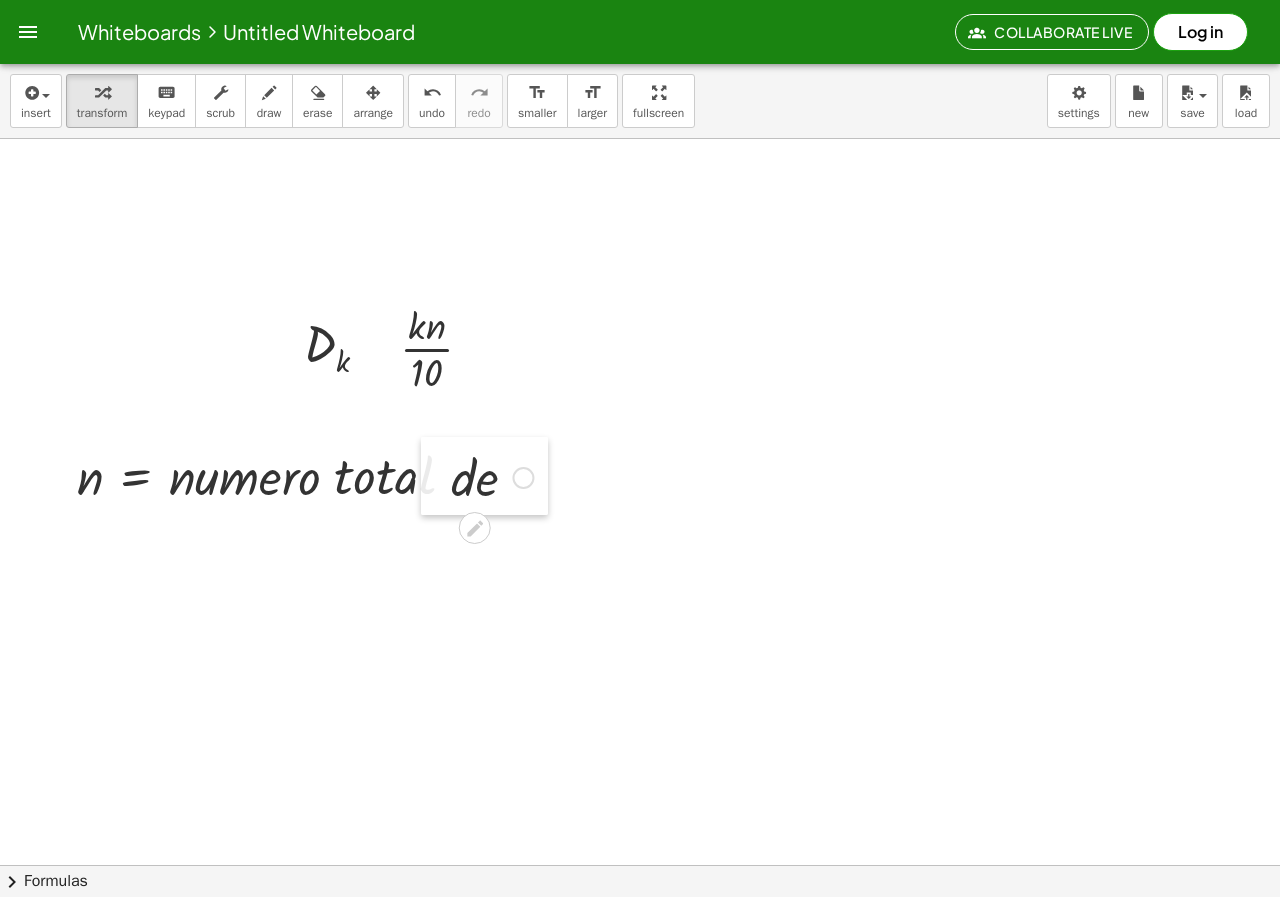 drag, startPoint x: 372, startPoint y: 653, endPoint x: 431, endPoint y: 461, distance: 200.86064 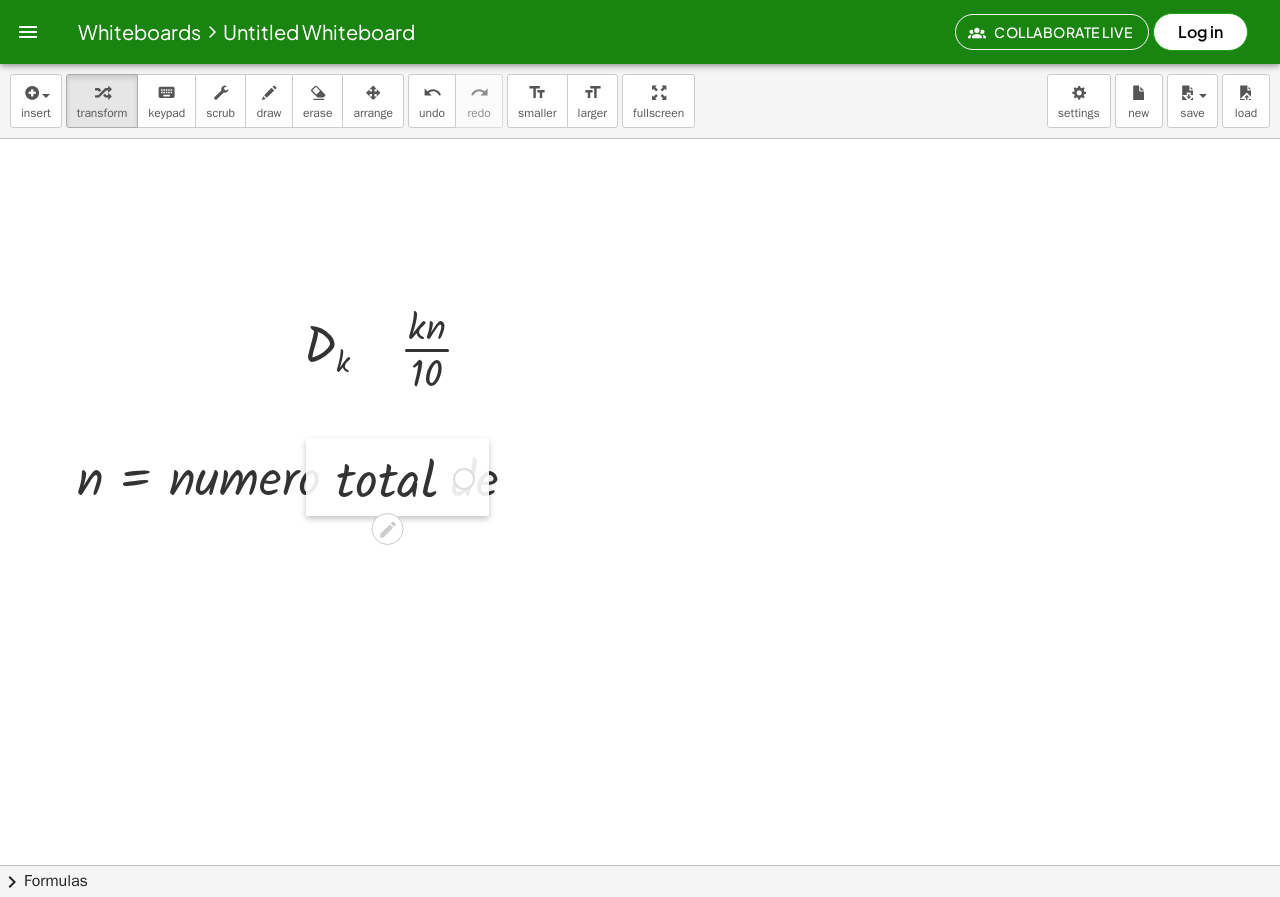 click at bounding box center [321, 477] 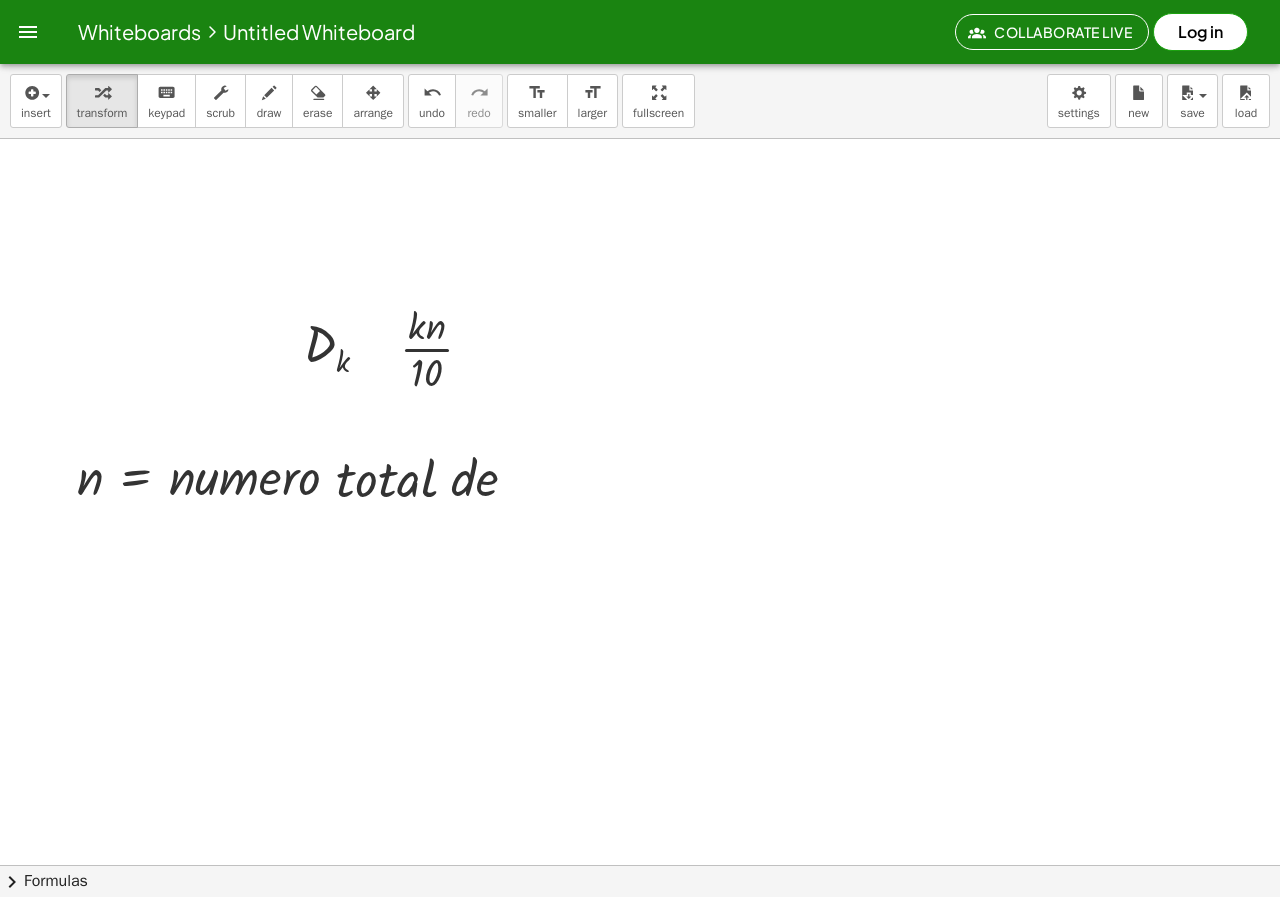 click at bounding box center [640, 929] 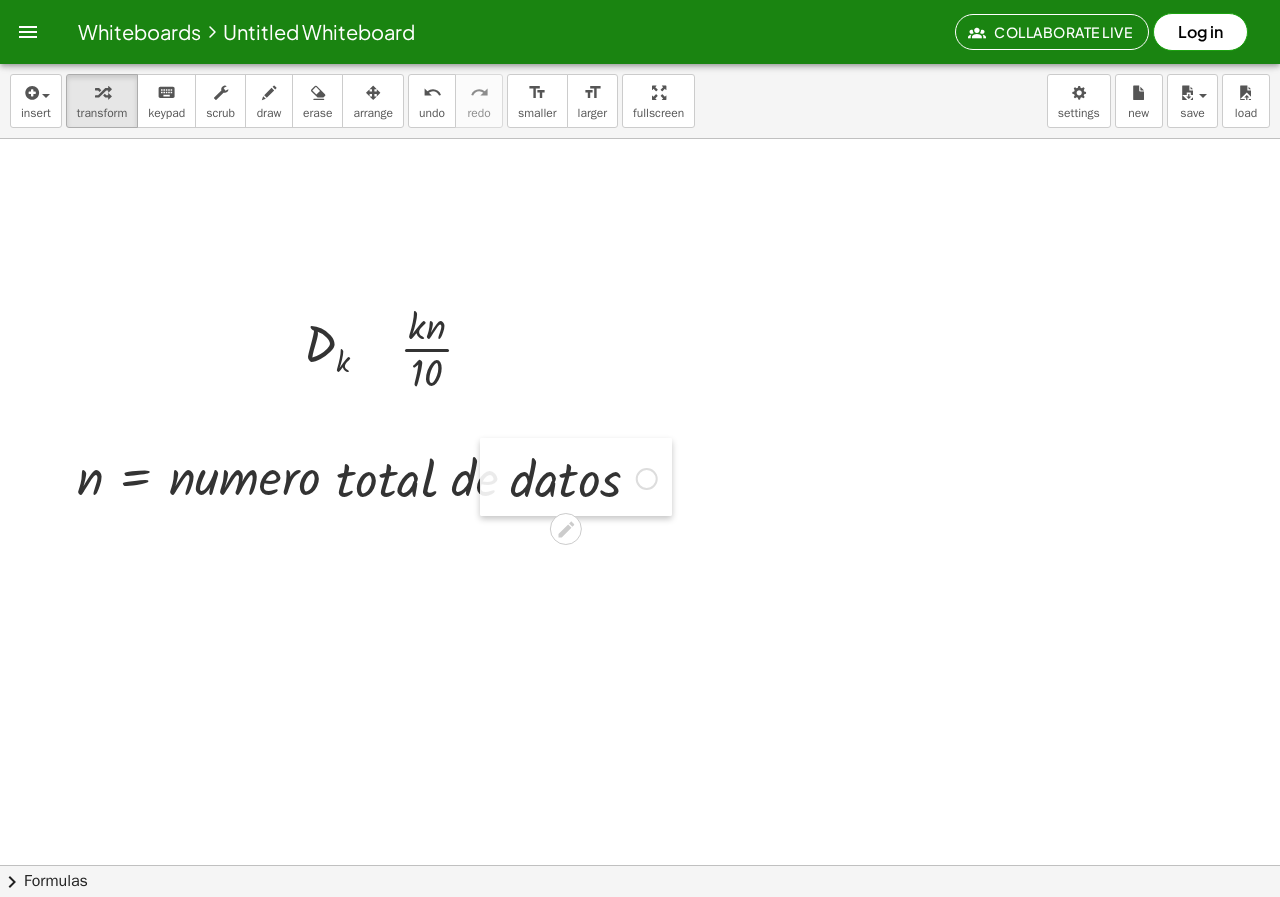 drag, startPoint x: 425, startPoint y: 697, endPoint x: 509, endPoint y: 463, distance: 248.6202 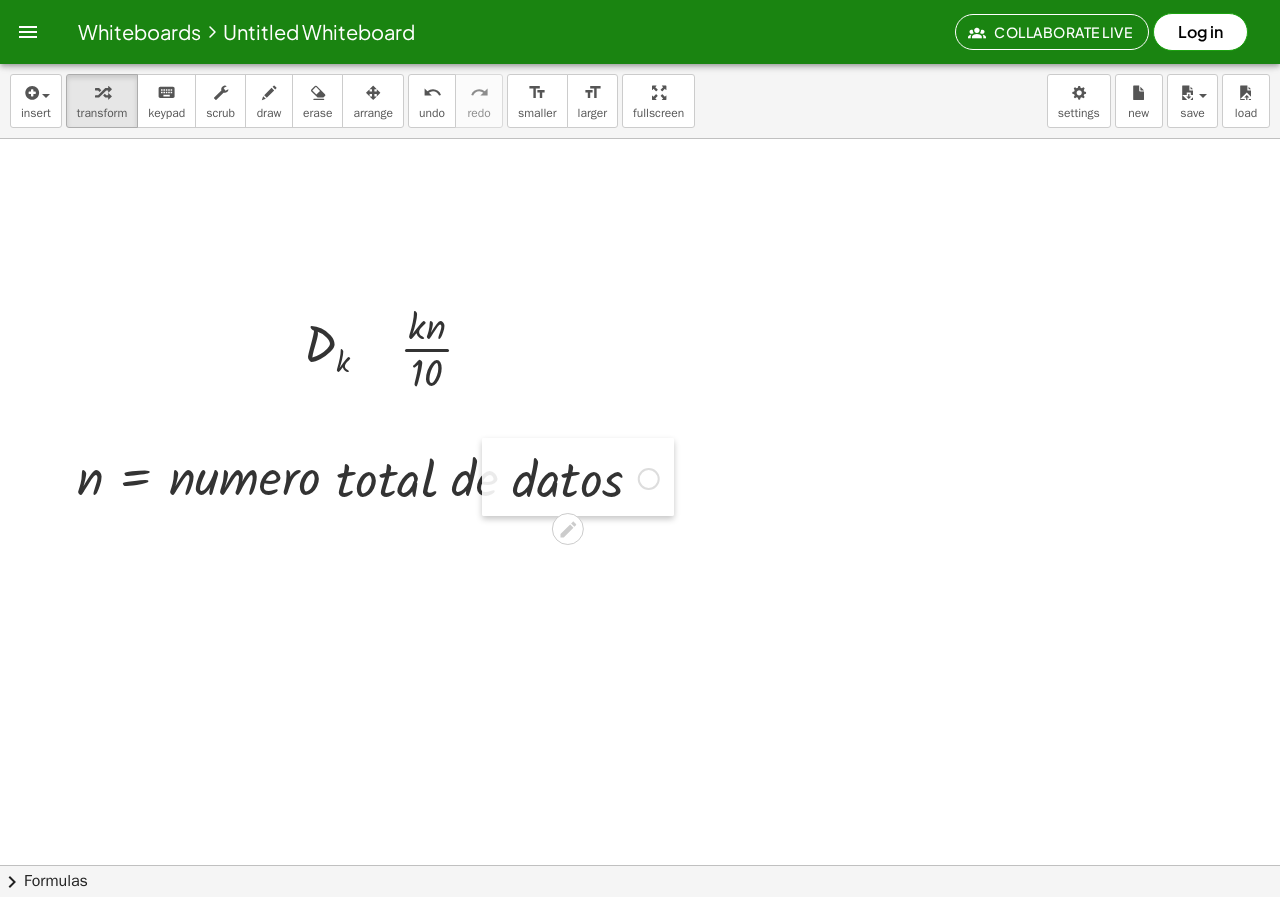 click at bounding box center [497, 477] 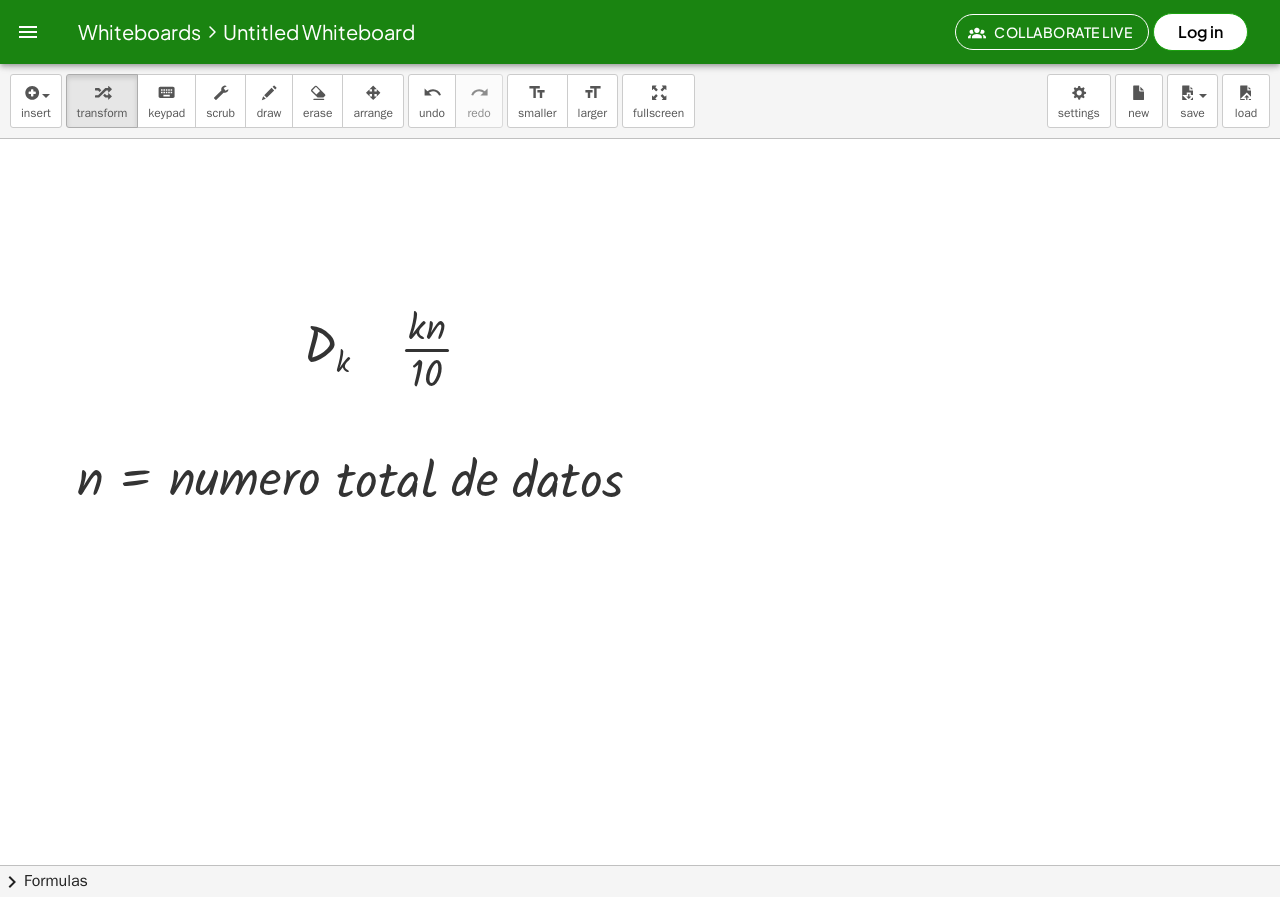 click at bounding box center (640, 929) 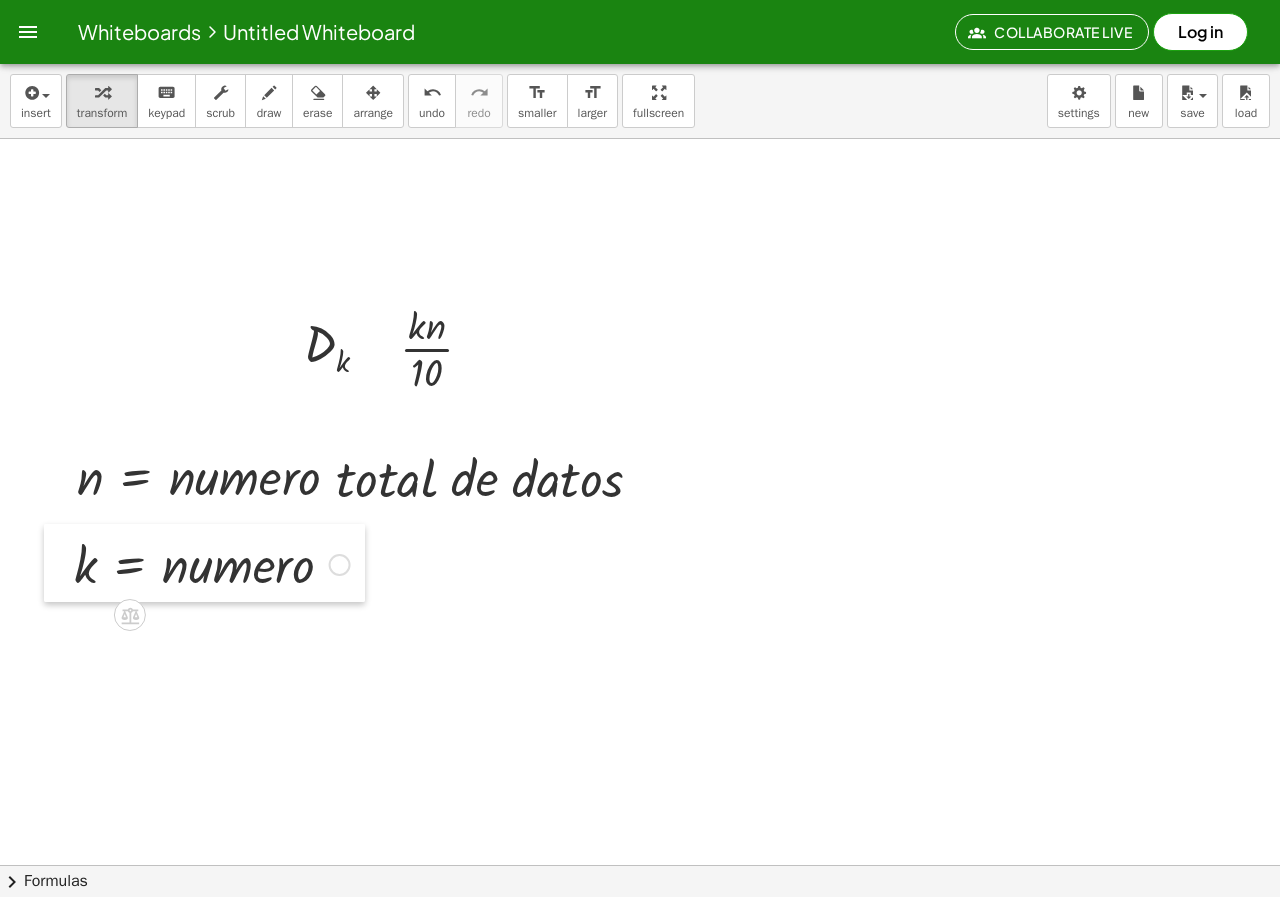 drag, startPoint x: 358, startPoint y: 738, endPoint x: 55, endPoint y: 550, distance: 356.5852 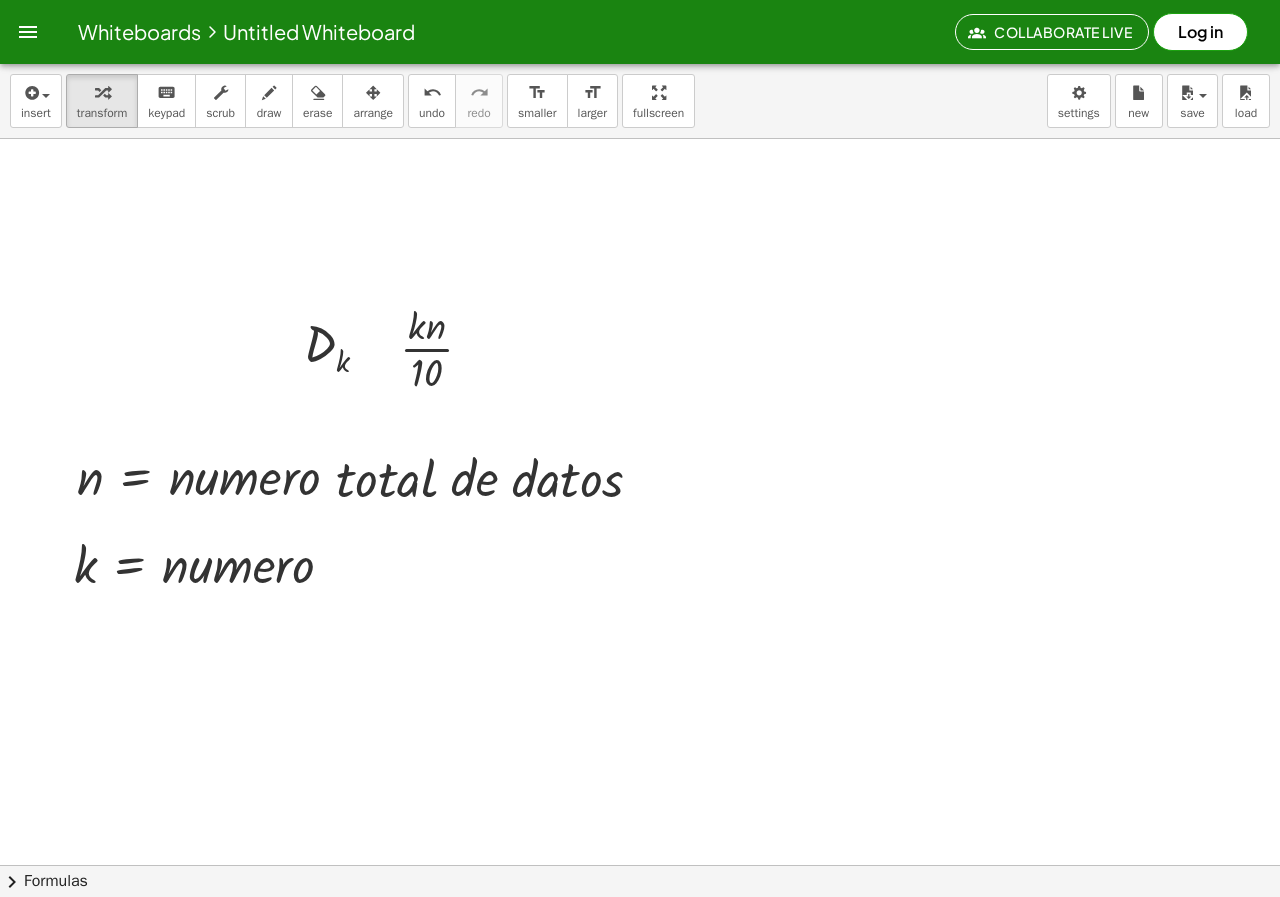 click at bounding box center [640, 929] 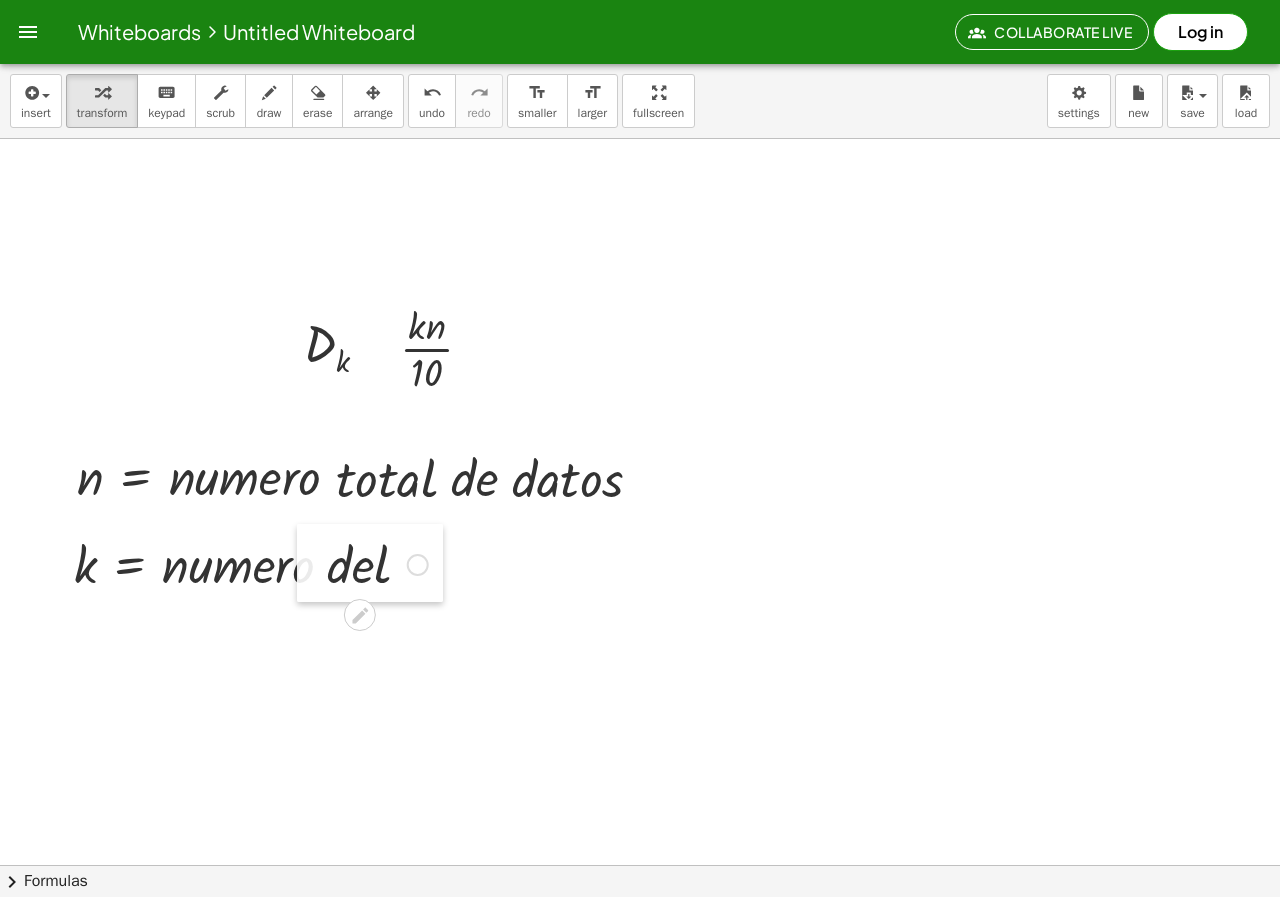drag, startPoint x: 492, startPoint y: 624, endPoint x: 302, endPoint y: 543, distance: 206.5454 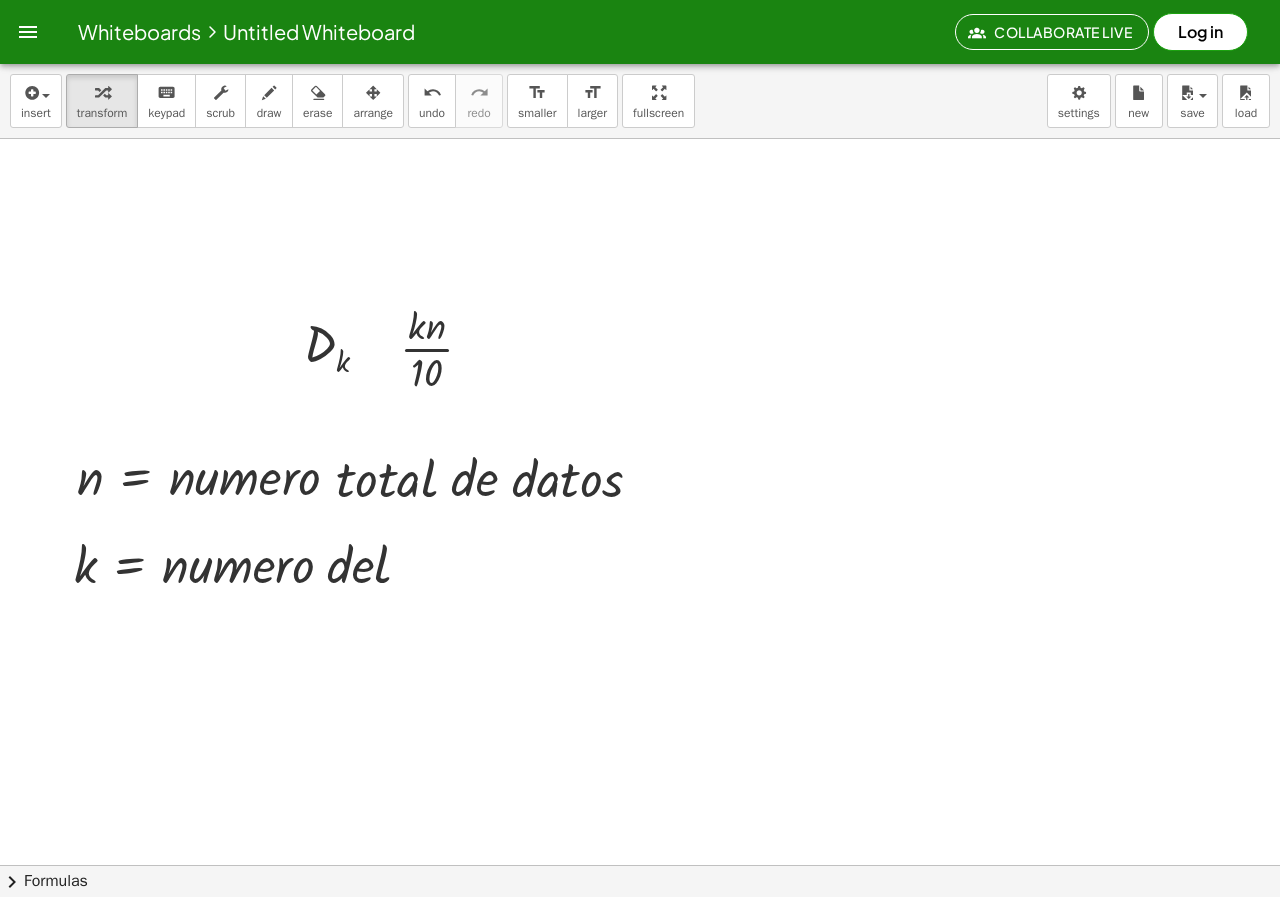 click at bounding box center [640, 929] 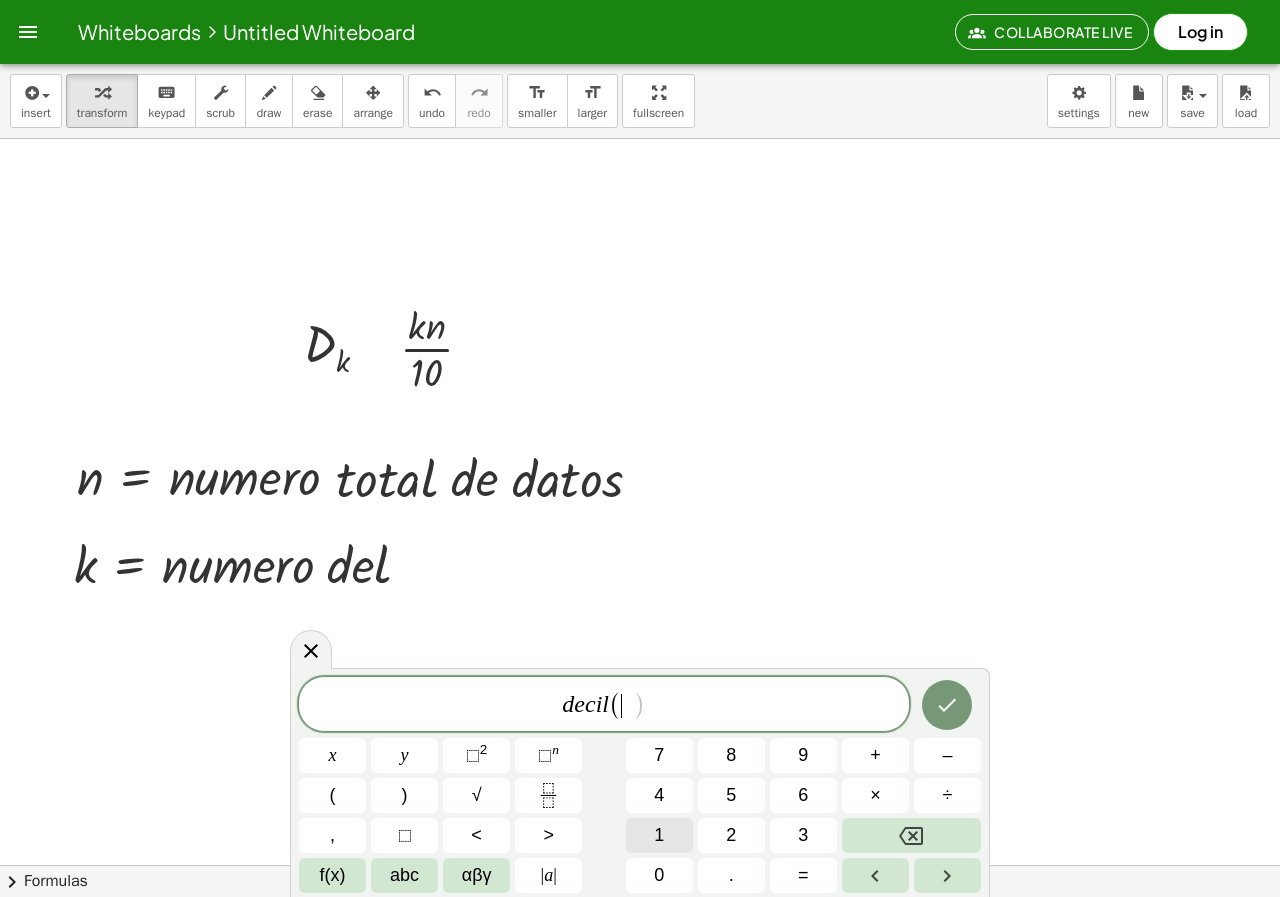 click on "1" at bounding box center (659, 835) 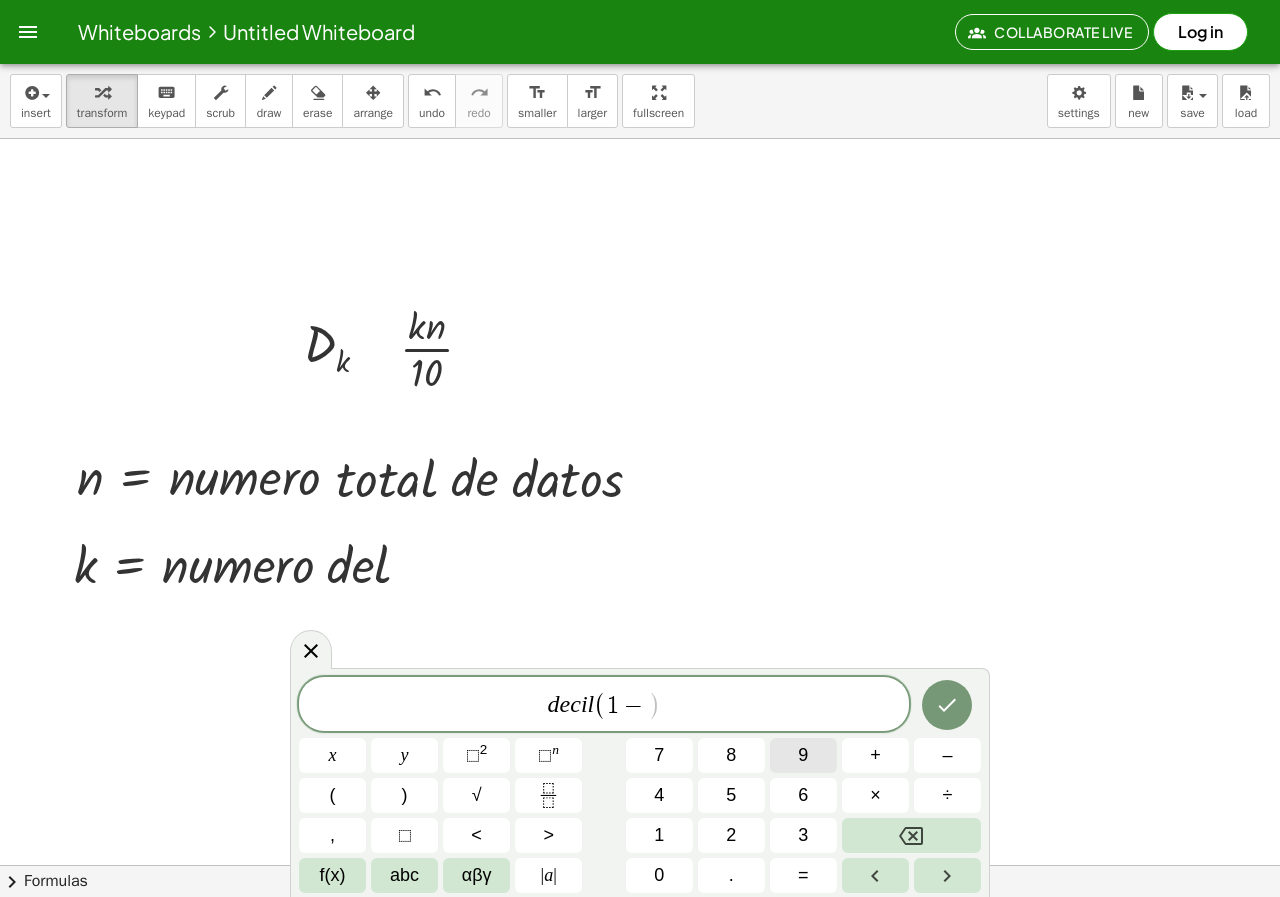click on "9" at bounding box center [803, 755] 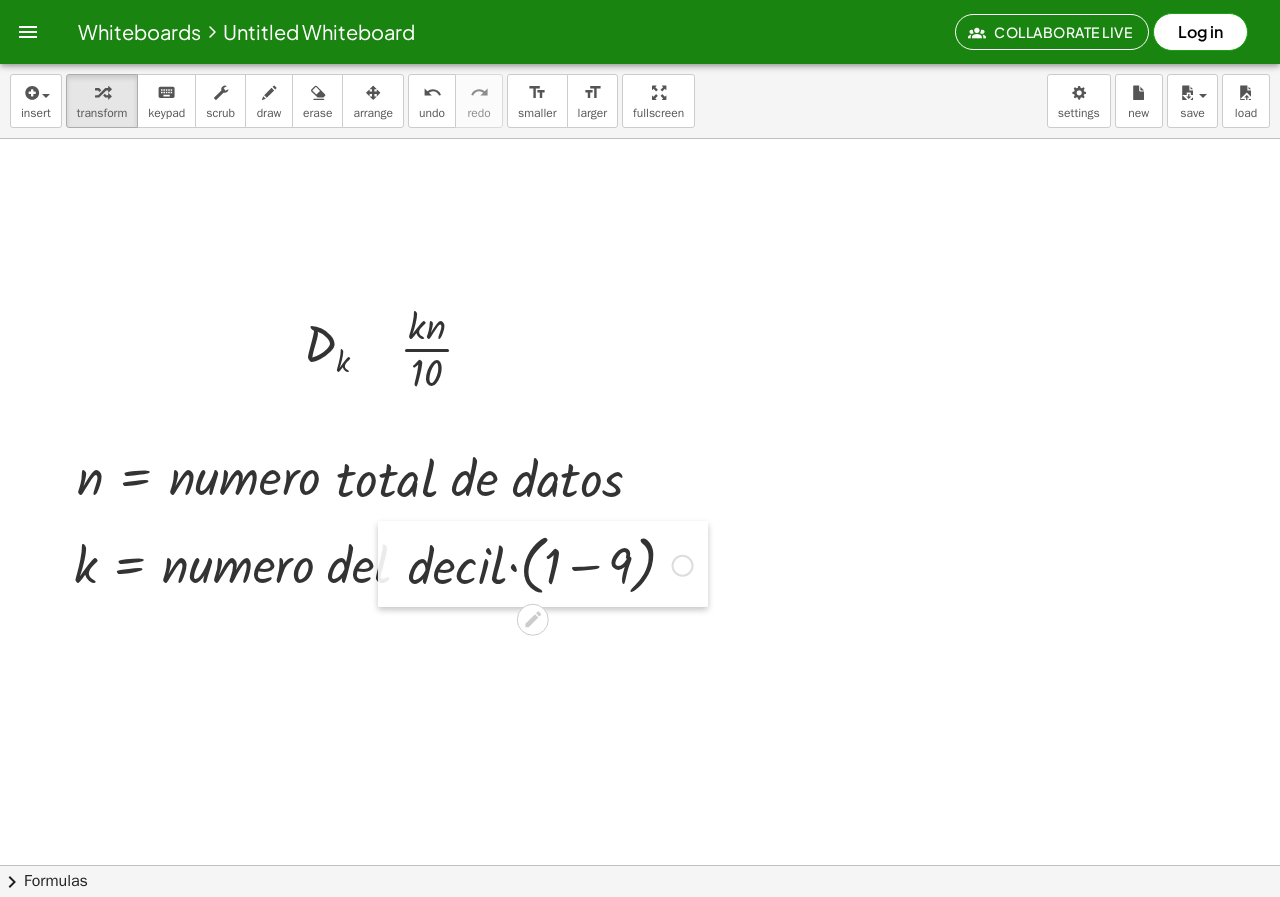 drag, startPoint x: 448, startPoint y: 754, endPoint x: 385, endPoint y: 543, distance: 220.20445 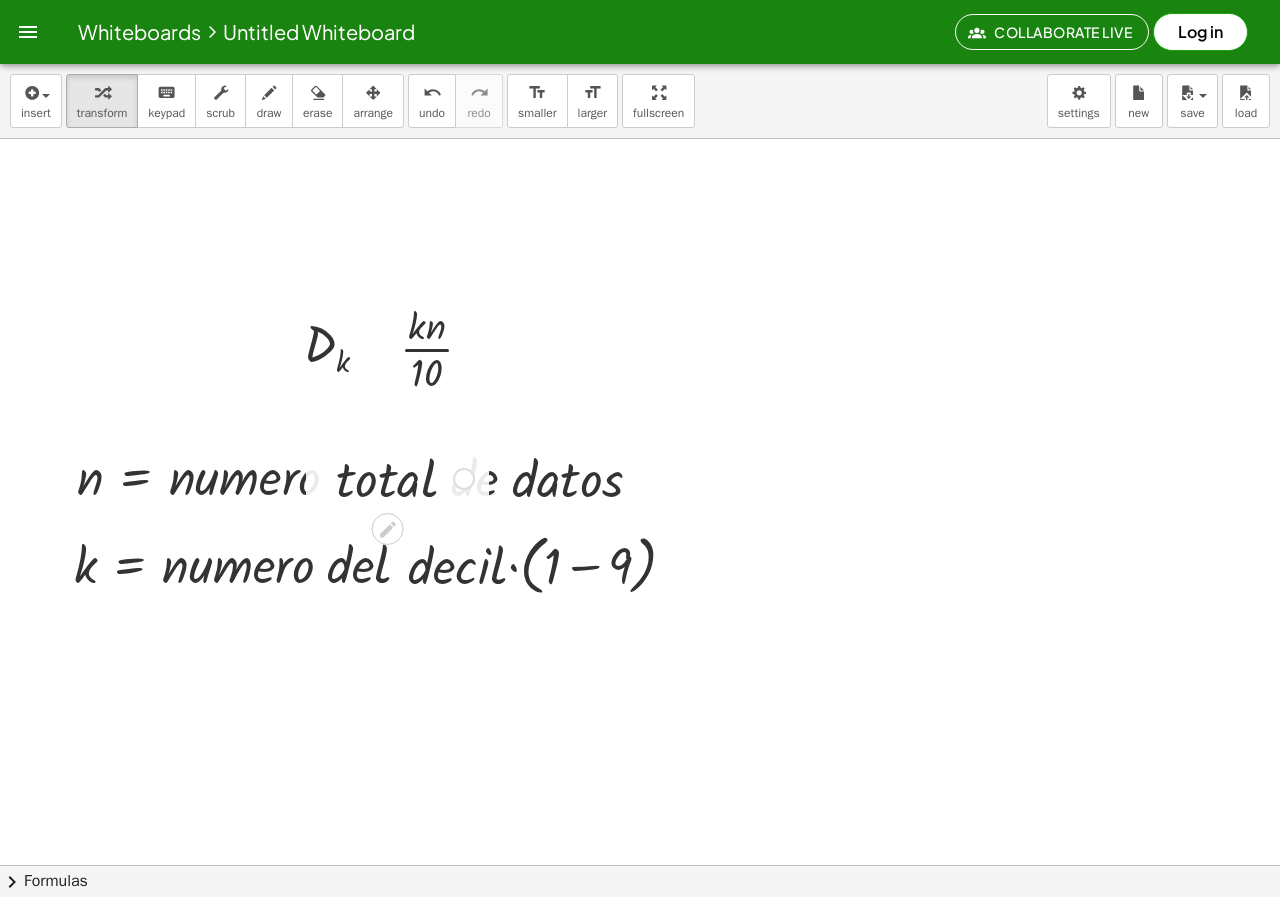 click at bounding box center [405, 477] 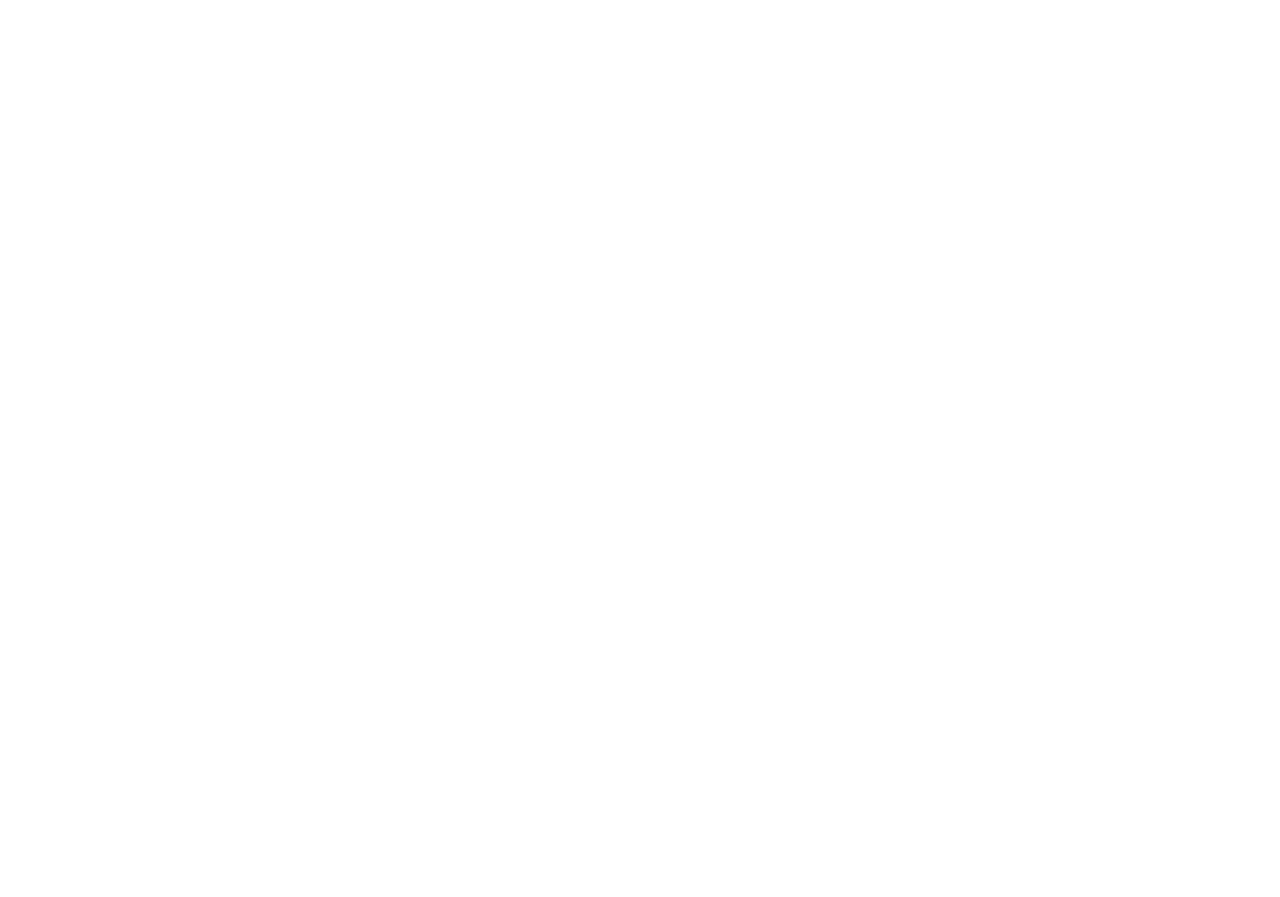 scroll, scrollTop: 0, scrollLeft: 0, axis: both 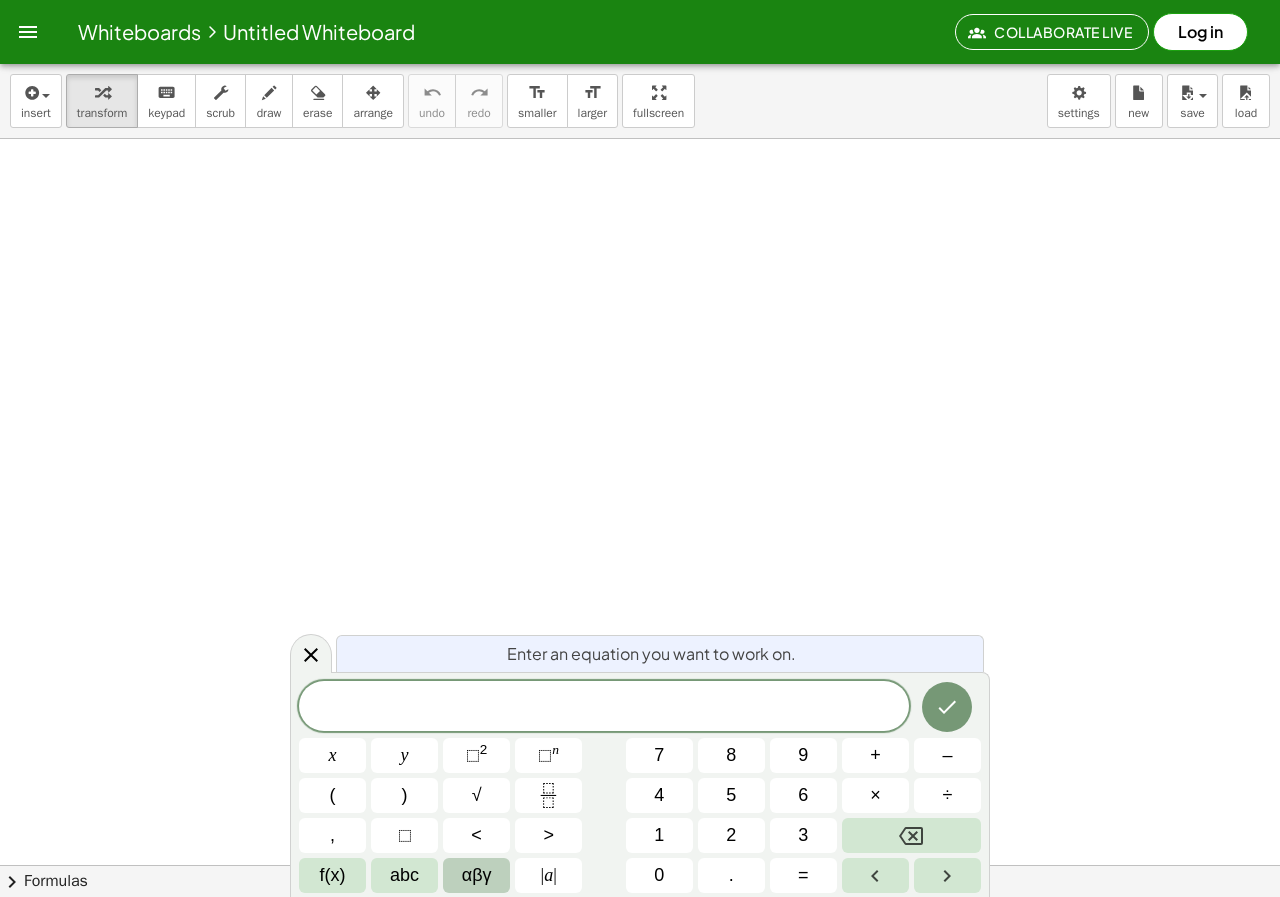 click on "αβγ" at bounding box center (477, 875) 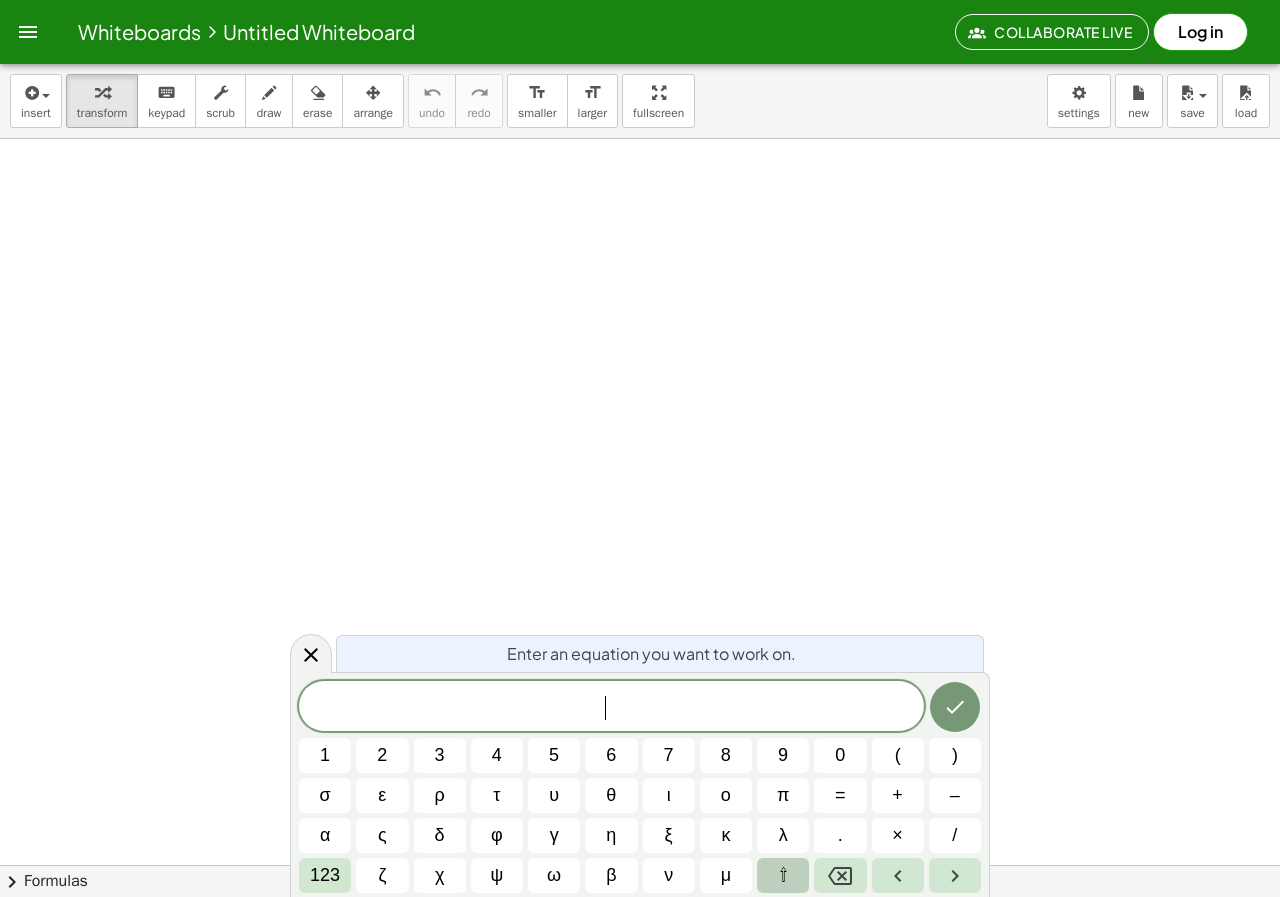 click on "⇧" at bounding box center (783, 875) 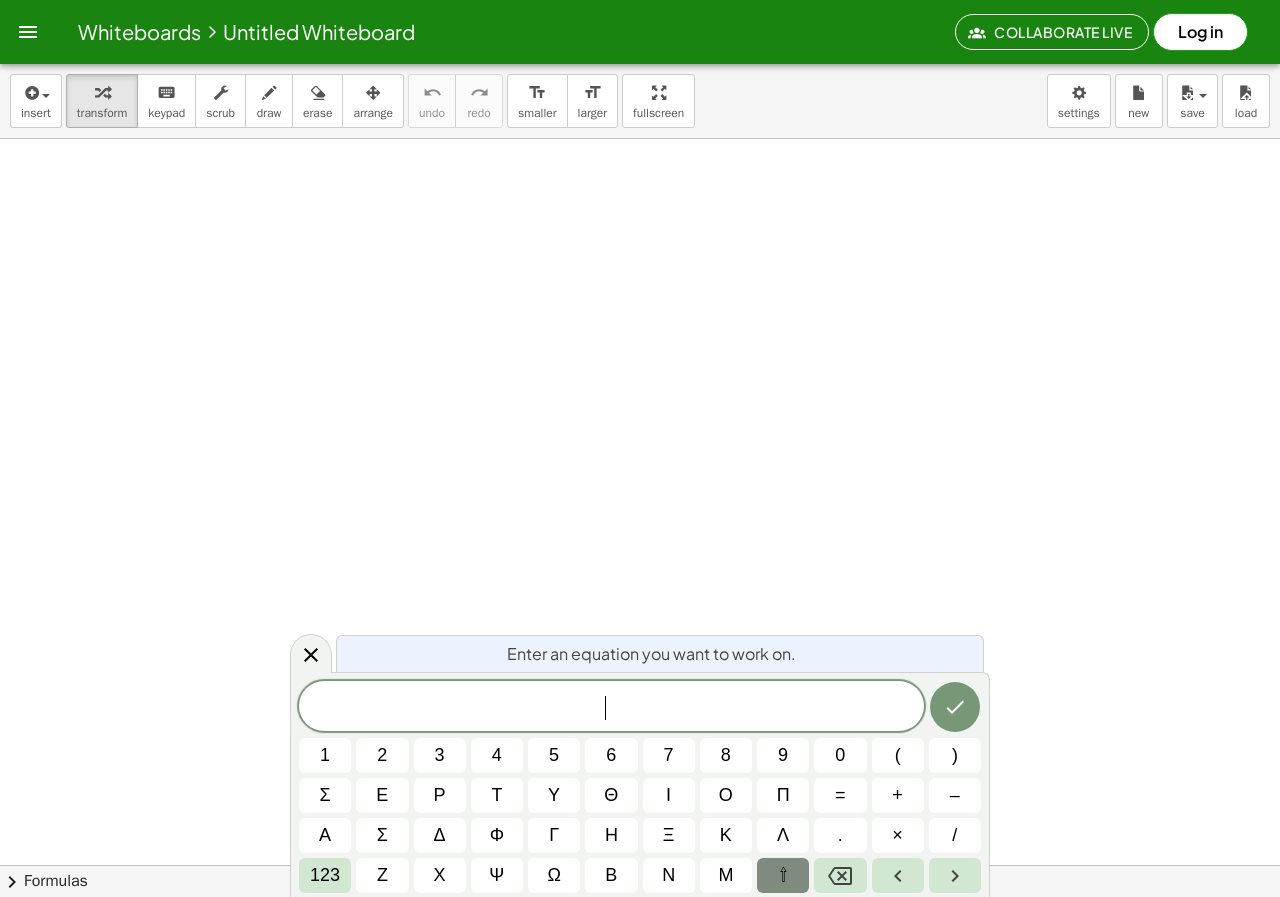 click on "⇧" at bounding box center (783, 875) 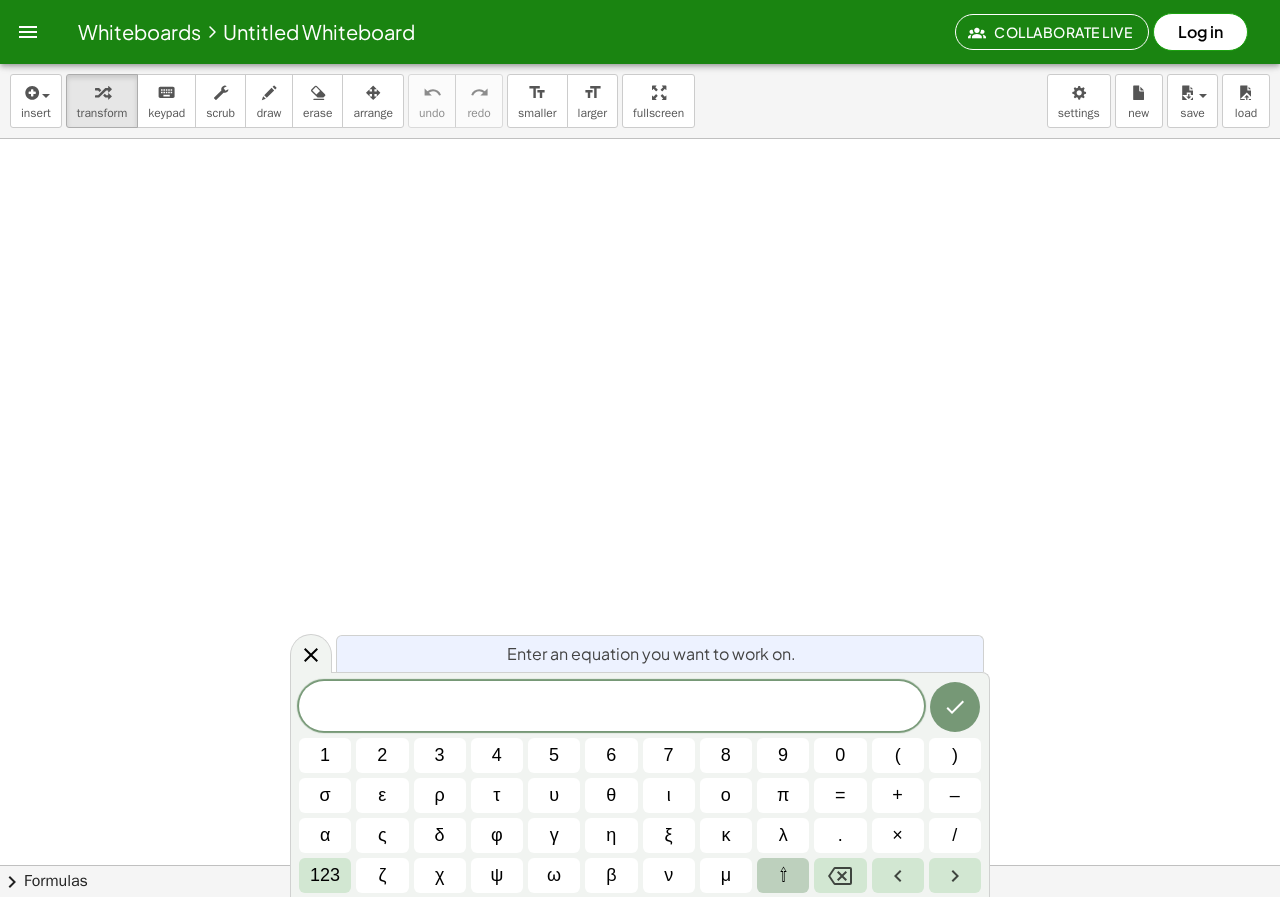 click on "⇧" at bounding box center [783, 875] 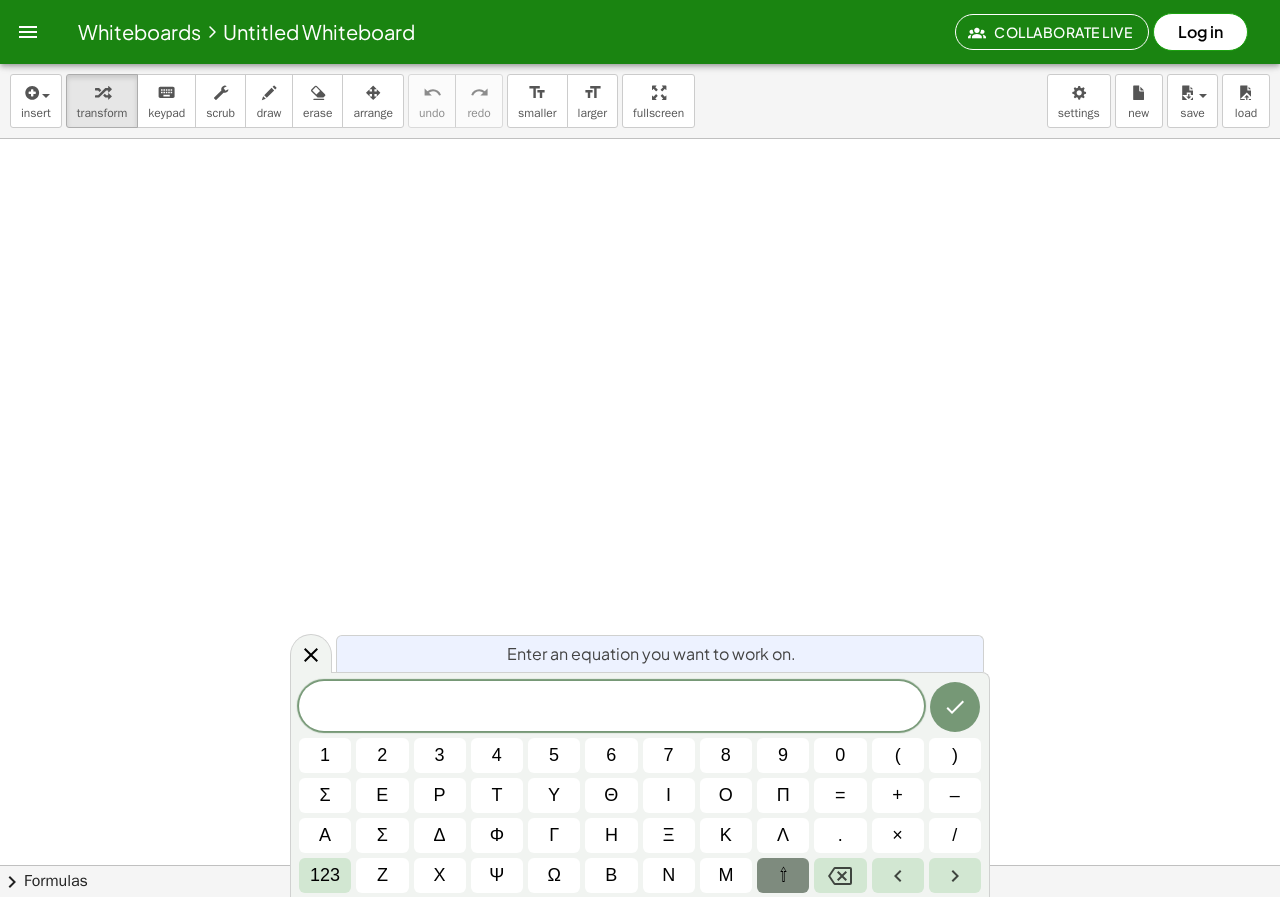 click on "⇧" at bounding box center [783, 875] 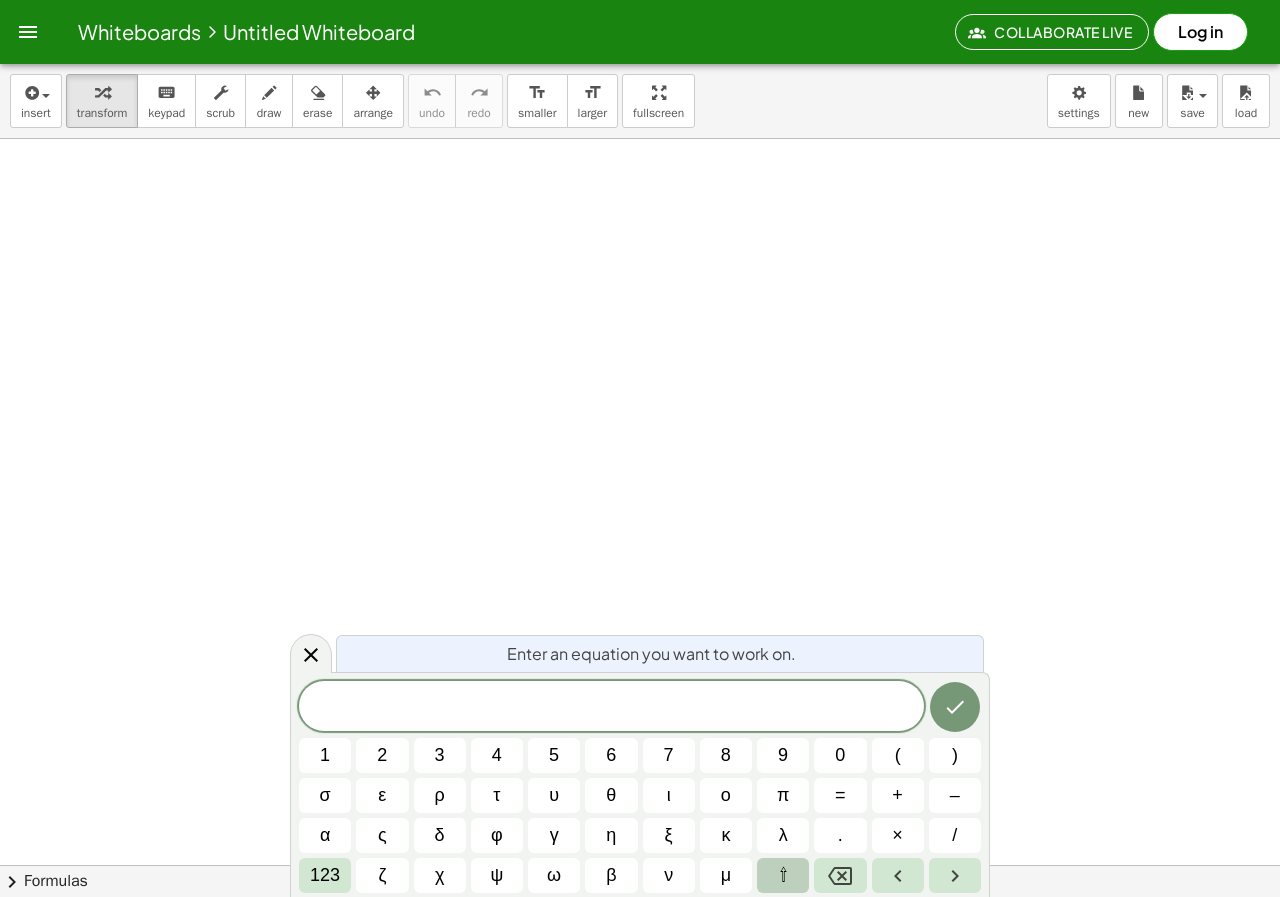 click on "⇧" at bounding box center [783, 875] 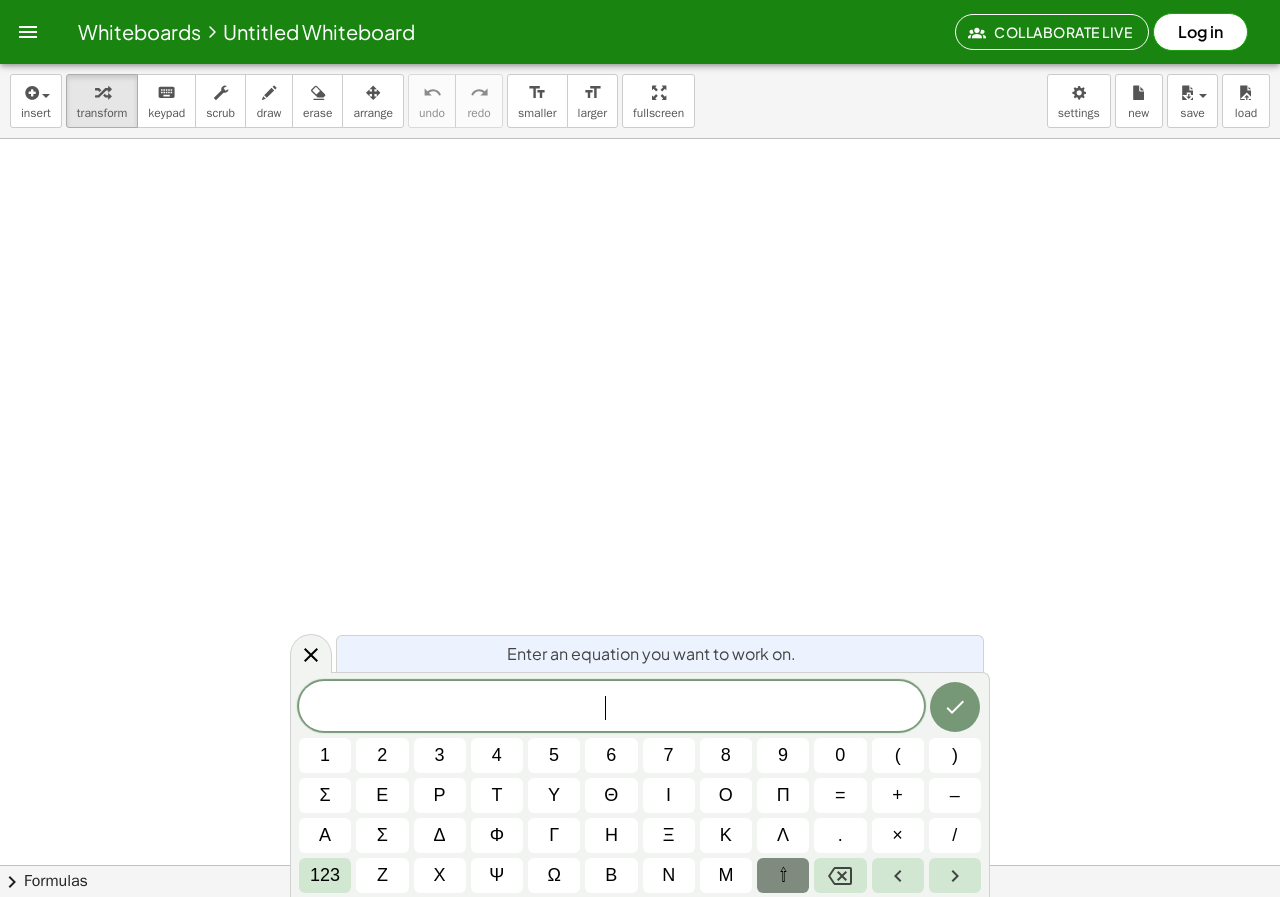 click on "⇧" at bounding box center [783, 875] 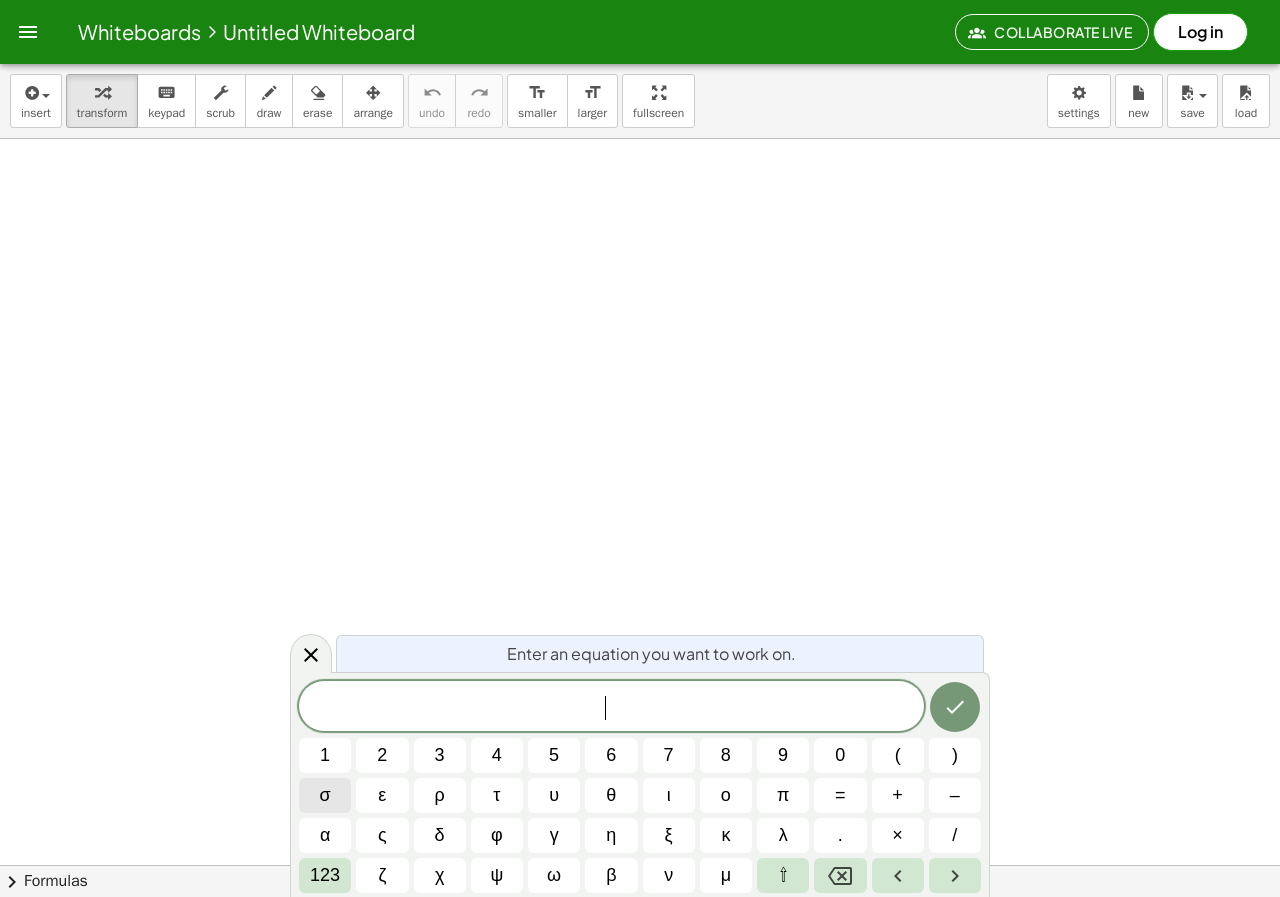 click on "σ" at bounding box center [325, 795] 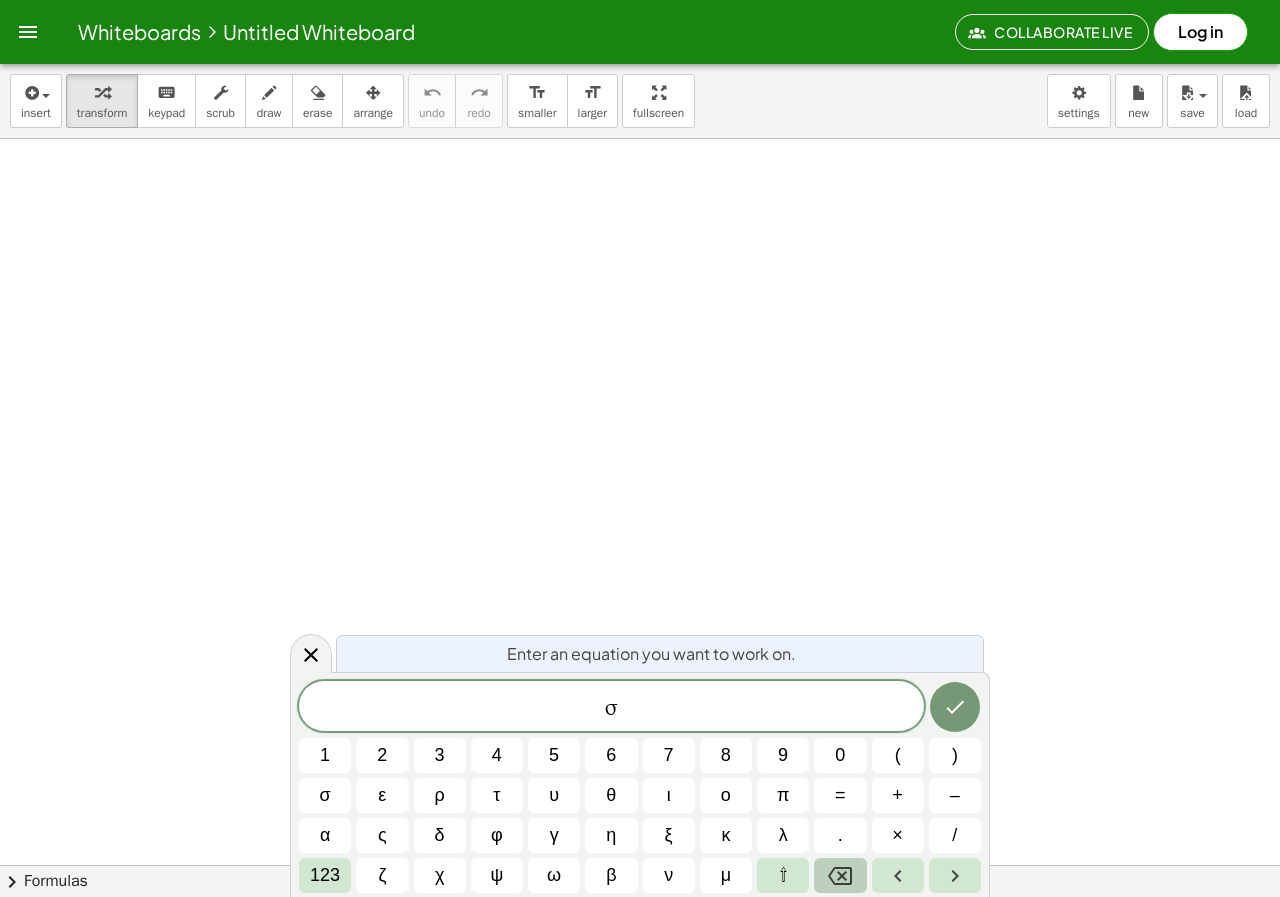 click at bounding box center (840, 875) 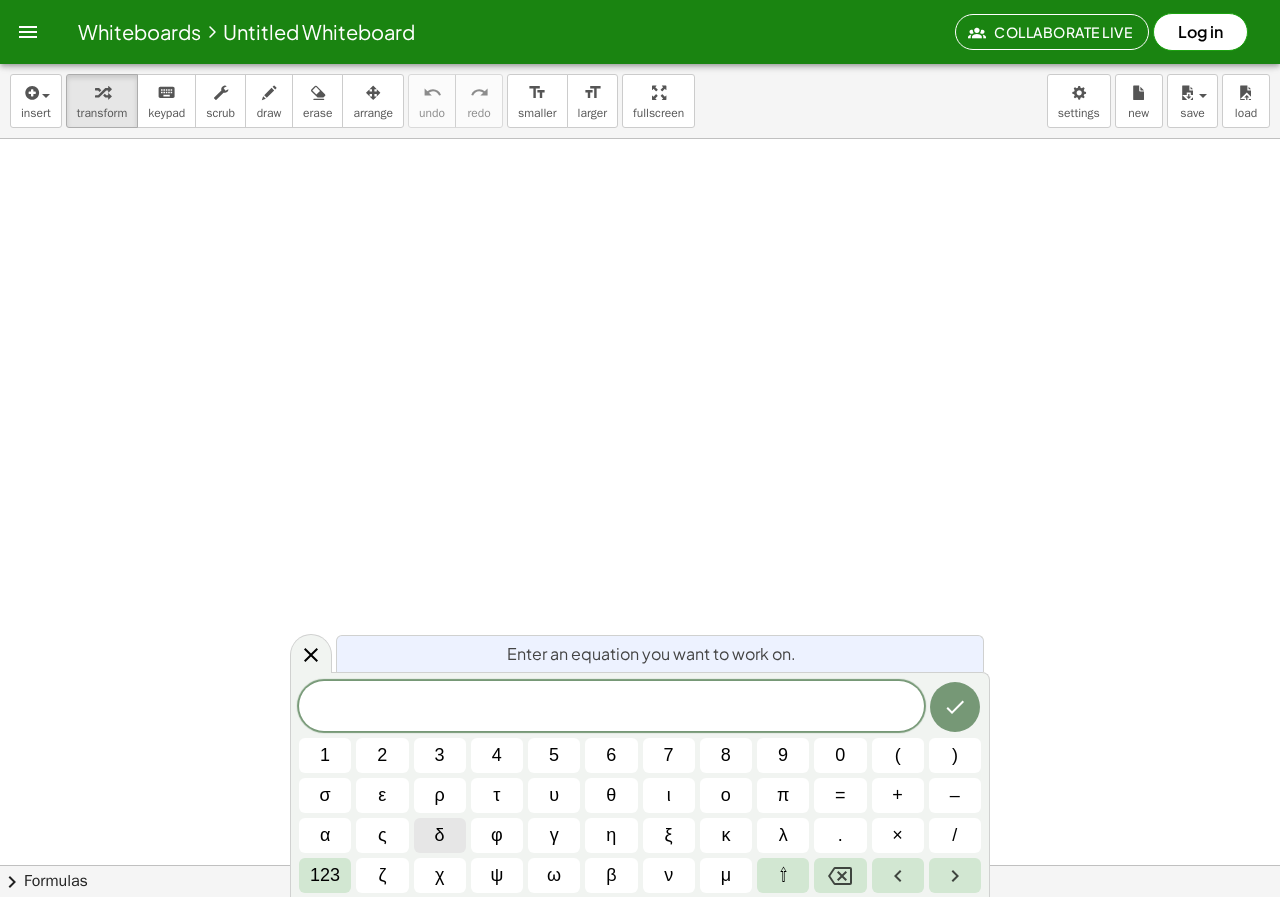 click on "δ" at bounding box center (440, 835) 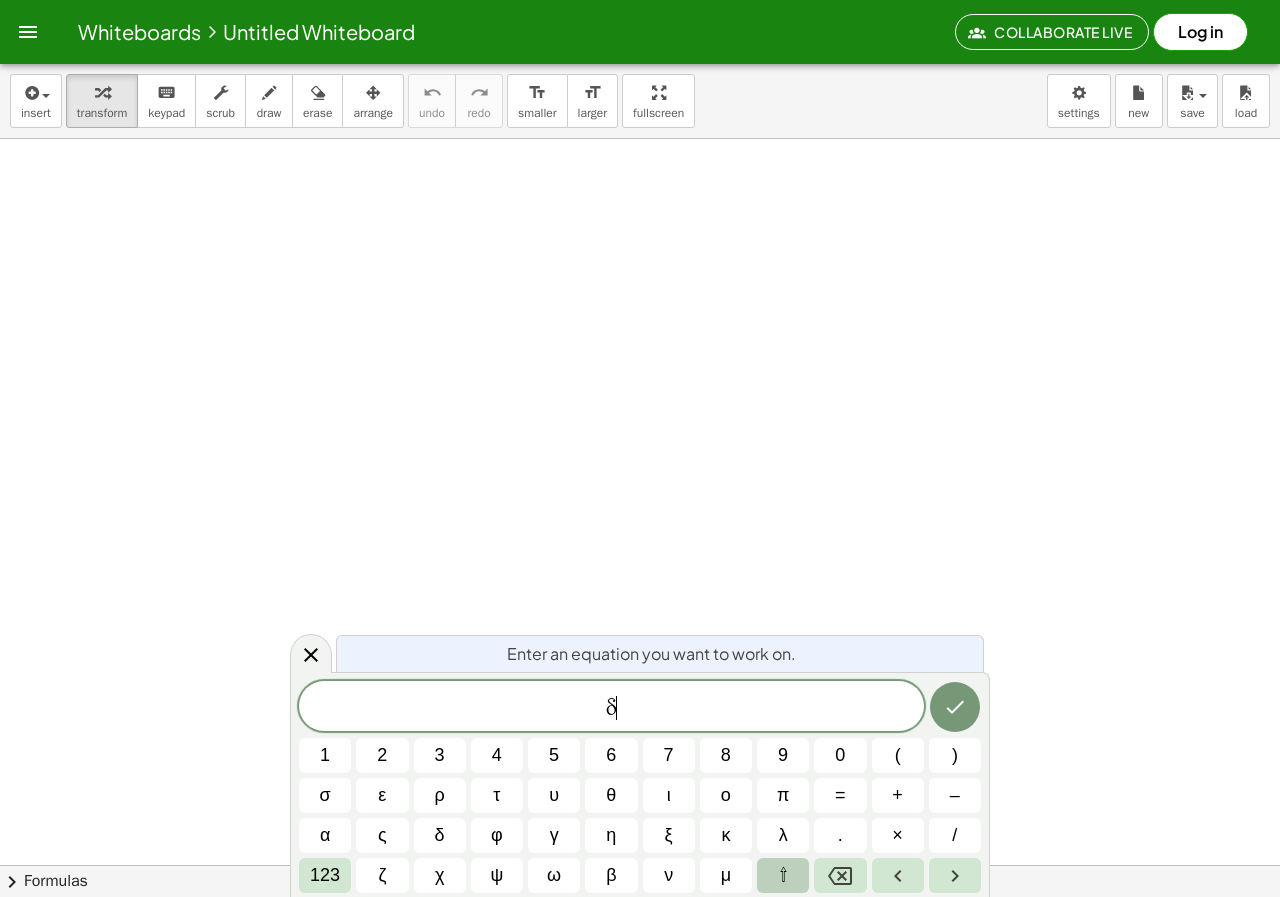 click on "⇧" at bounding box center [783, 875] 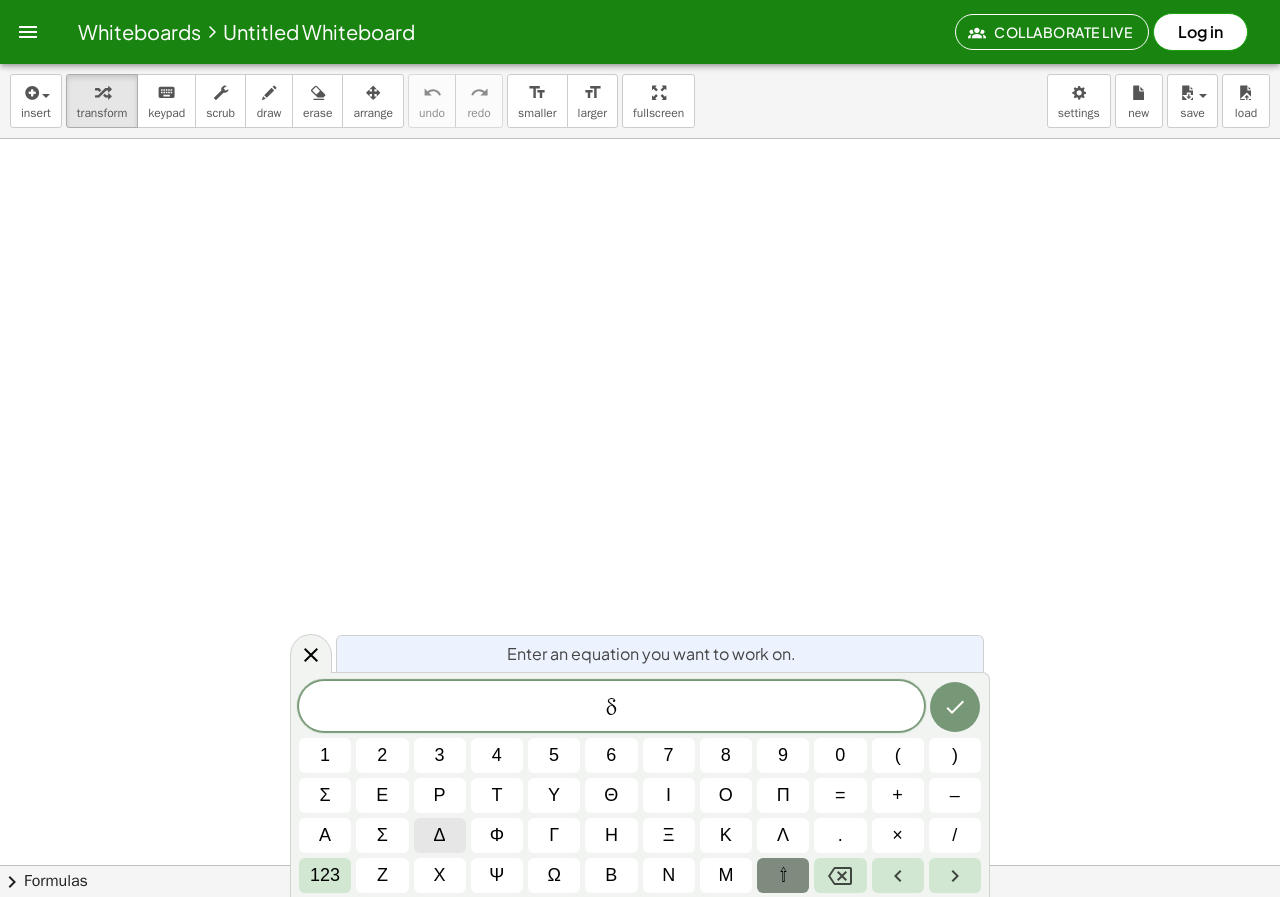 click on "δ" at bounding box center [440, 835] 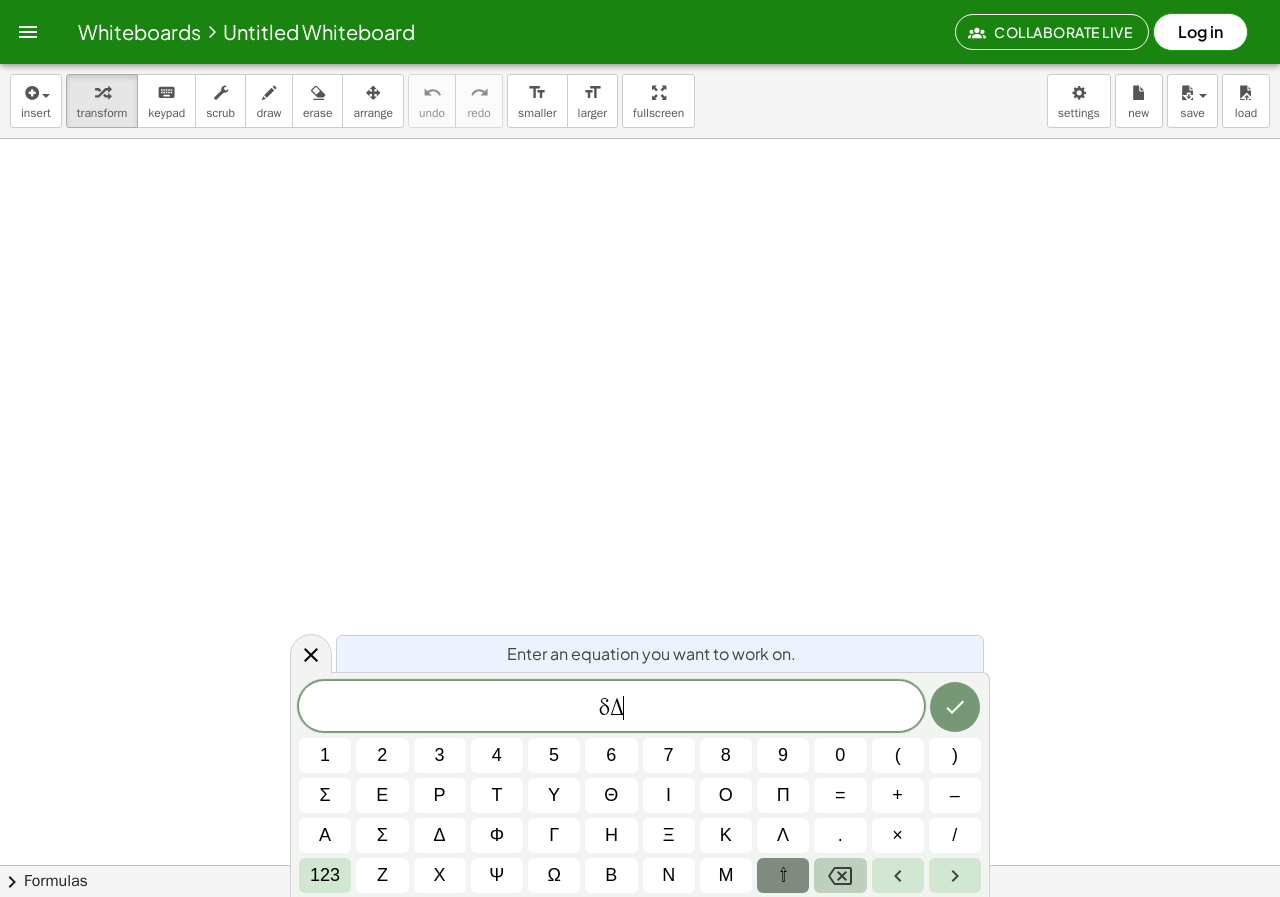 click 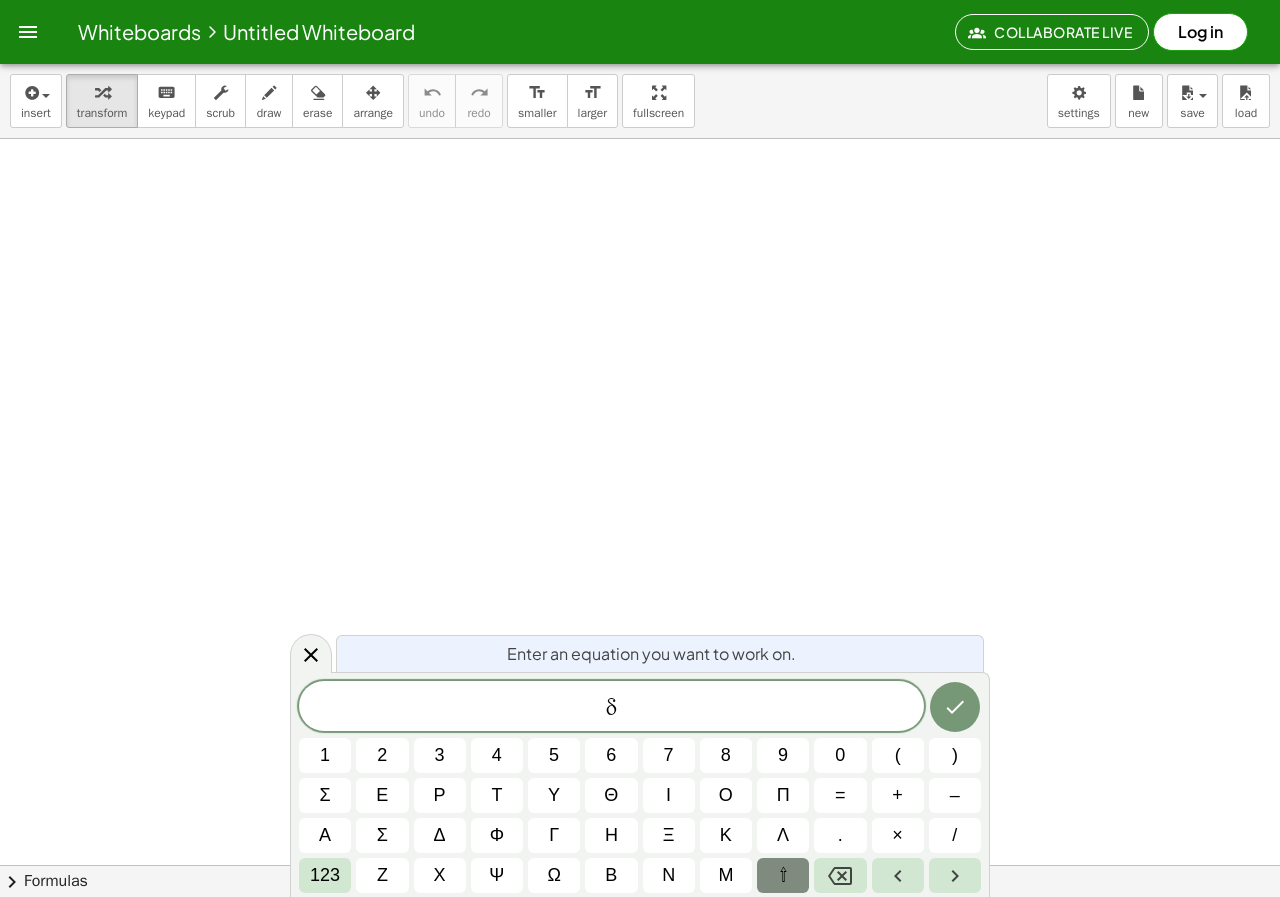 click on "⇧" at bounding box center (783, 875) 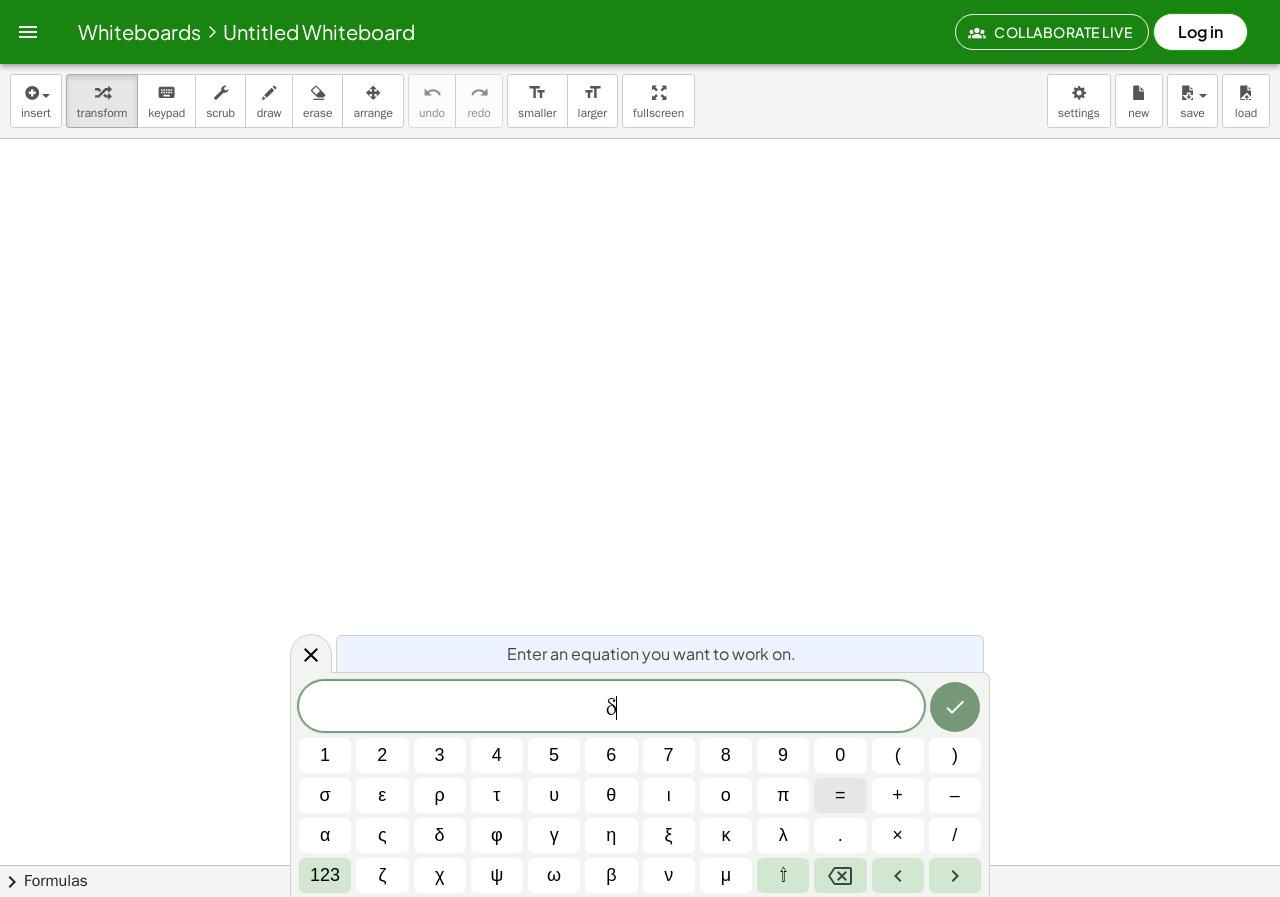 click on "=" at bounding box center [840, 795] 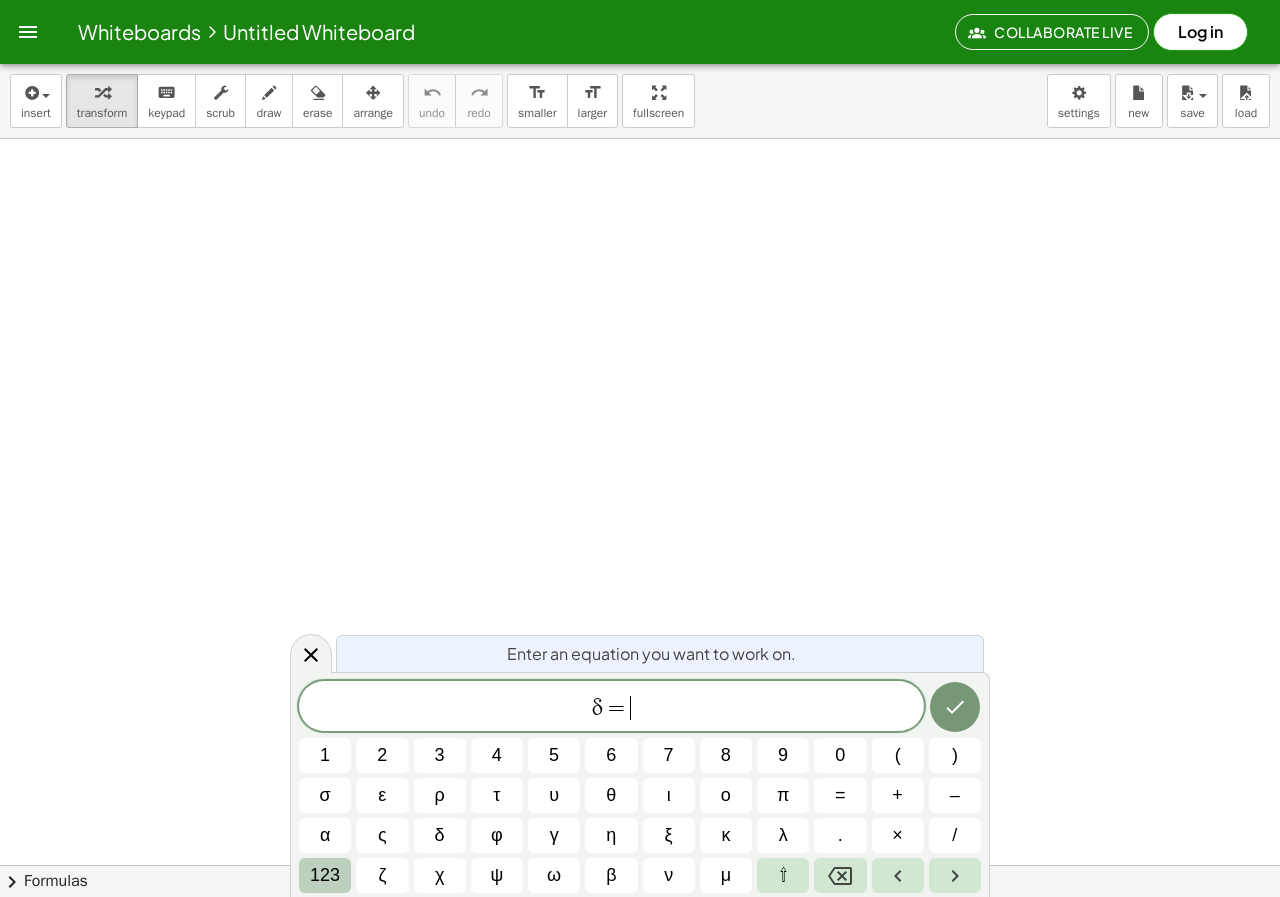 click on "123" at bounding box center [325, 875] 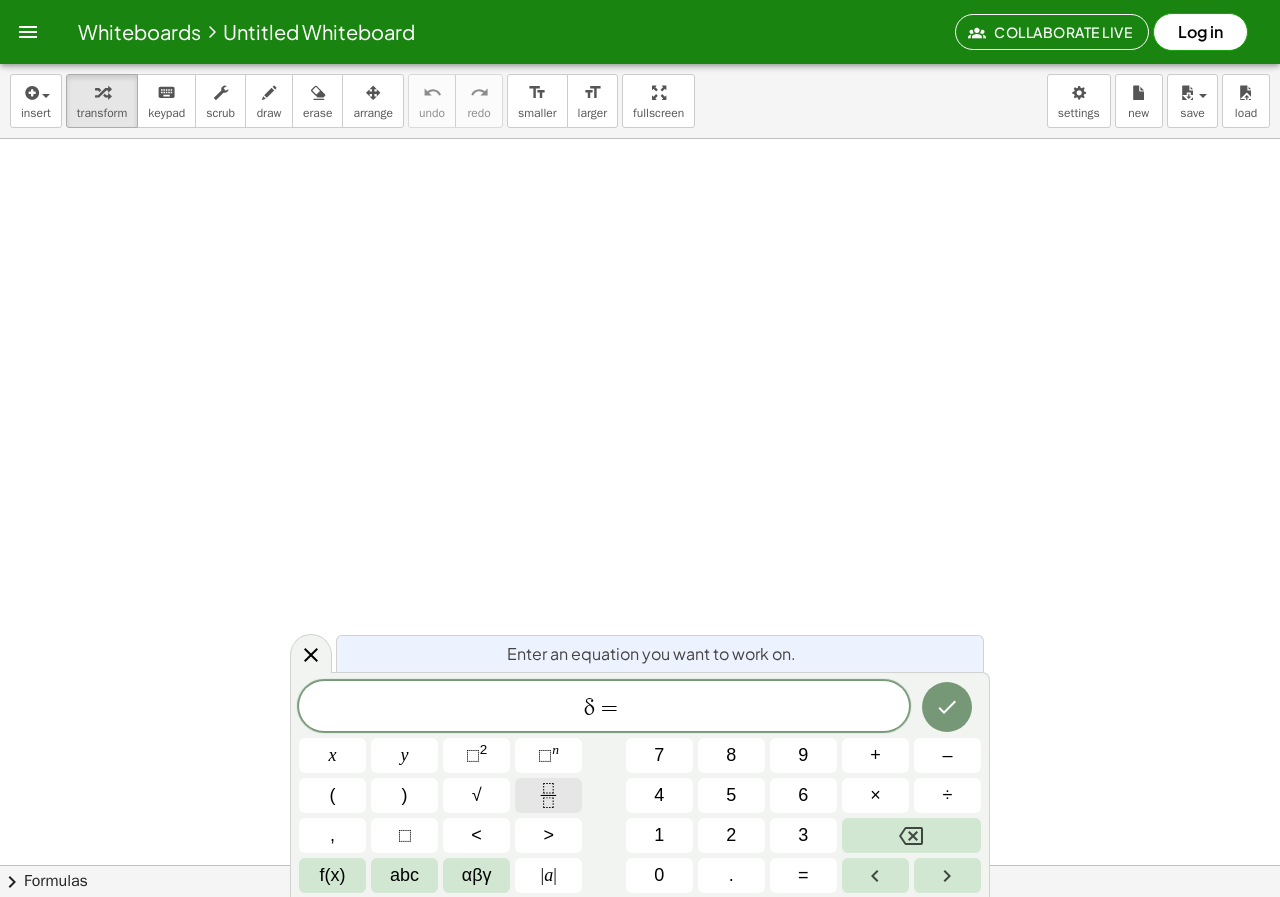 click 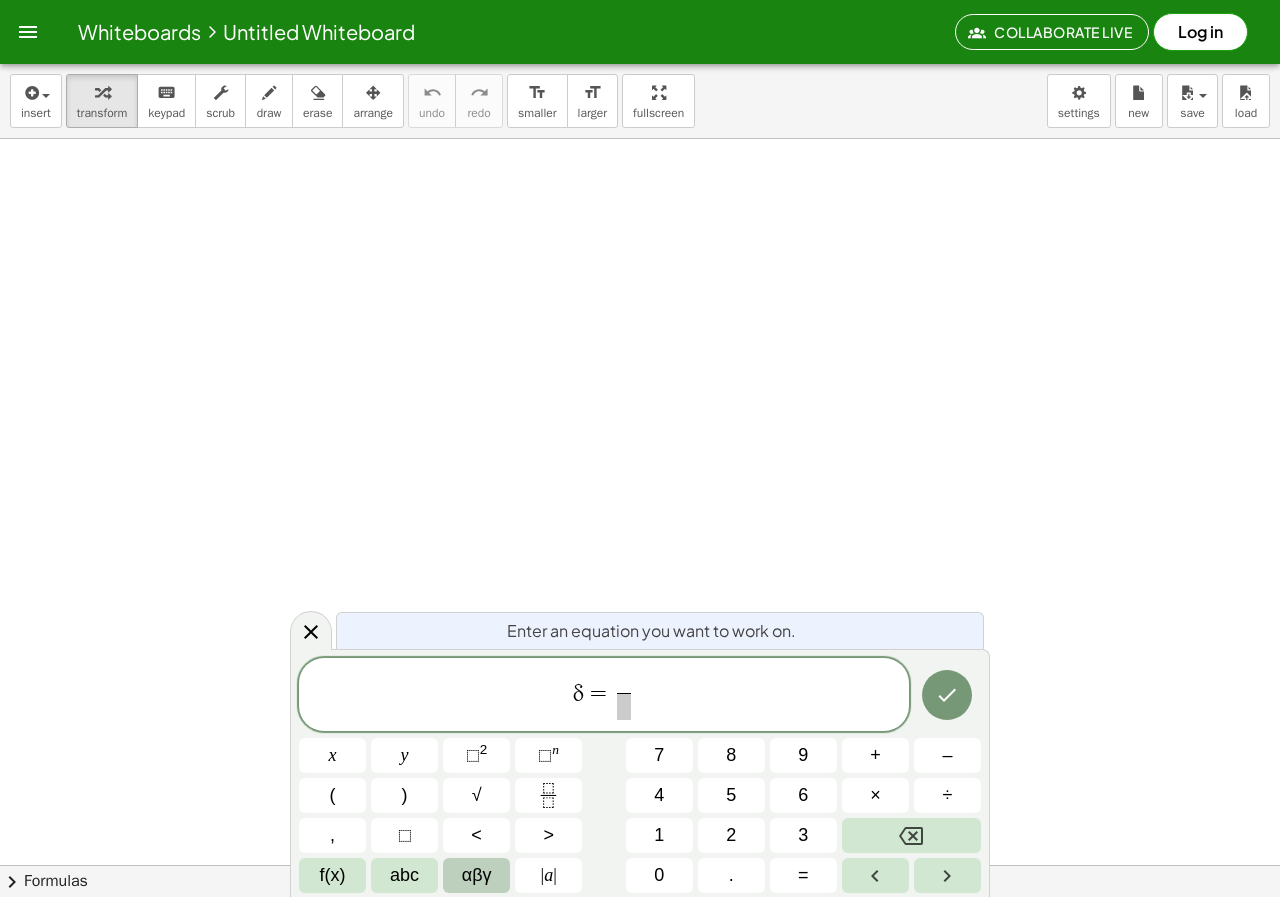 click on "αβγ" at bounding box center (477, 875) 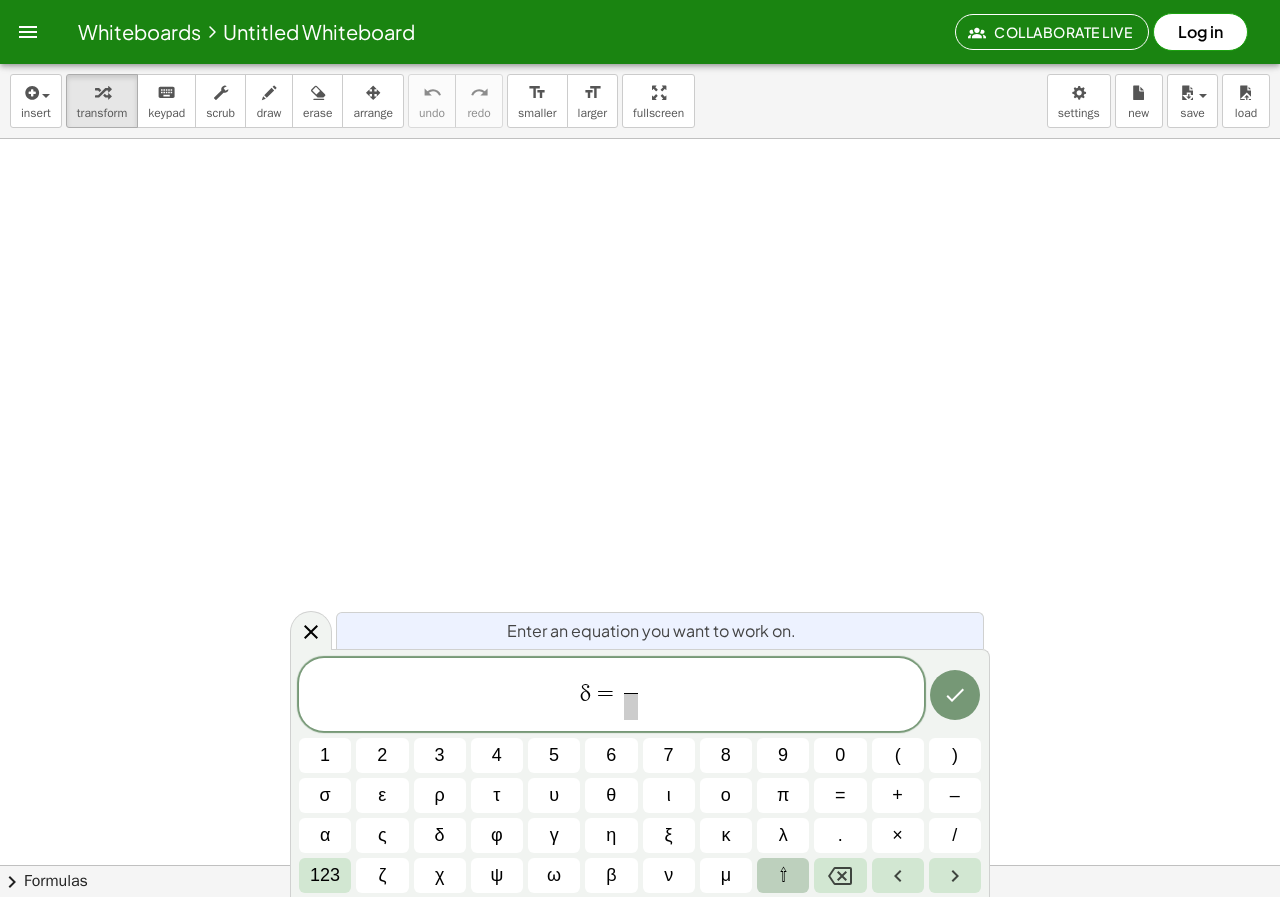 click on "⇧" at bounding box center (783, 875) 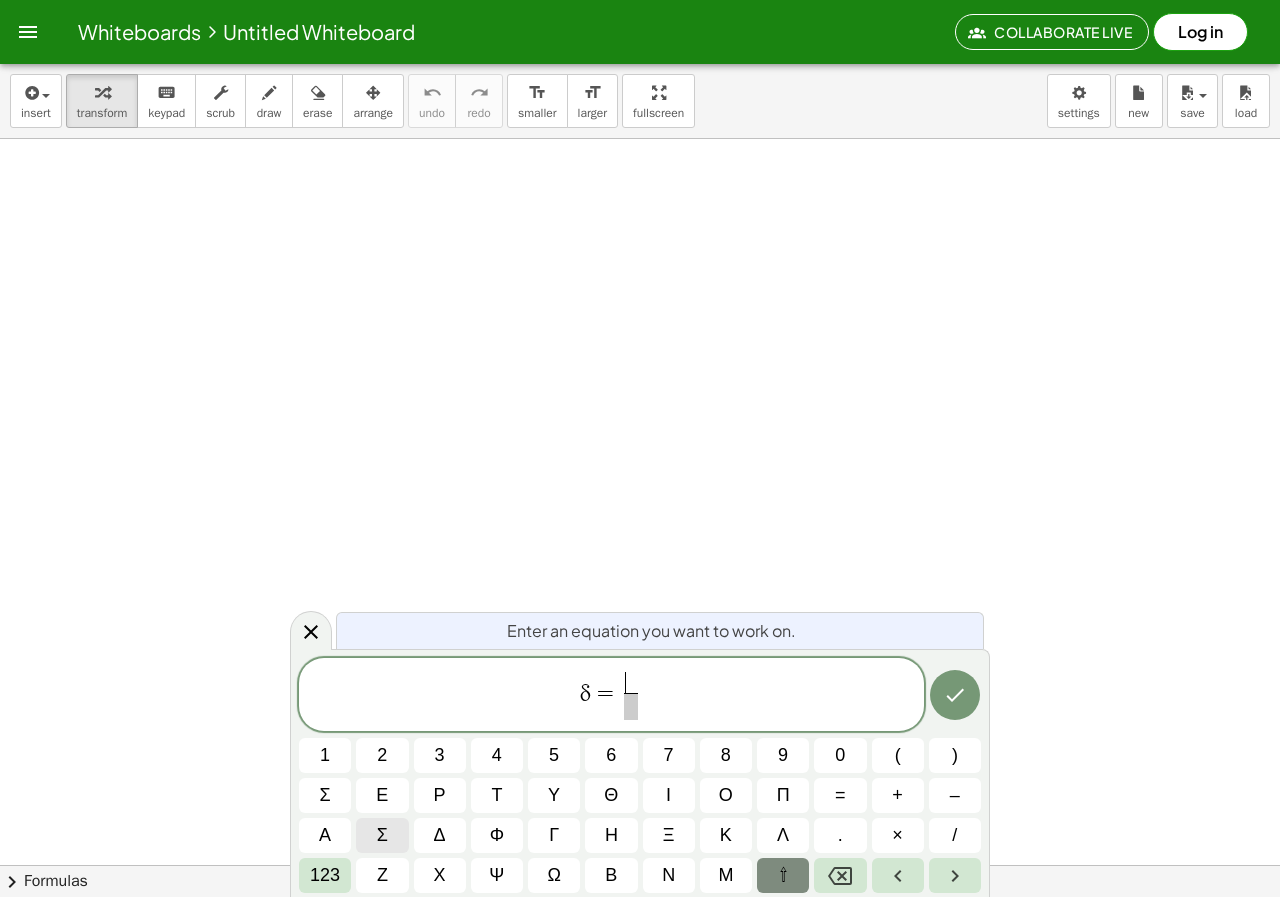click on "ς" at bounding box center (382, 835) 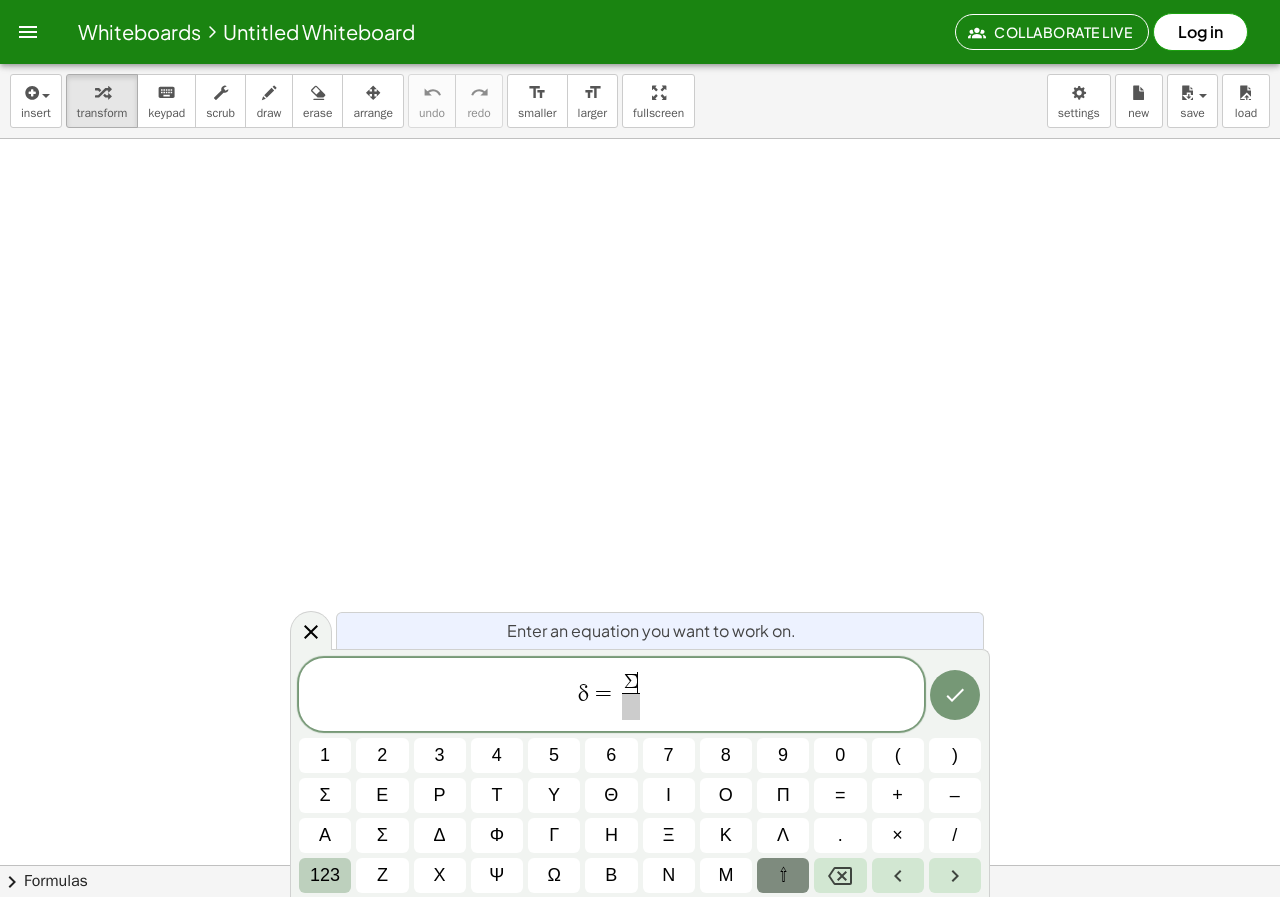 click on "123" at bounding box center [325, 875] 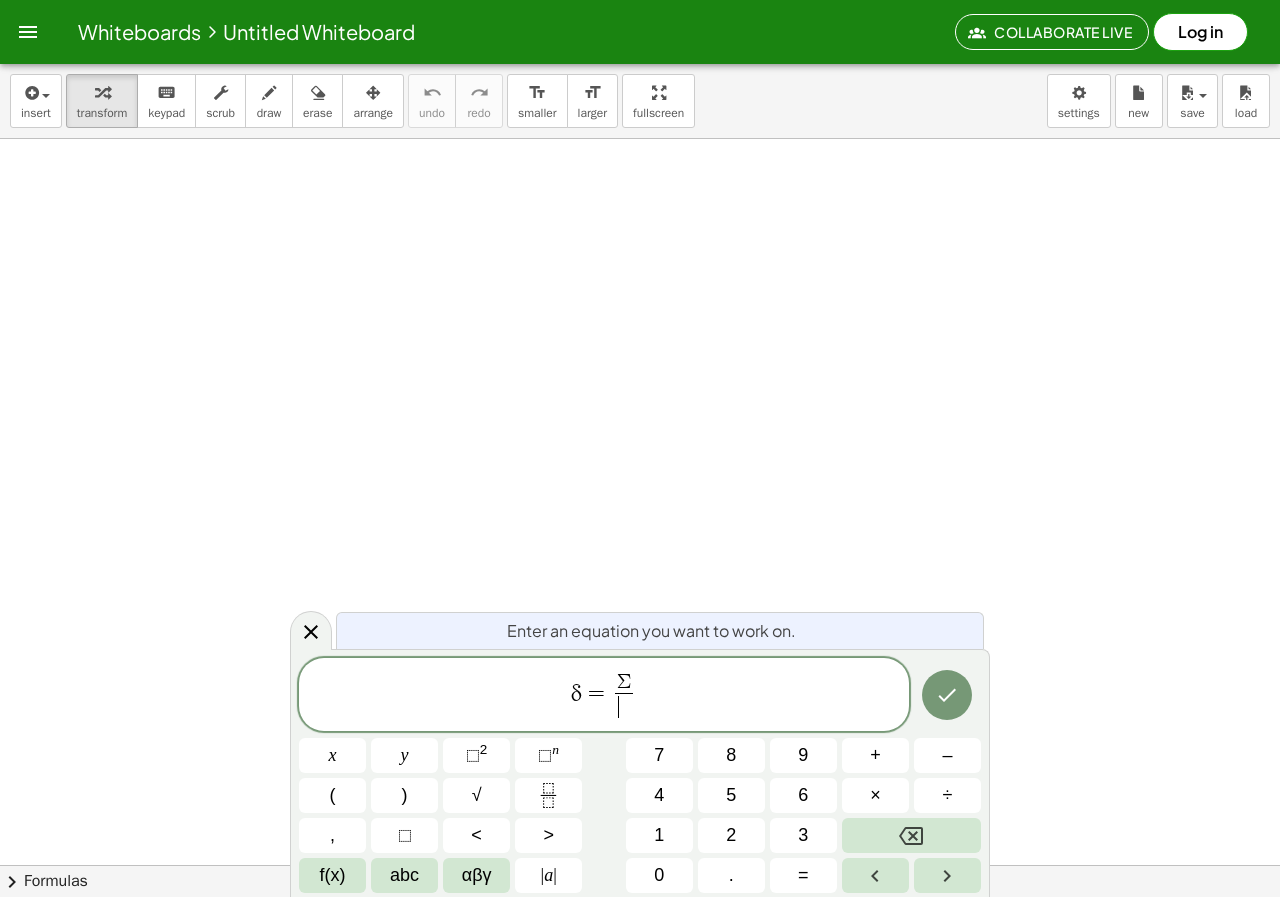 click on "​" at bounding box center (624, 706) 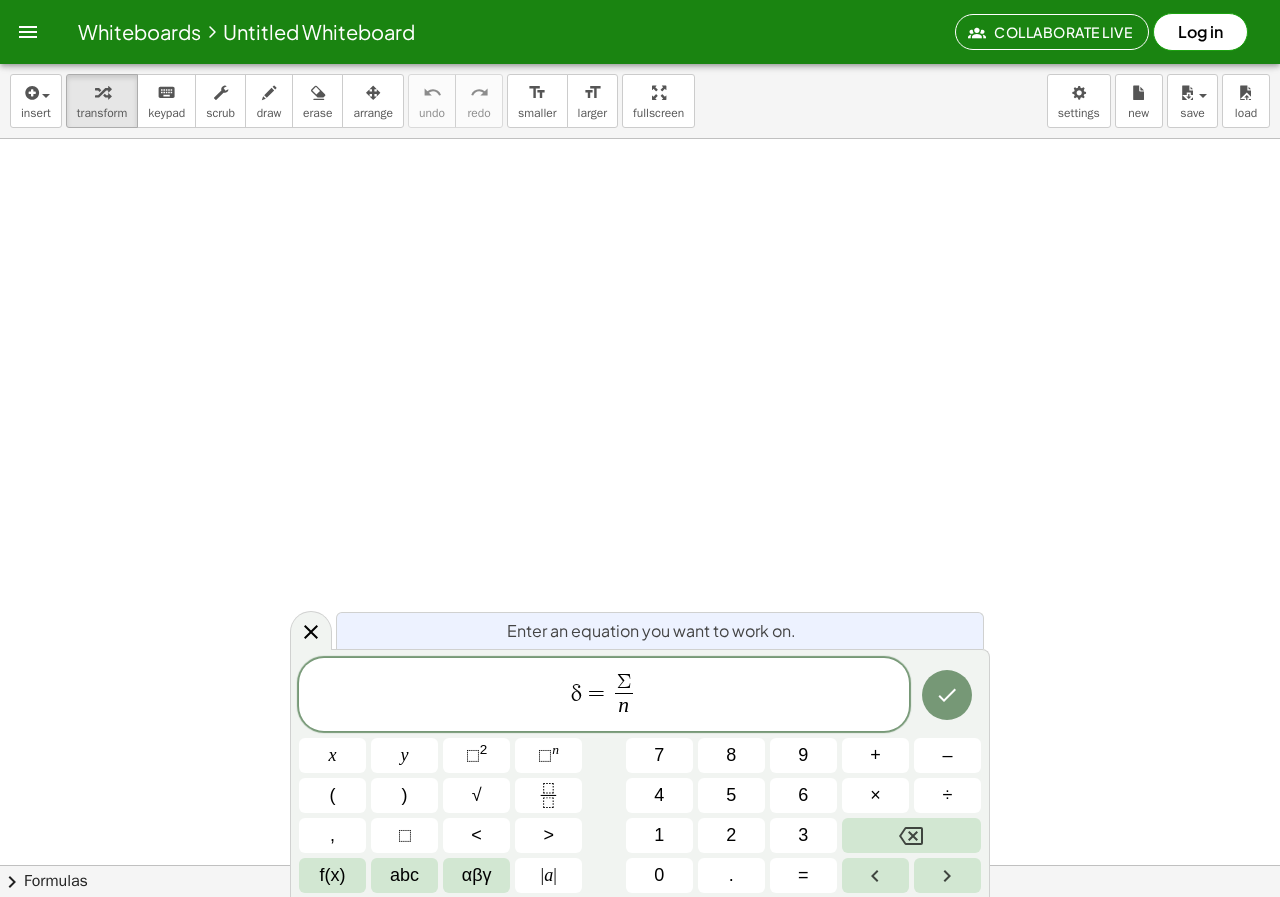 click on "Σ" at bounding box center (624, 682) 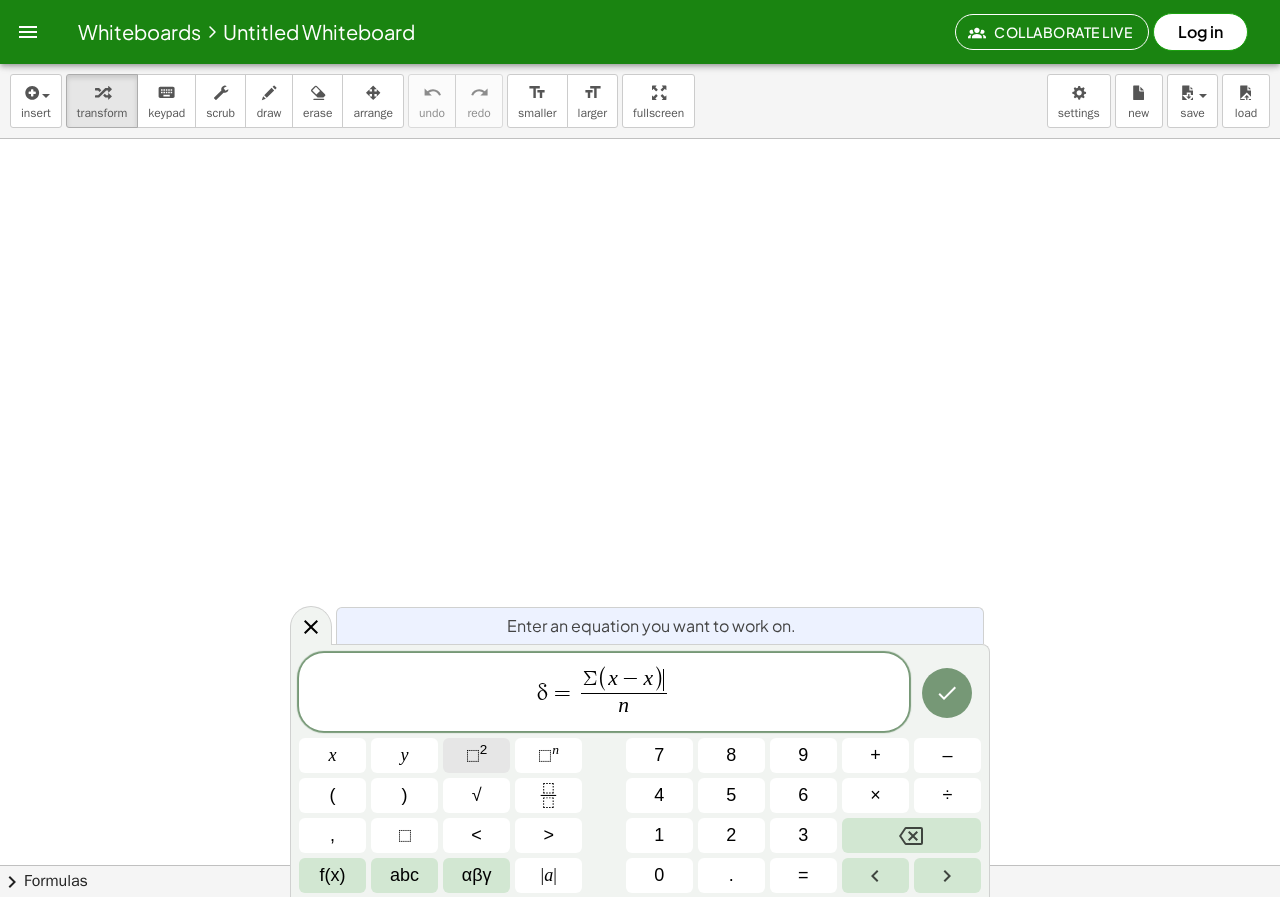 click on "⬚" at bounding box center (473, 755) 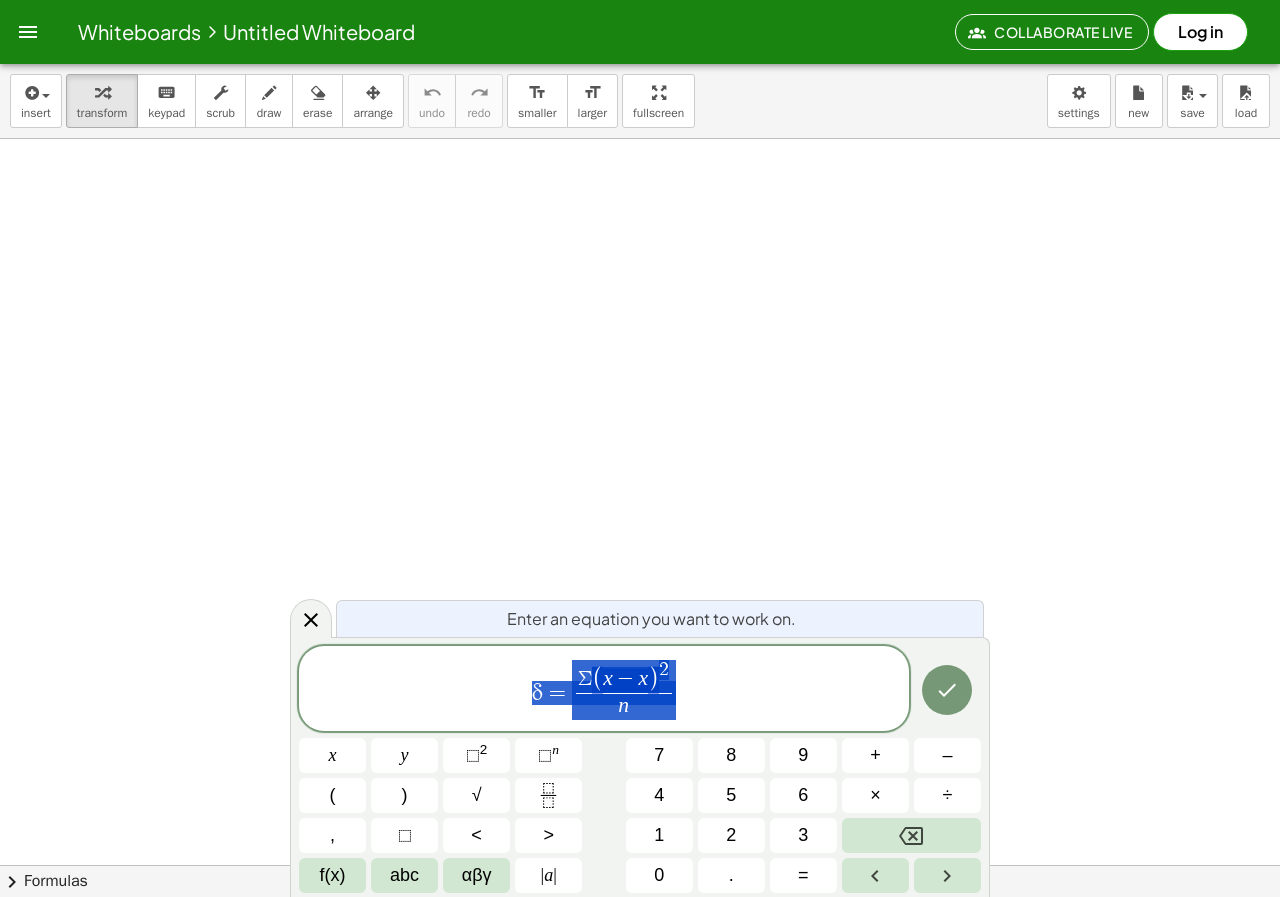 drag, startPoint x: 516, startPoint y: 690, endPoint x: 748, endPoint y: 700, distance: 232.21542 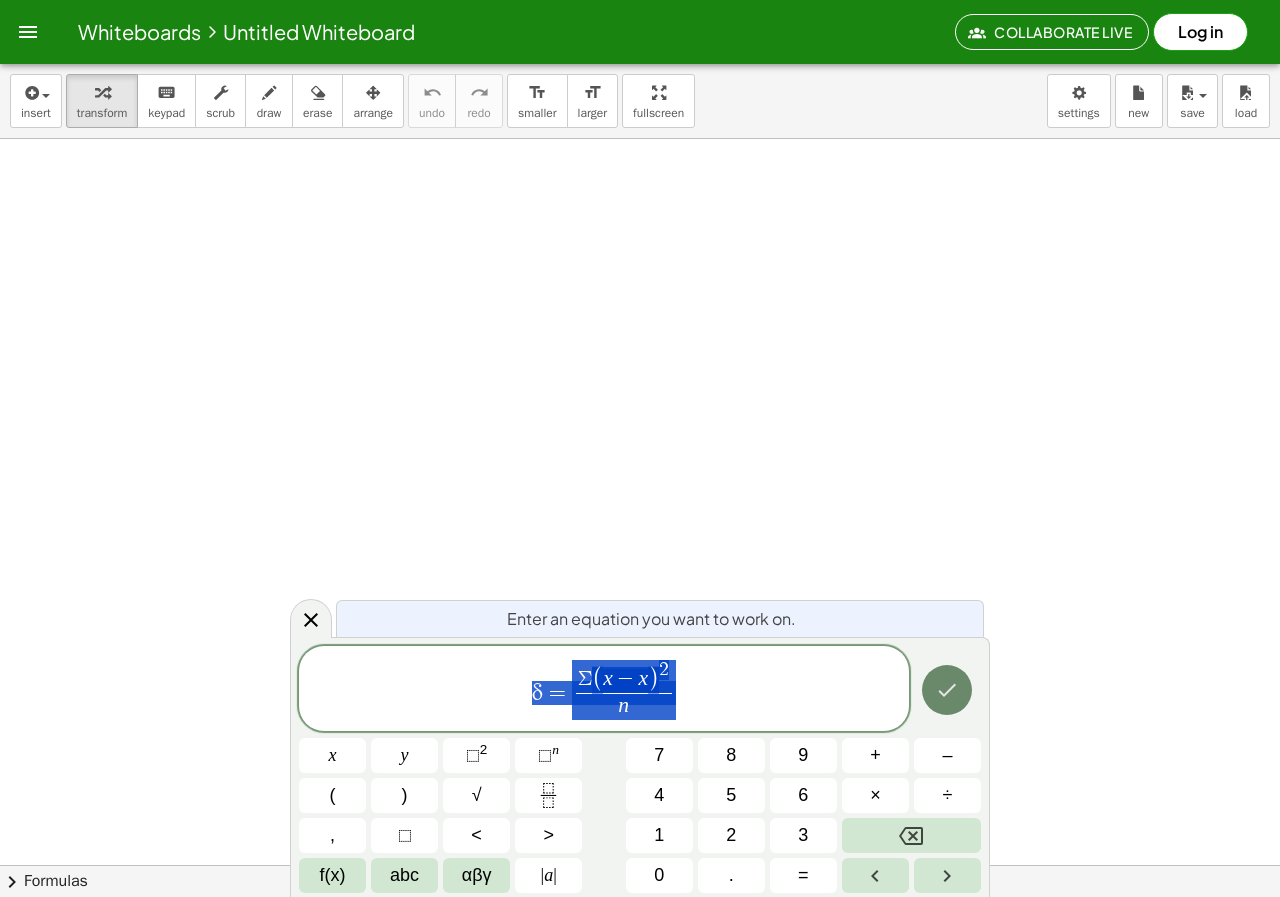 click 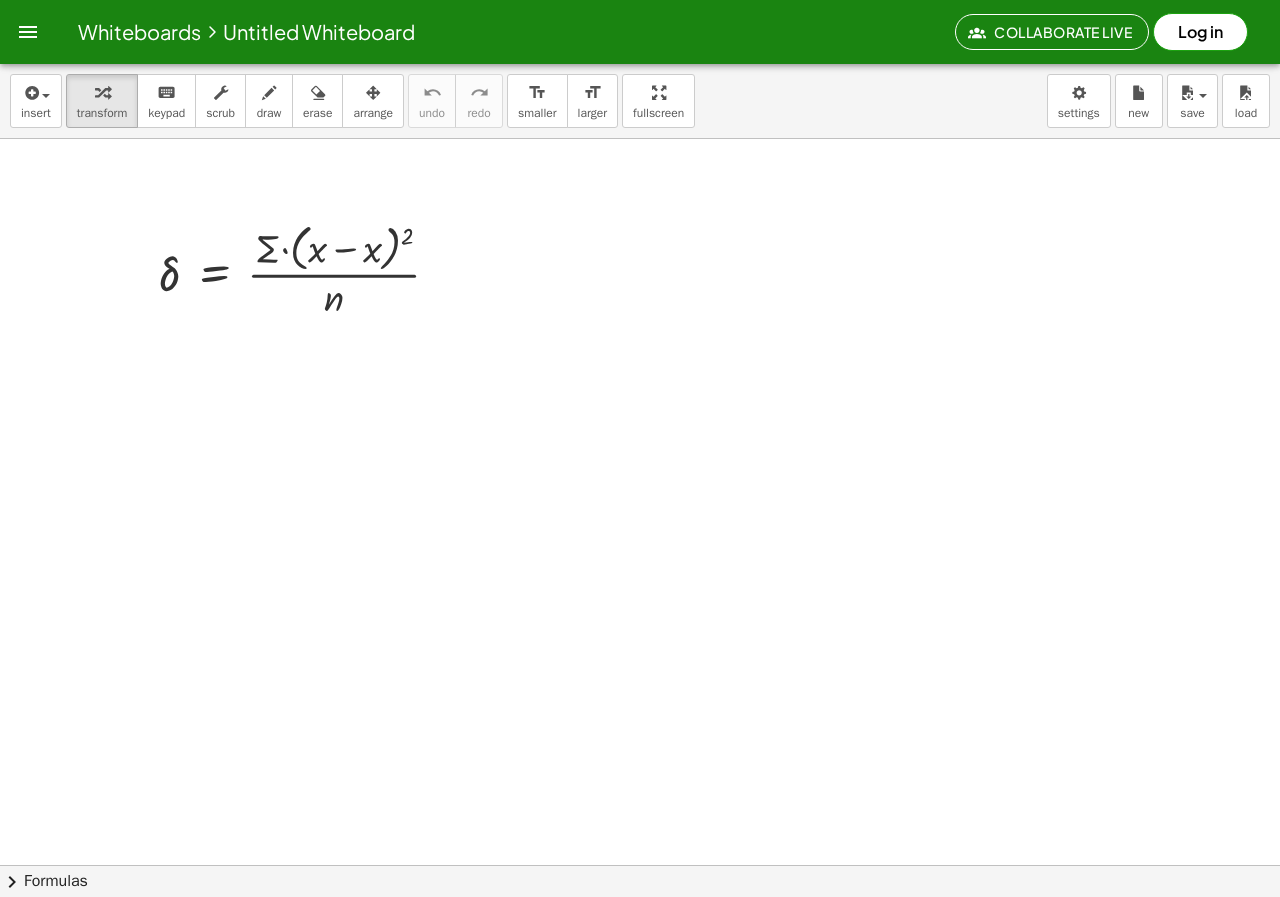 click at bounding box center (640, 929) 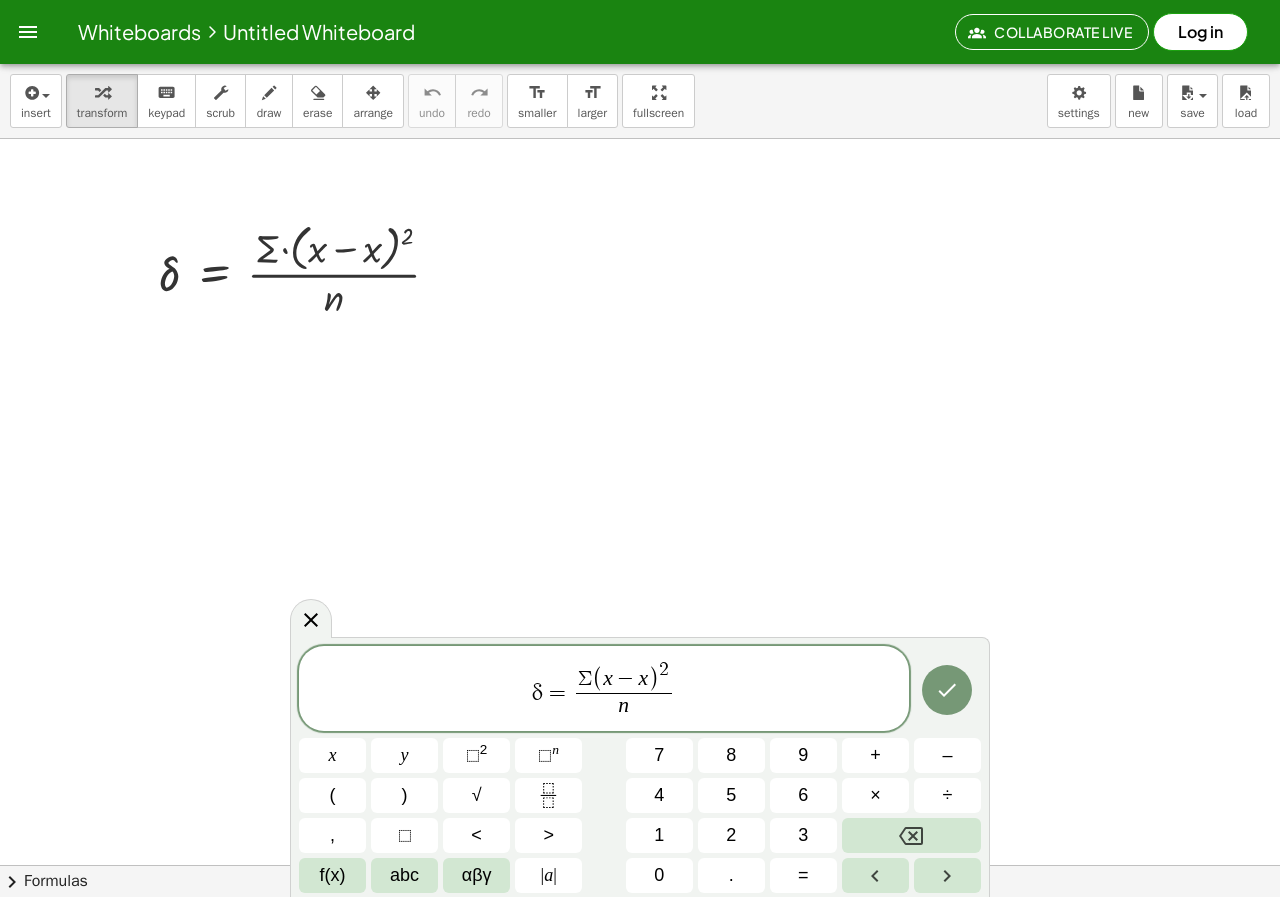 click on "n" at bounding box center (624, 706) 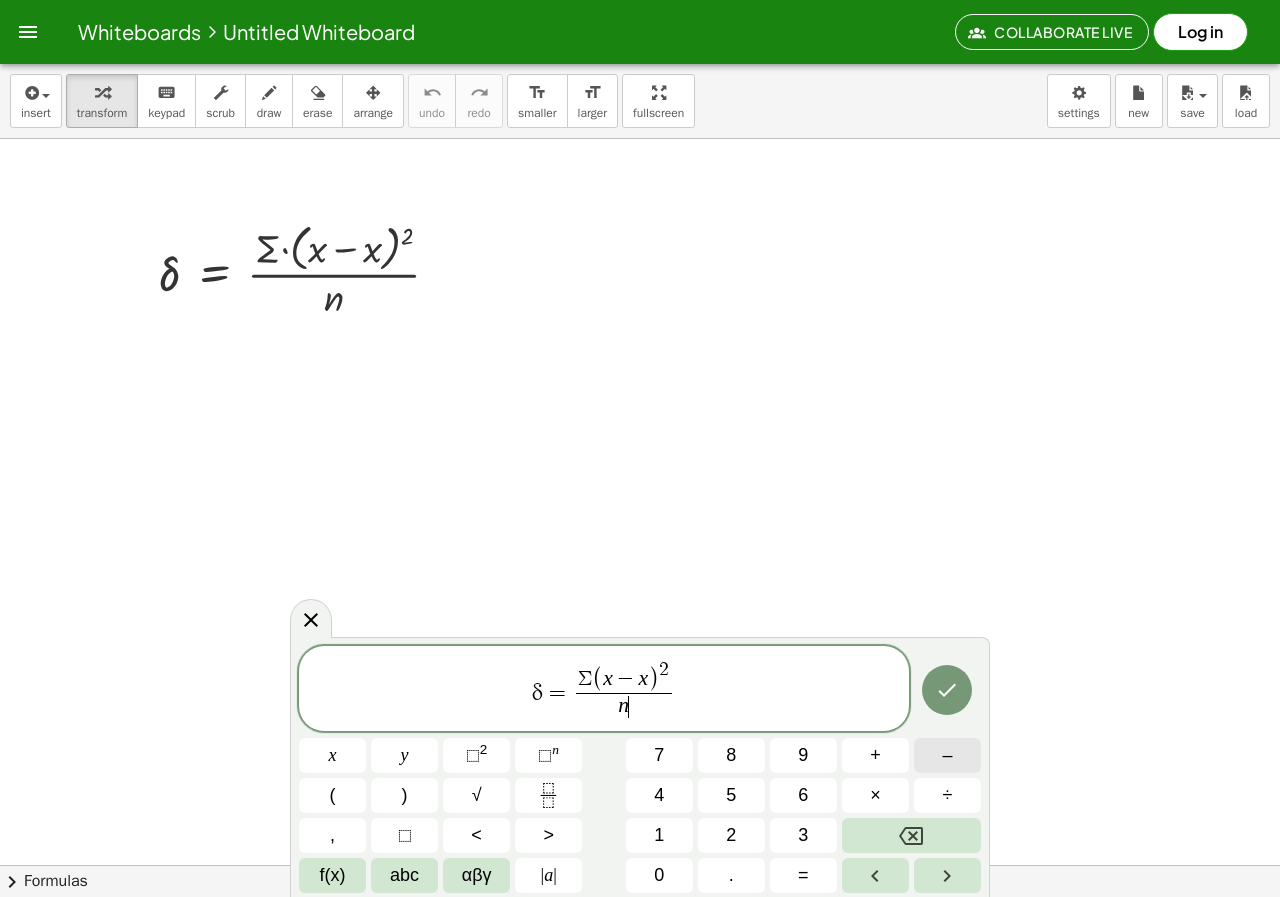 click on "–" at bounding box center (947, 755) 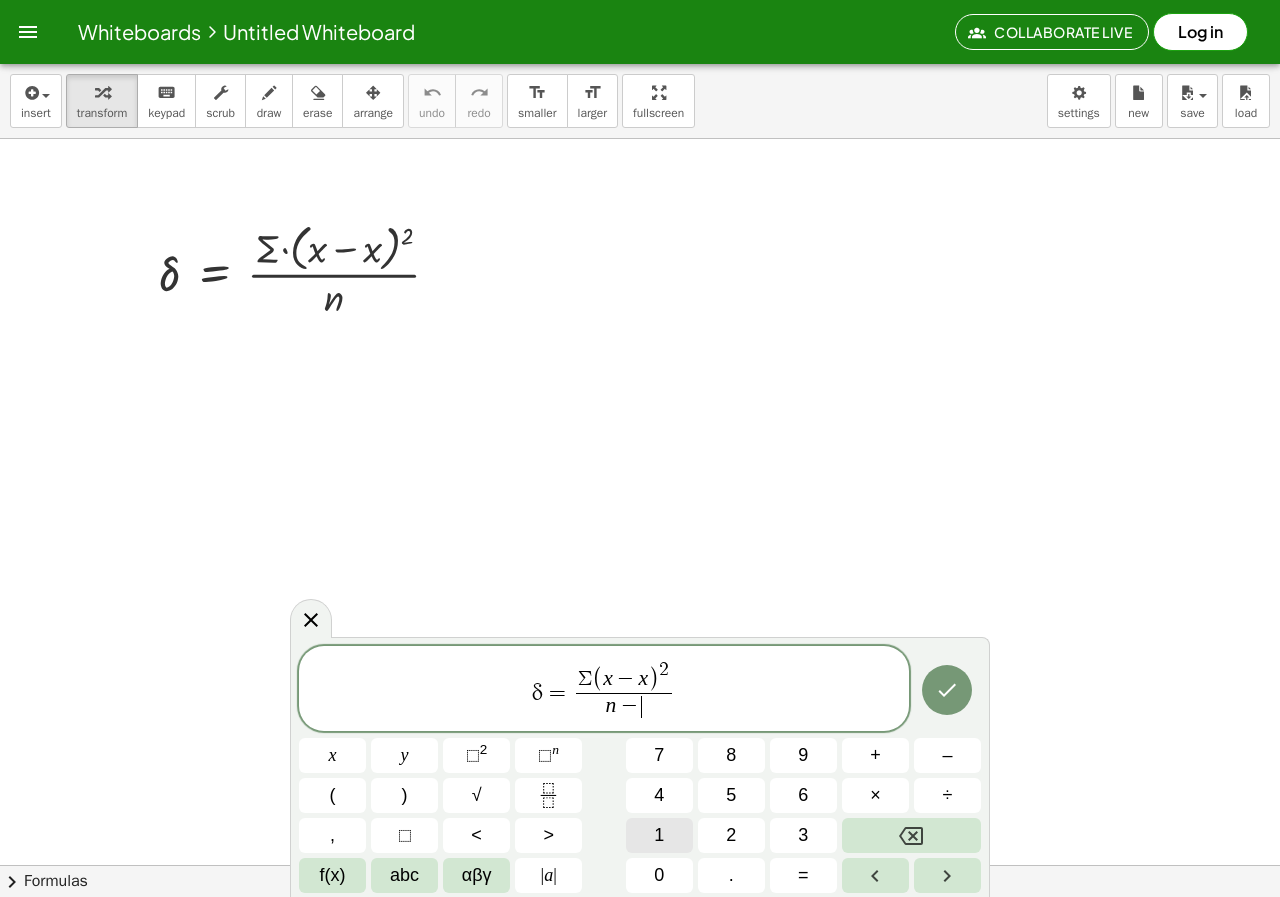 click on "1" at bounding box center [659, 835] 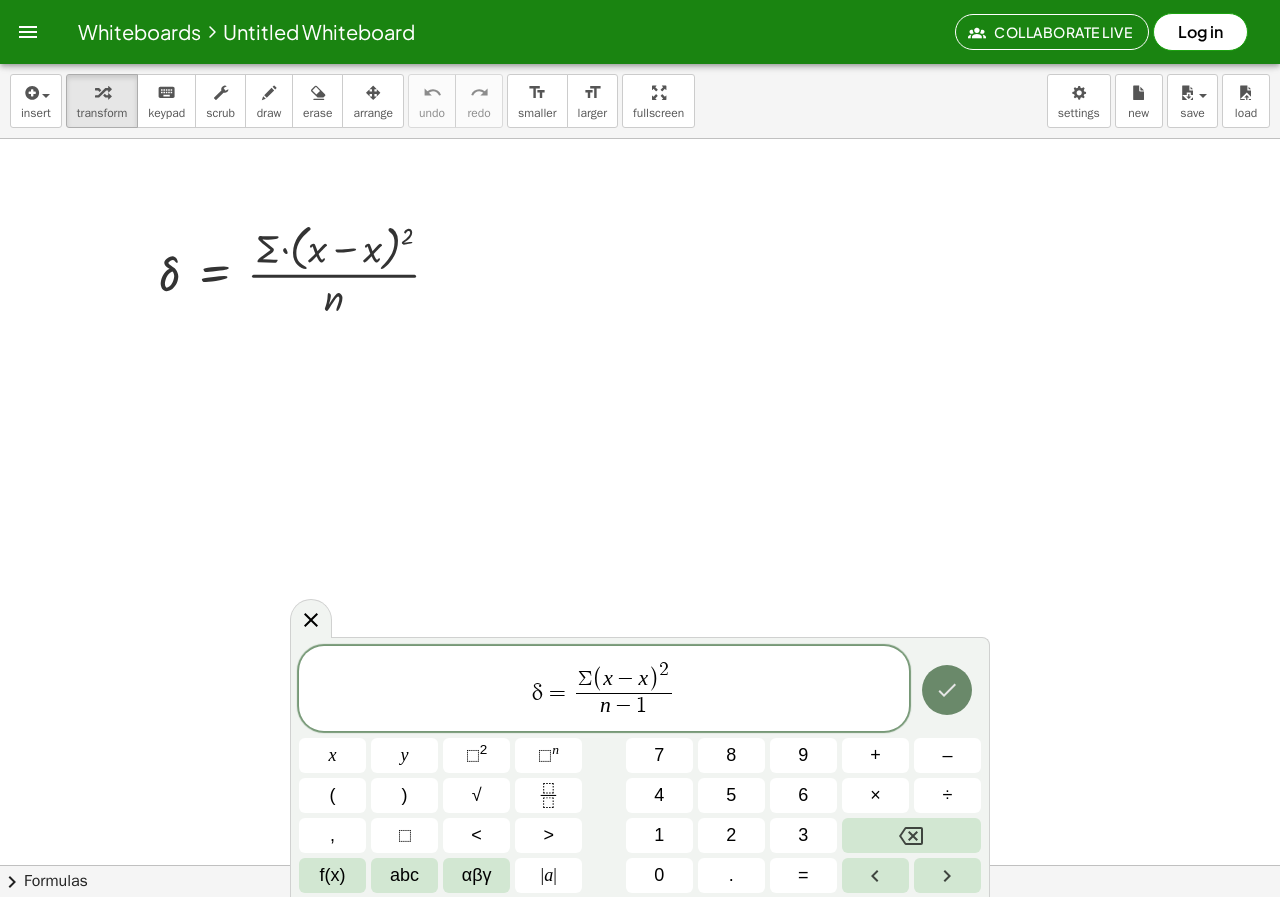 click 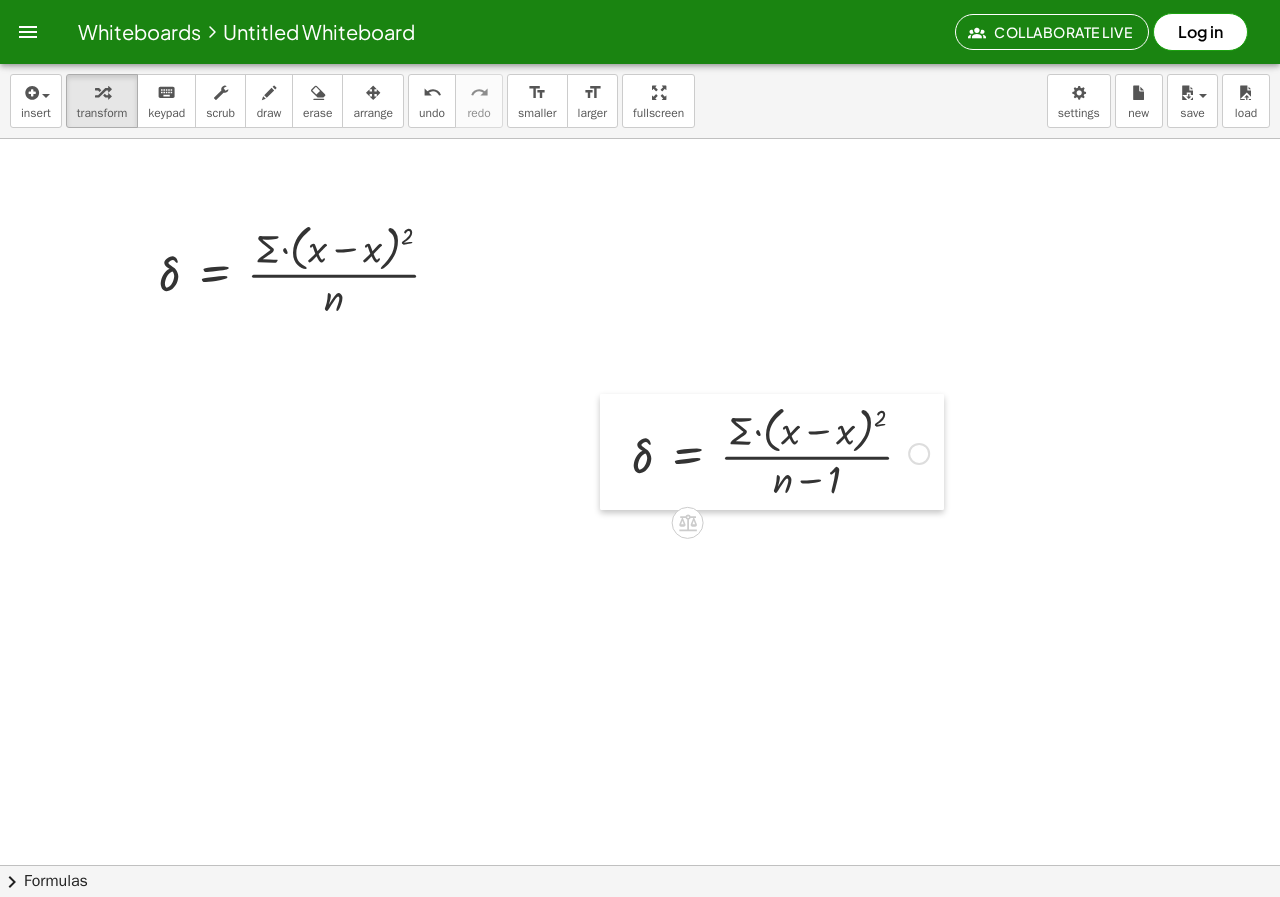 drag, startPoint x: 488, startPoint y: 610, endPoint x: 609, endPoint y: 435, distance: 212.75807 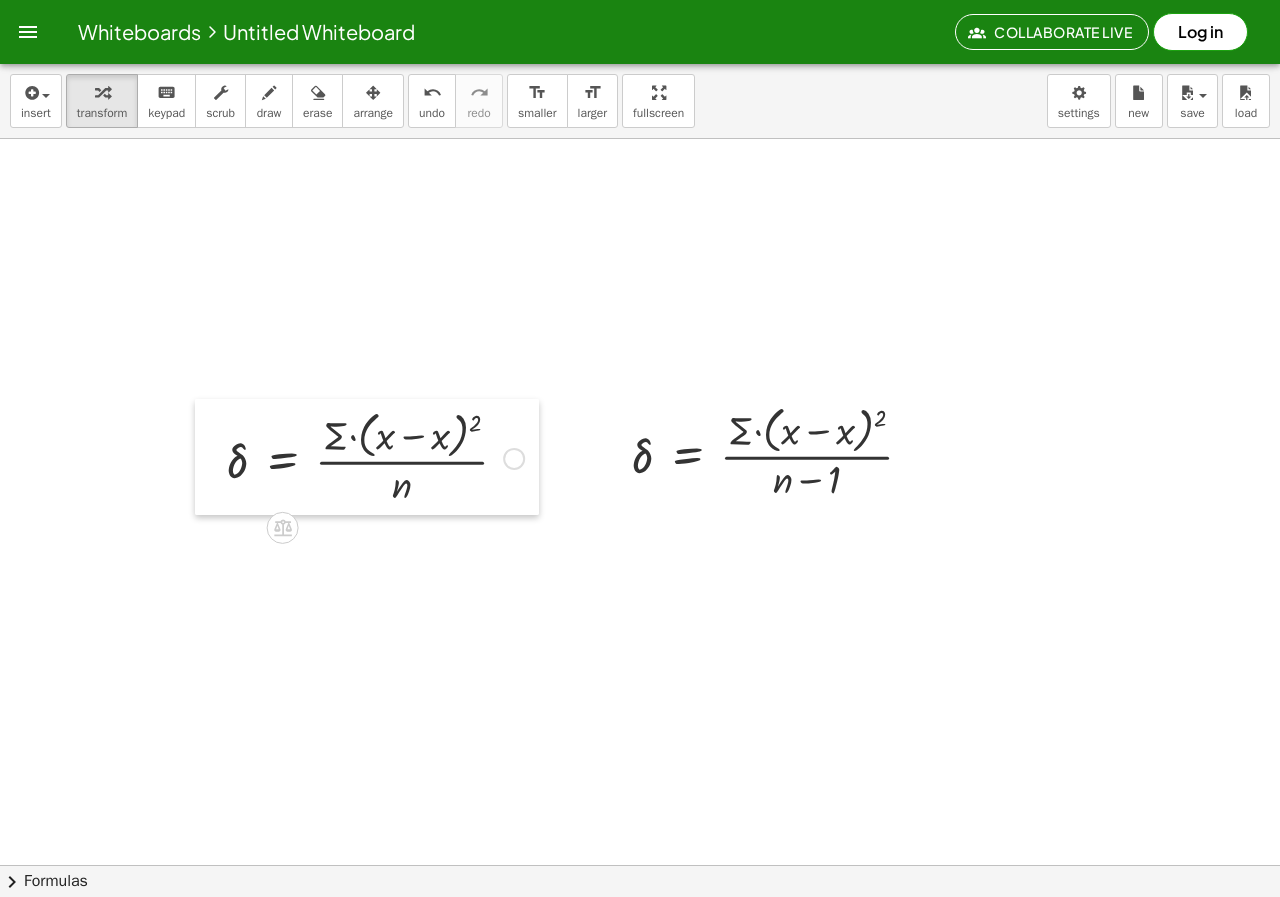 drag, startPoint x: 136, startPoint y: 226, endPoint x: 206, endPoint y: 414, distance: 200.60907 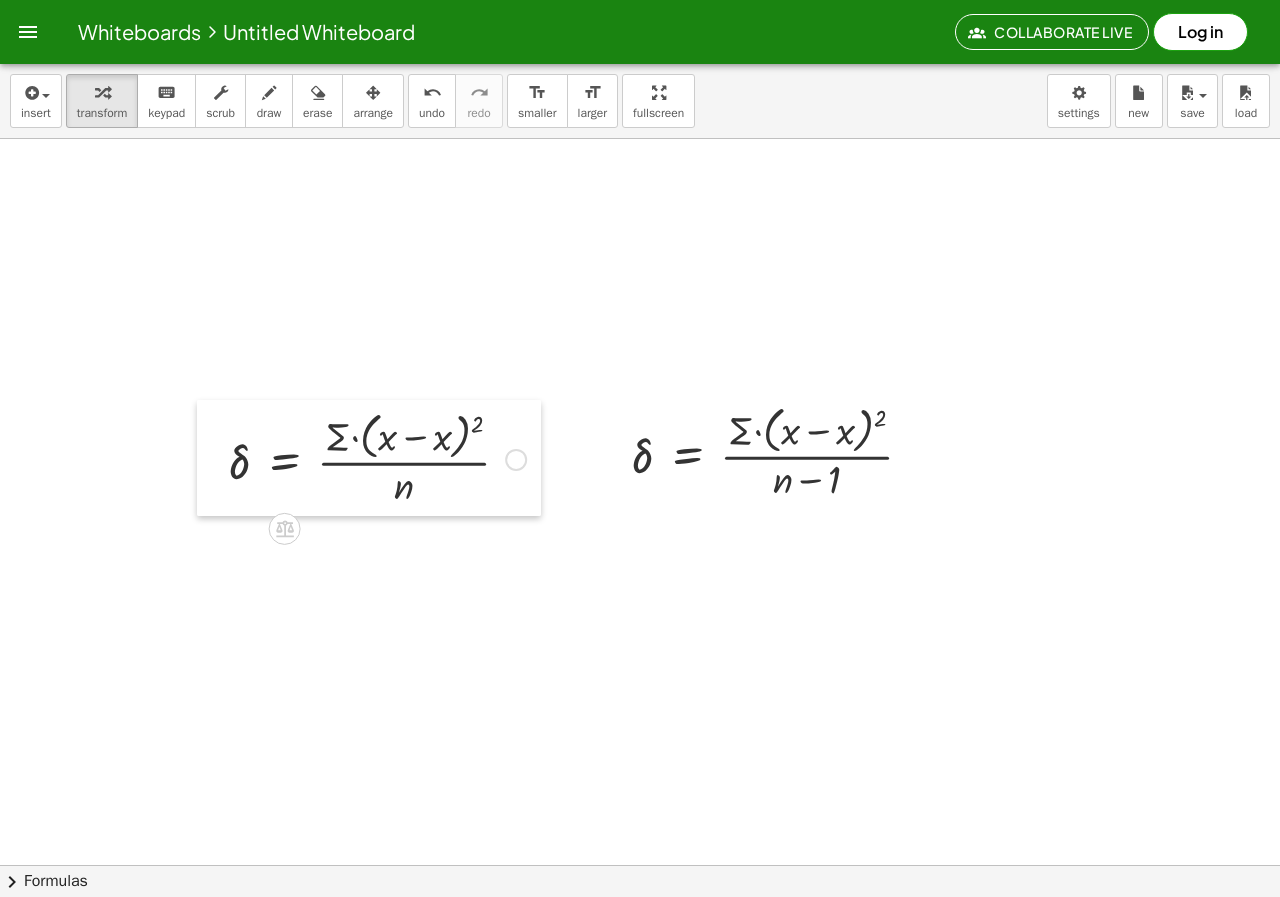 drag, startPoint x: 217, startPoint y: 432, endPoint x: 216, endPoint y: 414, distance: 18.027756 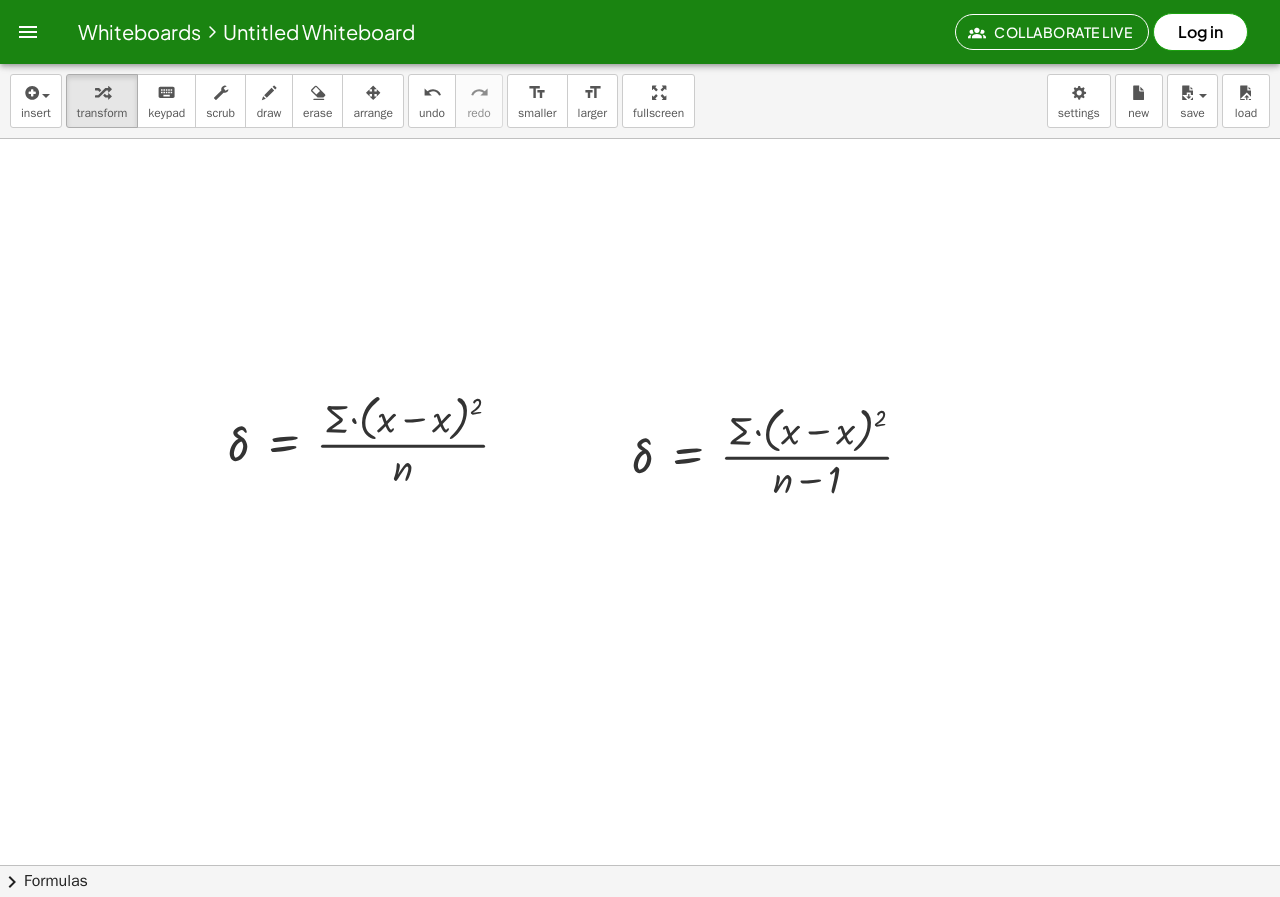 click at bounding box center (640, 929) 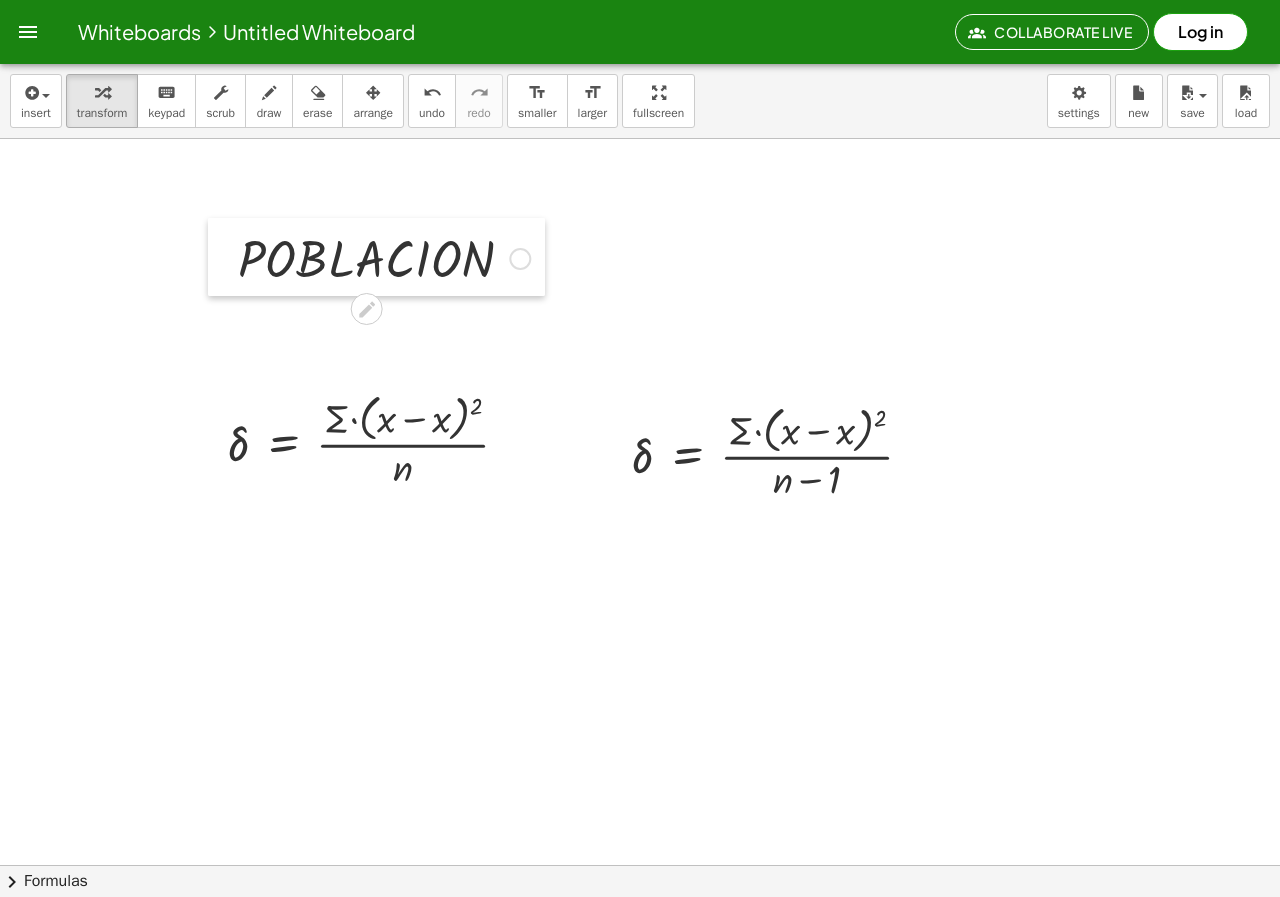 drag, startPoint x: 585, startPoint y: 658, endPoint x: 232, endPoint y: 231, distance: 554.01984 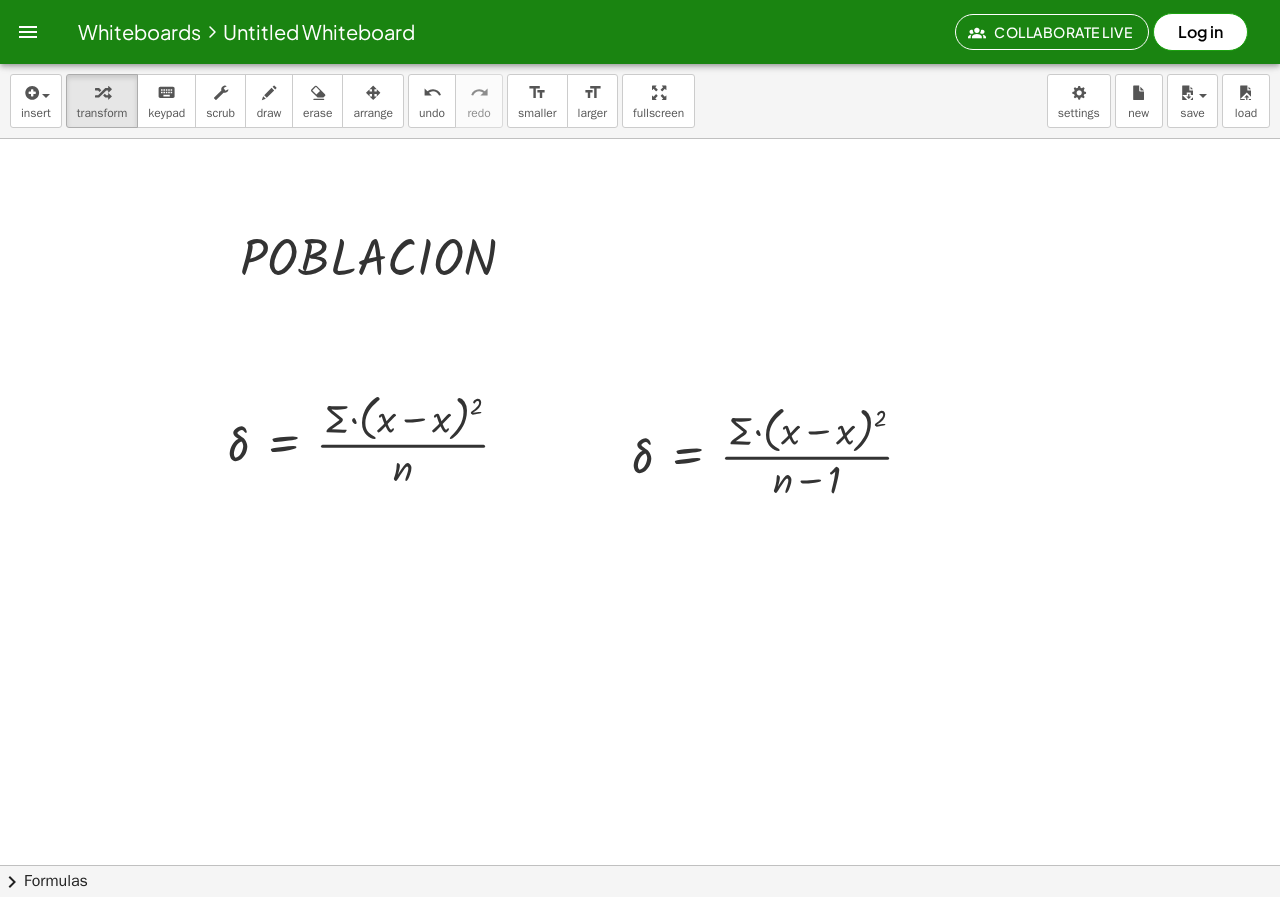 click at bounding box center (640, 929) 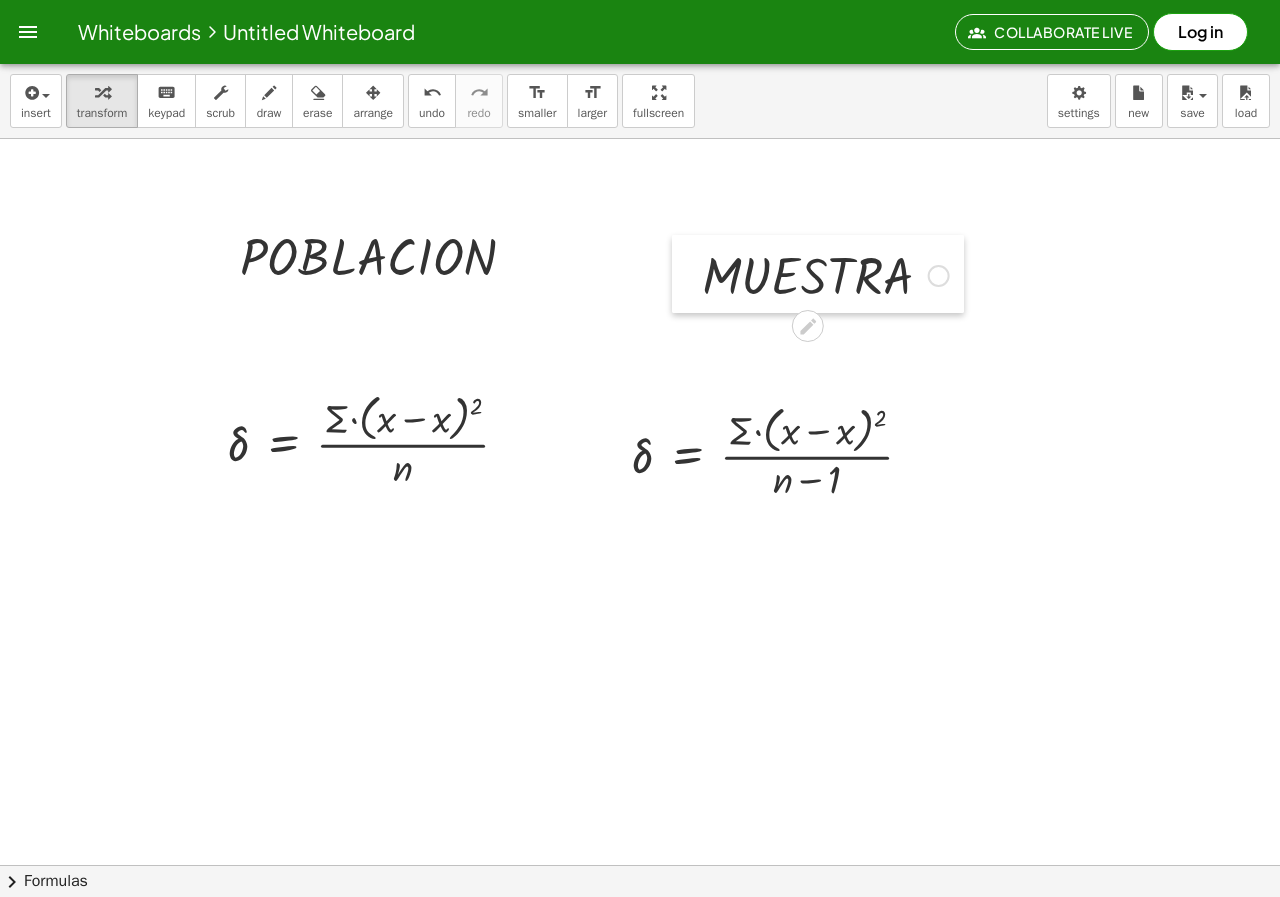 drag, startPoint x: 470, startPoint y: 741, endPoint x: 681, endPoint y: 250, distance: 534.4174 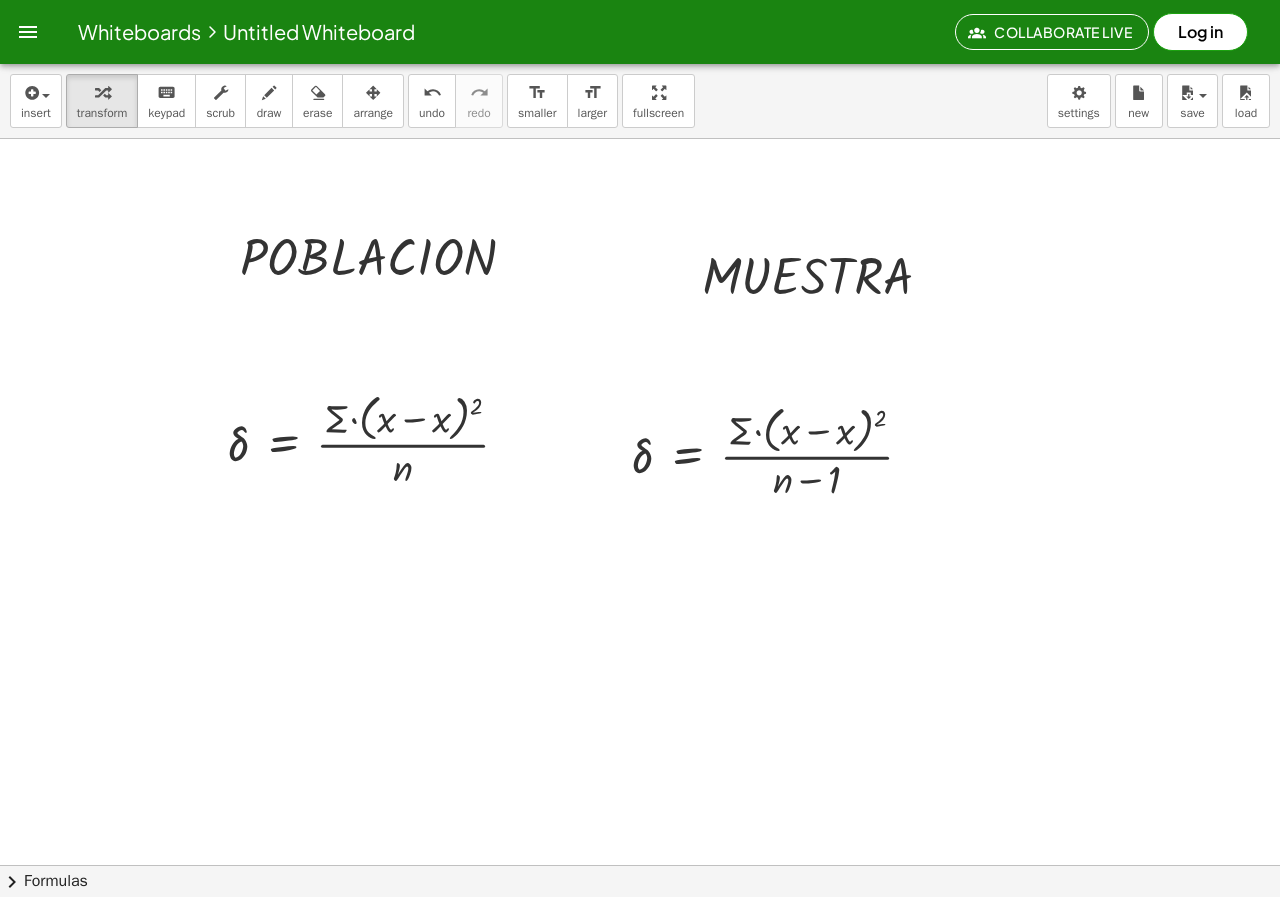 click at bounding box center [640, 929] 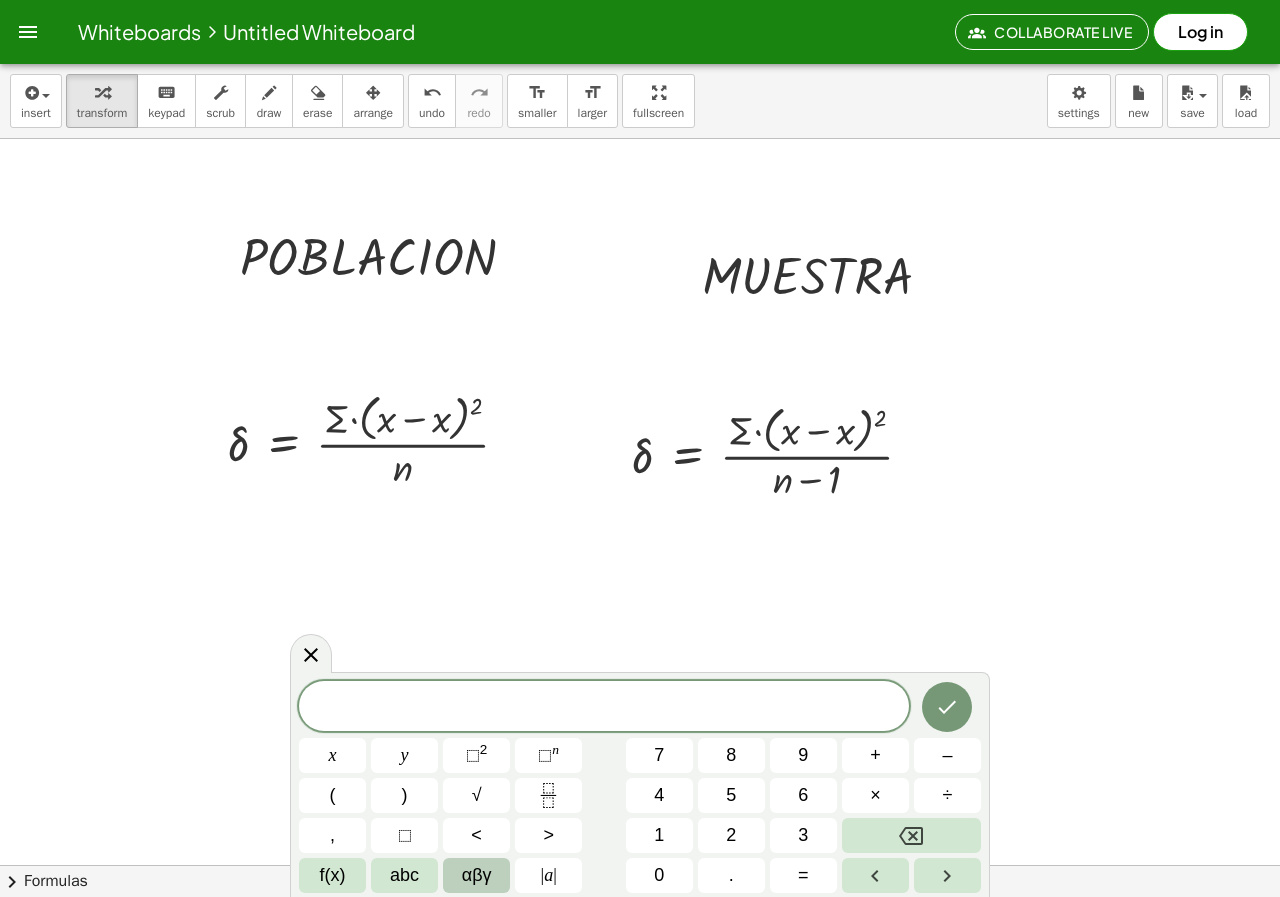 click on "αβγ" at bounding box center (477, 875) 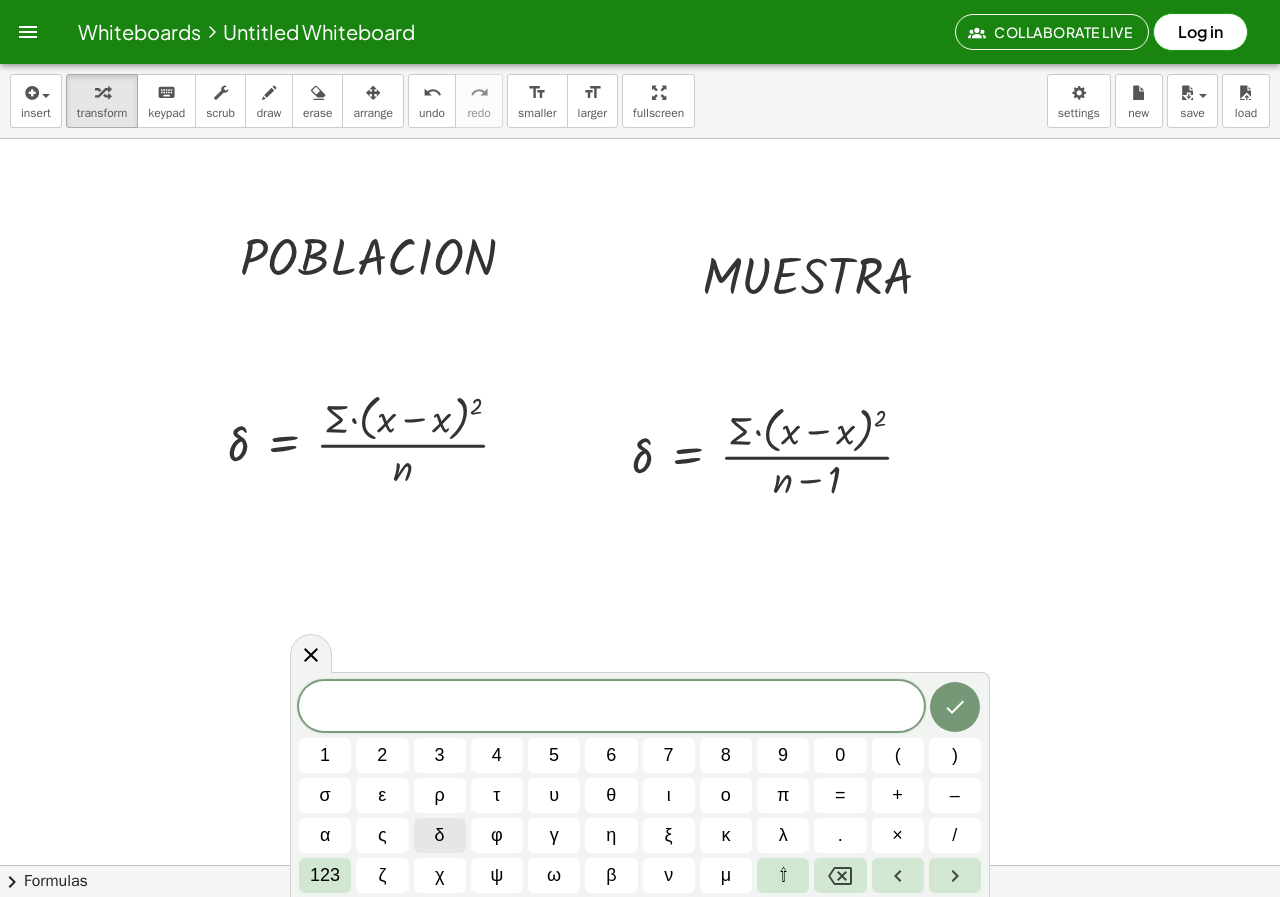 click on "δ" at bounding box center [440, 835] 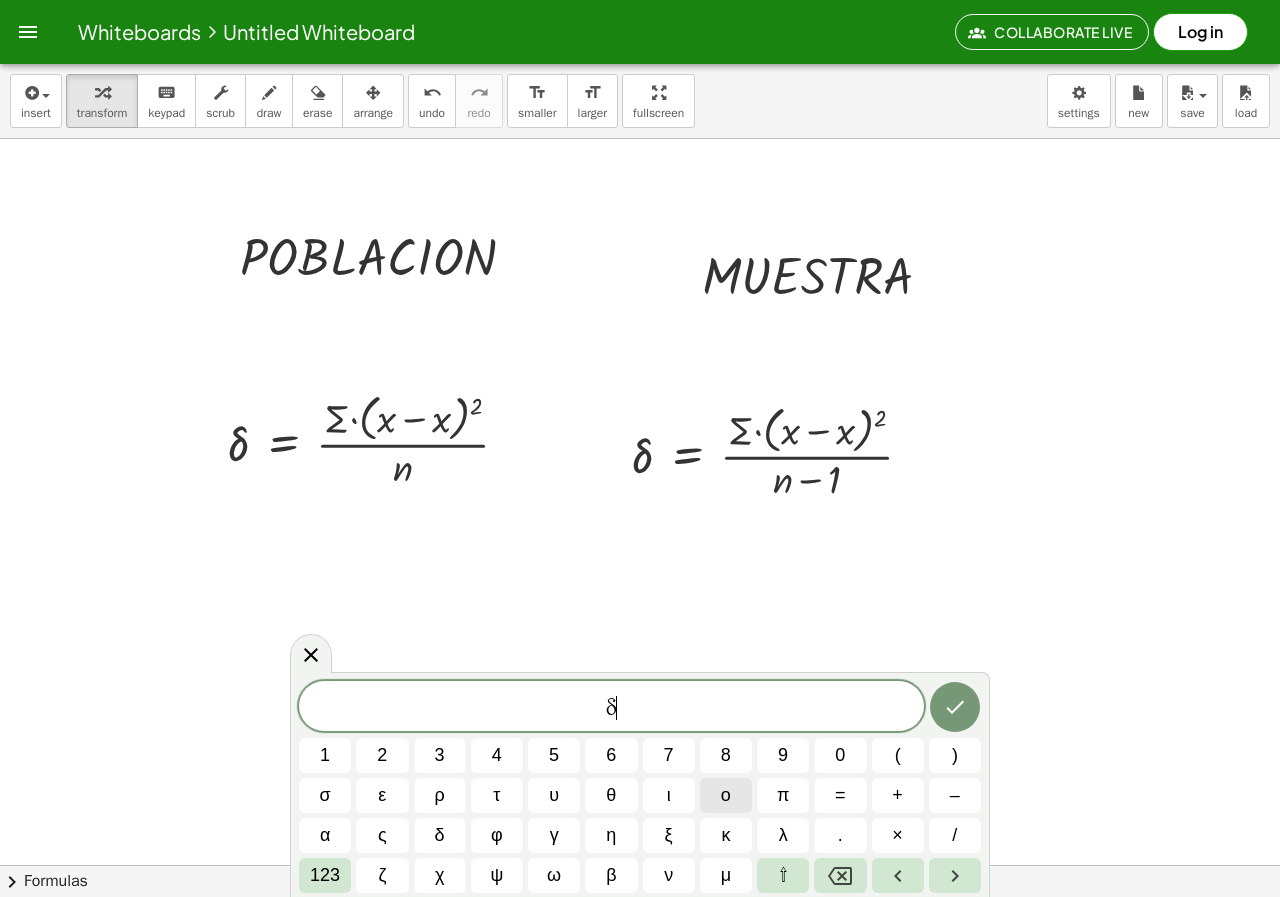 click on "ο" at bounding box center [726, 795] 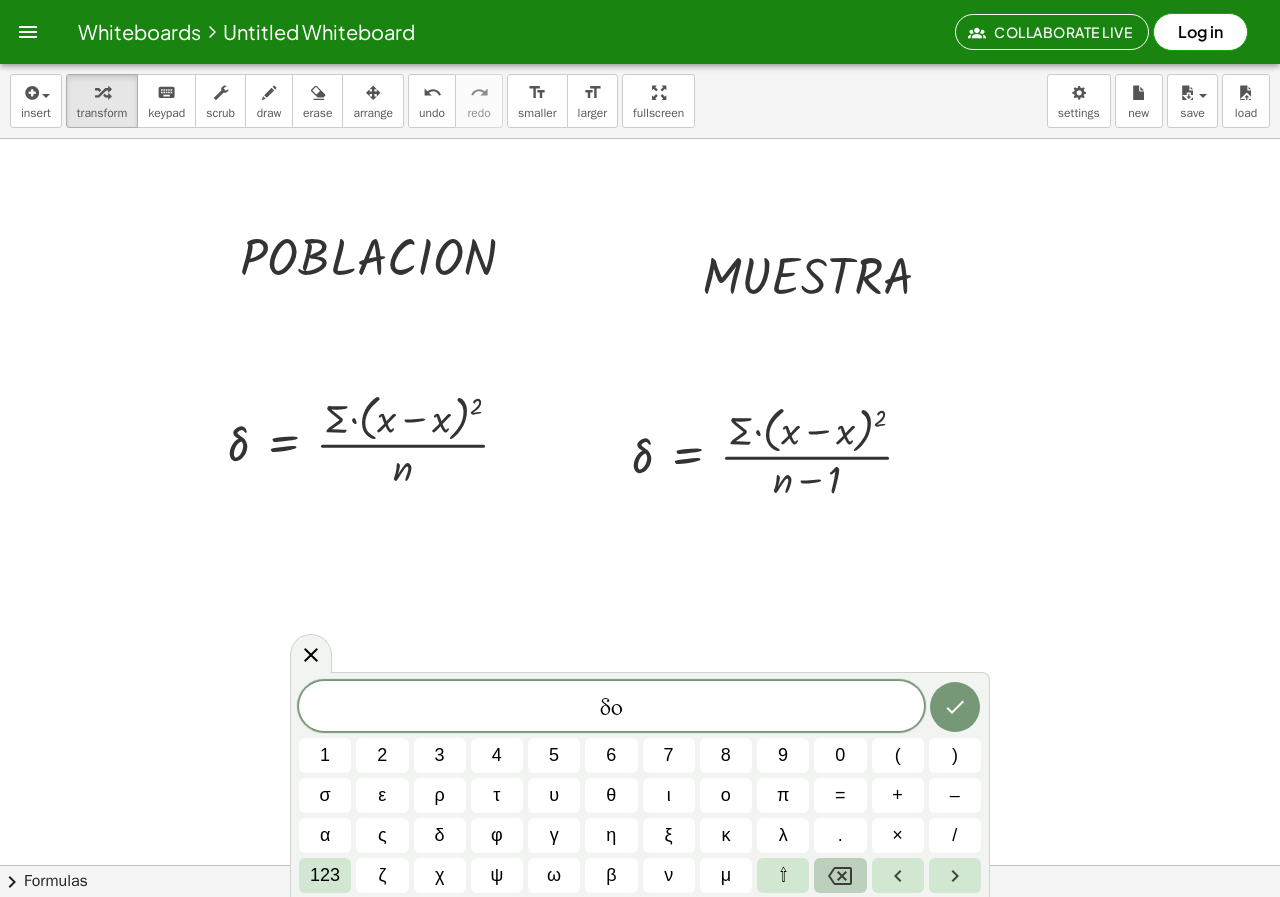 click 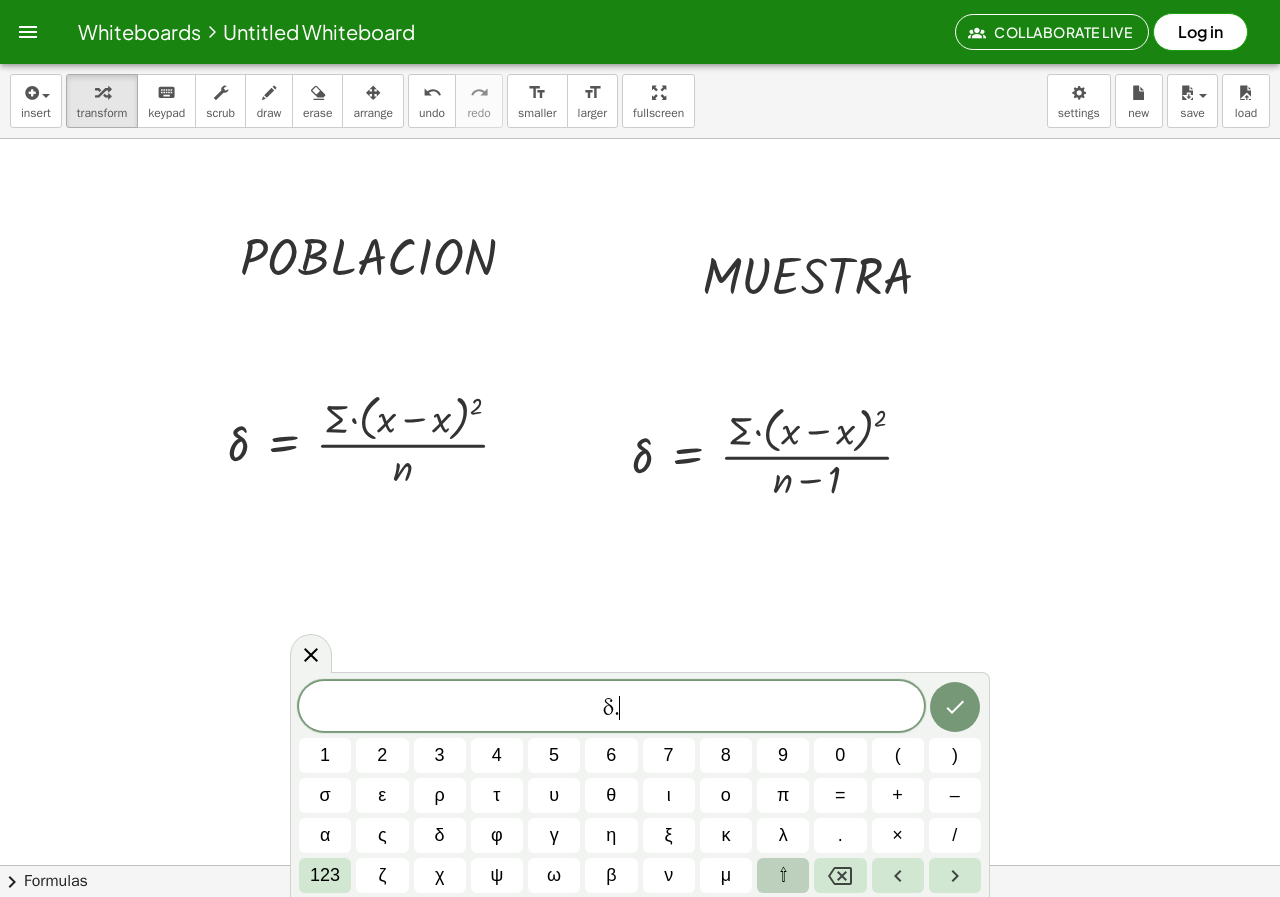 click on "⇧" at bounding box center (783, 875) 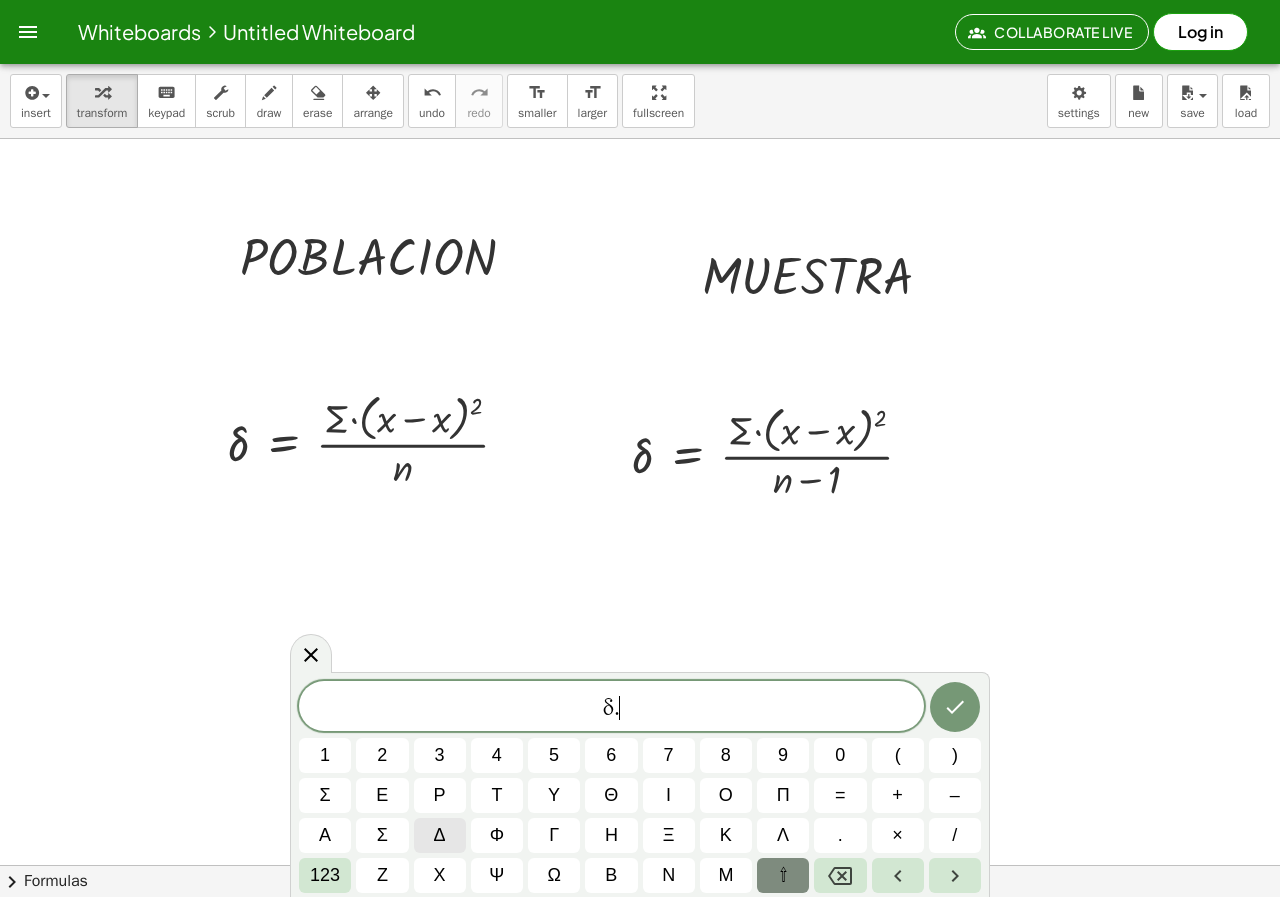click on "δ" at bounding box center [440, 835] 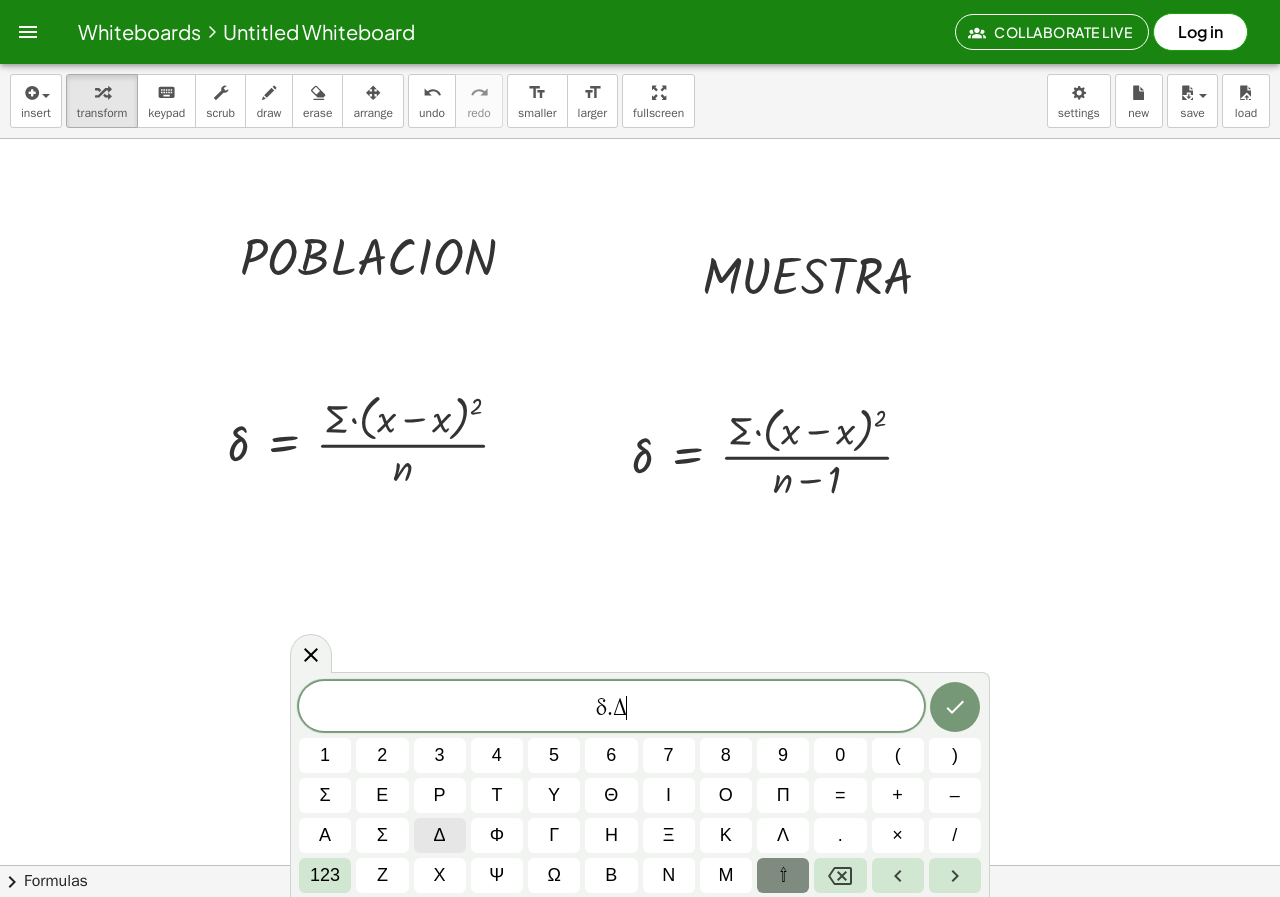 click on "123" at bounding box center (325, 875) 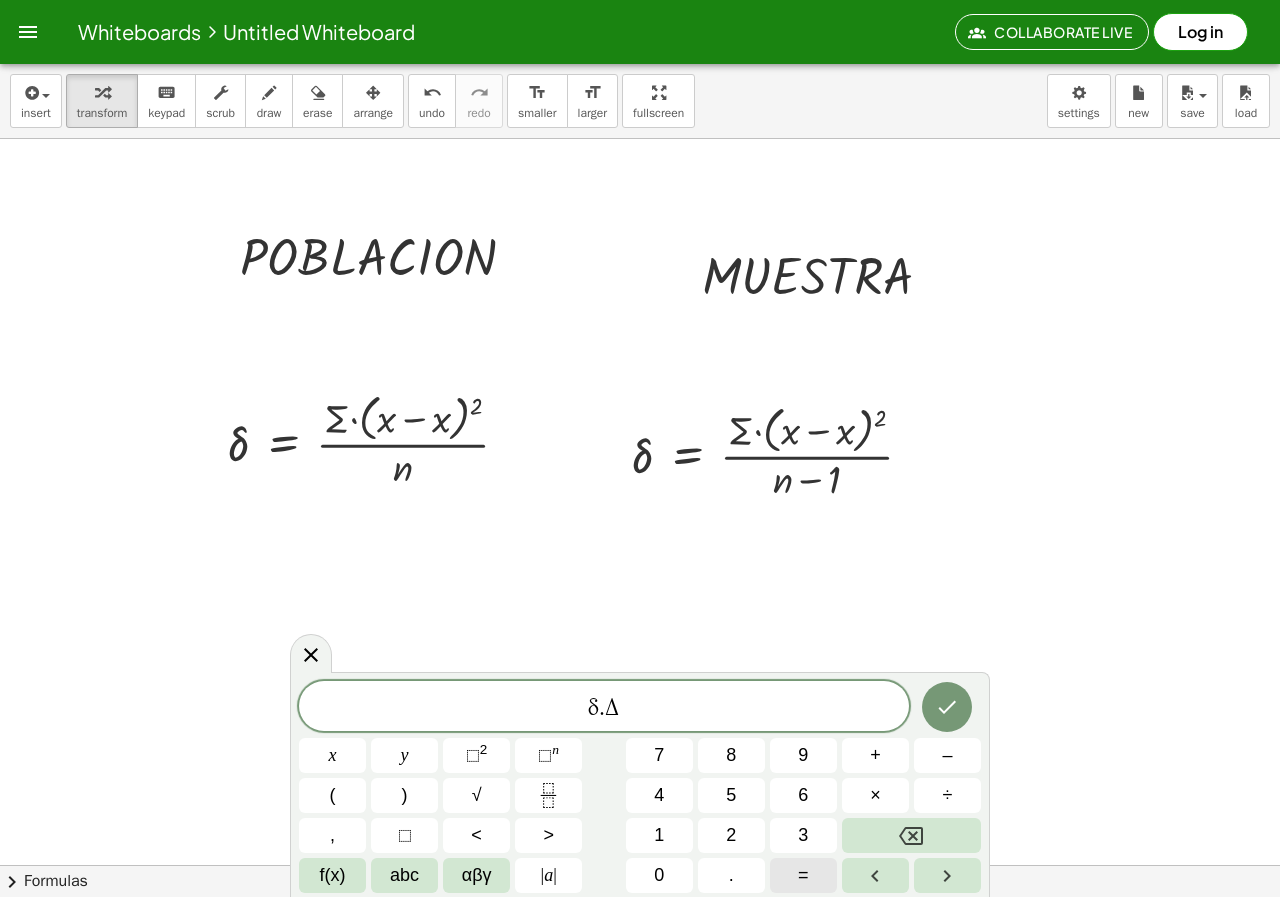 click on "=" at bounding box center [803, 875] 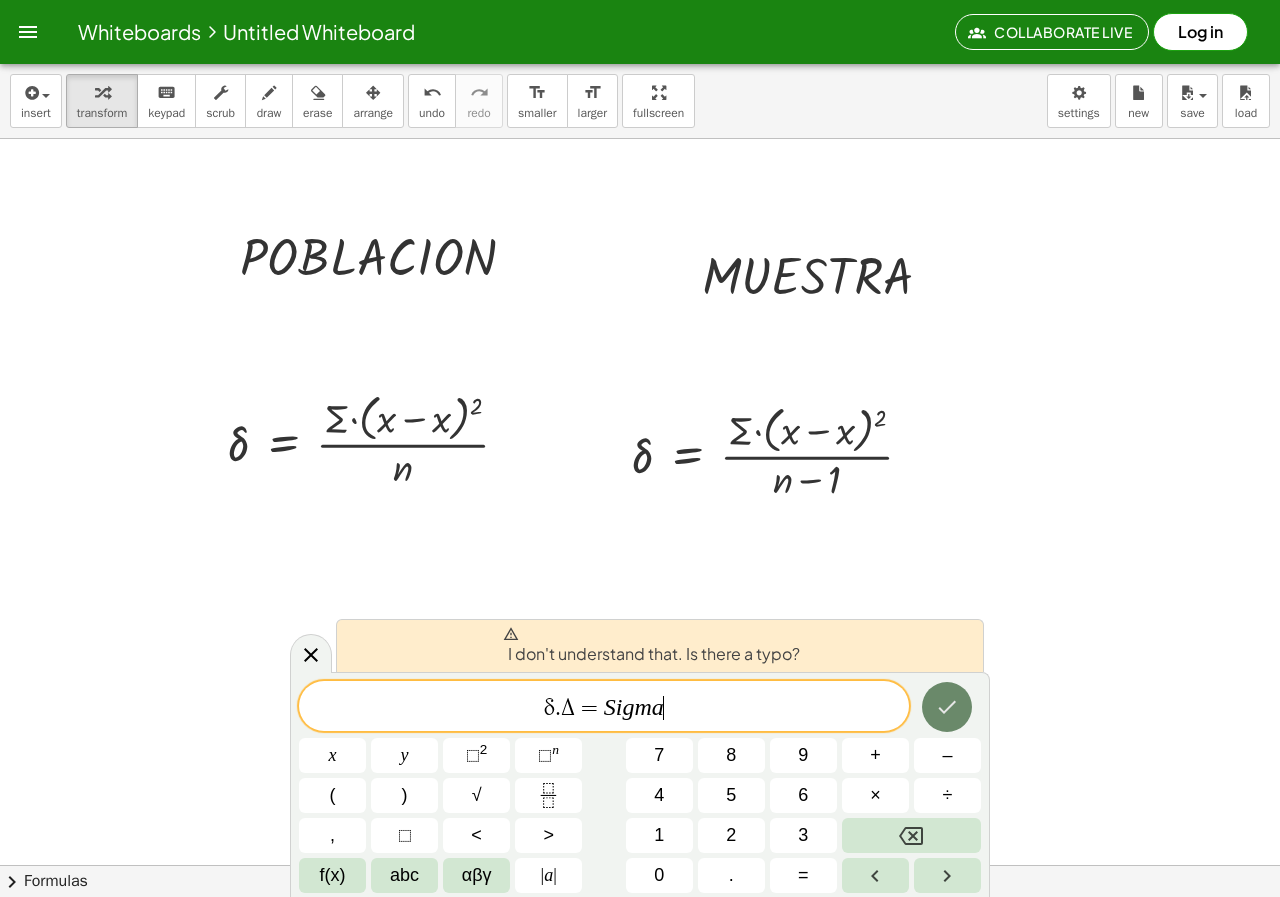 click 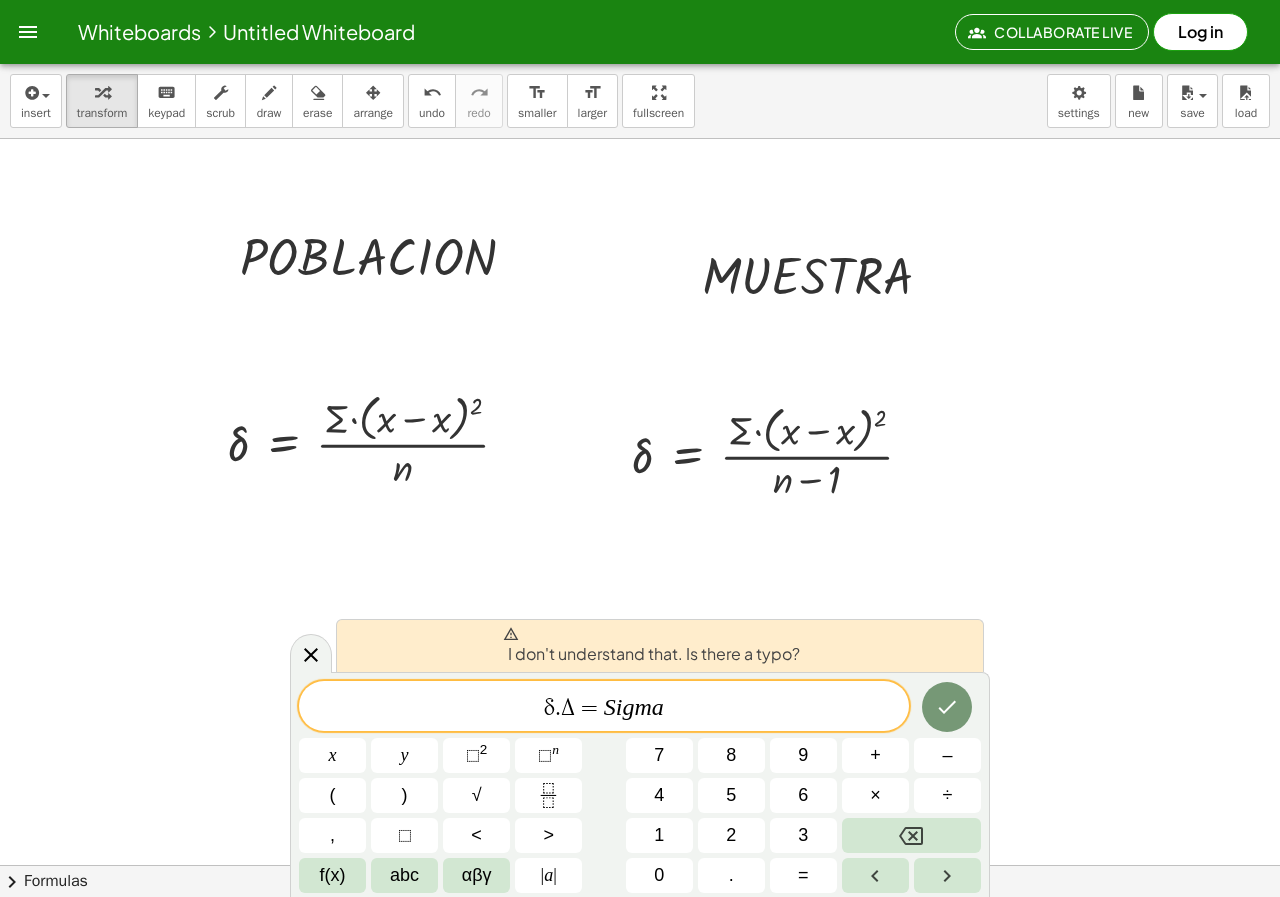 click on "δ . Δ = S i g m a ​" at bounding box center [604, 708] 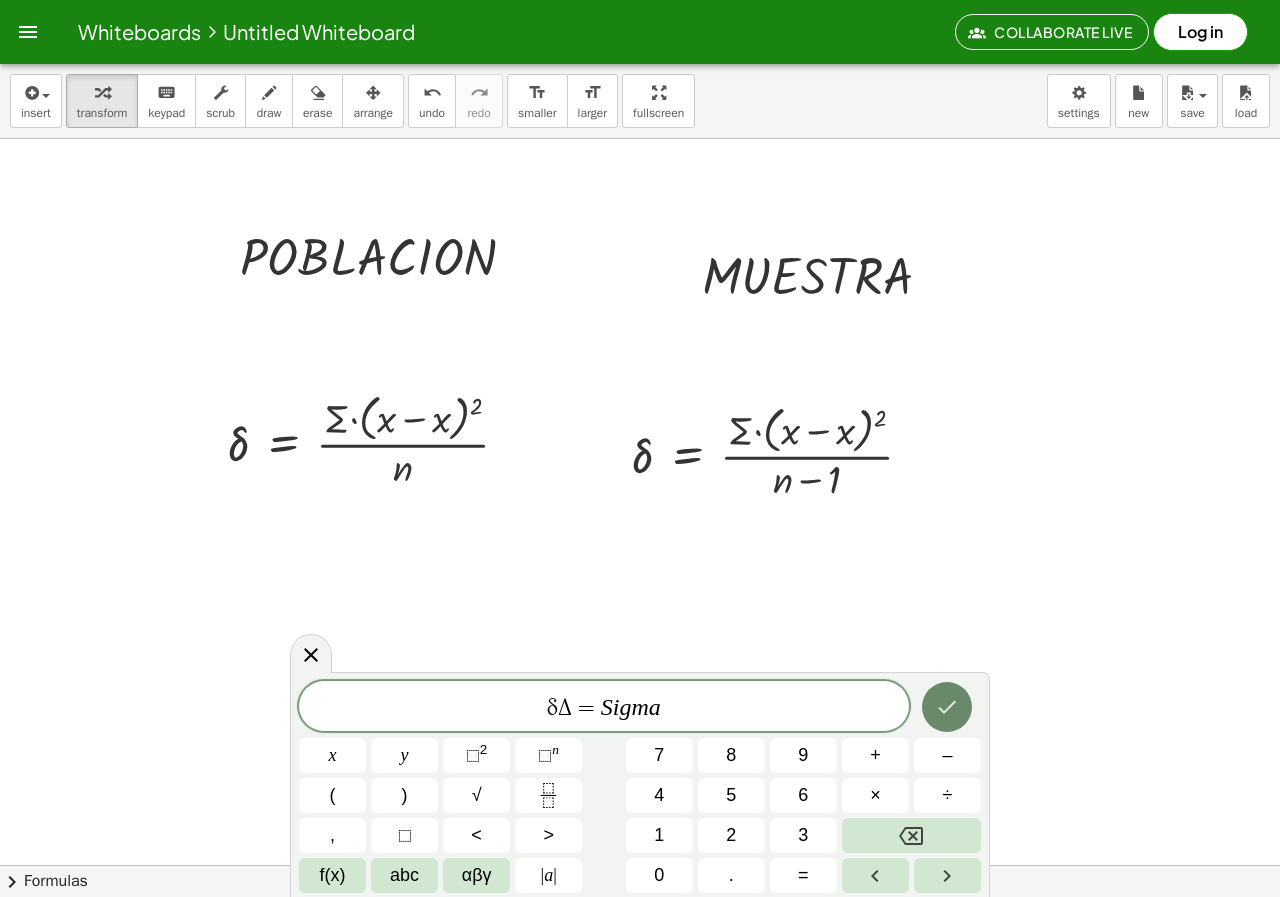 click at bounding box center [947, 707] 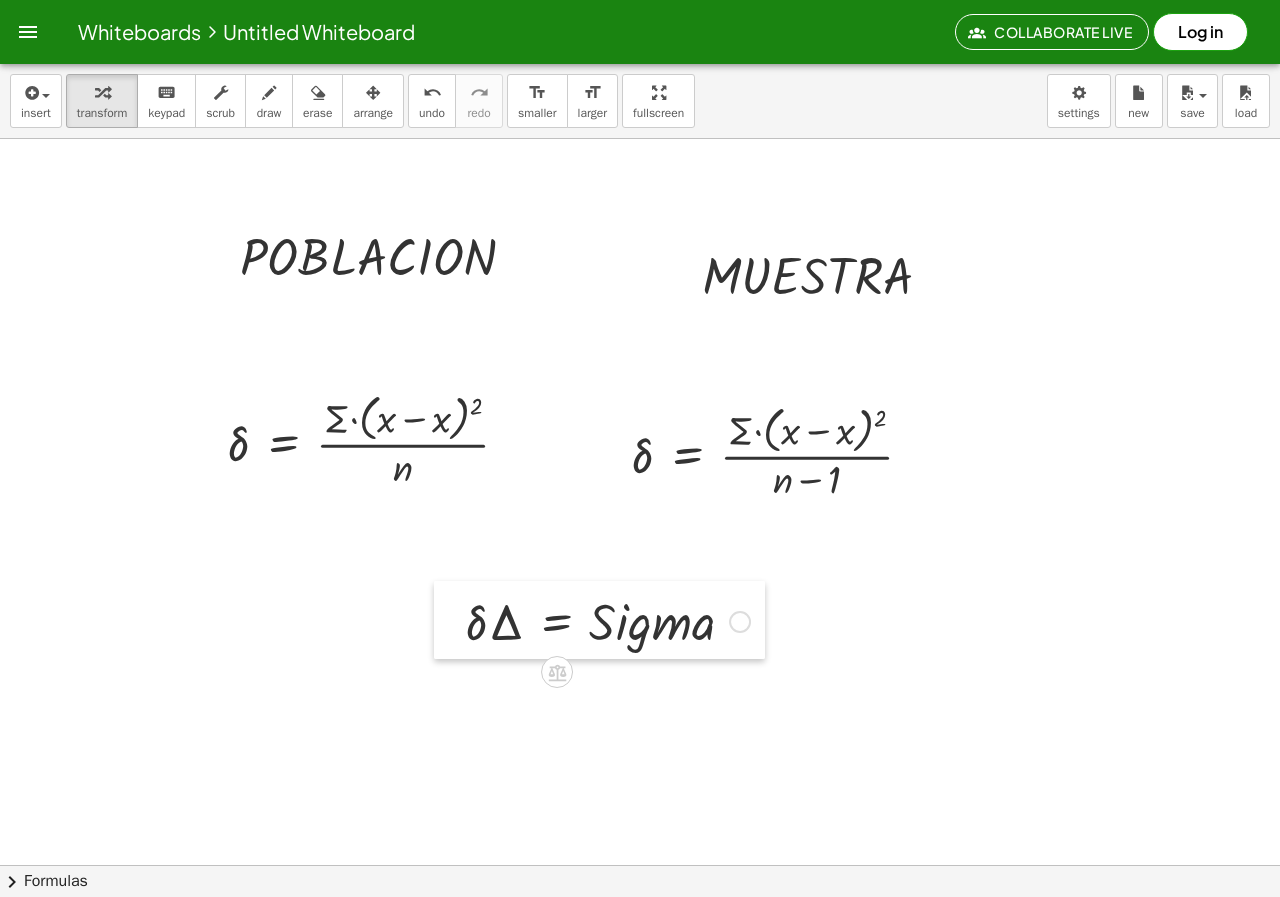 drag, startPoint x: 455, startPoint y: 720, endPoint x: 436, endPoint y: 598, distance: 123.47064 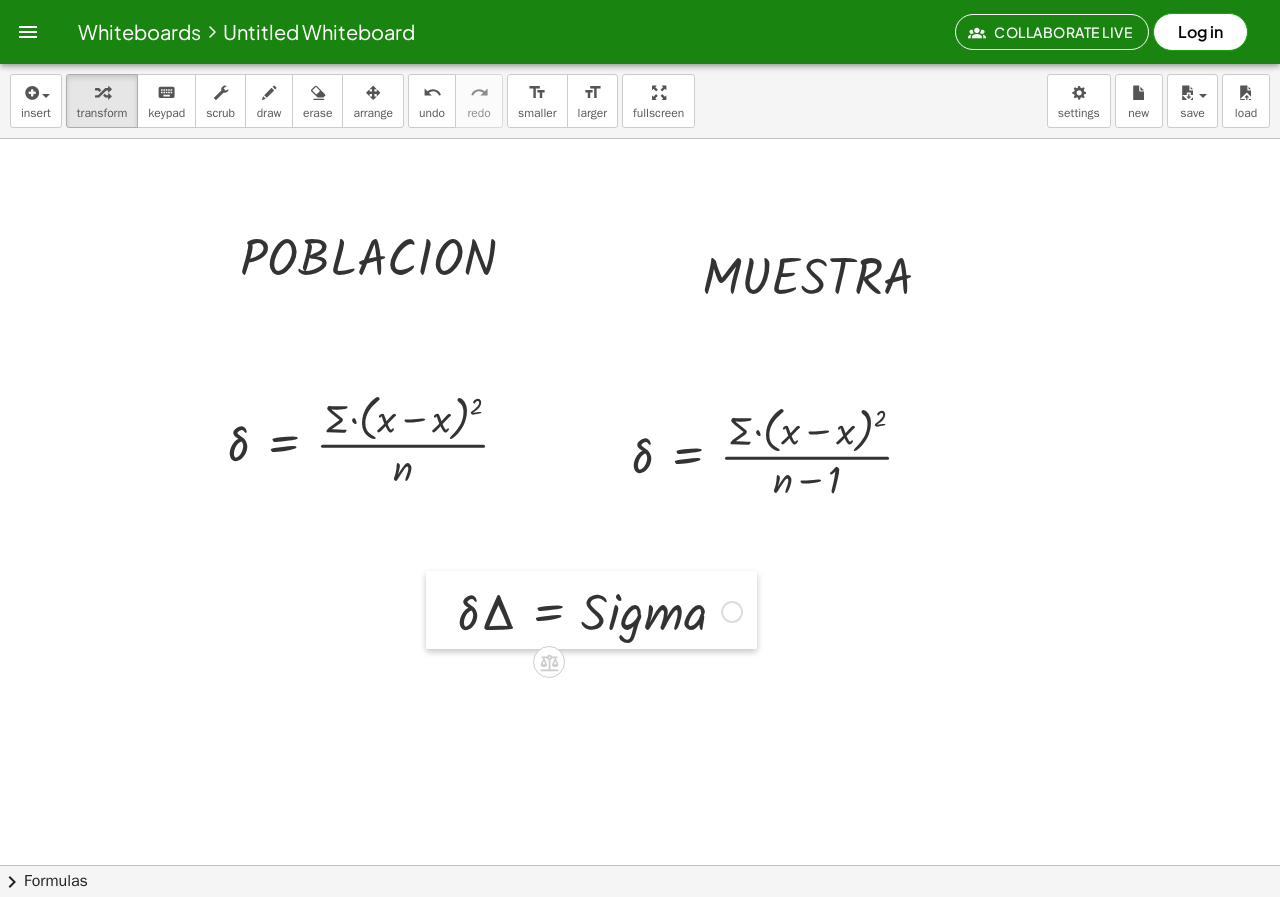 click at bounding box center (441, 610) 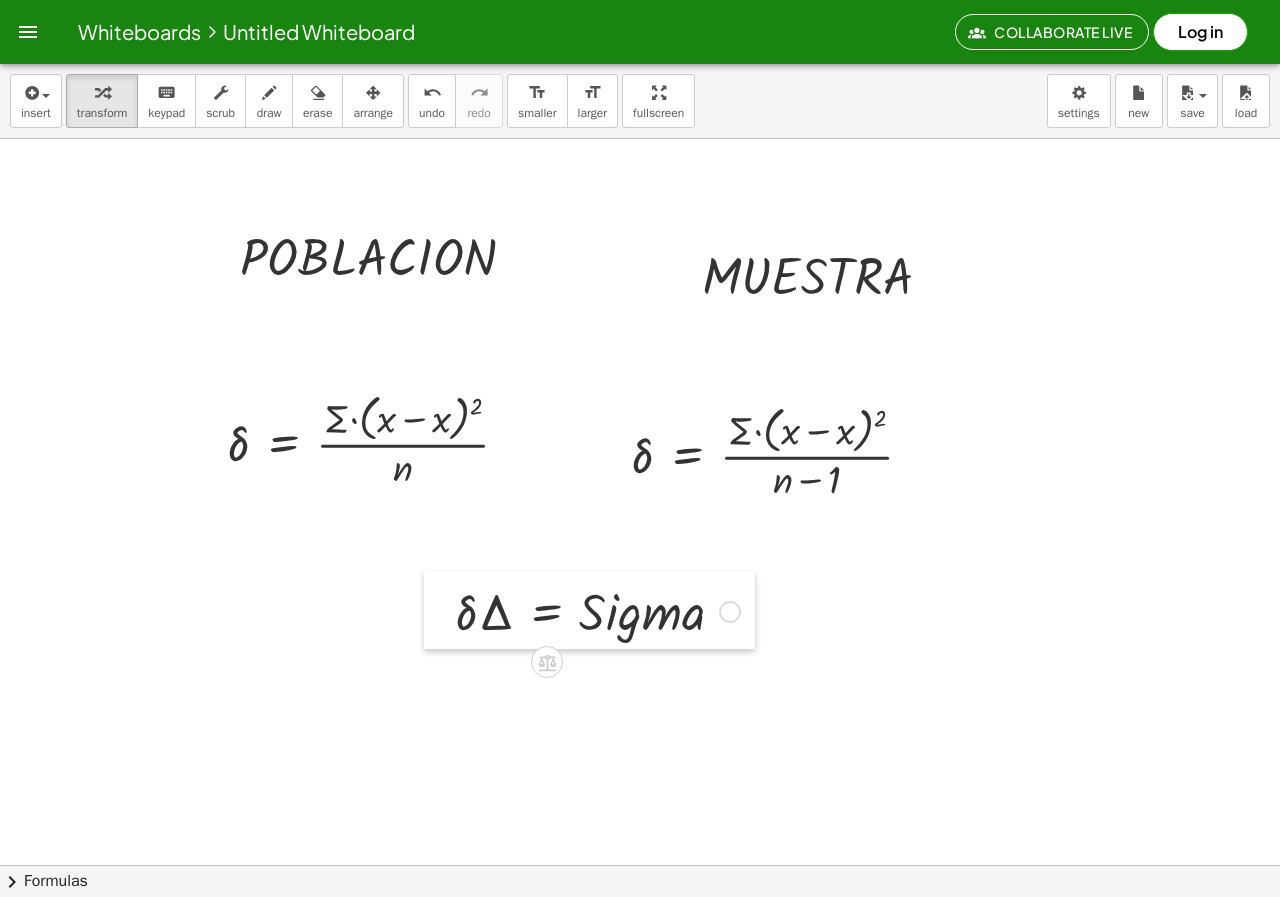 drag, startPoint x: 438, startPoint y: 600, endPoint x: 430, endPoint y: 610, distance: 12.806249 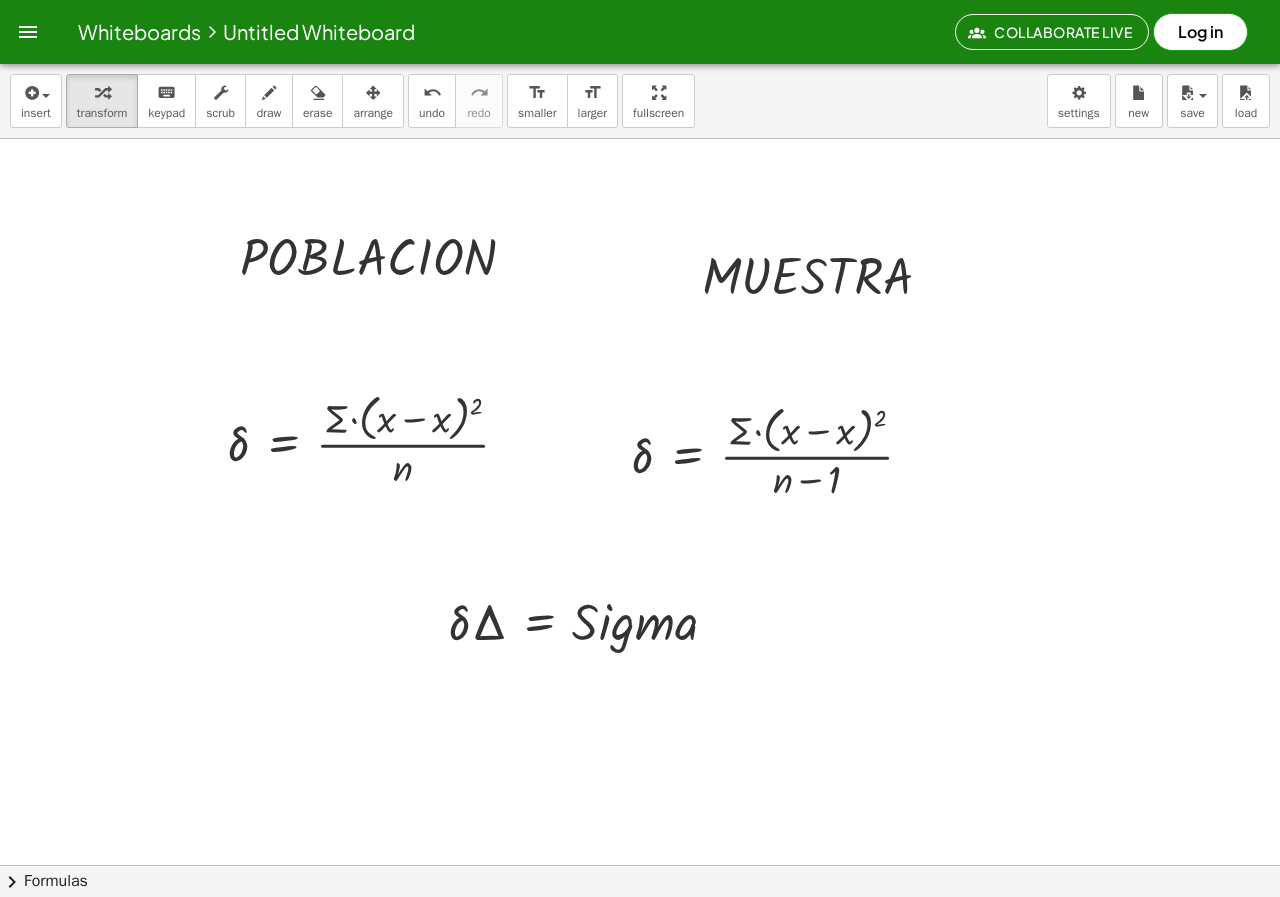 click at bounding box center (640, 929) 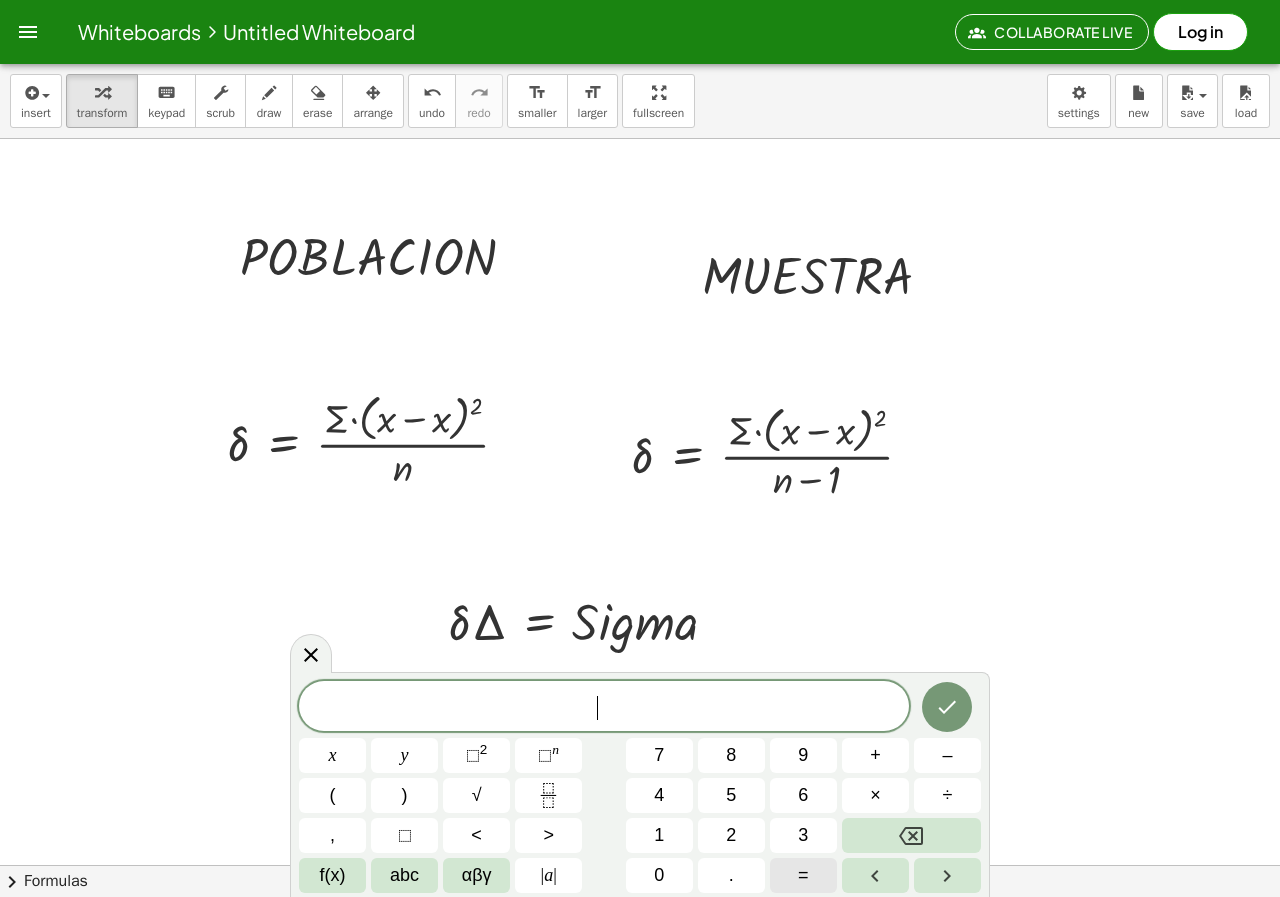 click on "=" at bounding box center [803, 875] 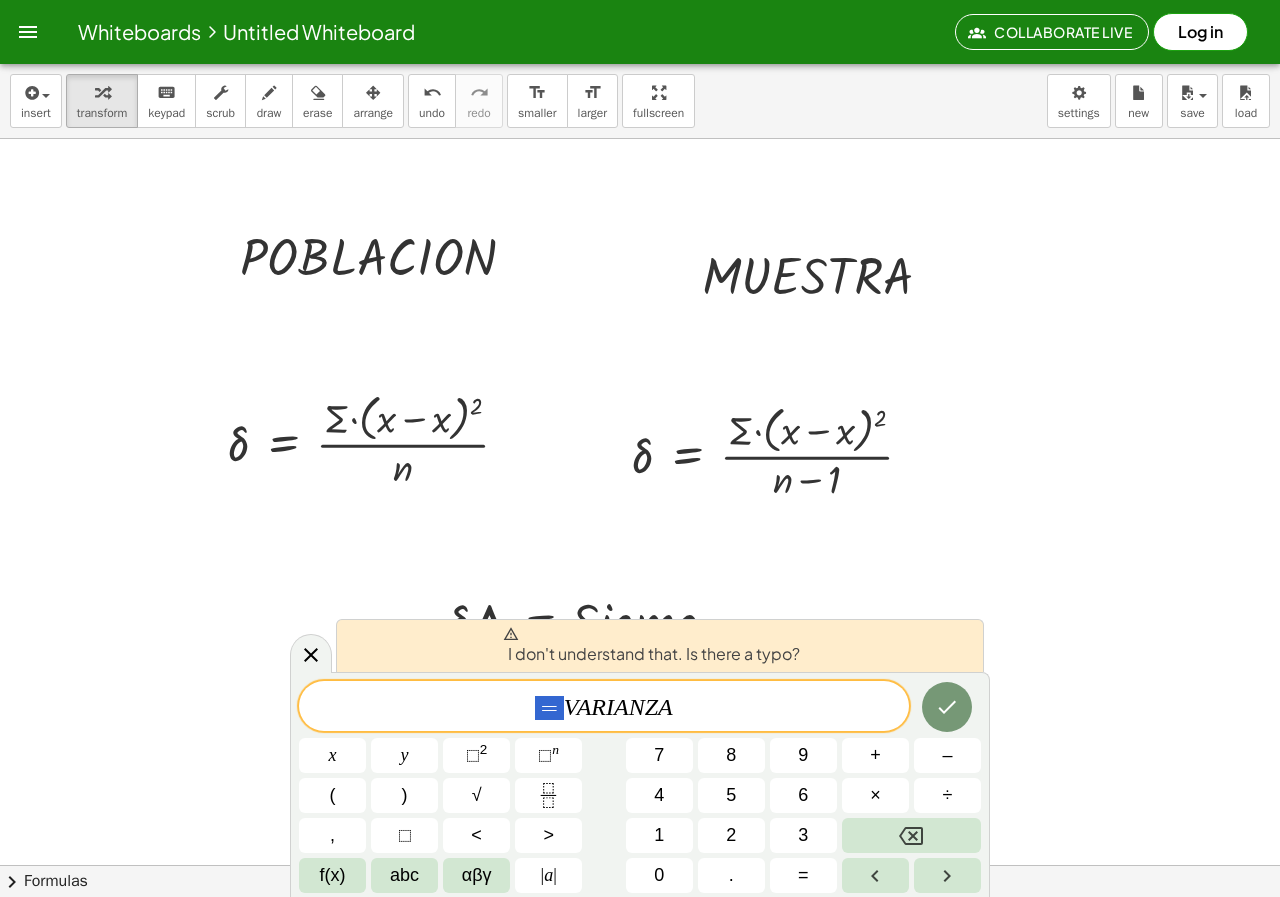 drag, startPoint x: 559, startPoint y: 705, endPoint x: 512, endPoint y: 712, distance: 47.518417 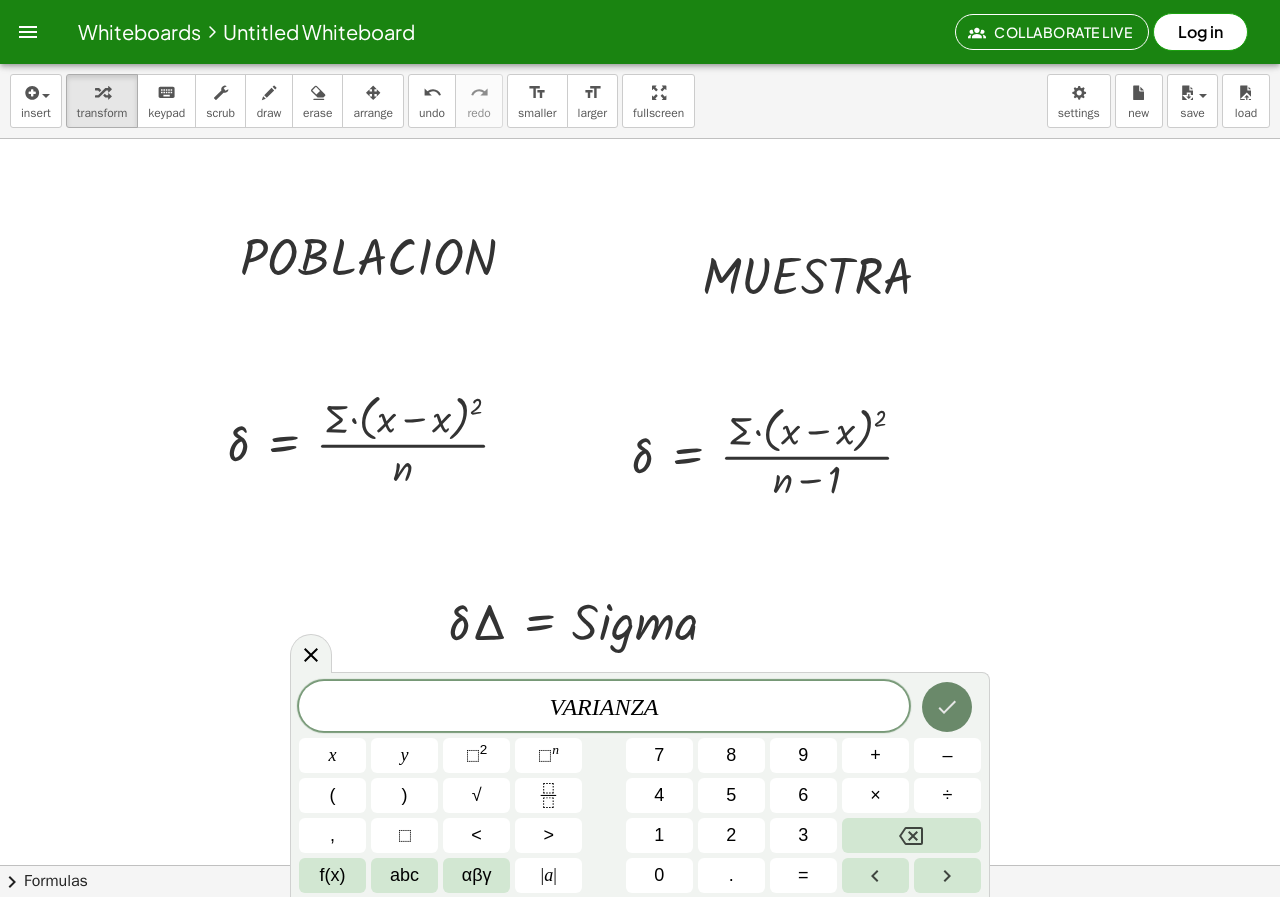 click 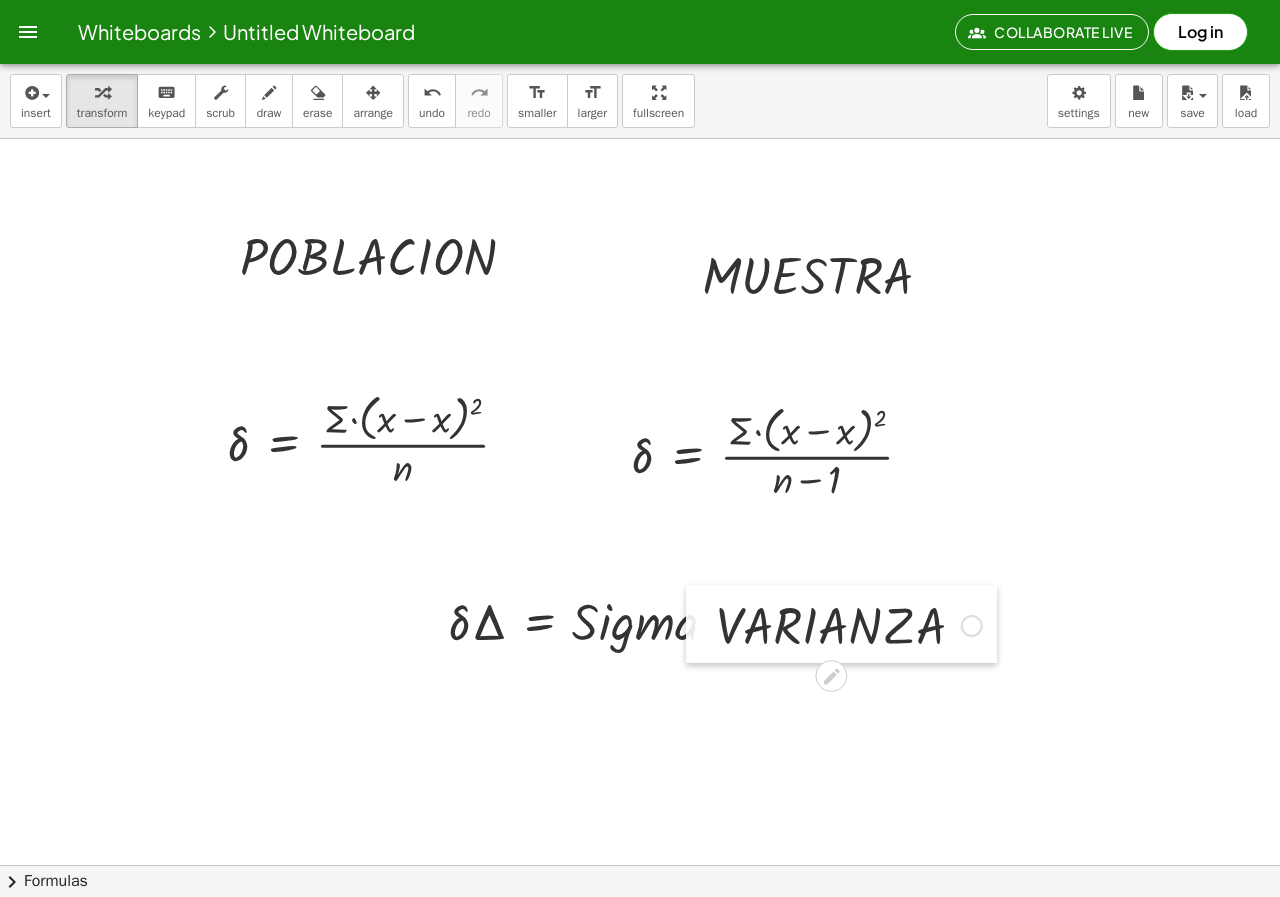 drag, startPoint x: 802, startPoint y: 637, endPoint x: 709, endPoint y: 600, distance: 100.08996 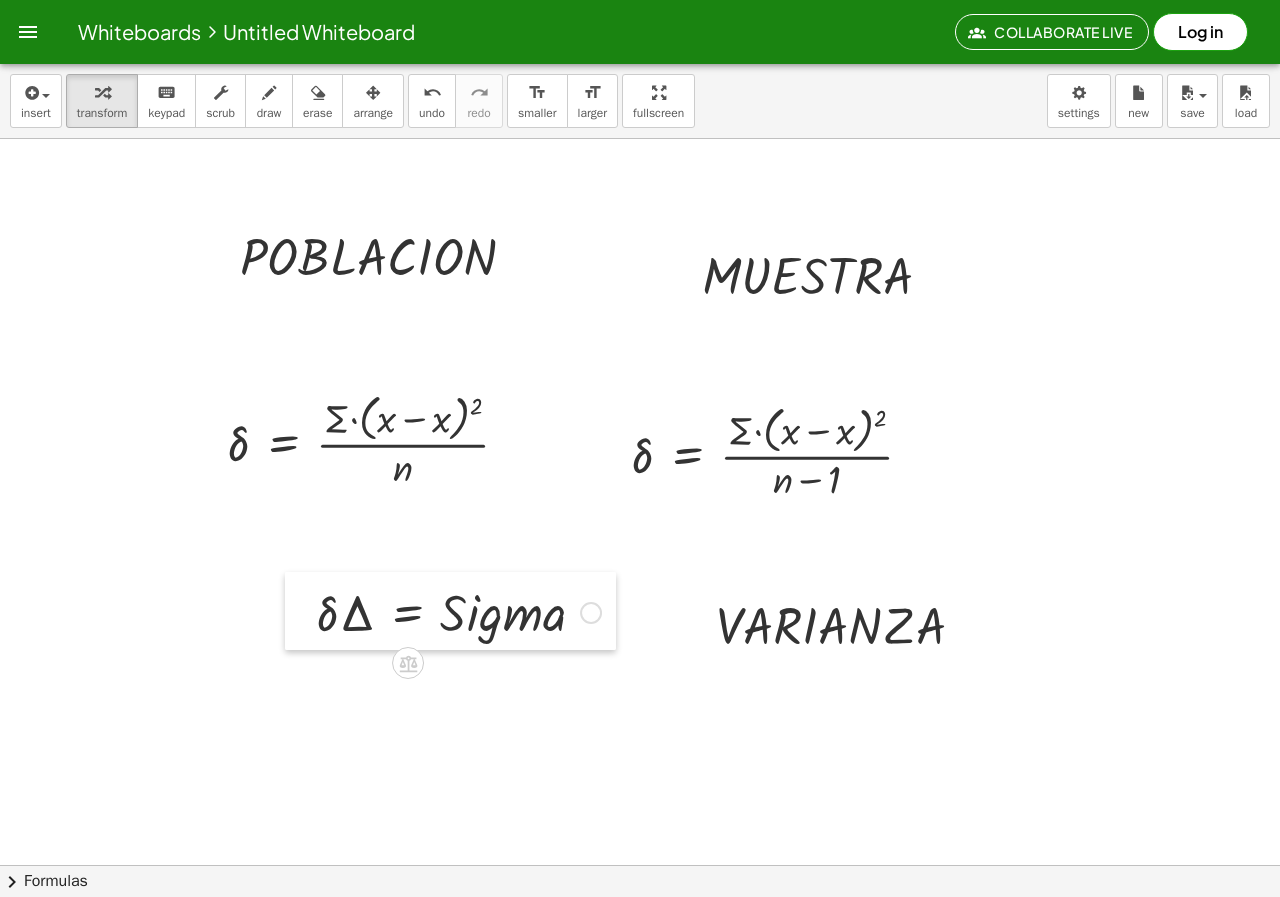 drag, startPoint x: 430, startPoint y: 601, endPoint x: 301, endPoint y: 599, distance: 129.0155 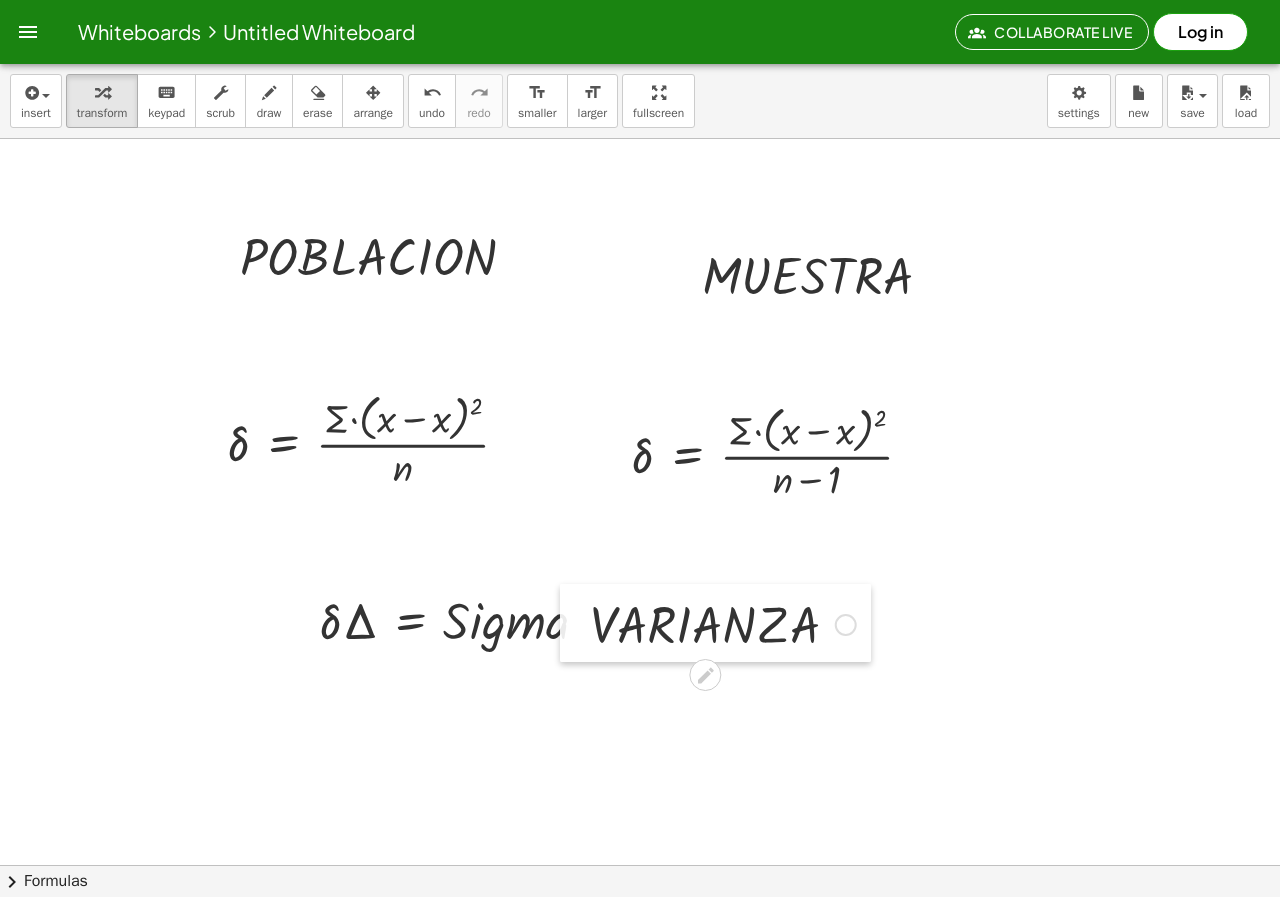 drag, startPoint x: 710, startPoint y: 603, endPoint x: 584, endPoint y: 602, distance: 126.00397 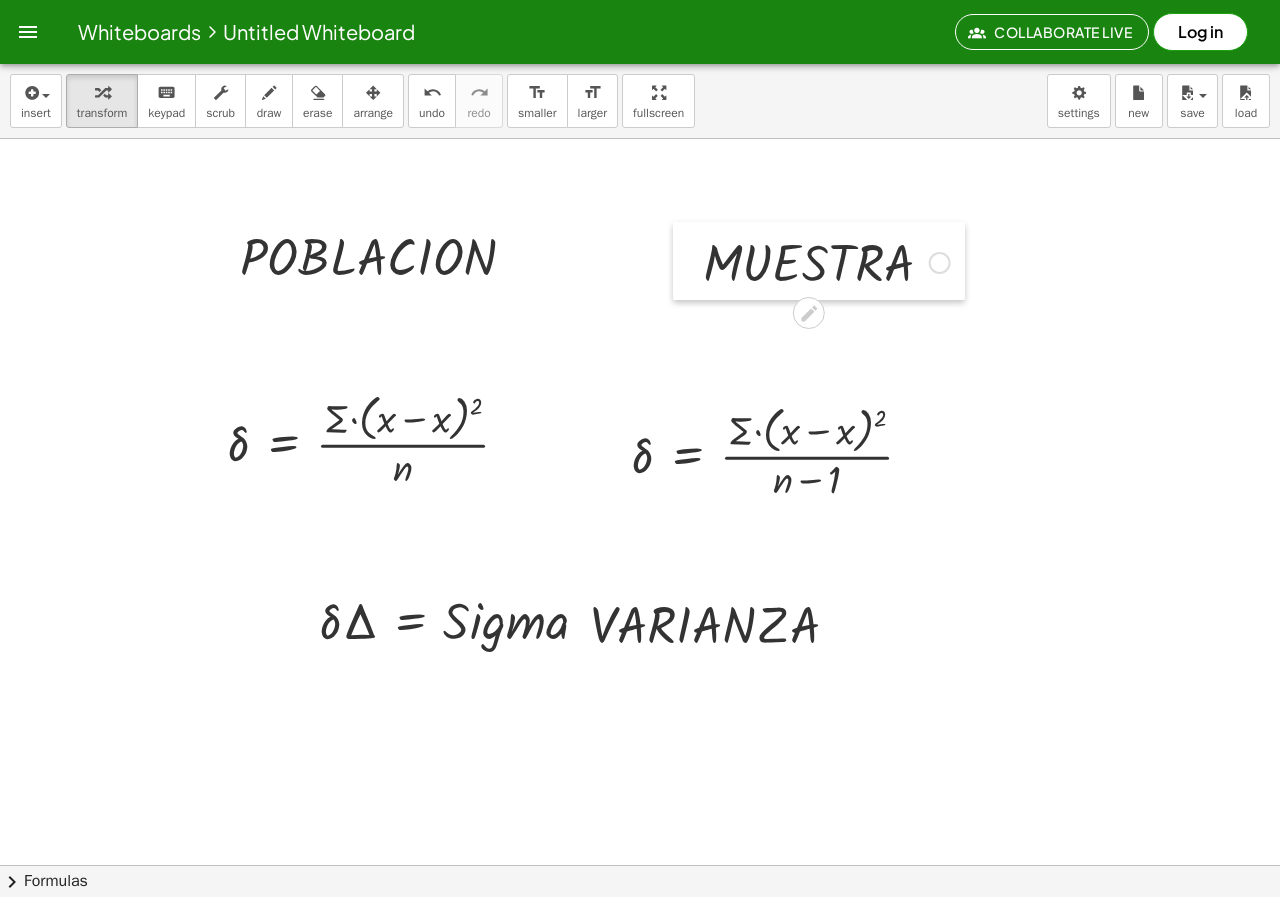 drag, startPoint x: 695, startPoint y: 242, endPoint x: 696, endPoint y: 229, distance: 13.038404 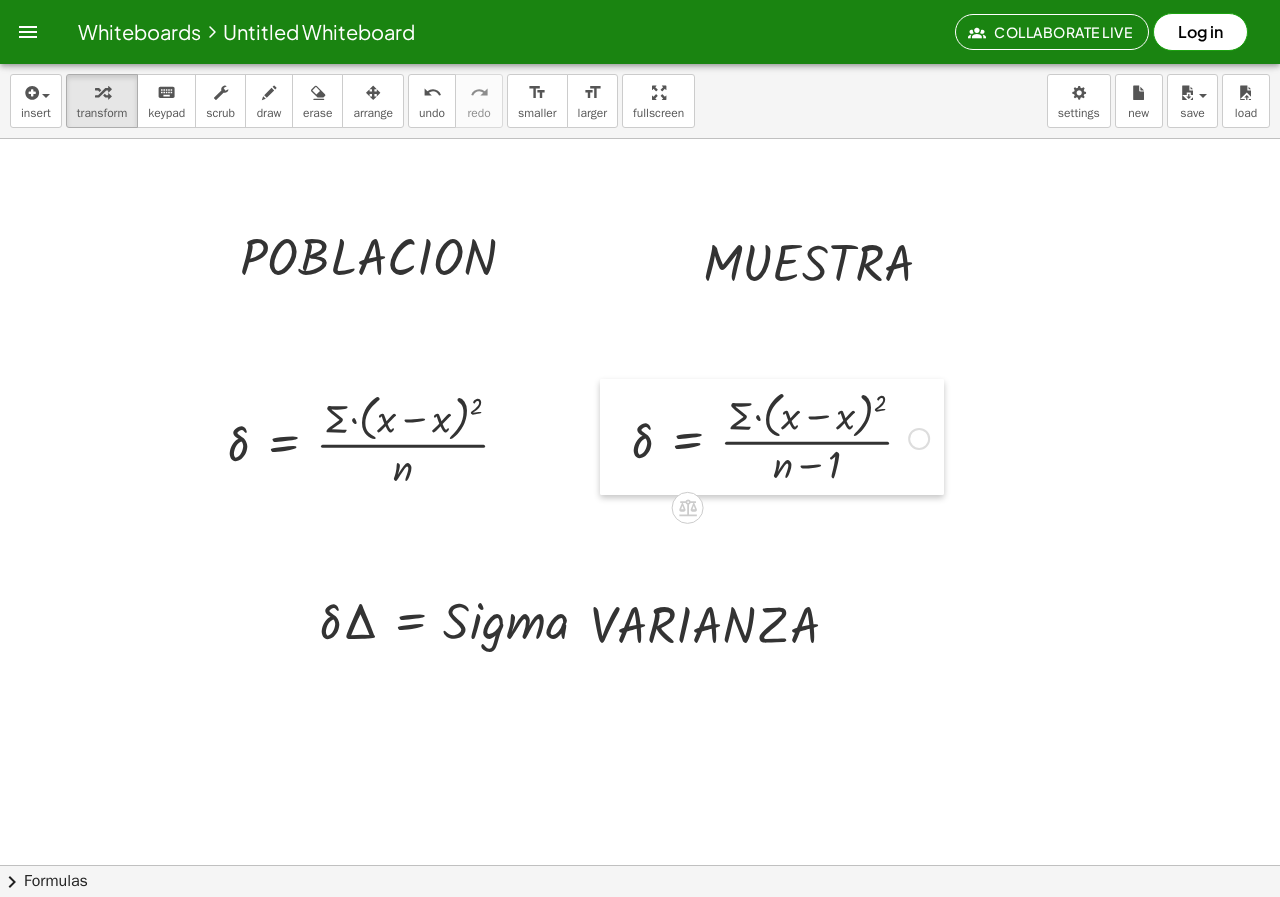 drag, startPoint x: 613, startPoint y: 435, endPoint x: 613, endPoint y: 420, distance: 15 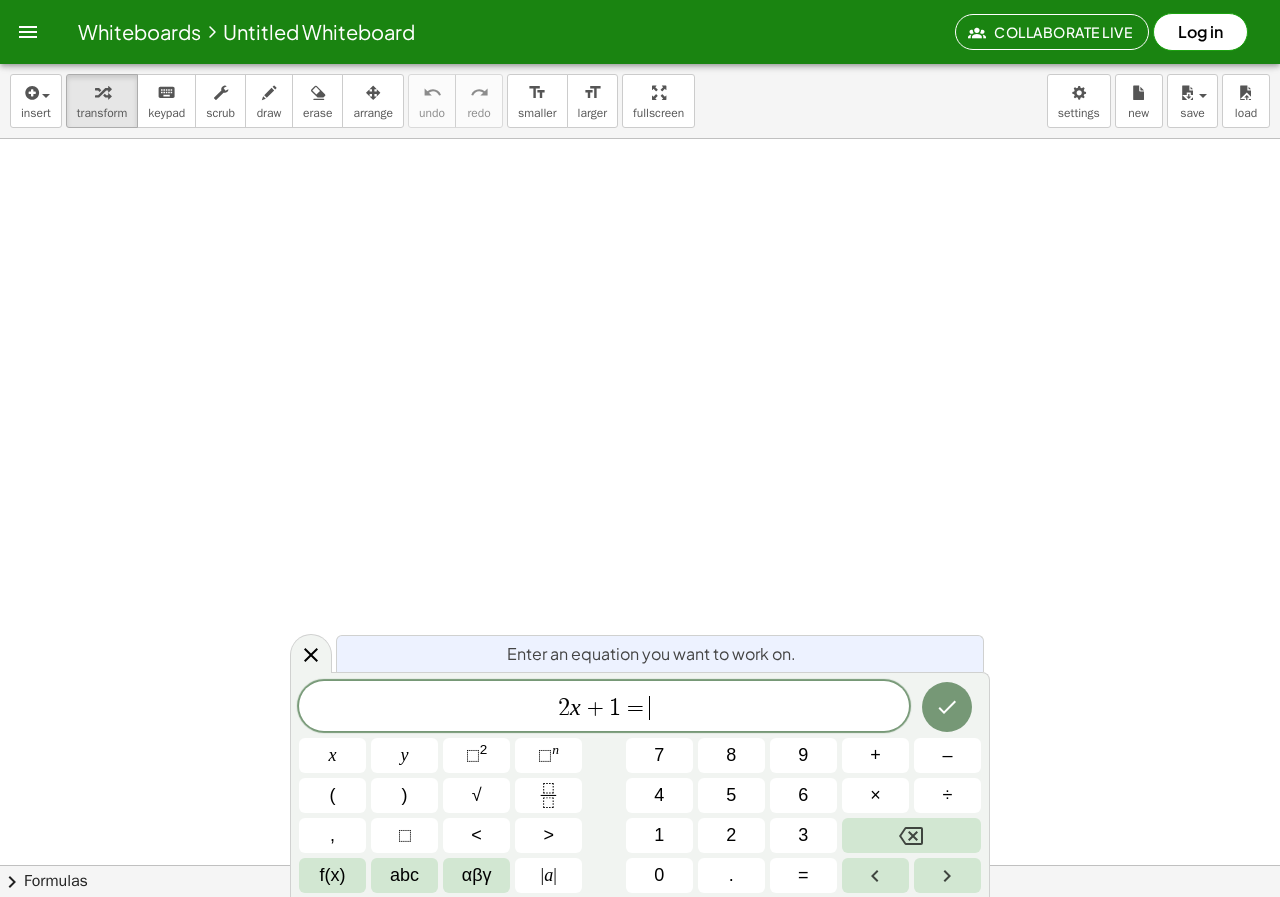scroll, scrollTop: 0, scrollLeft: 0, axis: both 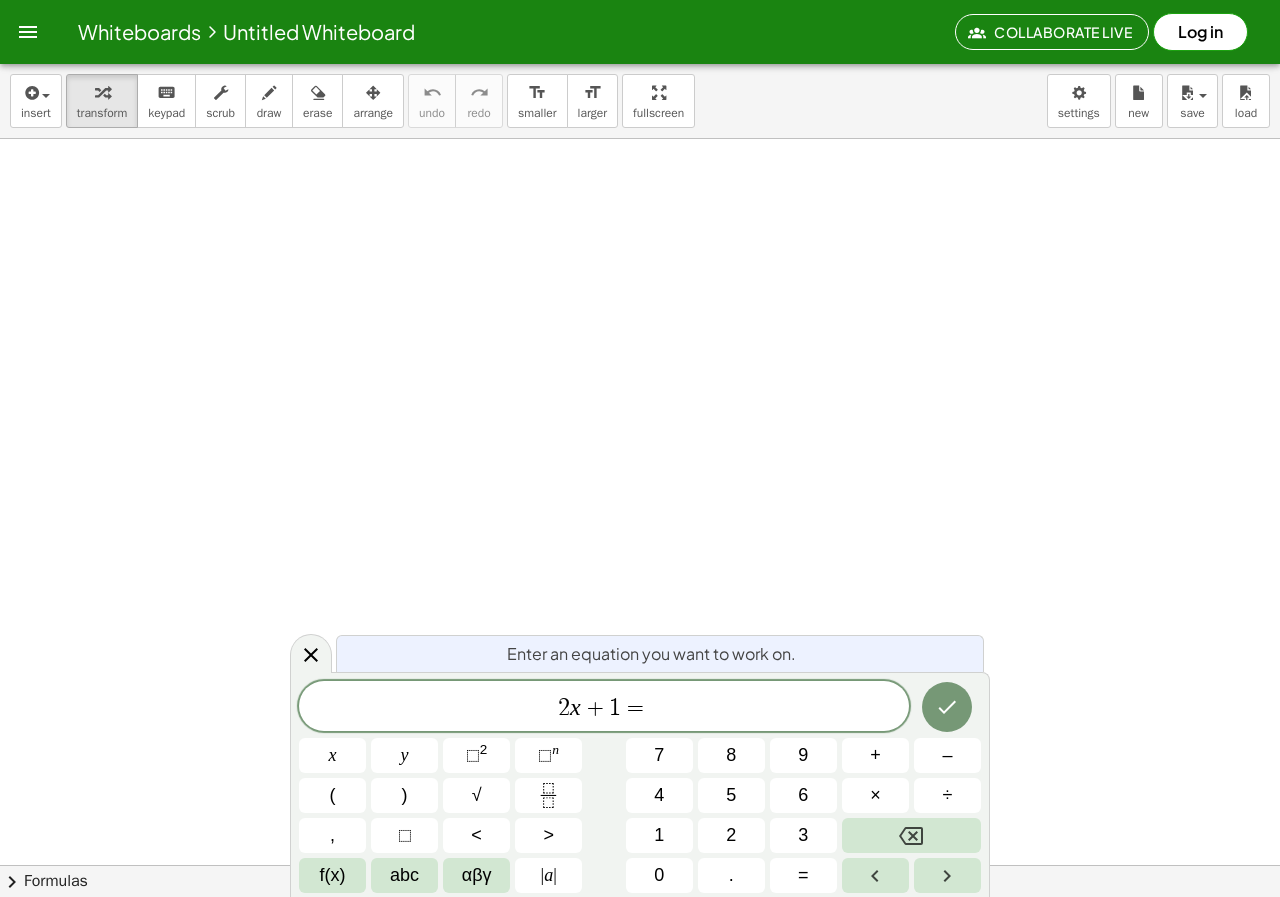 click on "2 x + 1 = ​" at bounding box center [604, 708] 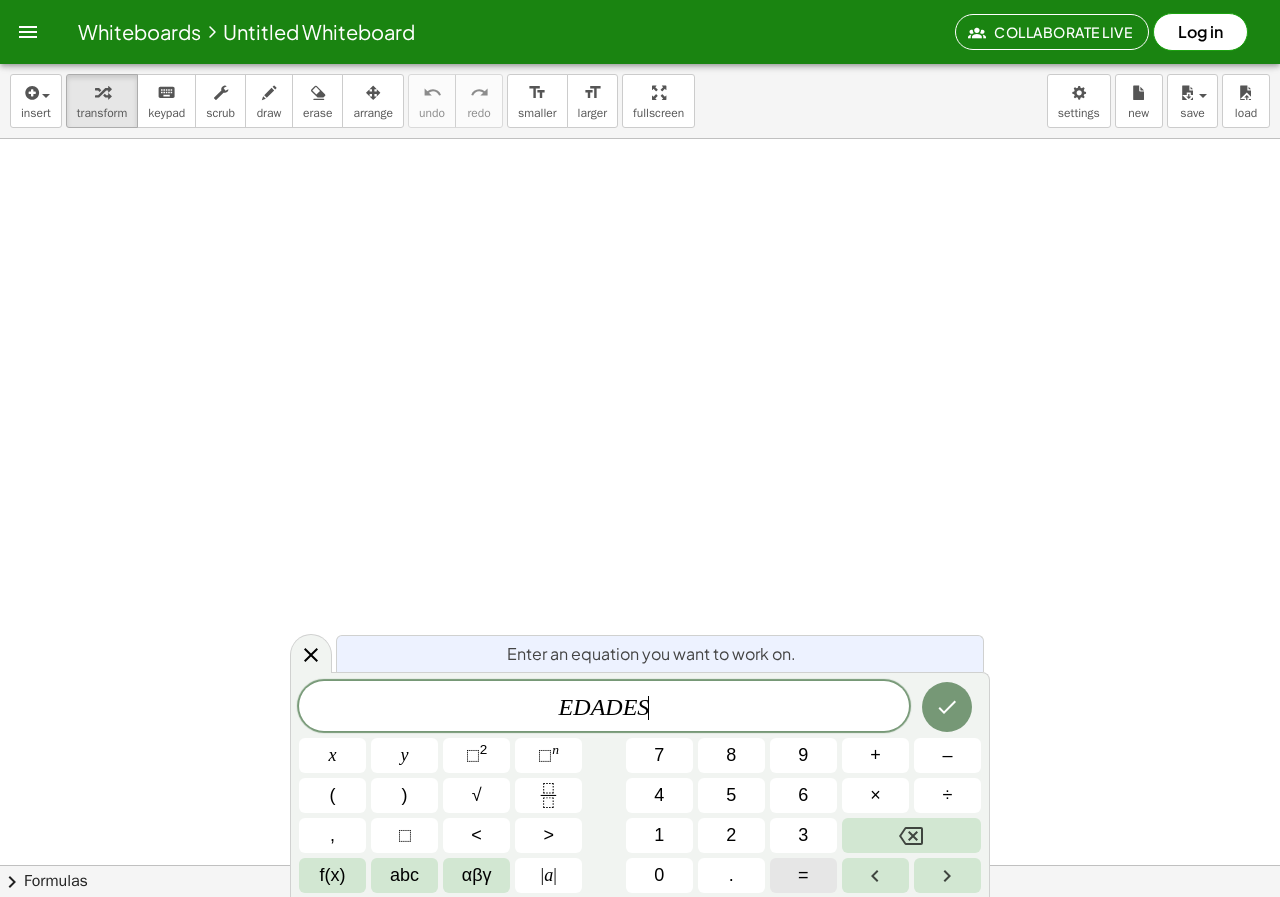 click on "=" at bounding box center (803, 875) 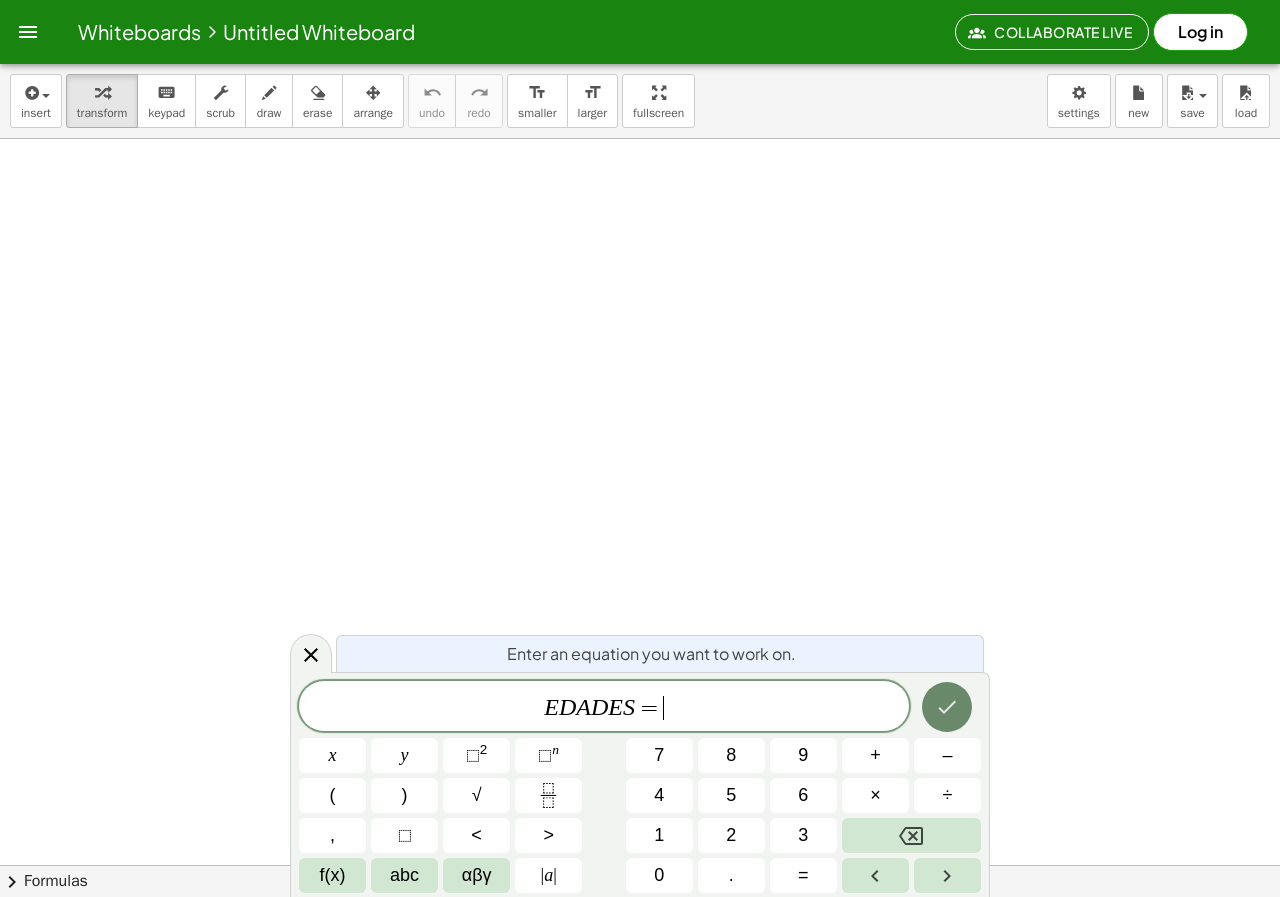 click 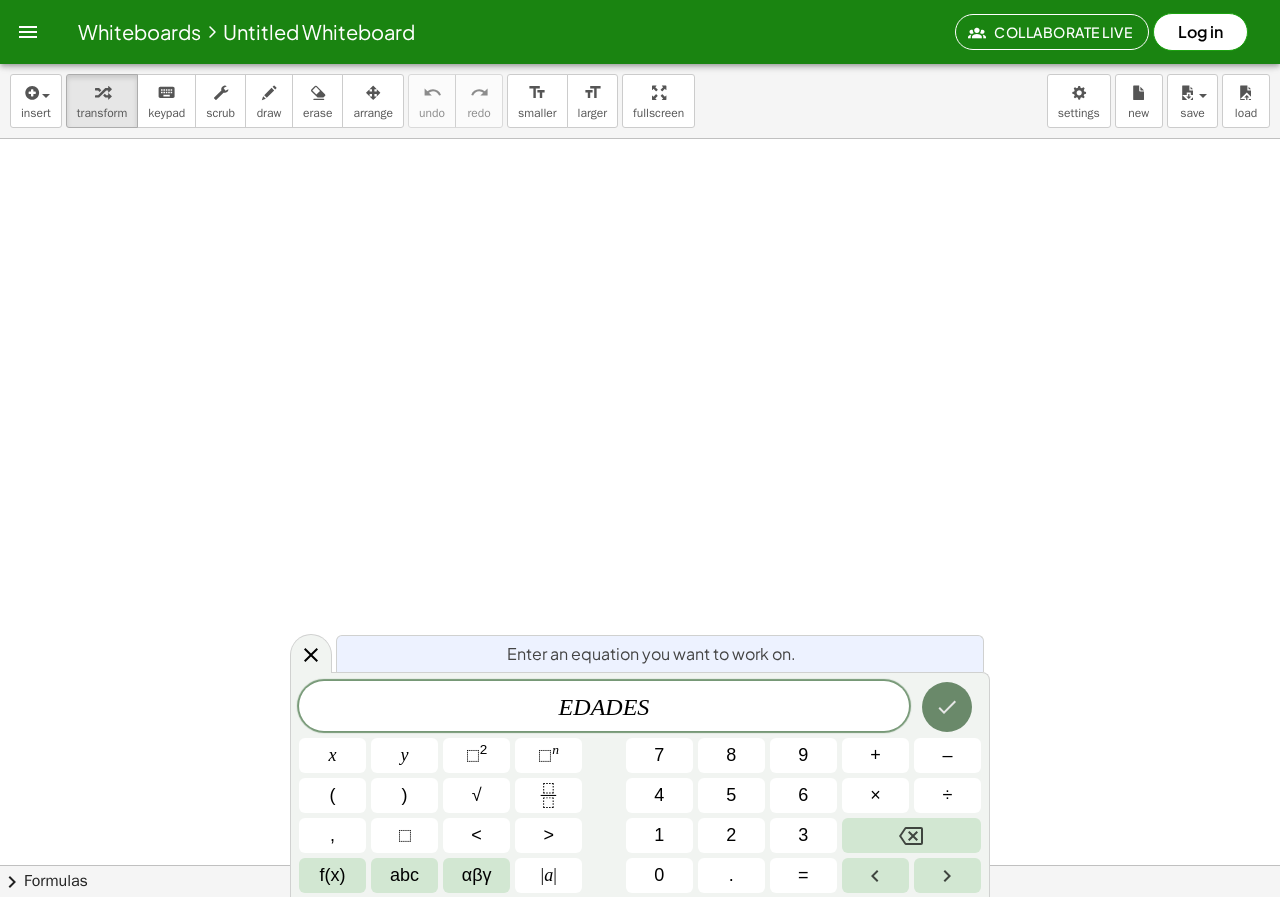 click 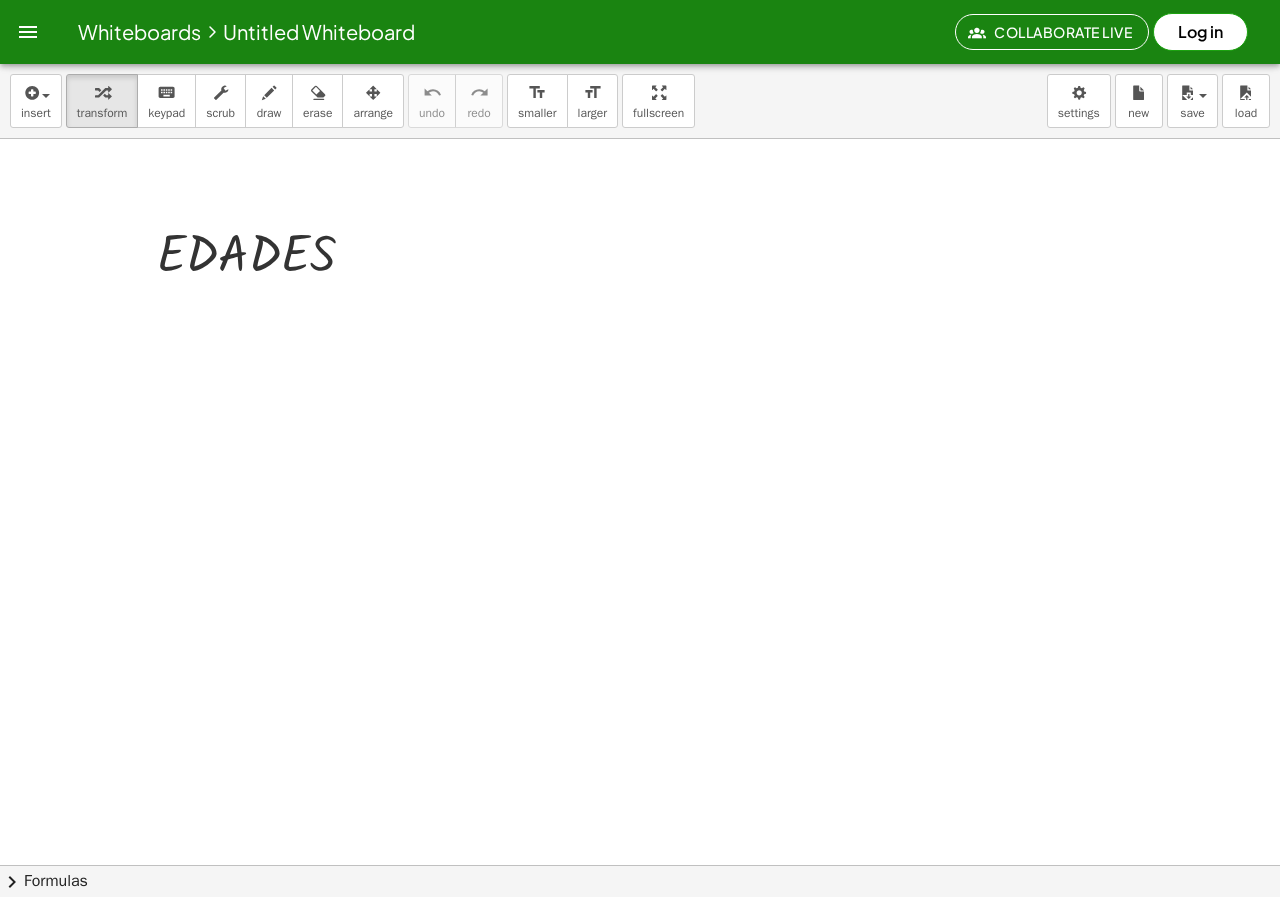 click at bounding box center [640, 929] 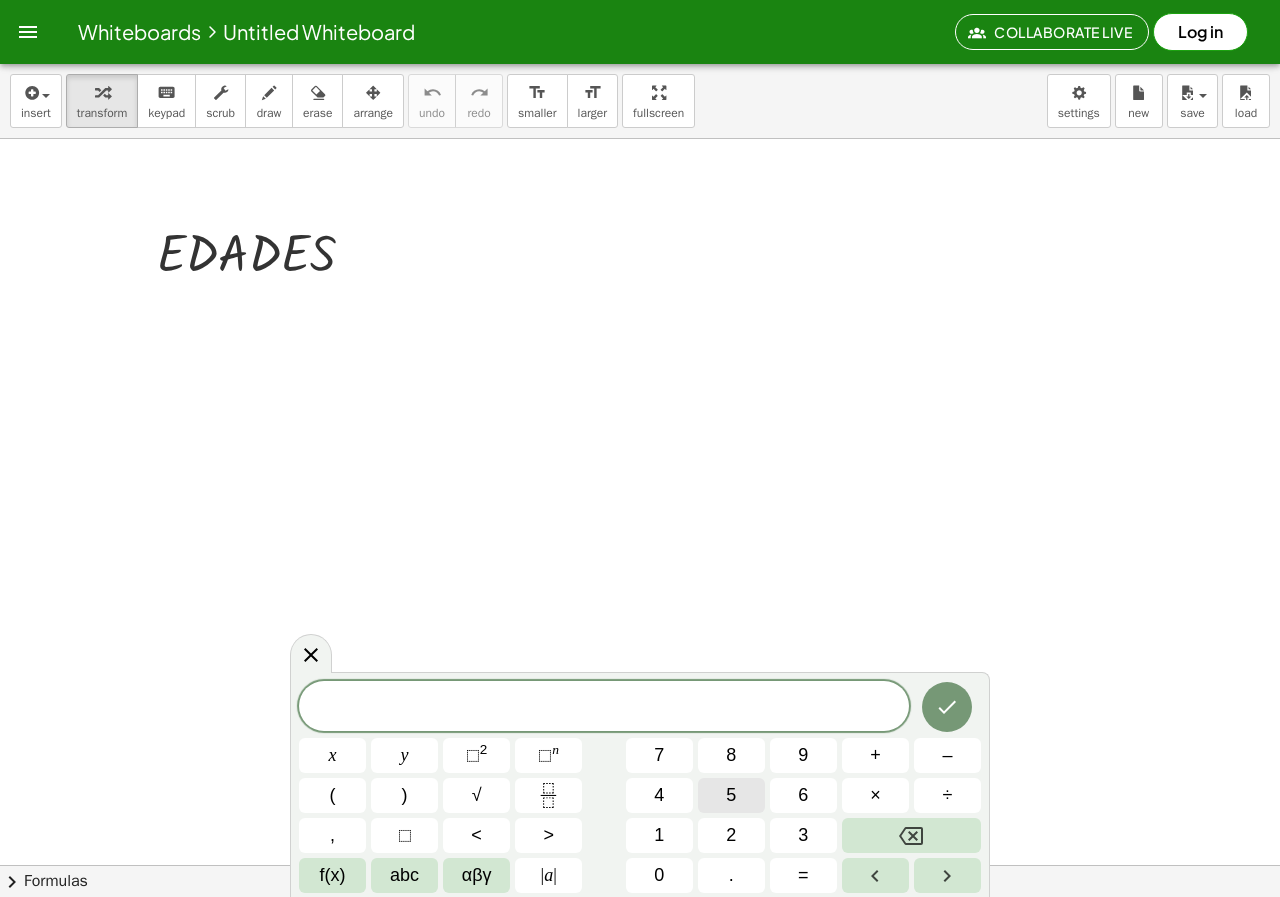 click on "5" at bounding box center (731, 795) 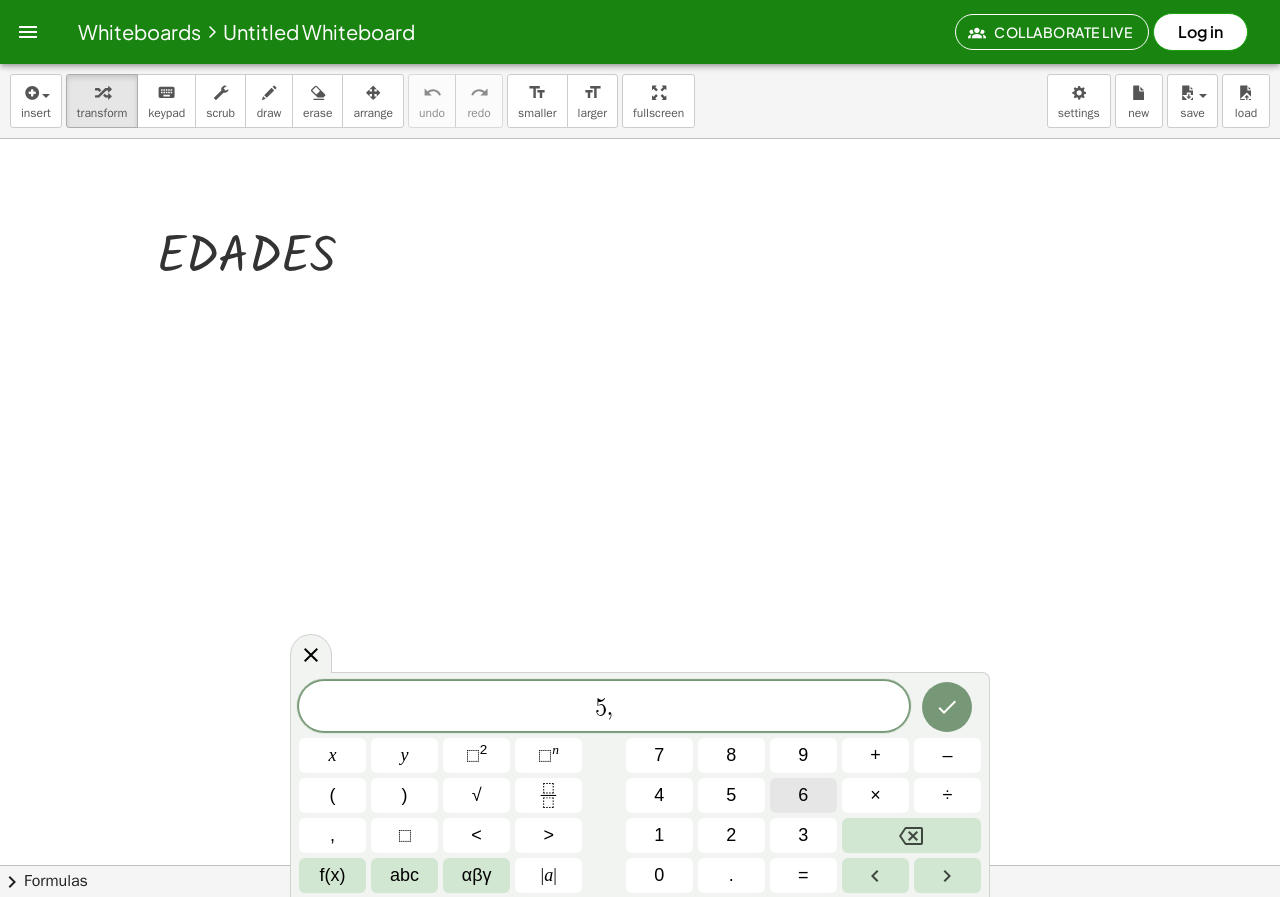 click on "6" at bounding box center [803, 795] 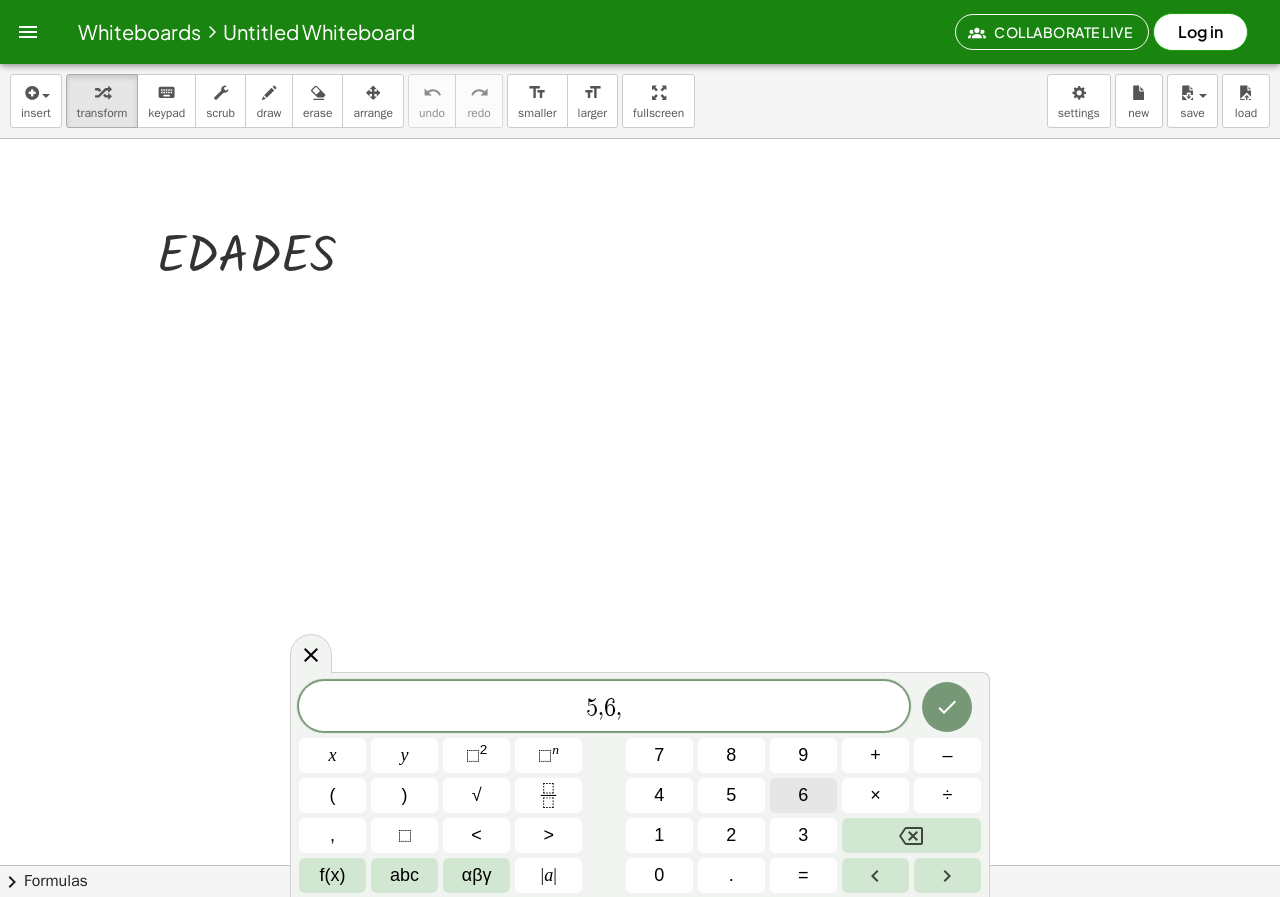 click on "6" at bounding box center (803, 795) 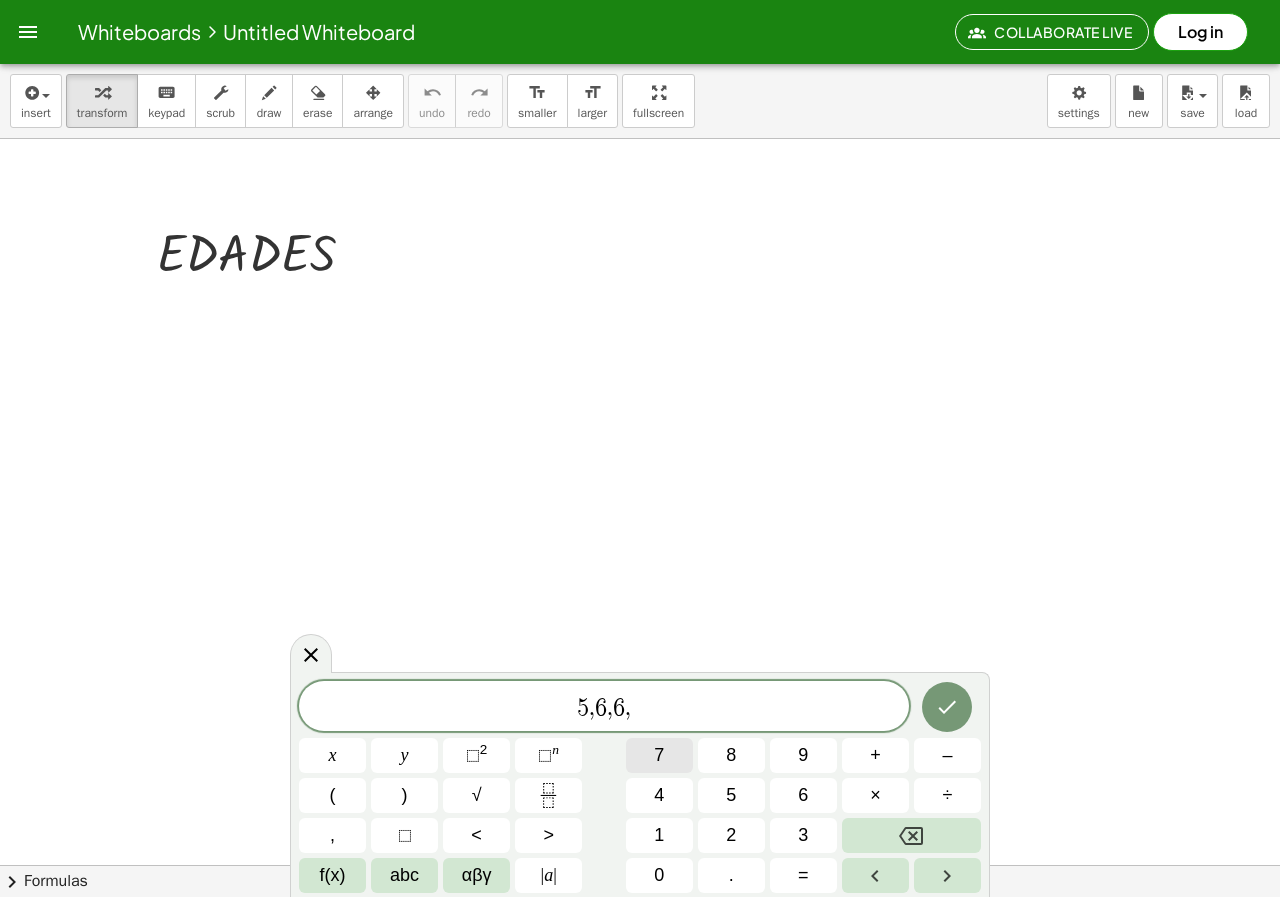 click on "7" at bounding box center [659, 755] 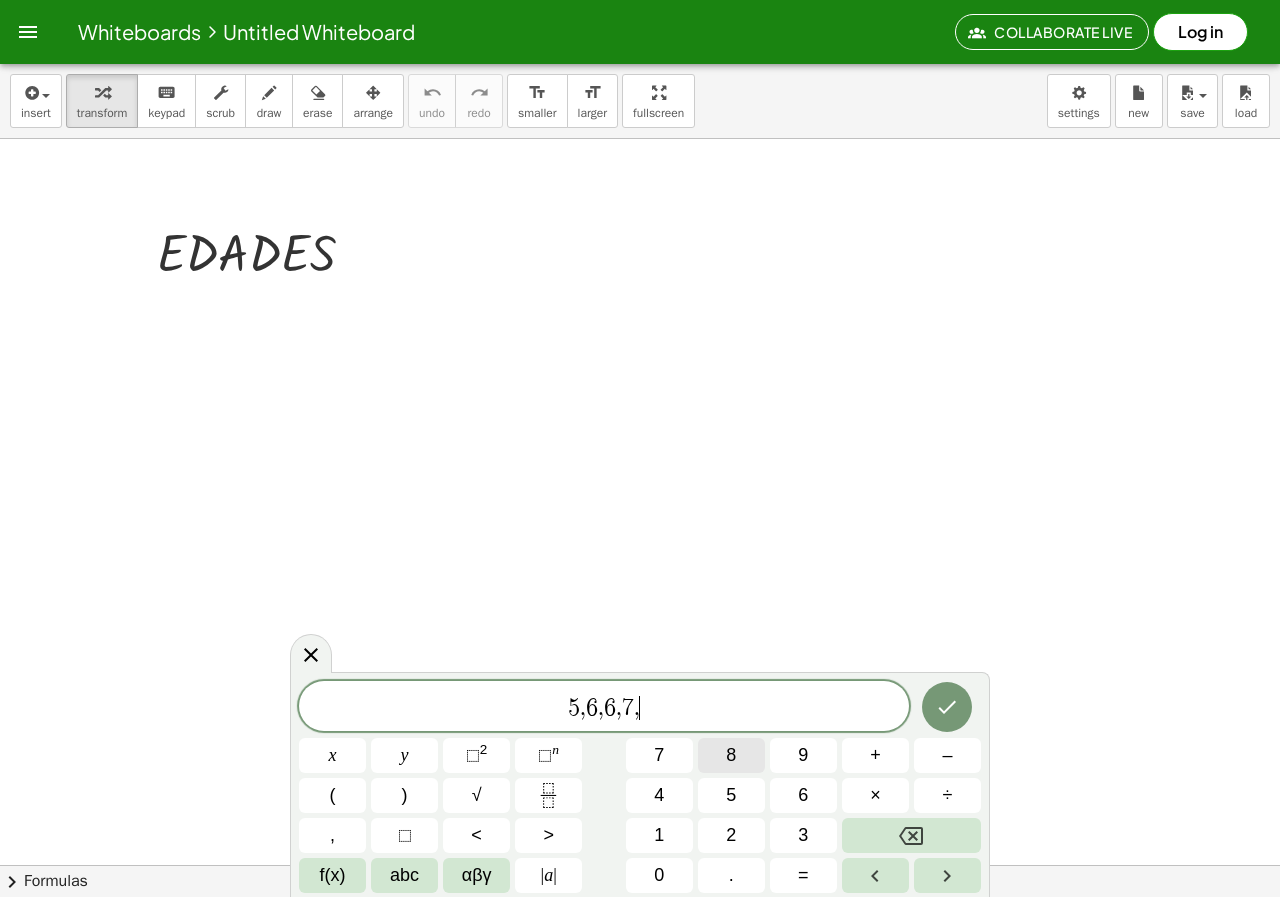 click on "8" at bounding box center (731, 755) 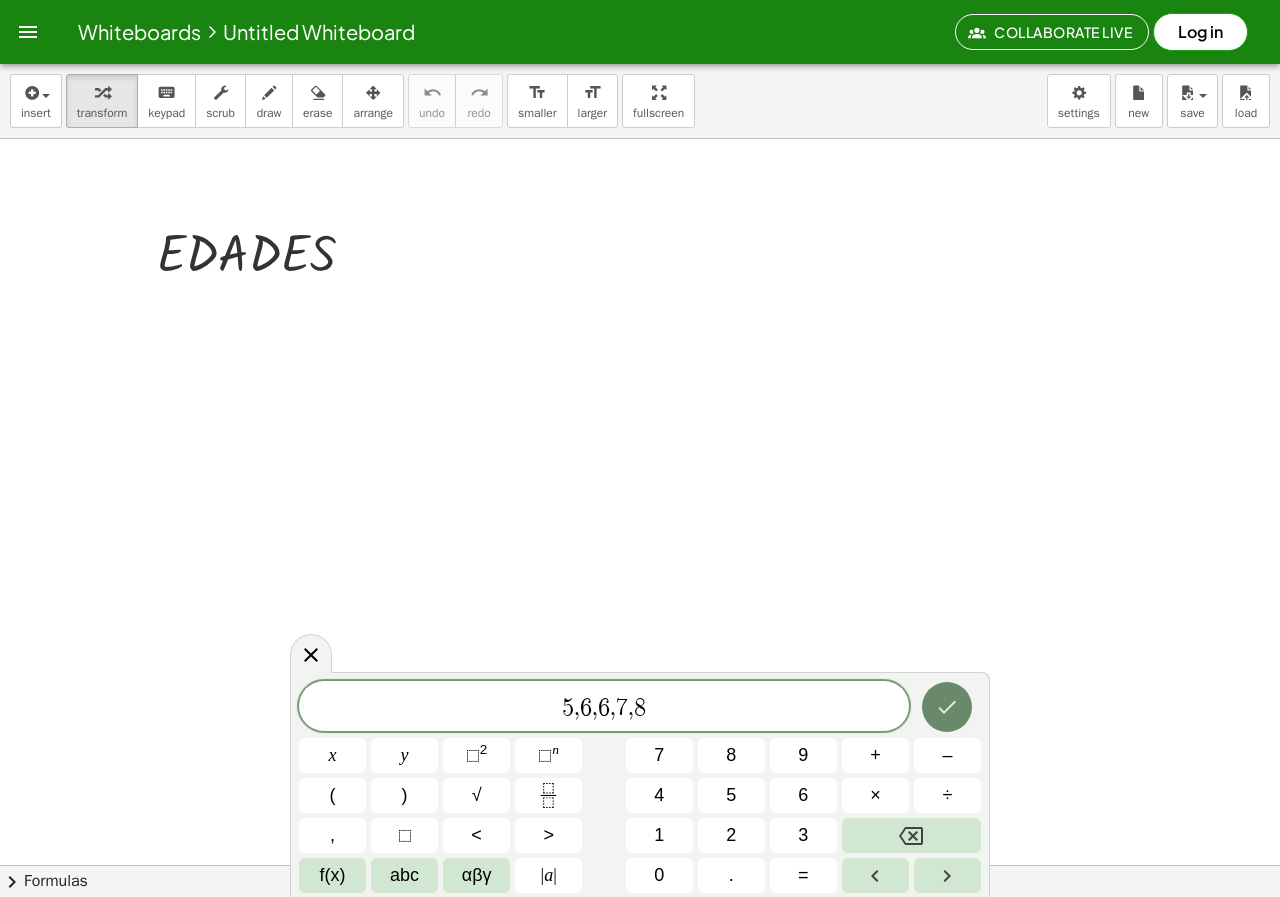 click 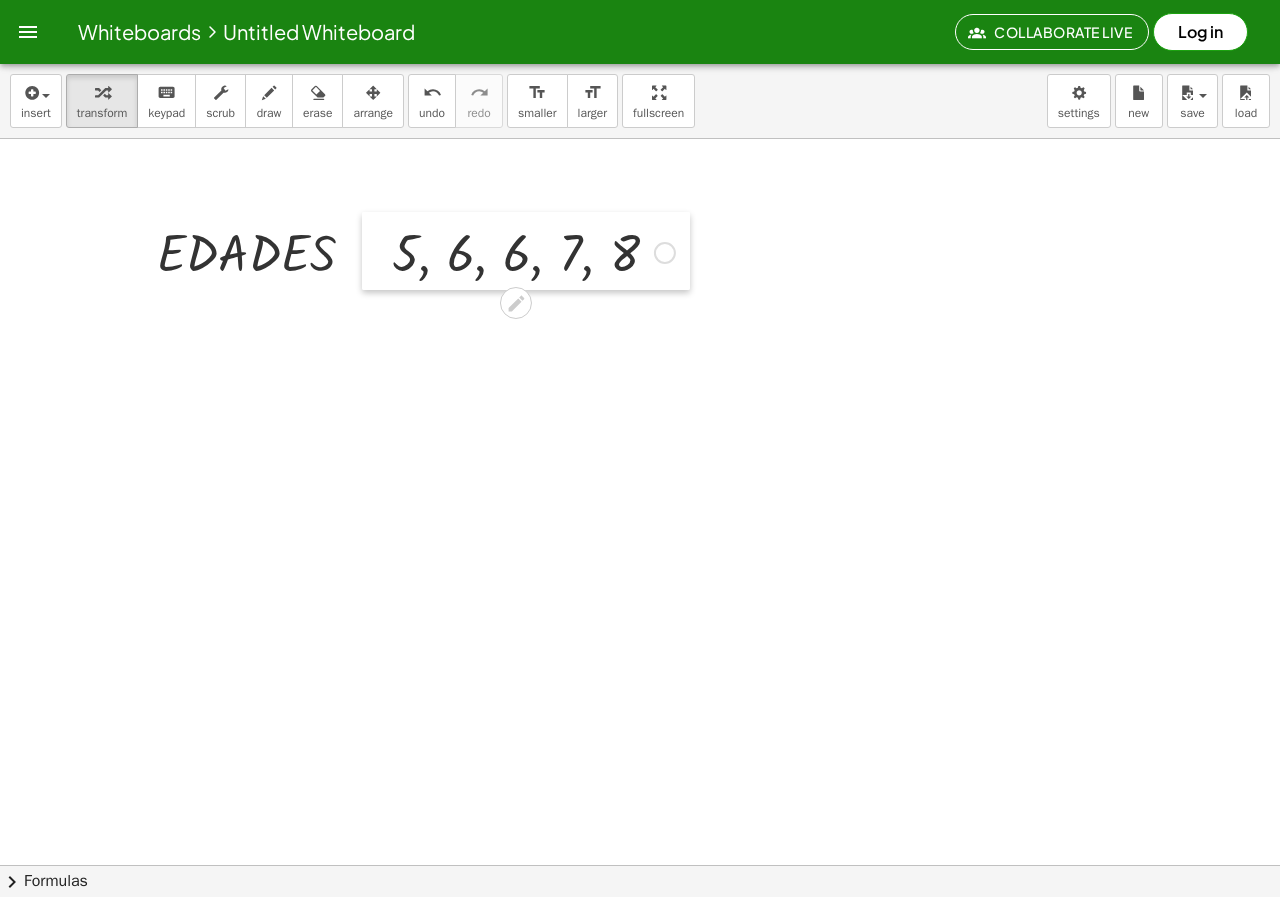 drag, startPoint x: 616, startPoint y: 441, endPoint x: 370, endPoint y: 231, distance: 323.44397 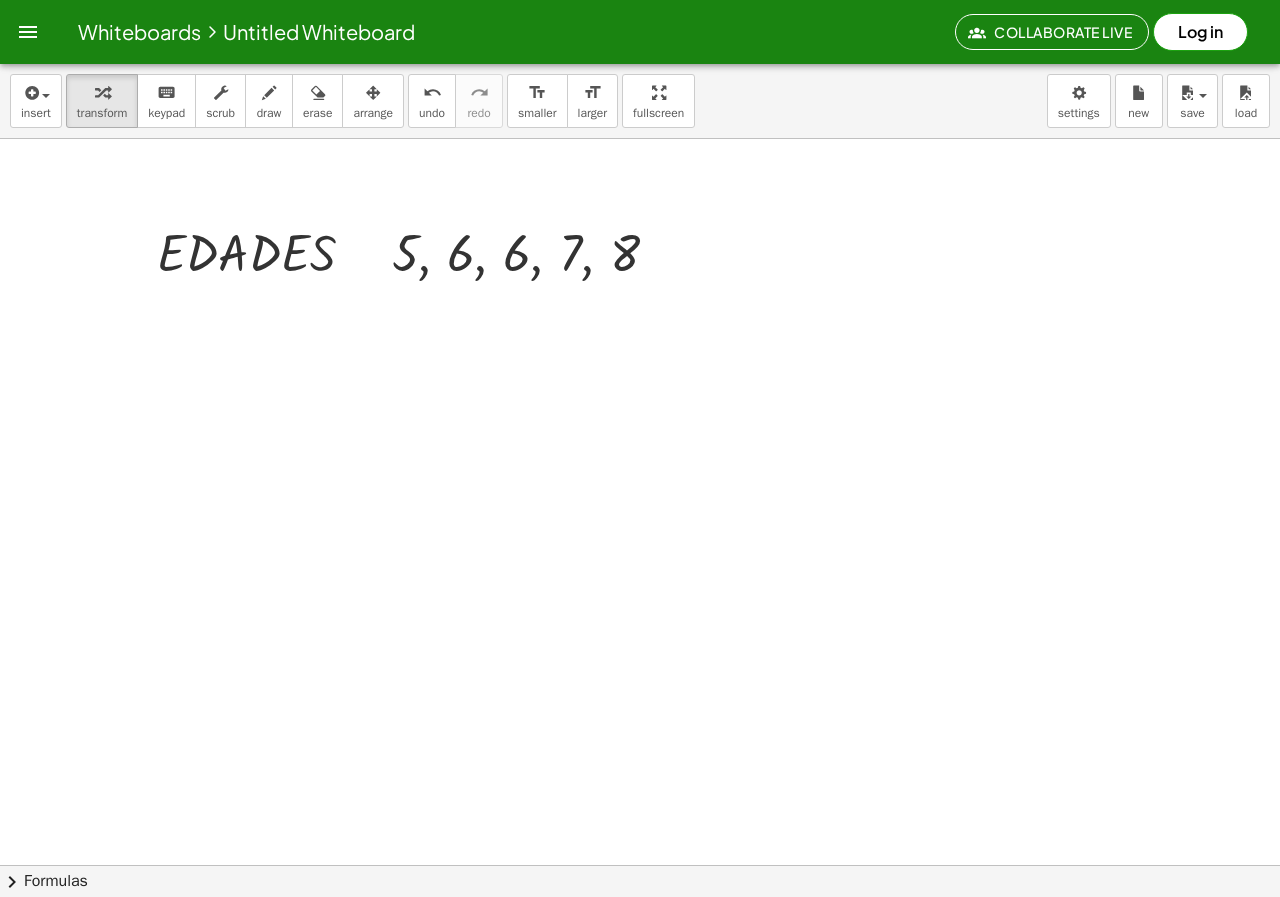 click at bounding box center (640, 929) 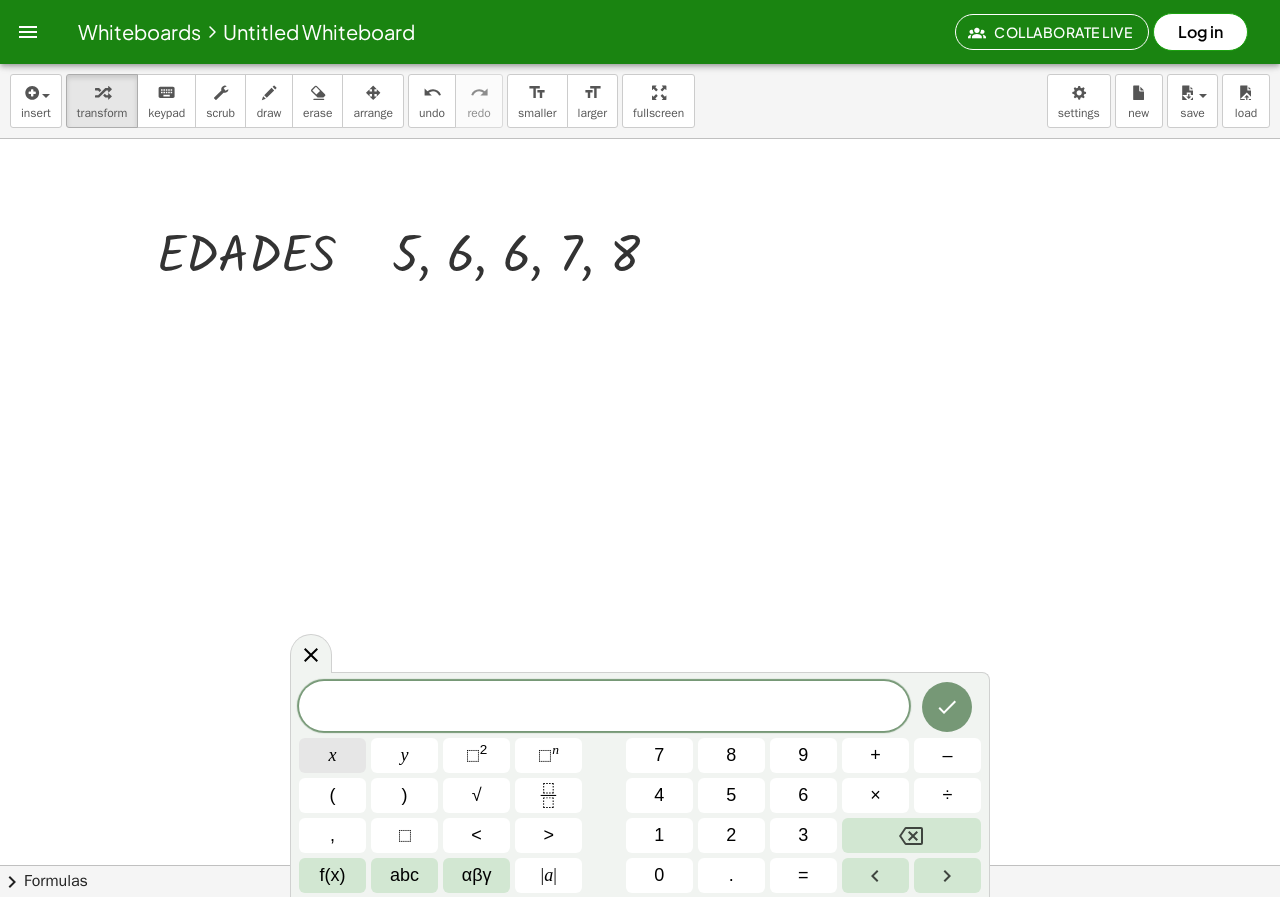 click on "x" at bounding box center [332, 755] 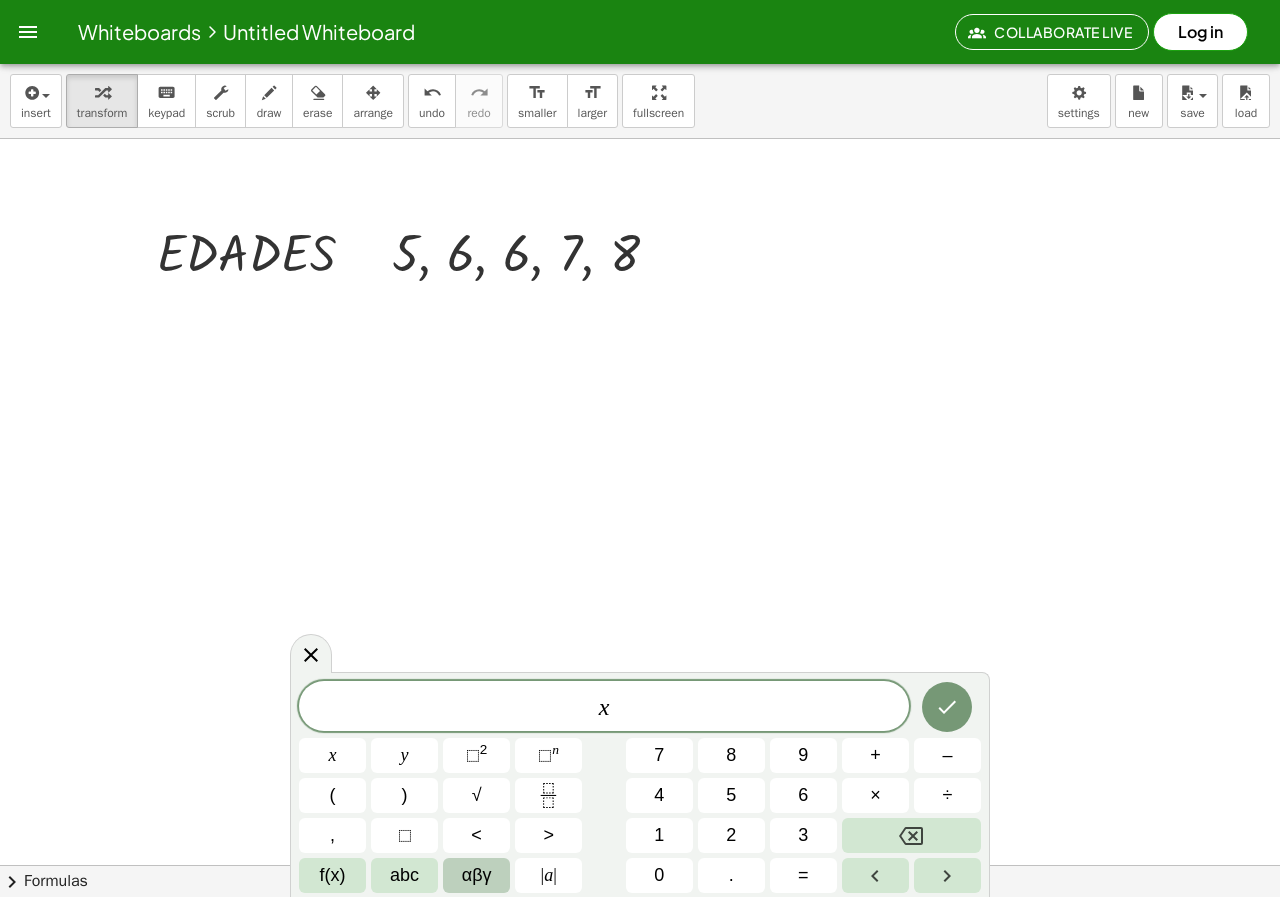 click on "αβγ" at bounding box center (477, 875) 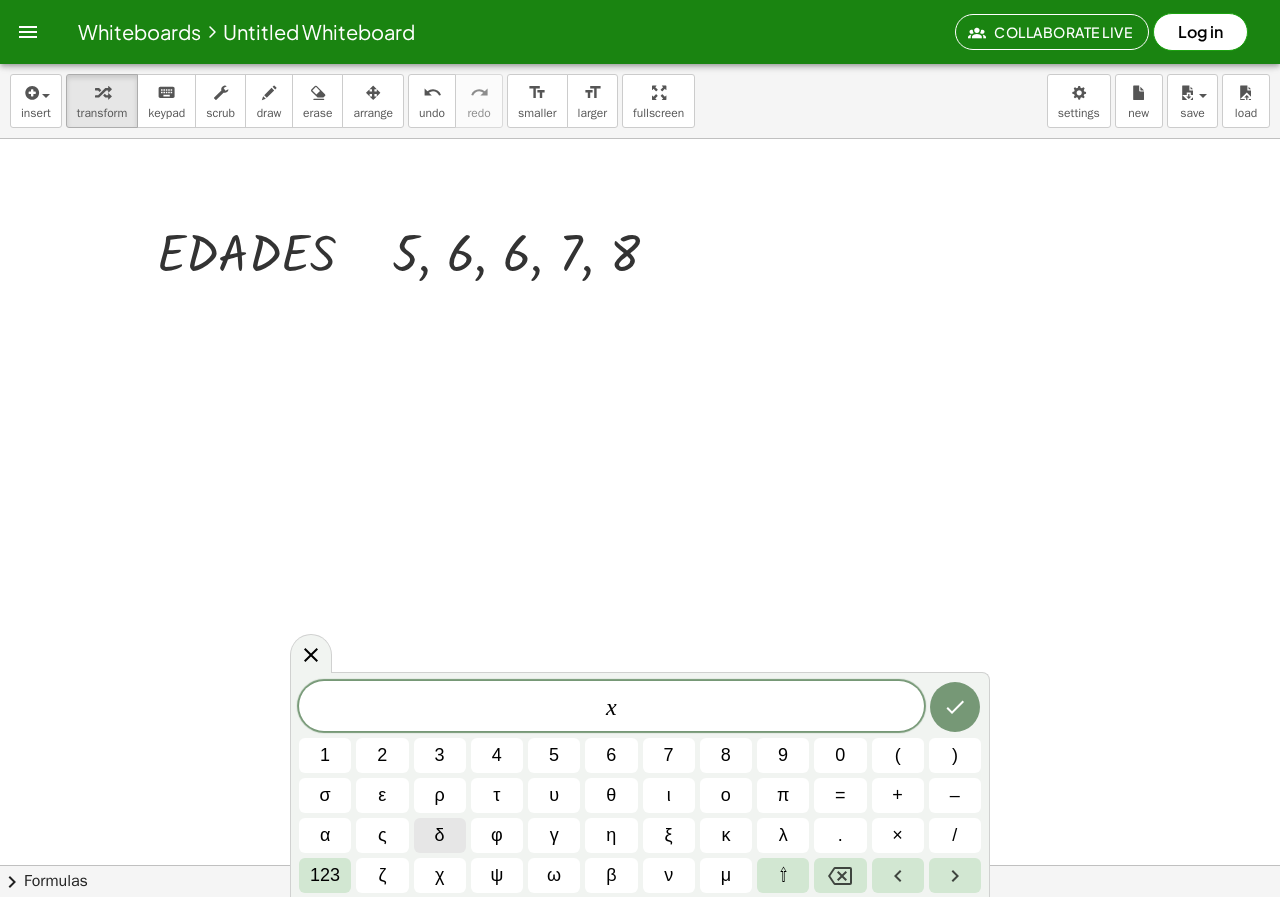 click on "δ" at bounding box center [440, 835] 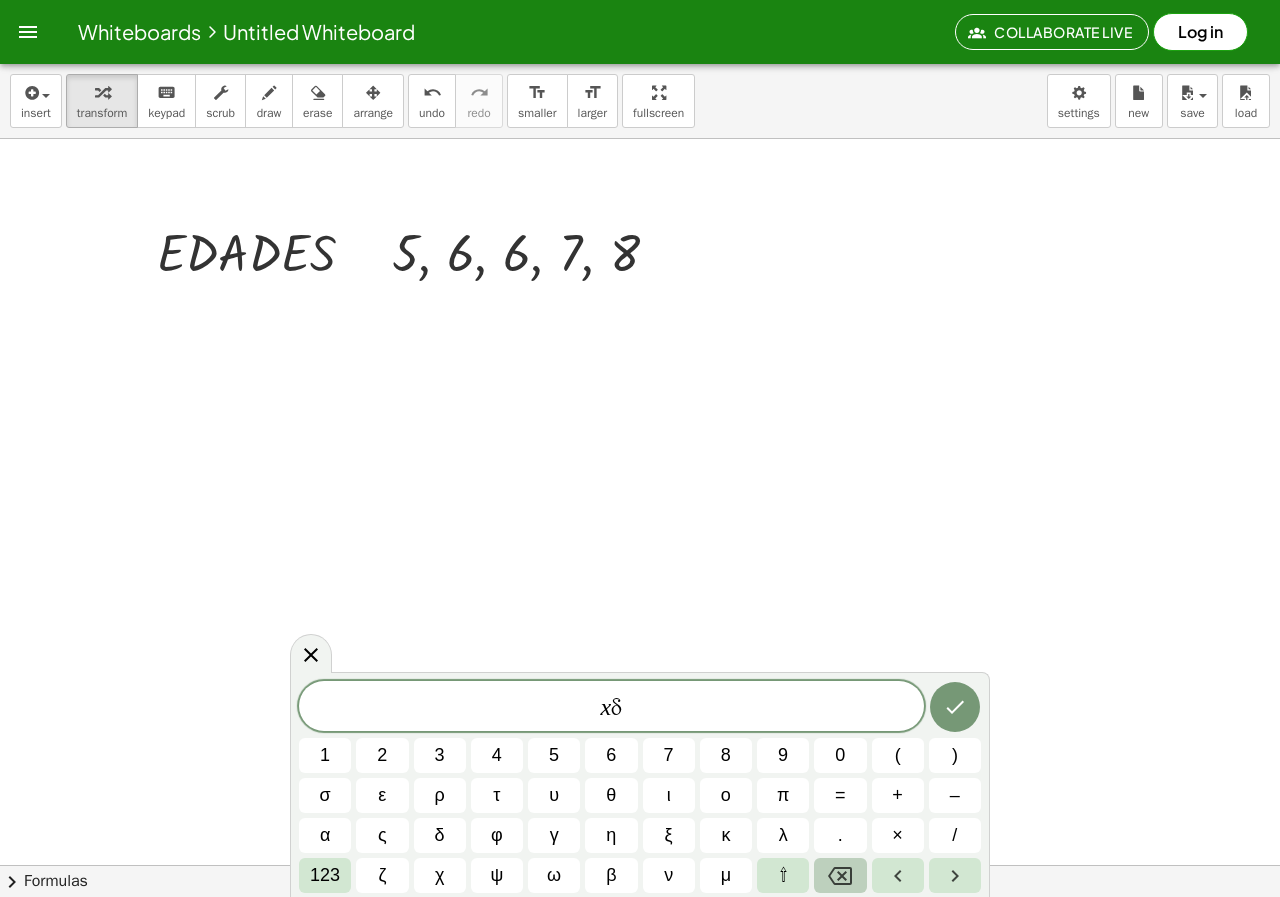 click 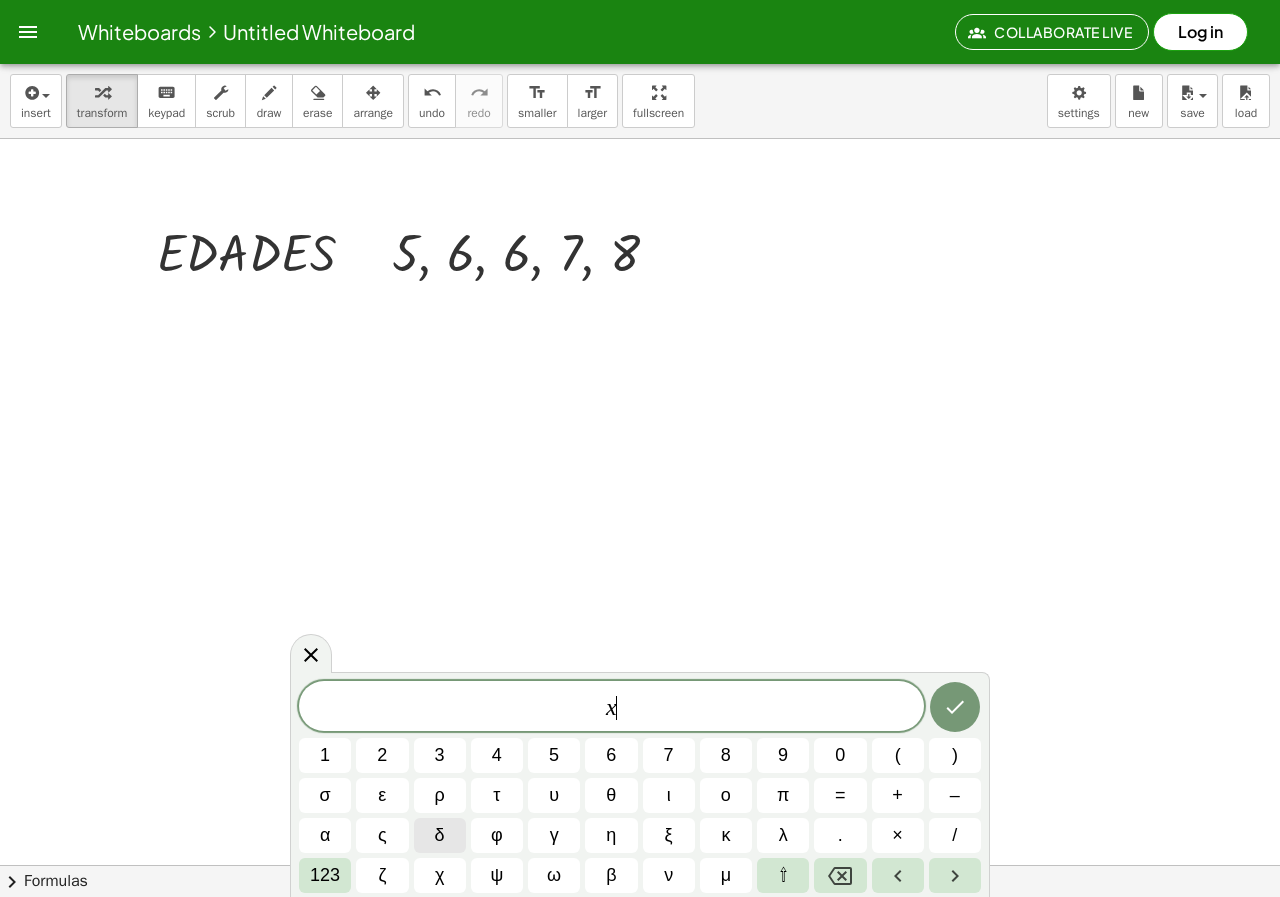 click on "123" at bounding box center [325, 875] 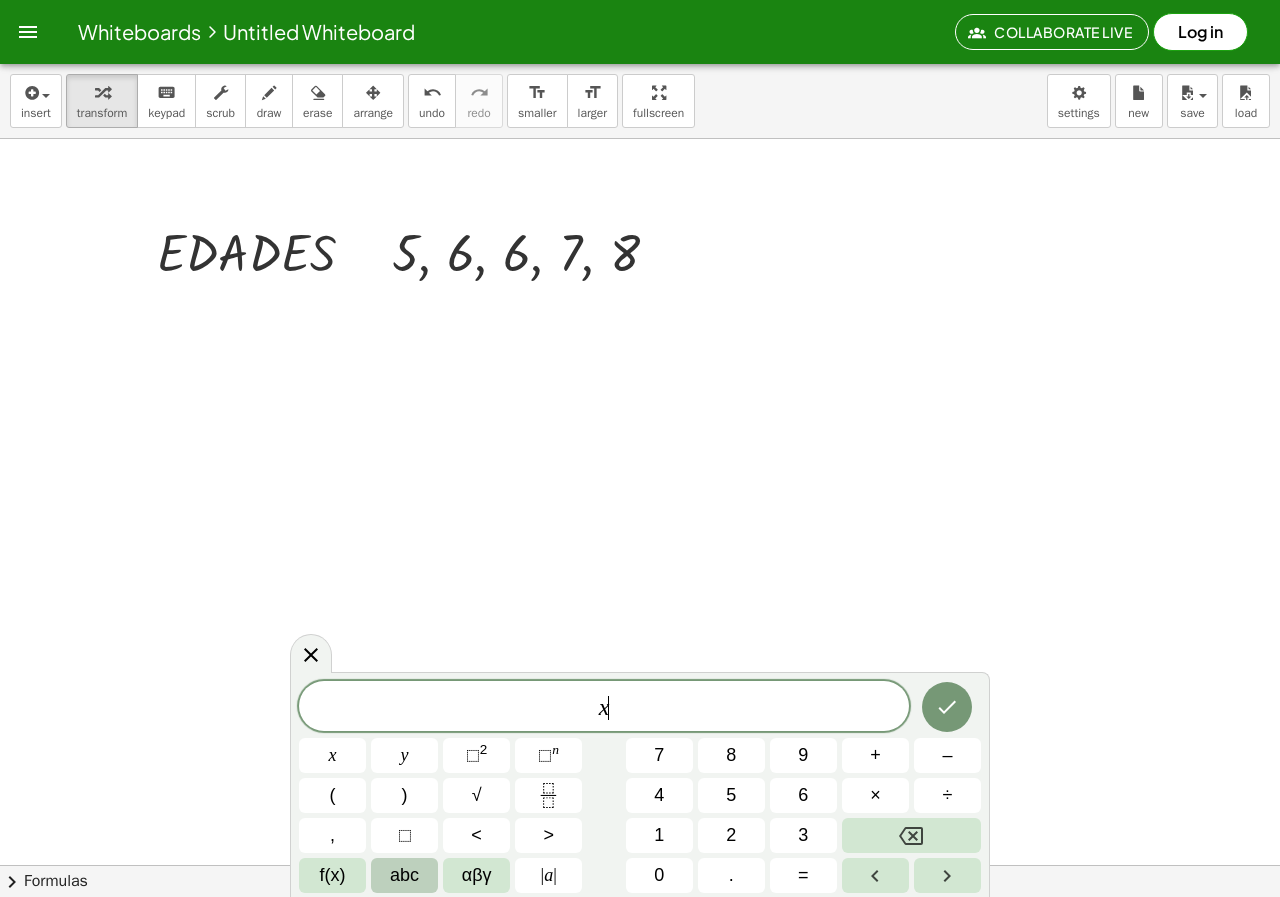 click on "abc" at bounding box center (404, 875) 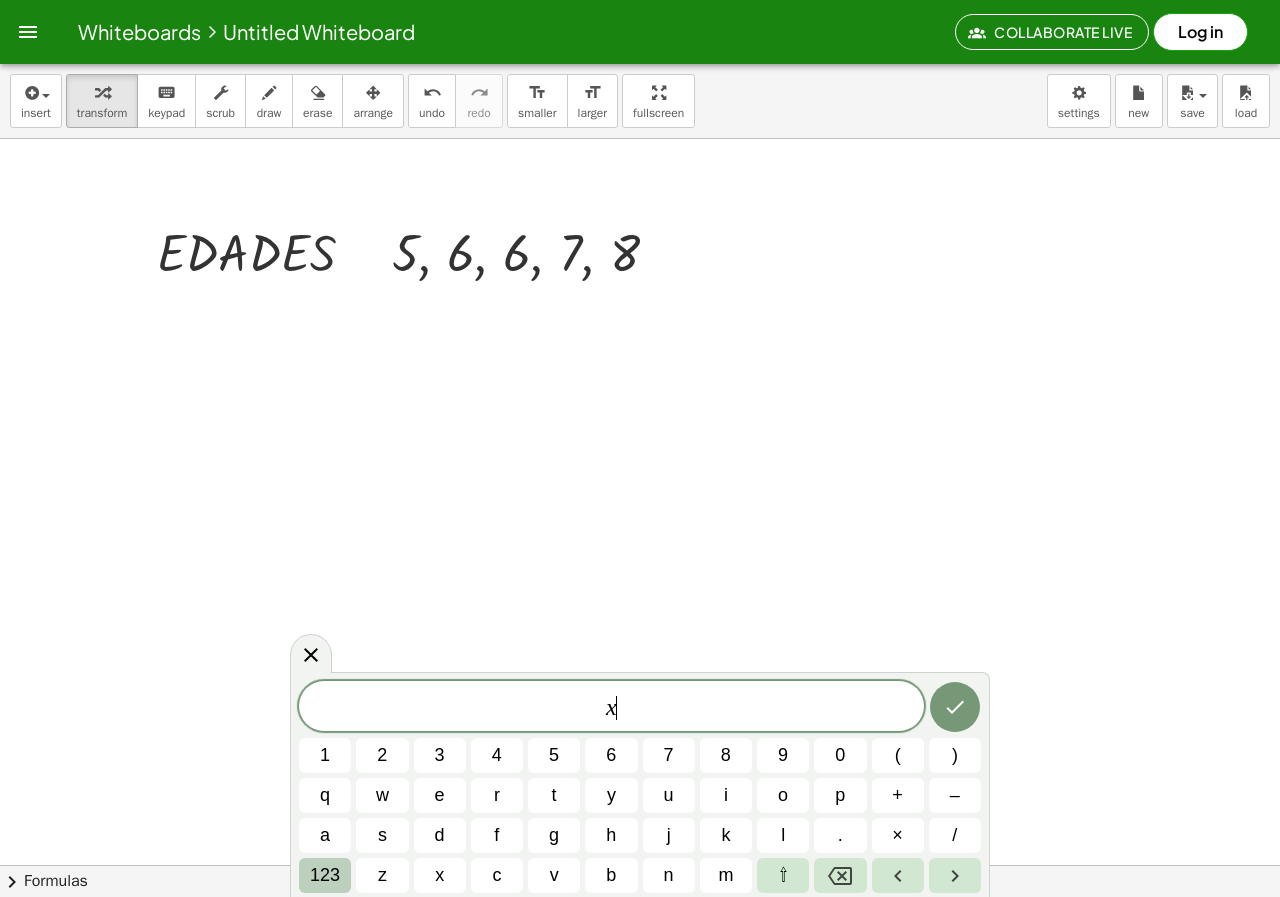 click on "123" at bounding box center [325, 875] 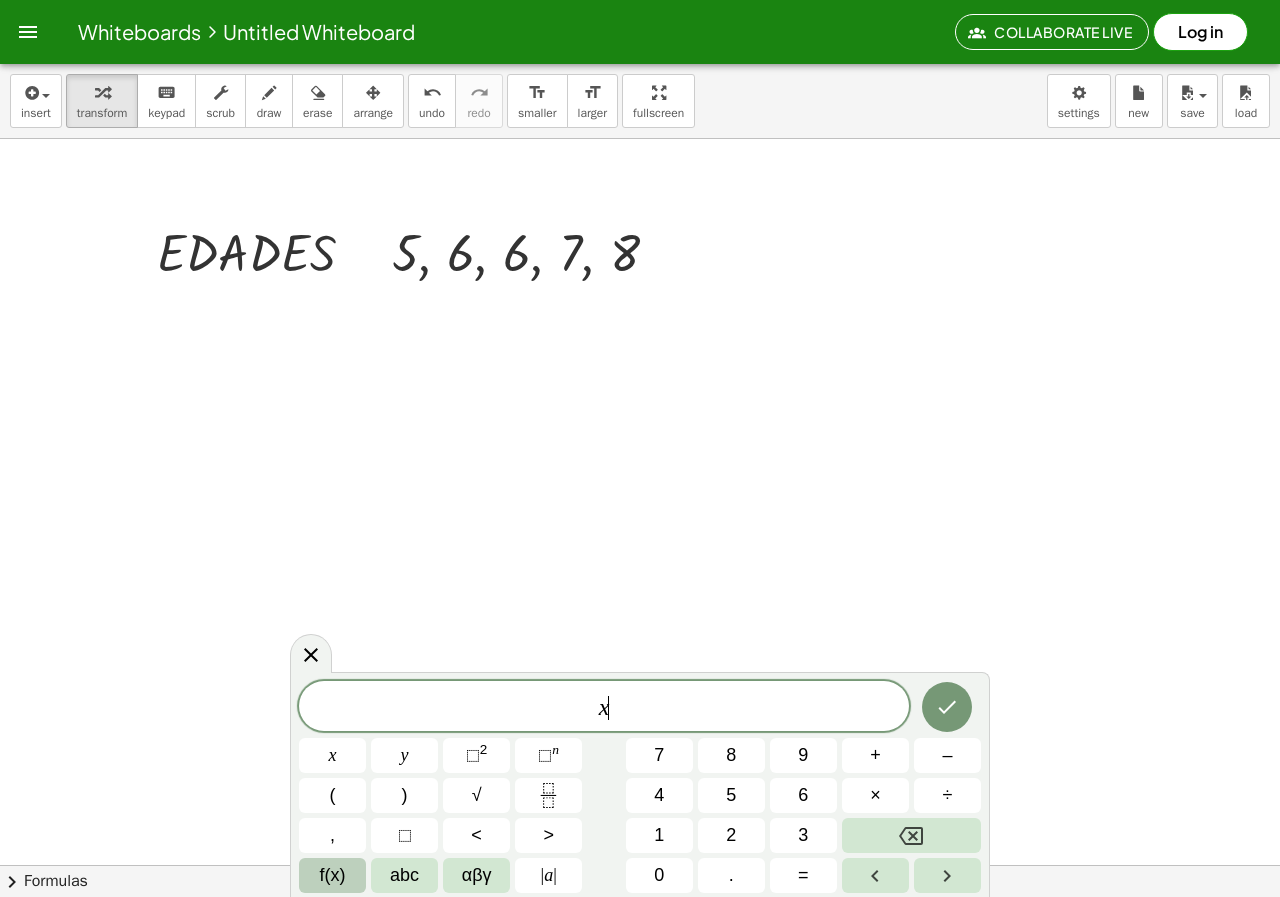 click on "f(x)" at bounding box center [332, 875] 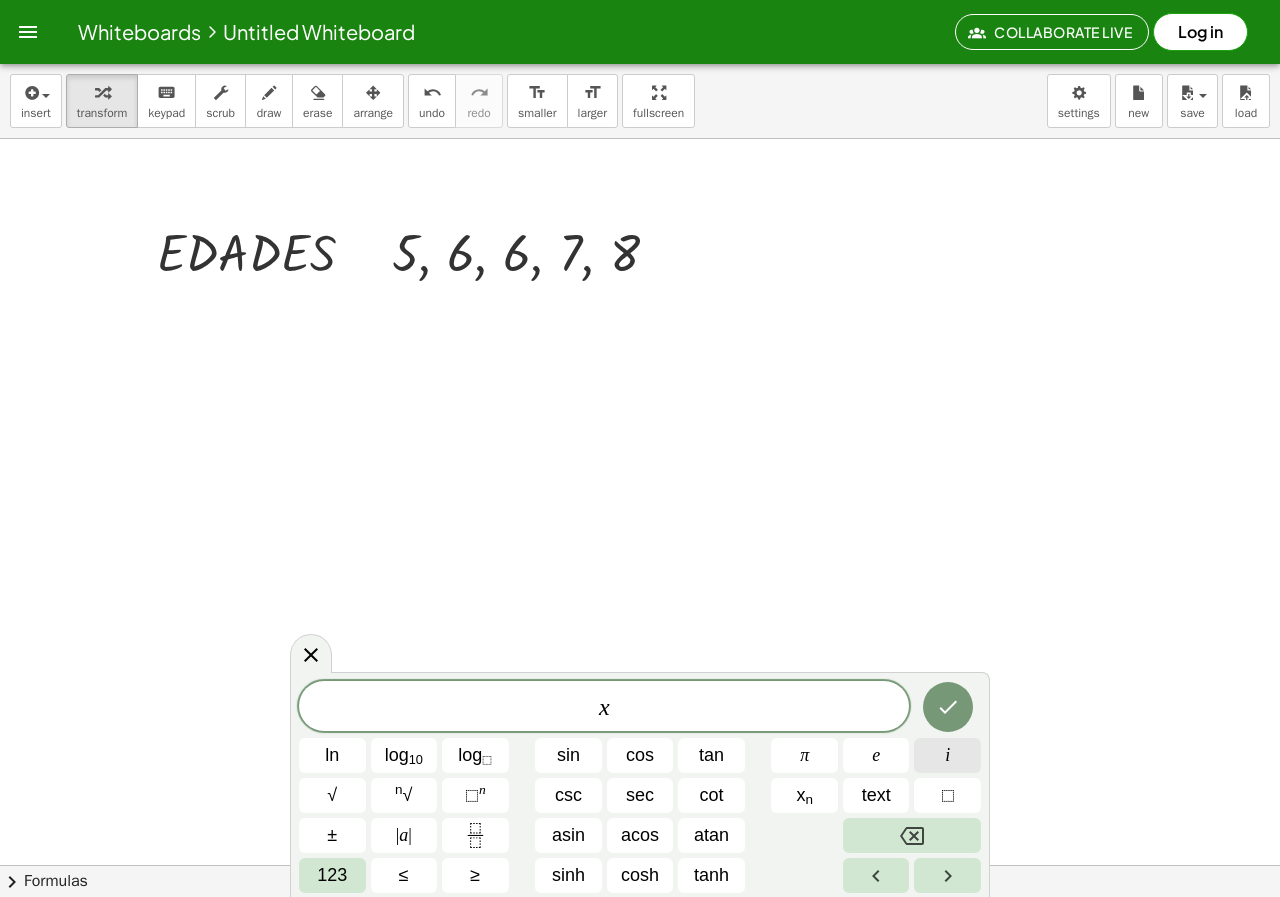 click on "i" at bounding box center [947, 755] 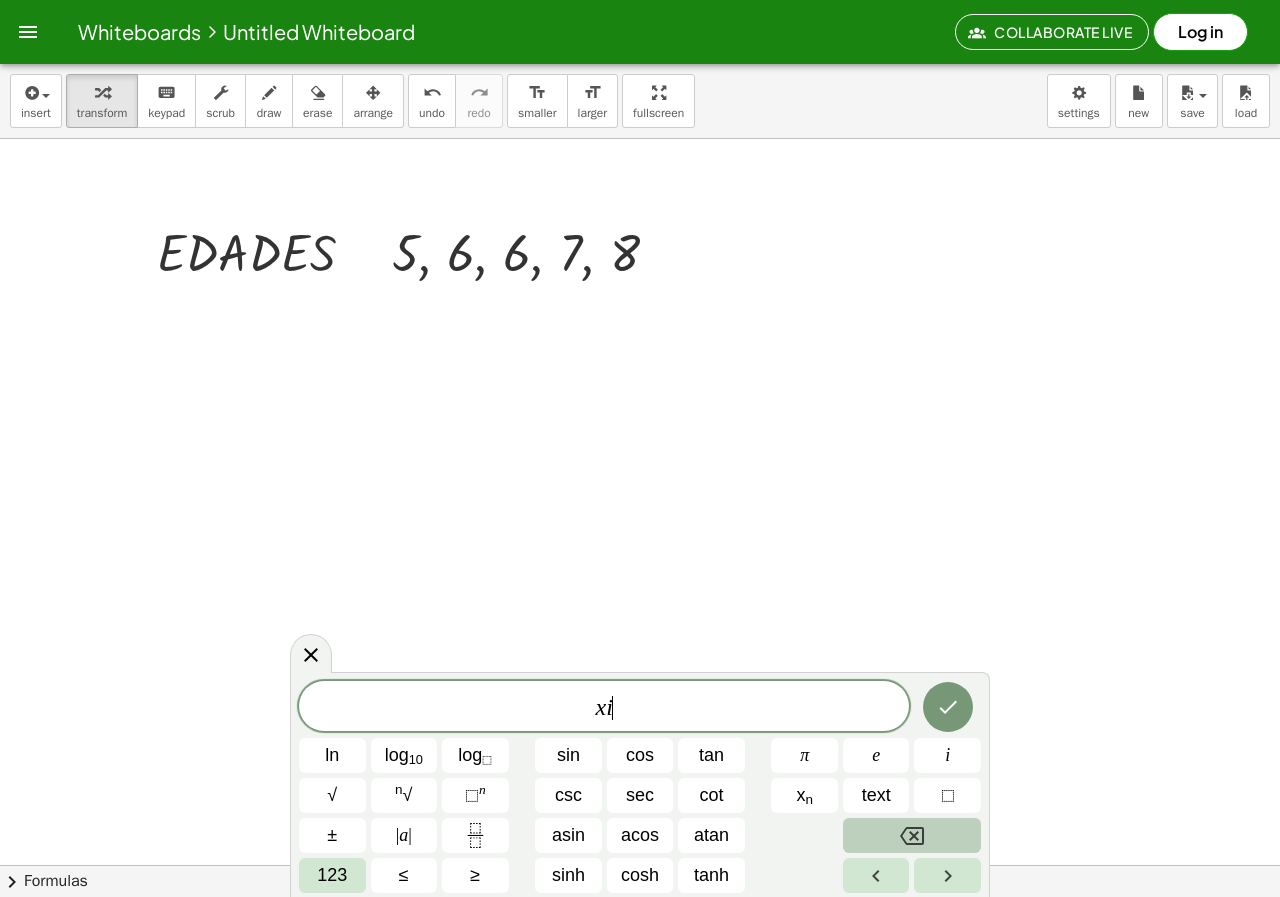 click at bounding box center (912, 835) 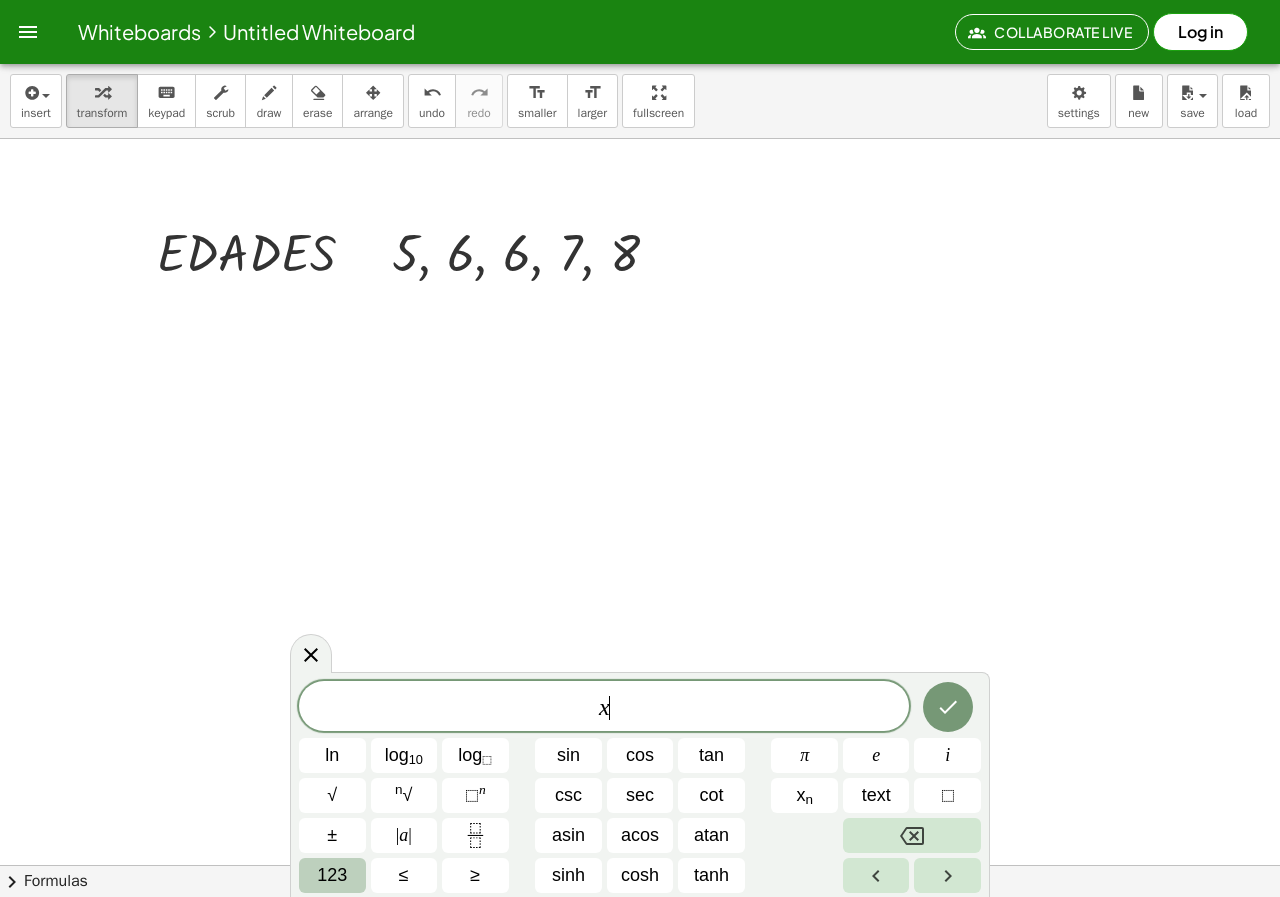 click on "123" at bounding box center [332, 875] 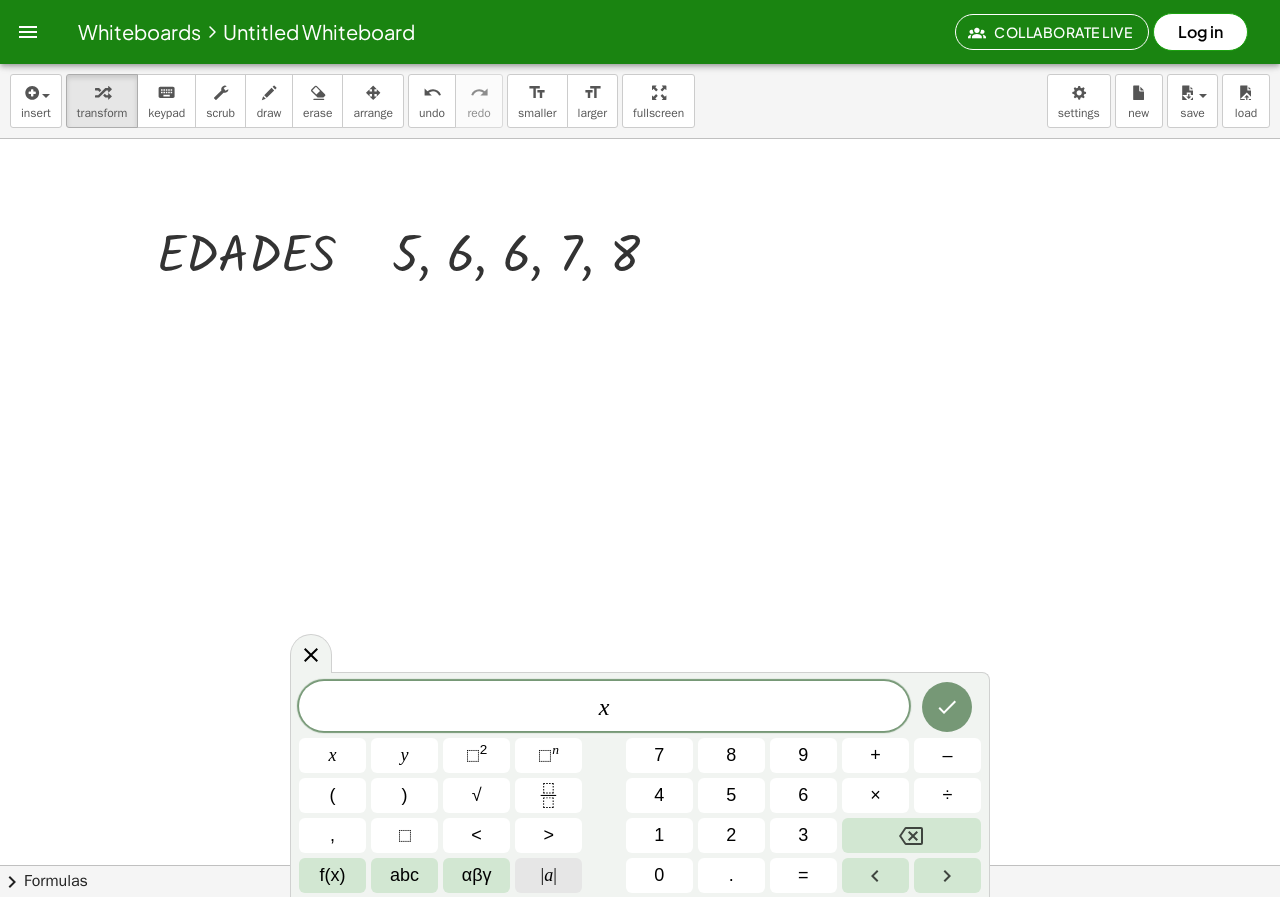 click on "| a |" 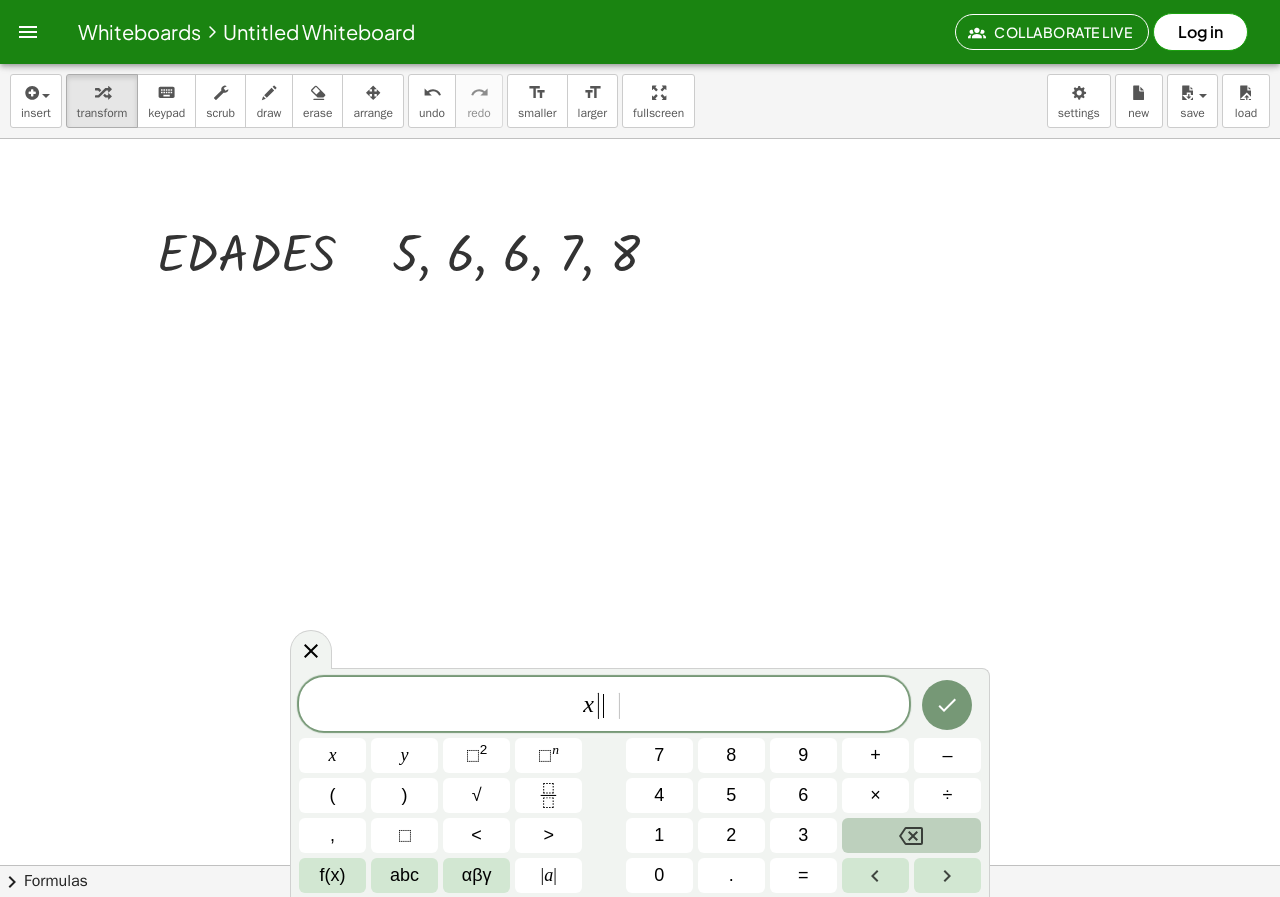 click 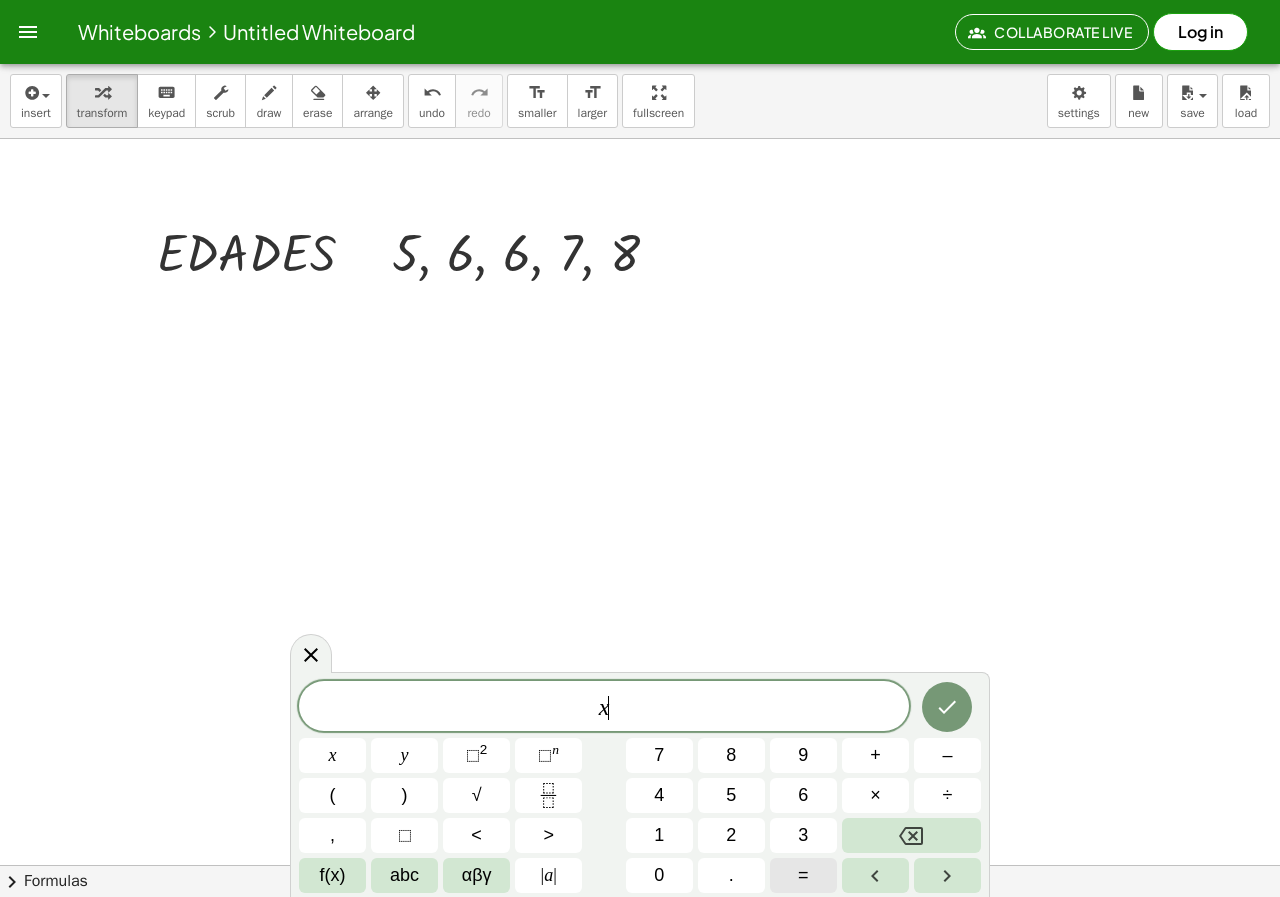 click on "=" at bounding box center (803, 875) 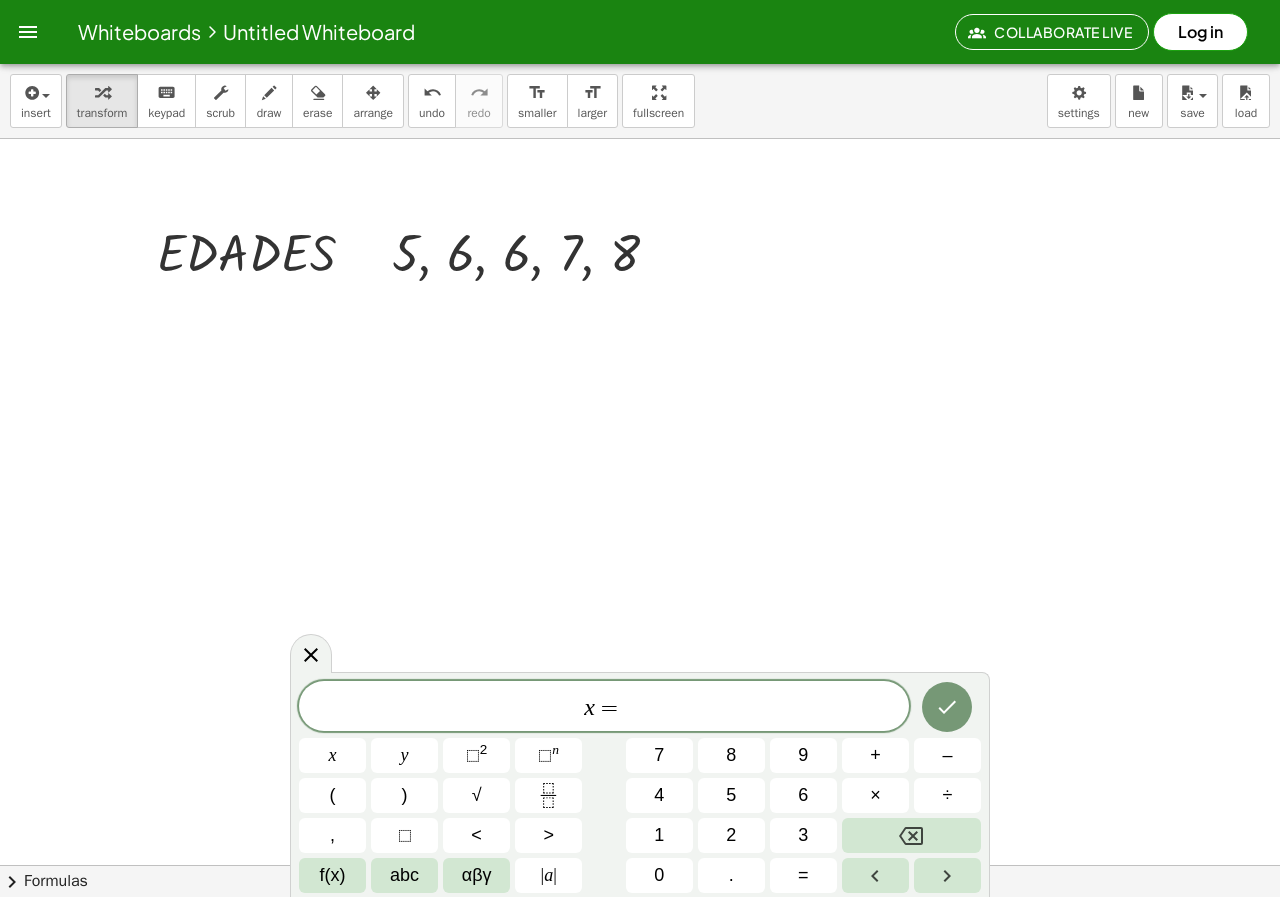 click on "x" at bounding box center (589, 707) 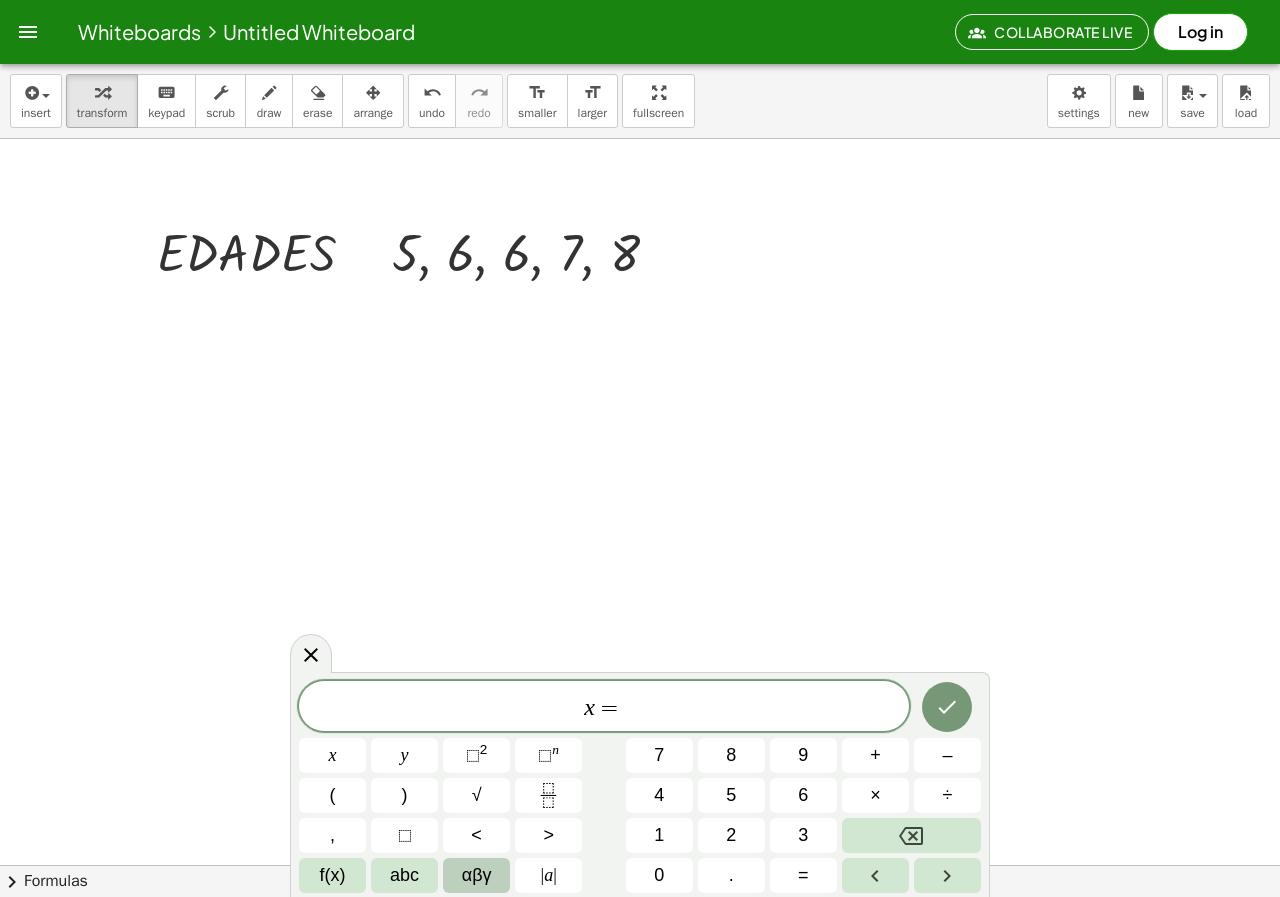 click on "αβγ" at bounding box center [477, 875] 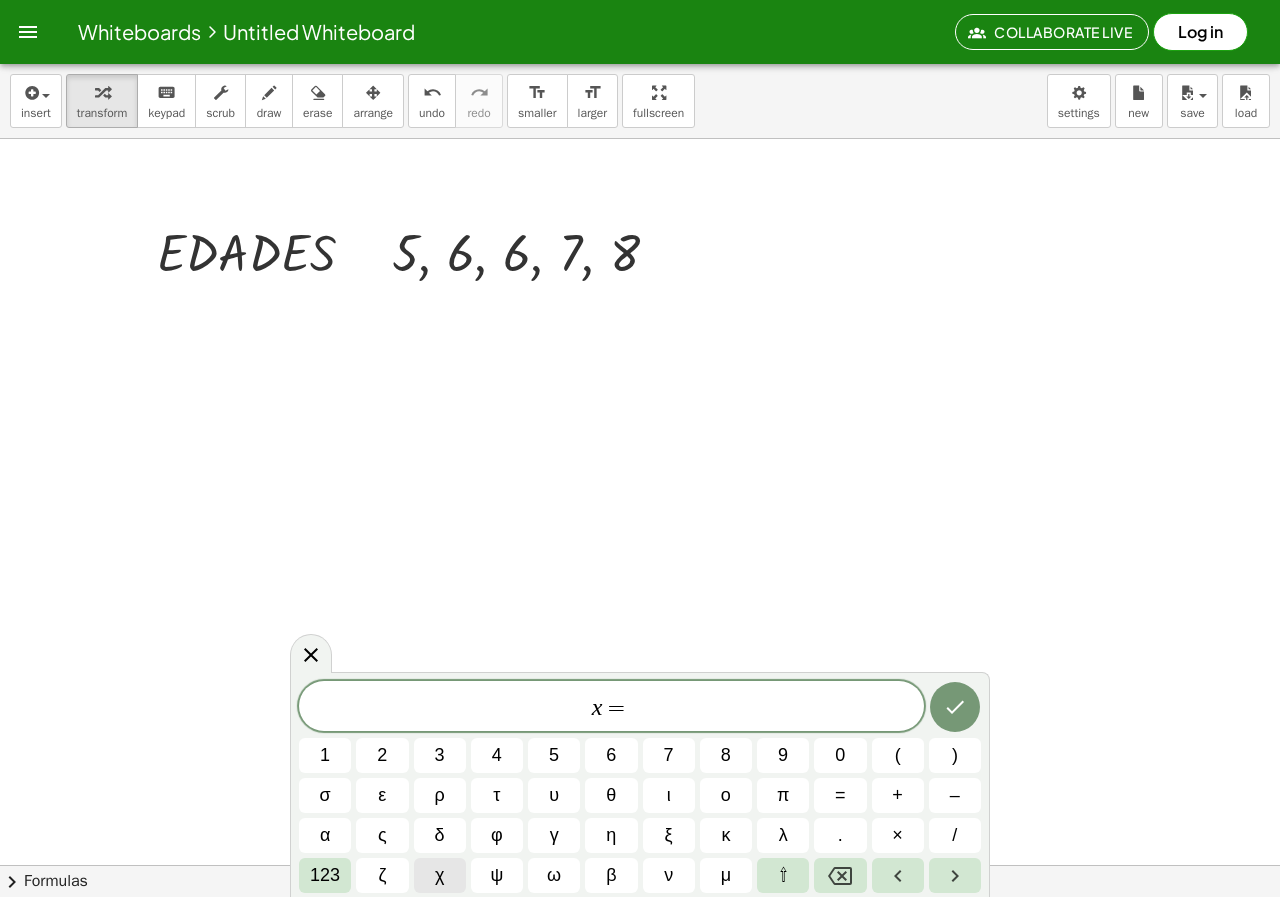 click on "χ" at bounding box center (440, 875) 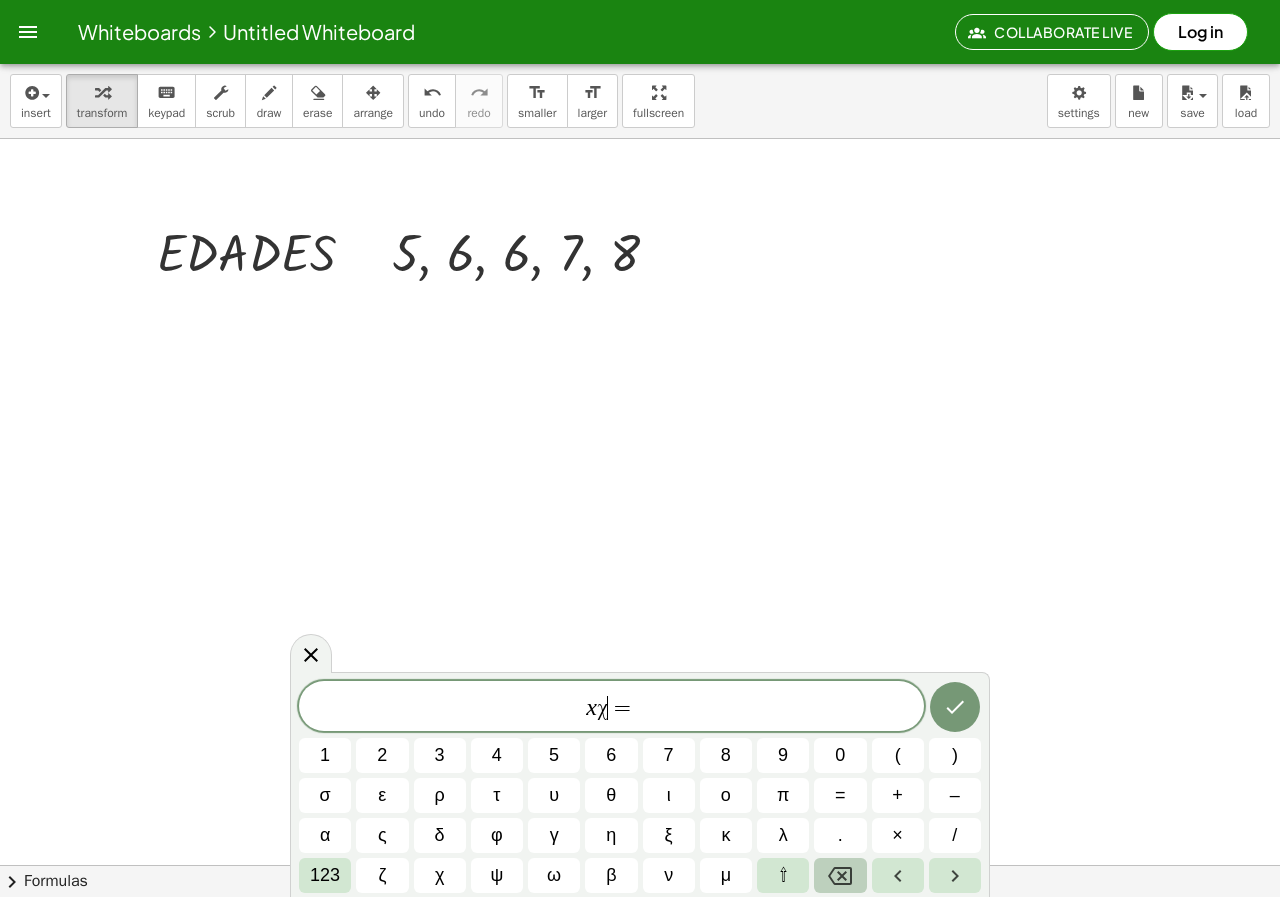 click 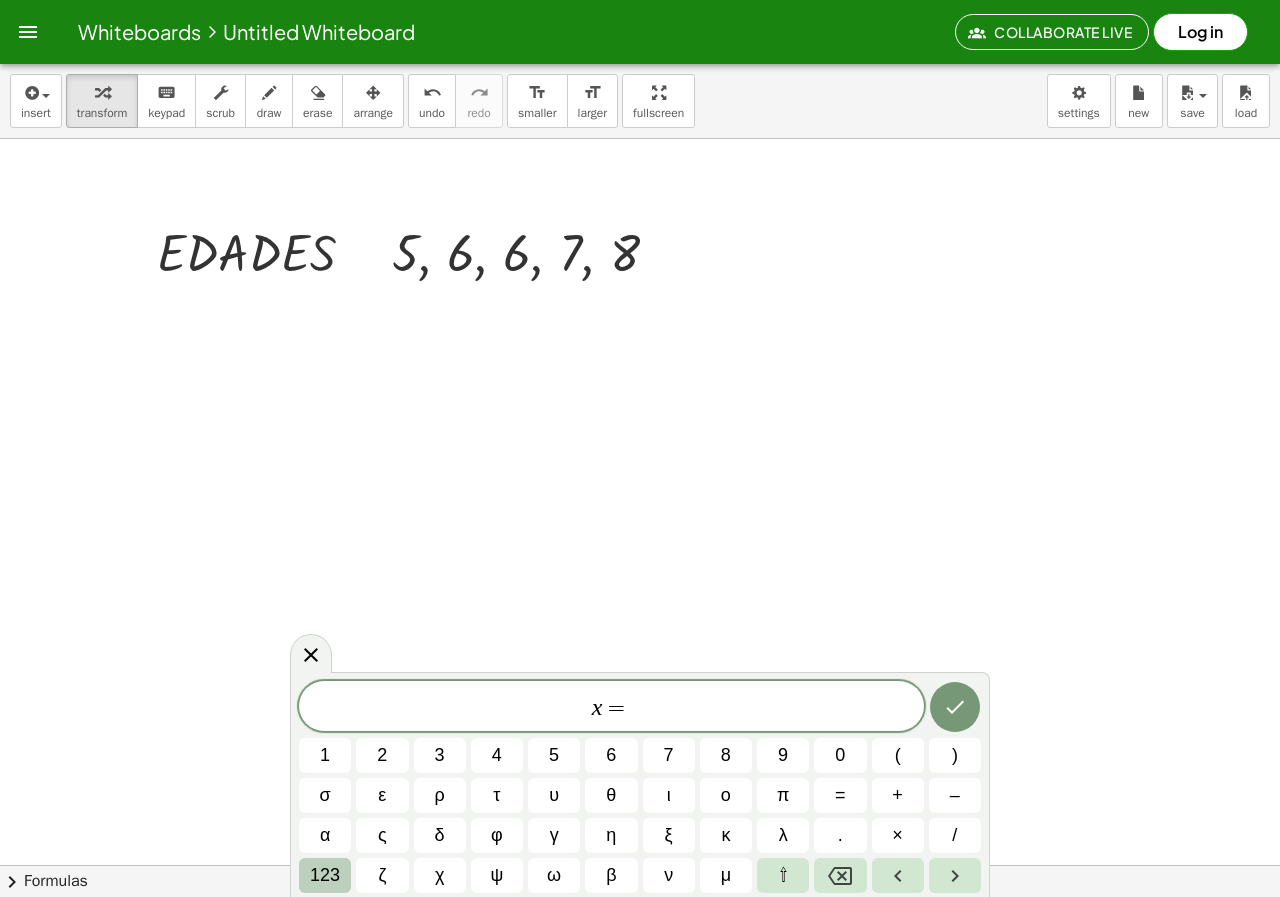 click on "123" at bounding box center (325, 875) 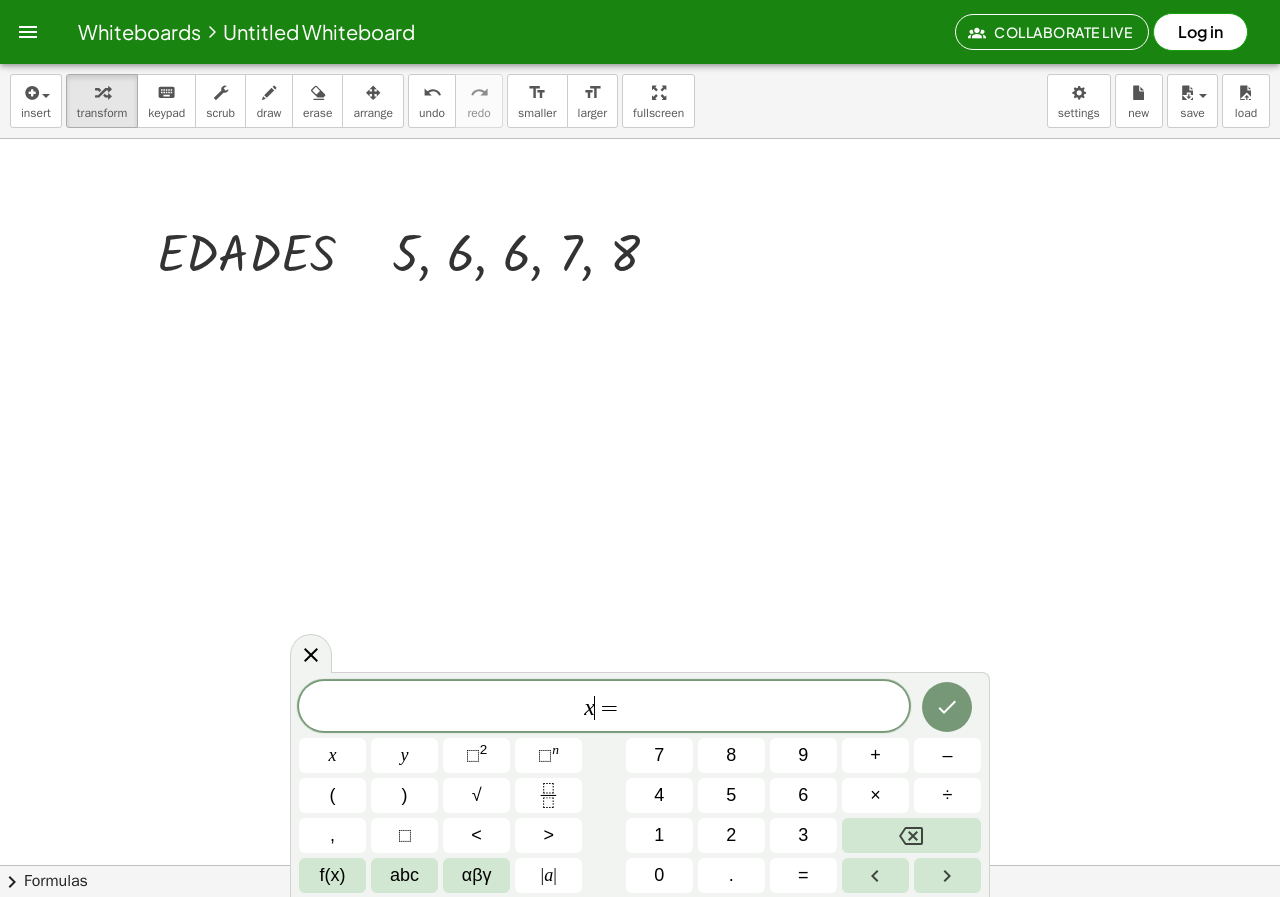 click on "f(x)" at bounding box center [332, 875] 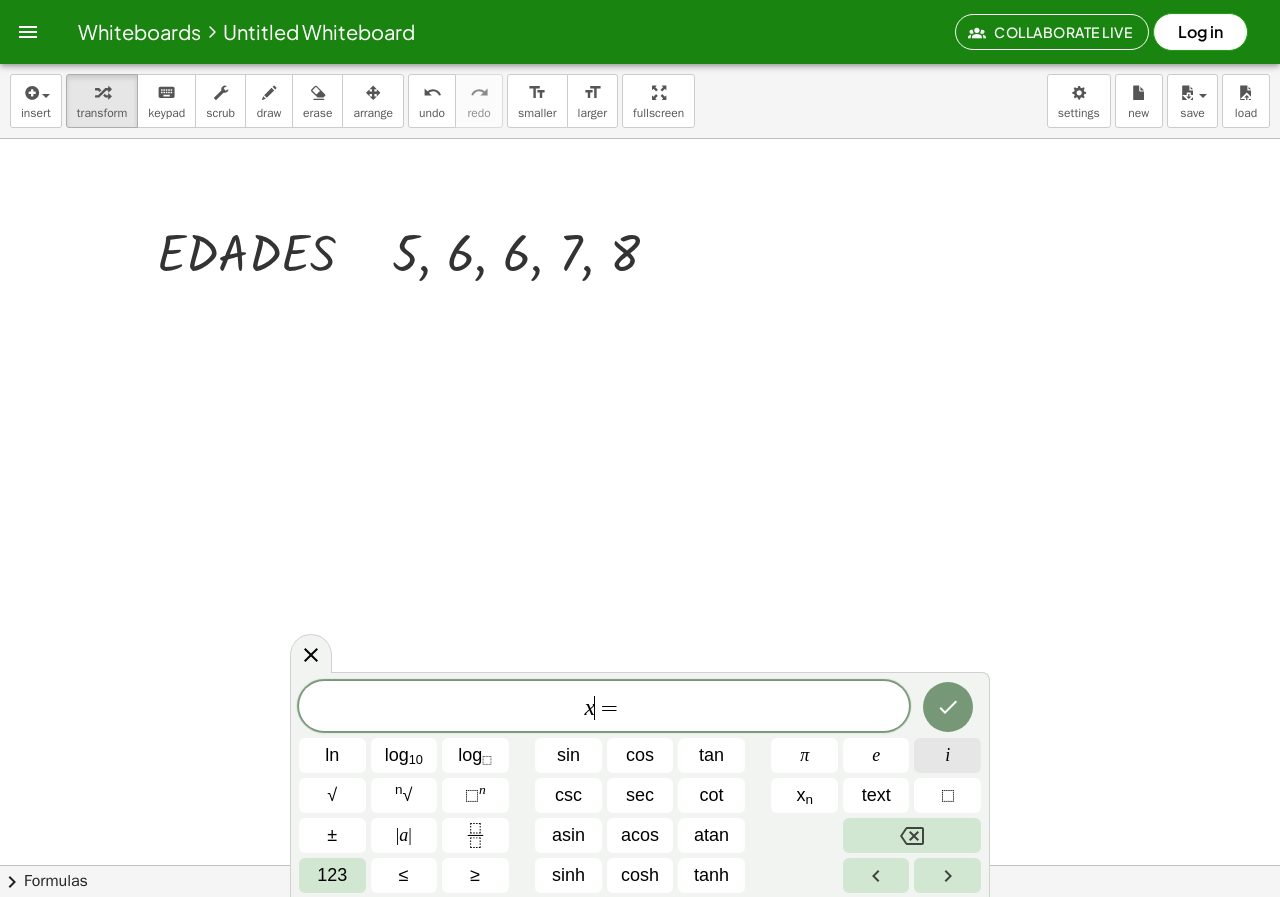 click on "i" at bounding box center [947, 755] 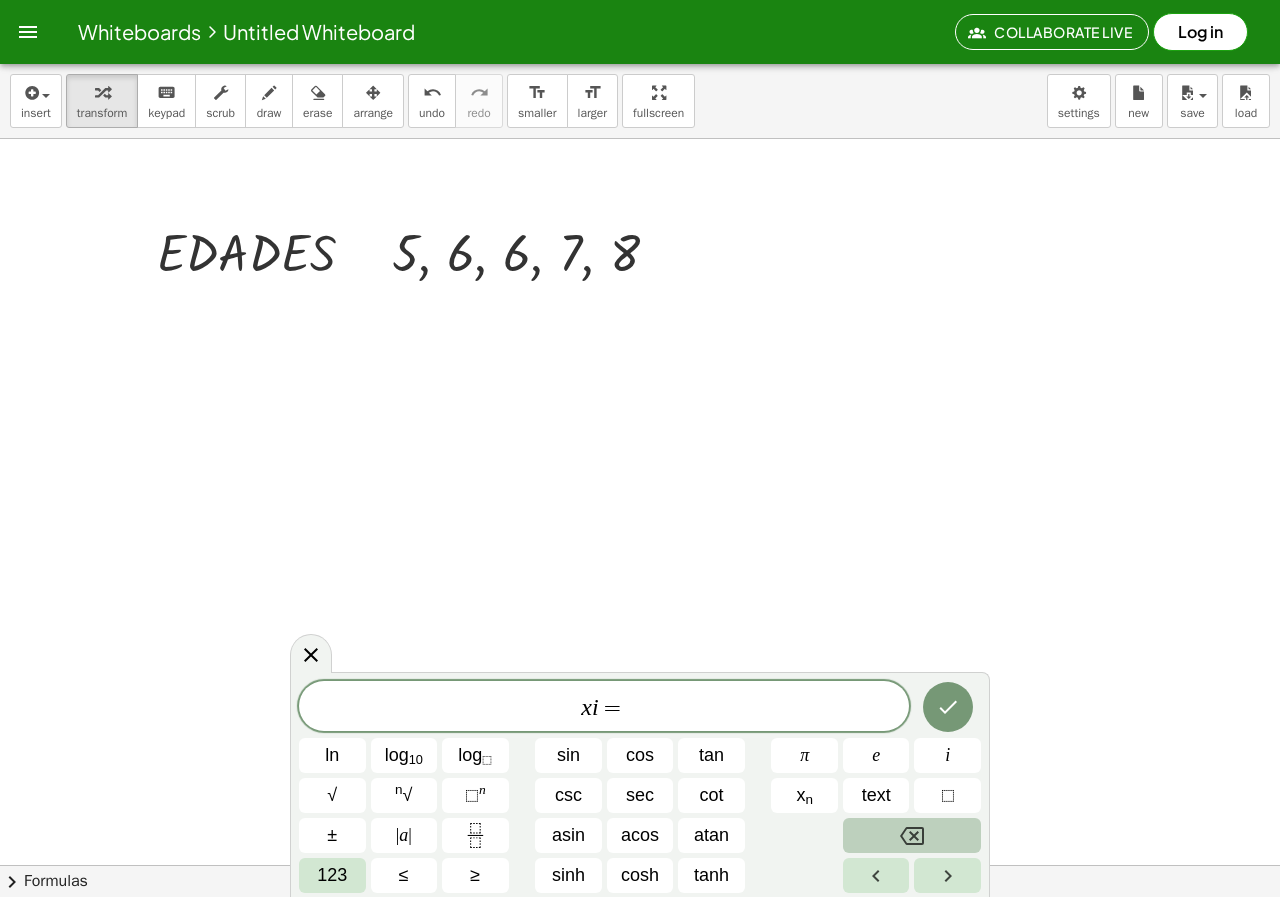 click at bounding box center [912, 835] 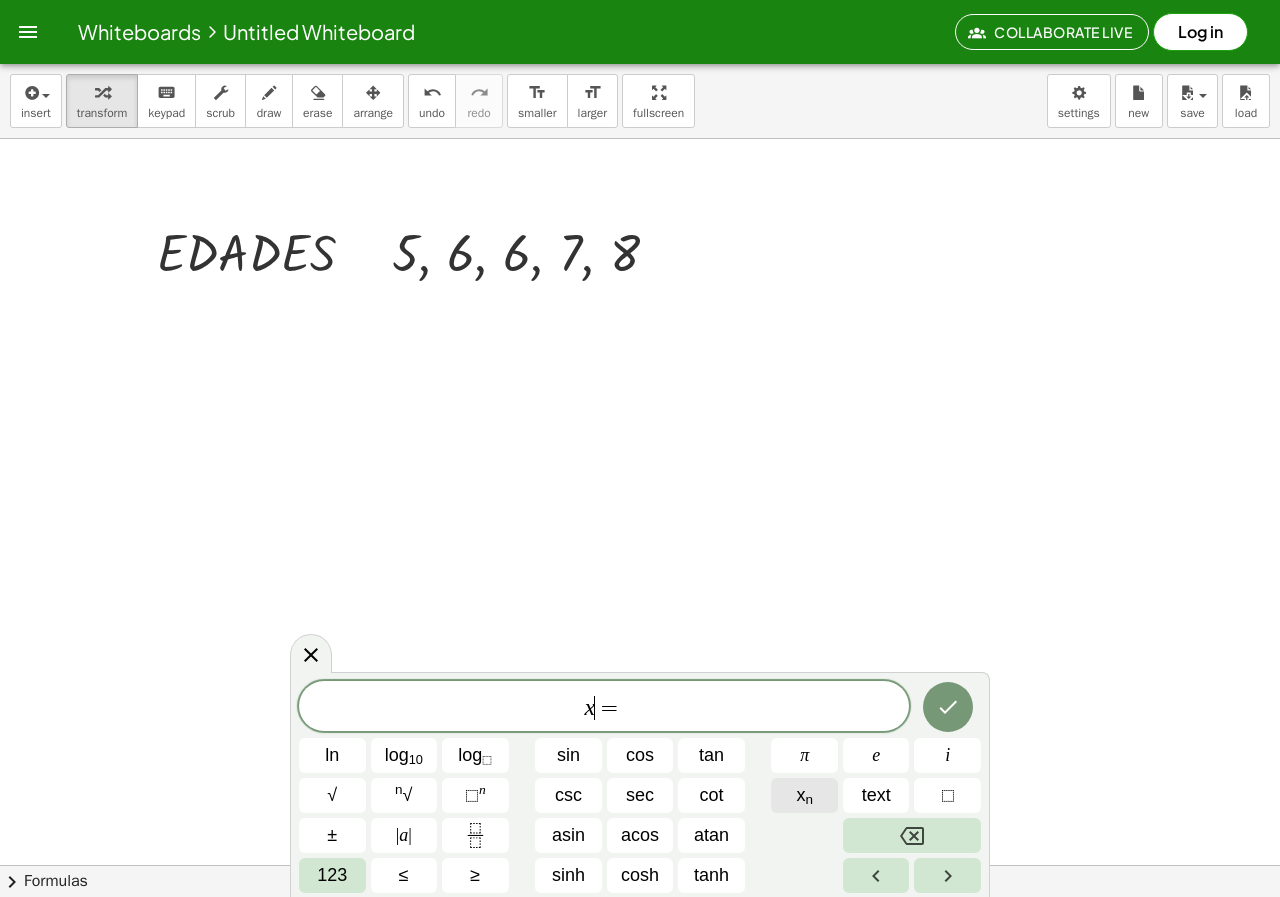 click on "n" at bounding box center (809, 799) 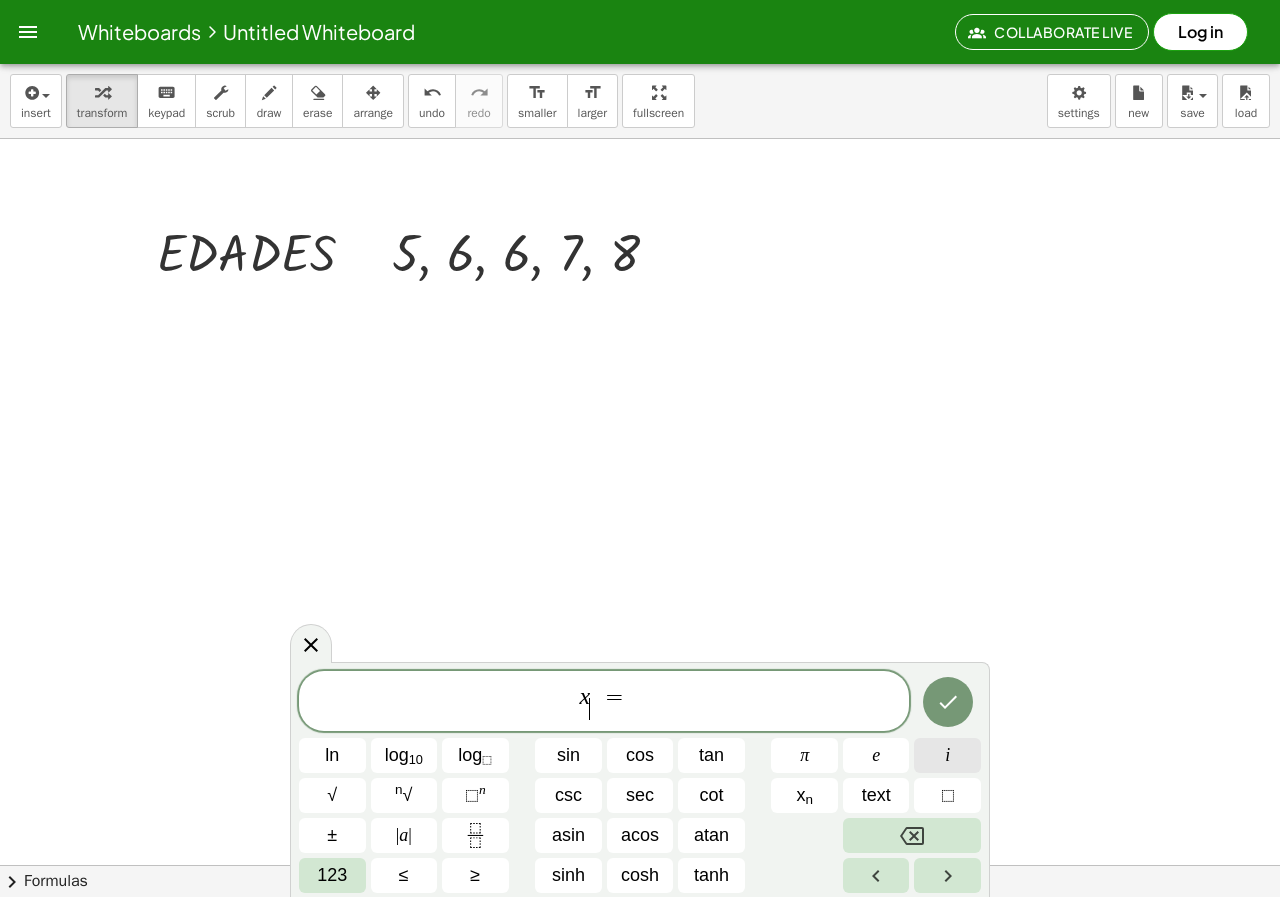 click on "i" at bounding box center [947, 755] 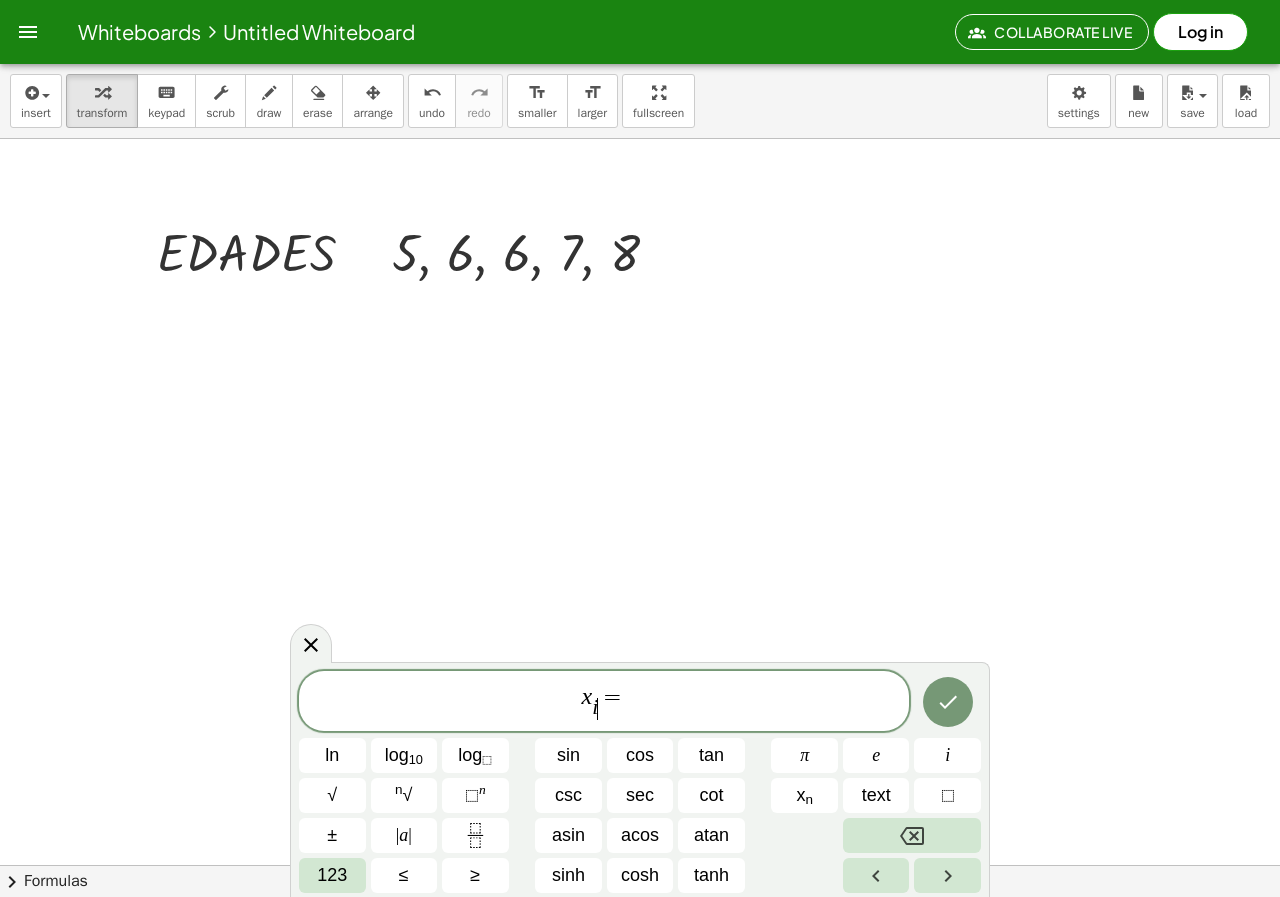 click on "x i ​ ​ =" at bounding box center (604, 702) 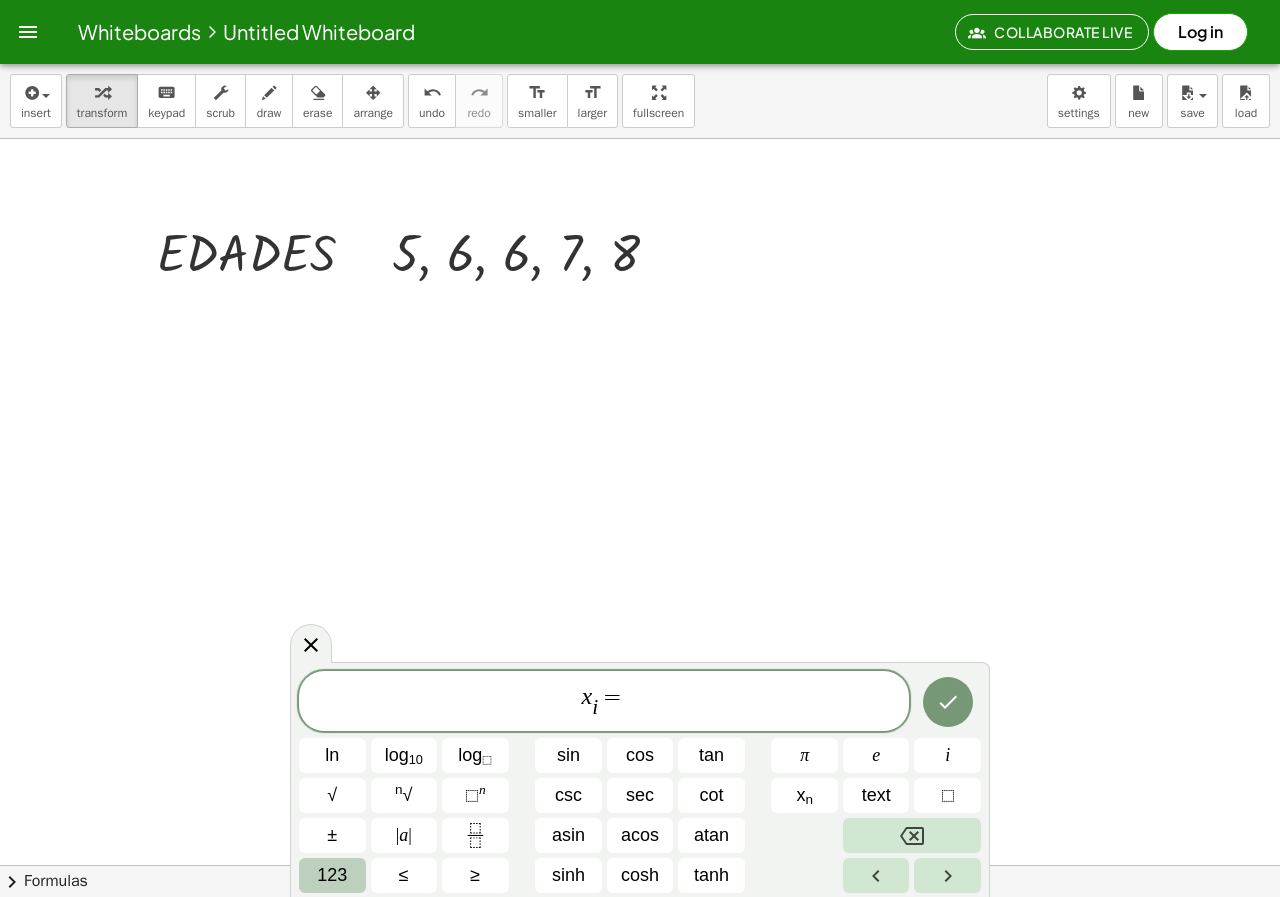 click on "123" at bounding box center (332, 875) 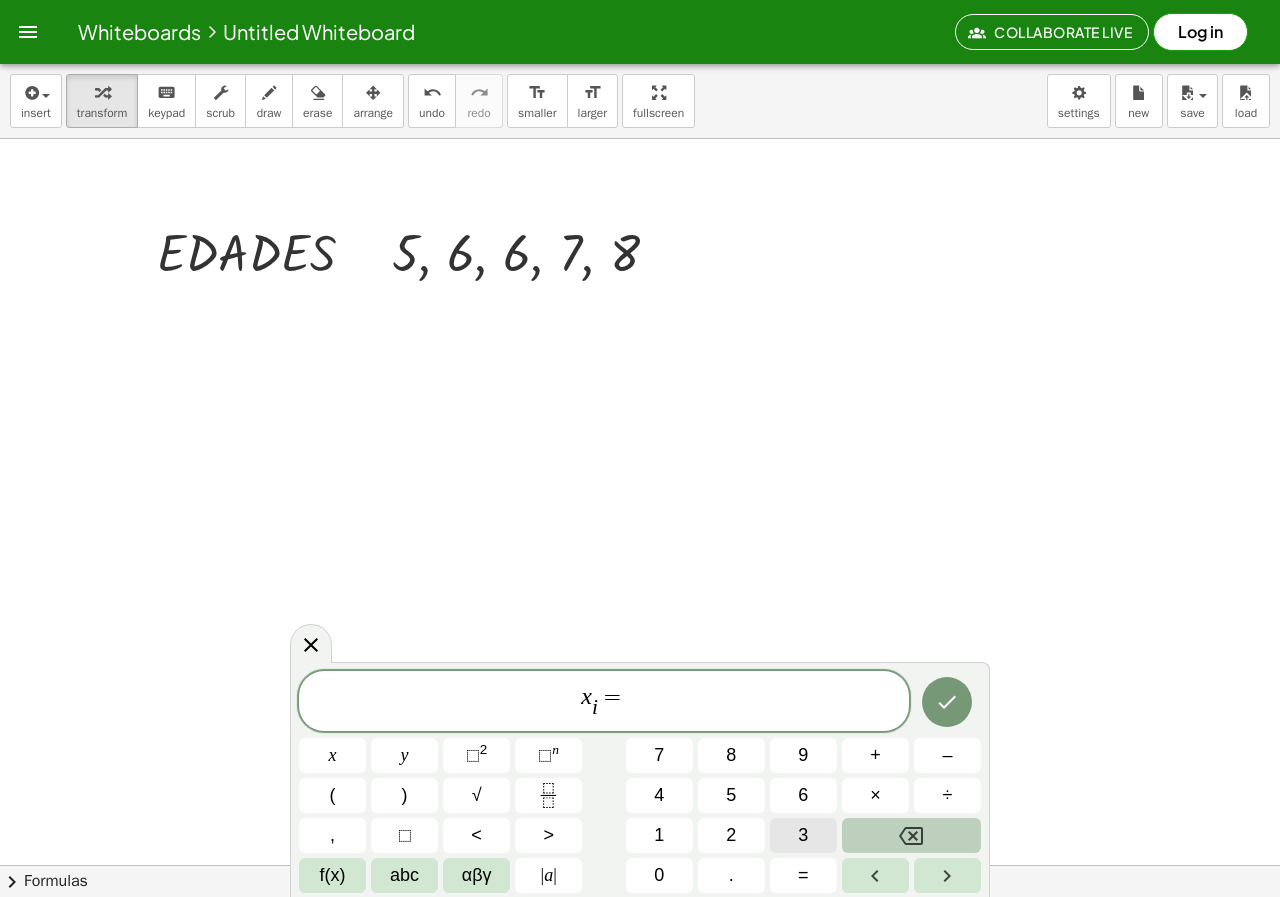 click on "3" at bounding box center (803, 835) 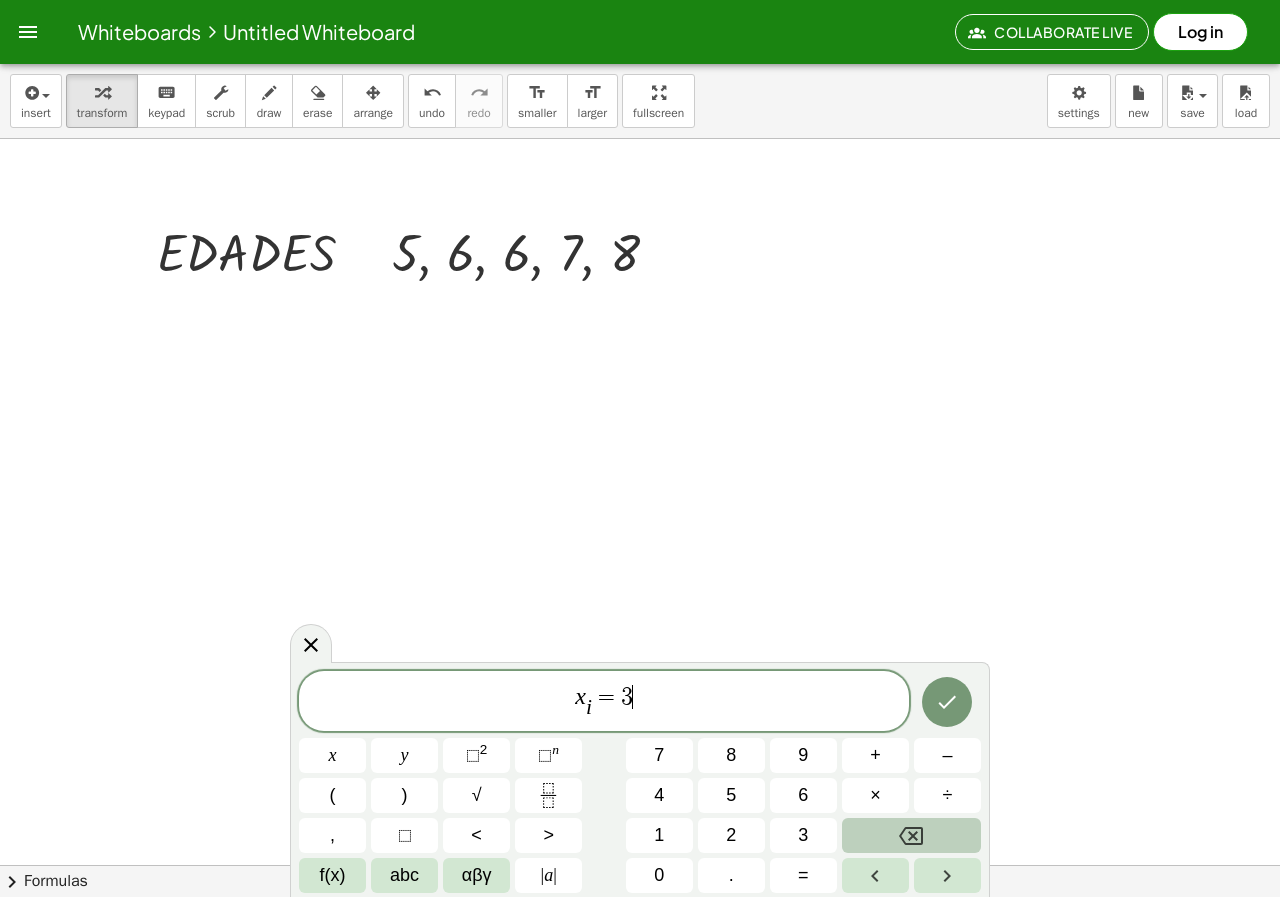 click at bounding box center (911, 835) 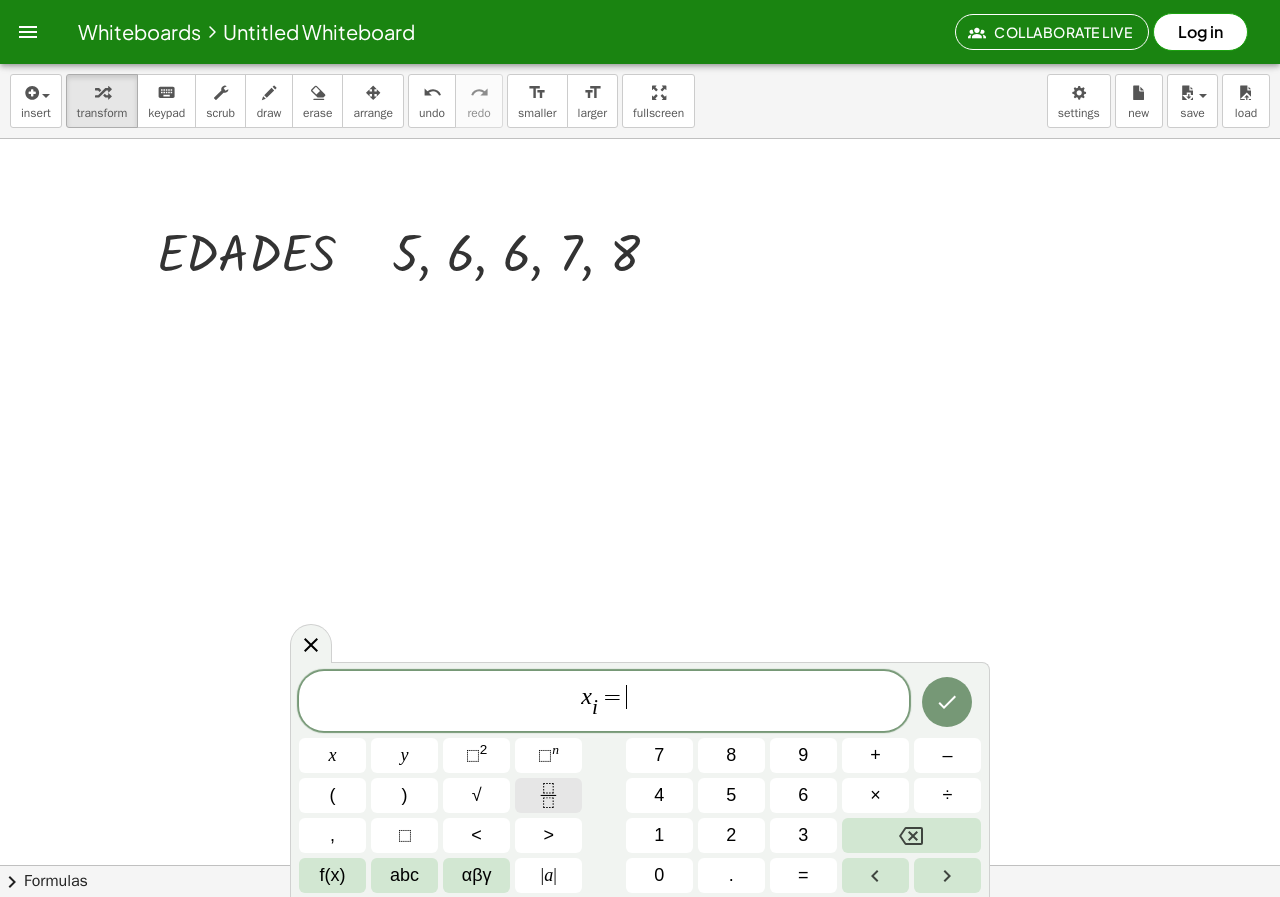 click 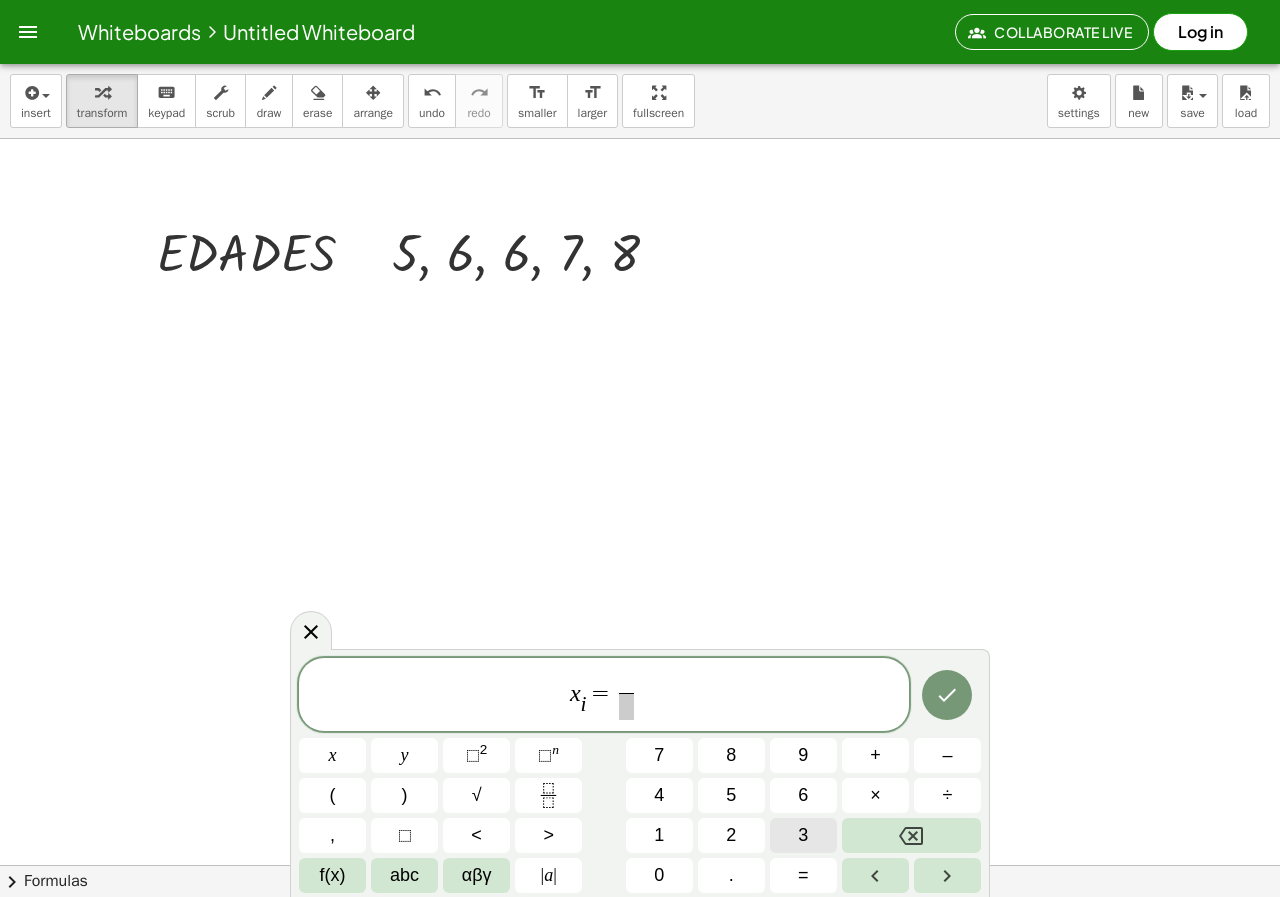 click on "3" at bounding box center [803, 835] 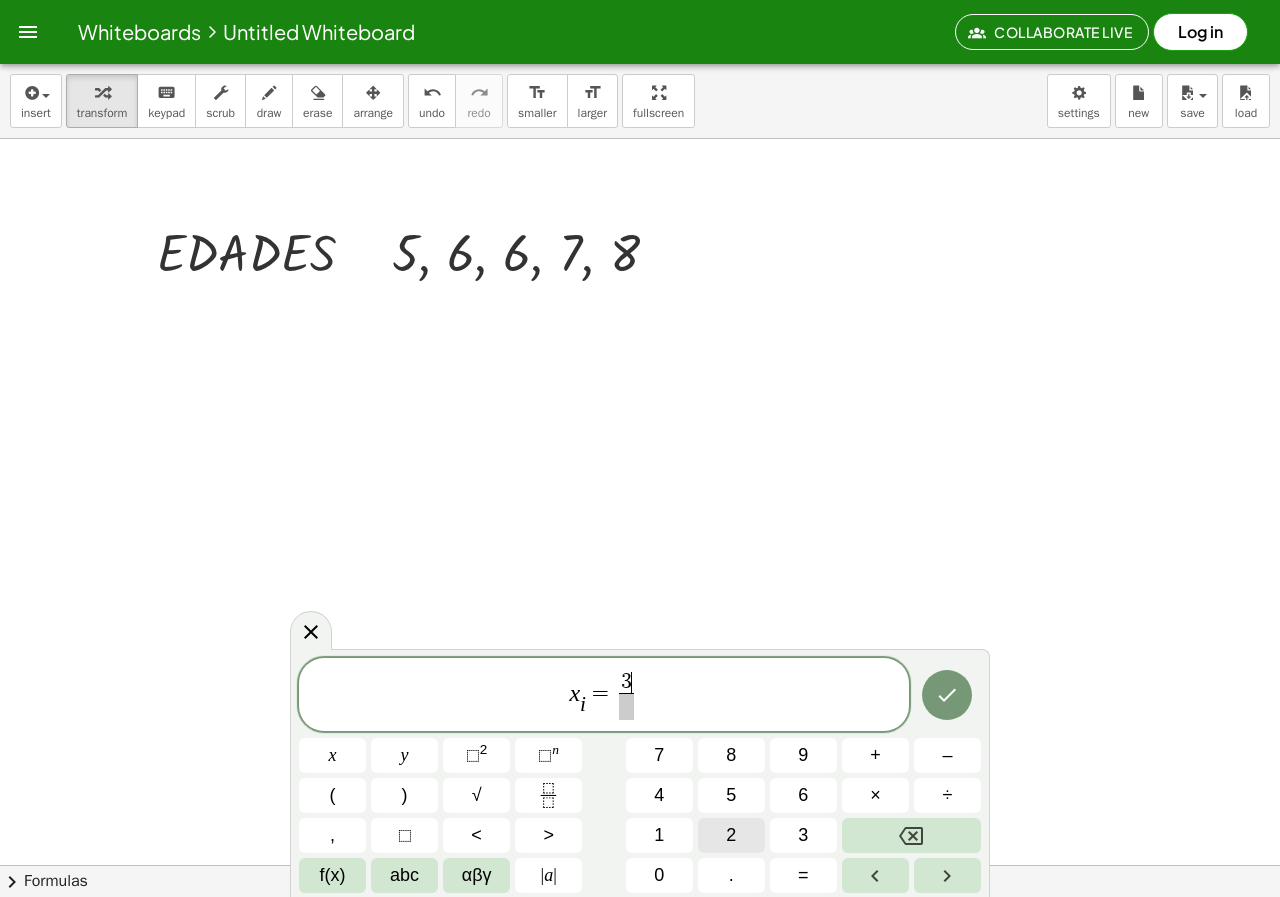 click on "2" at bounding box center [731, 835] 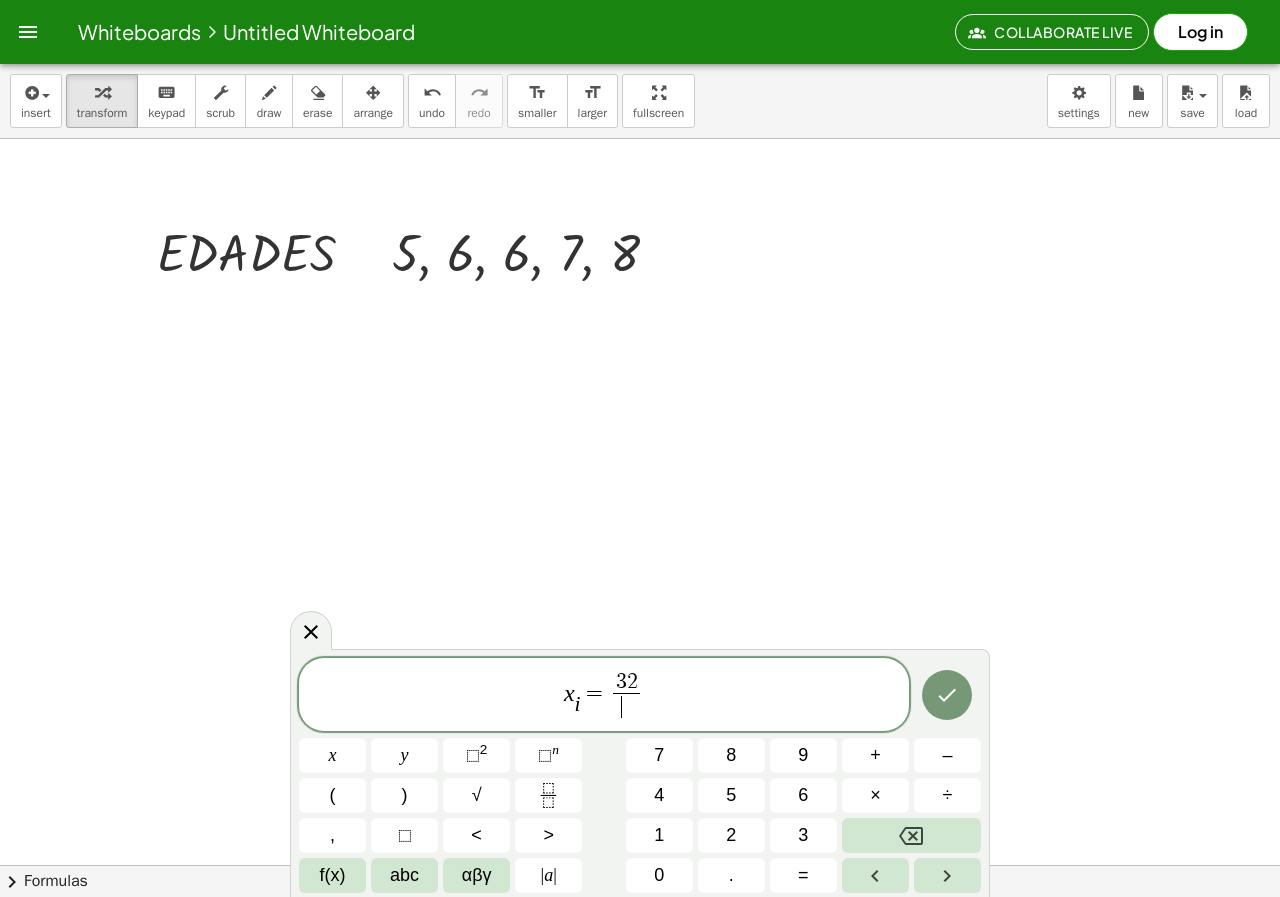 click on "​" at bounding box center [626, 706] 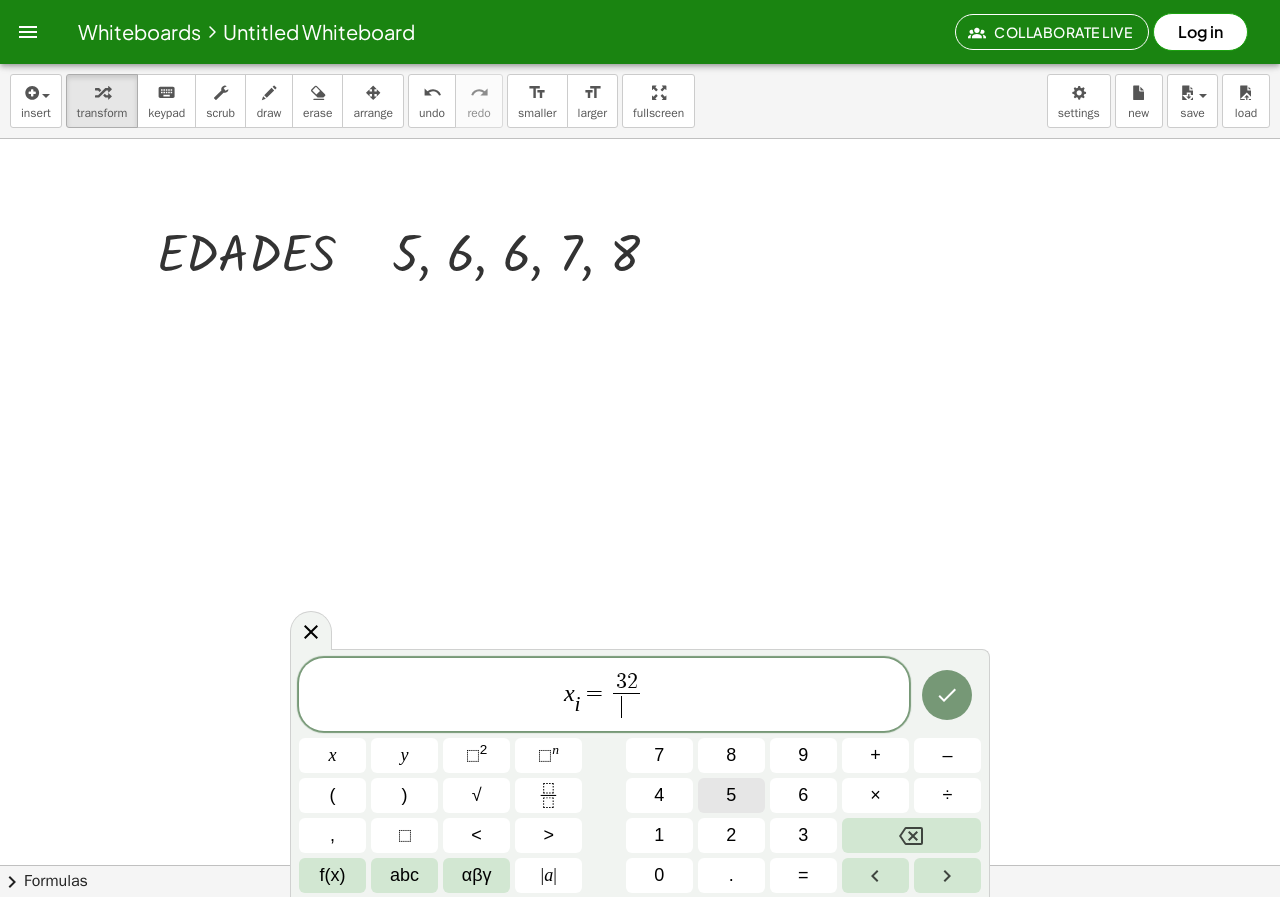 click on "5" at bounding box center (731, 795) 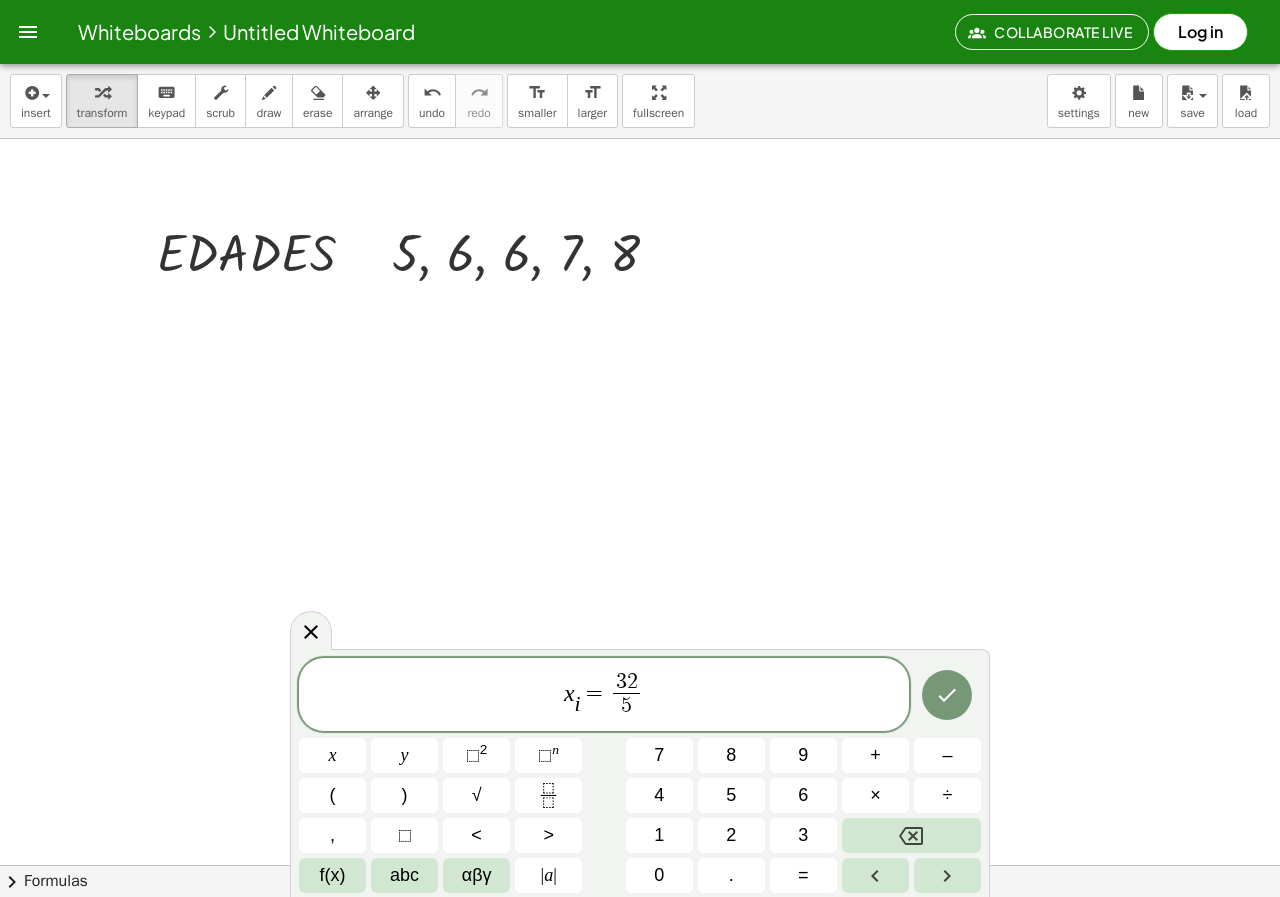 click on "x i ​ = 3 2 5 ​ ​" at bounding box center (604, 696) 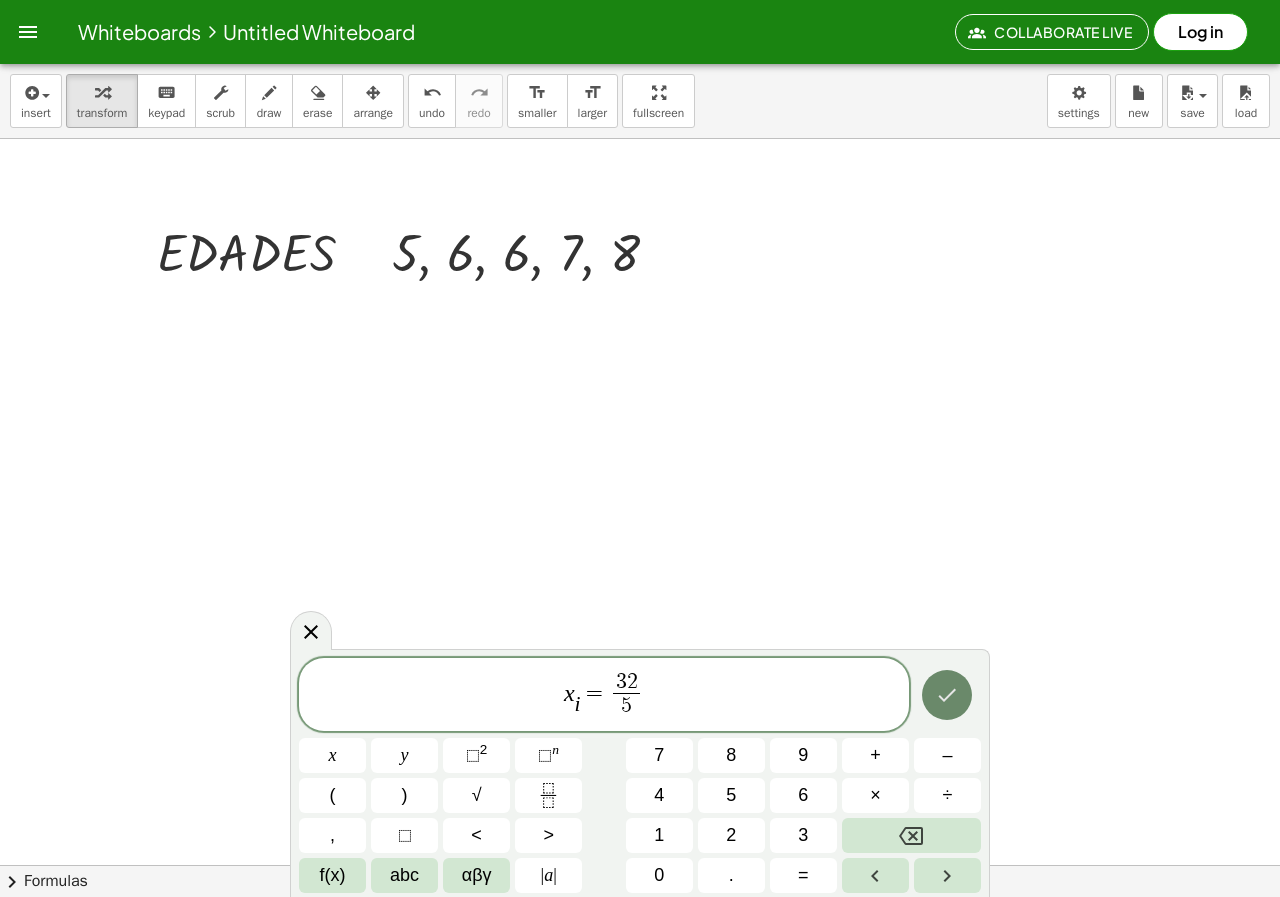 click 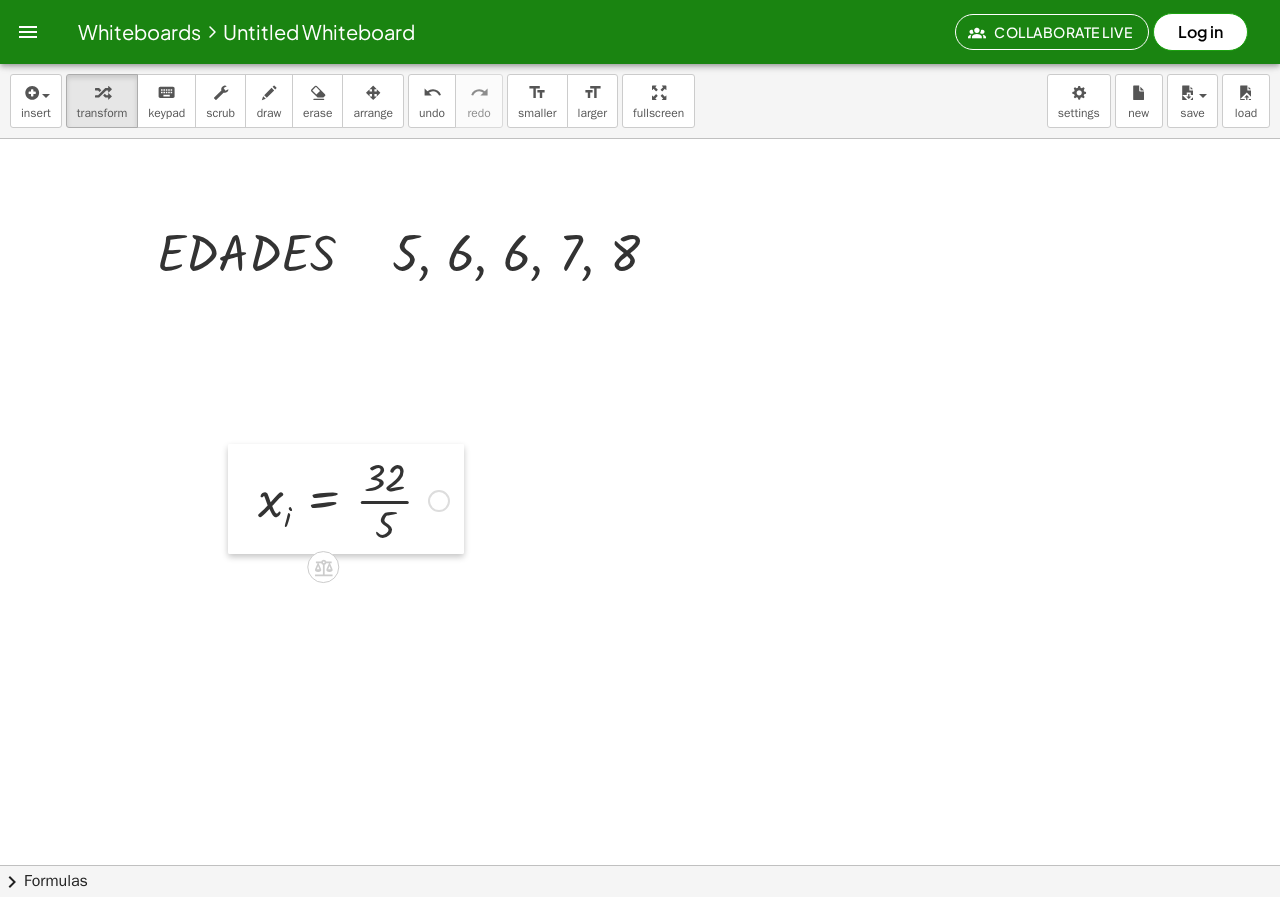 drag, startPoint x: 595, startPoint y: 601, endPoint x: 252, endPoint y: 445, distance: 376.80896 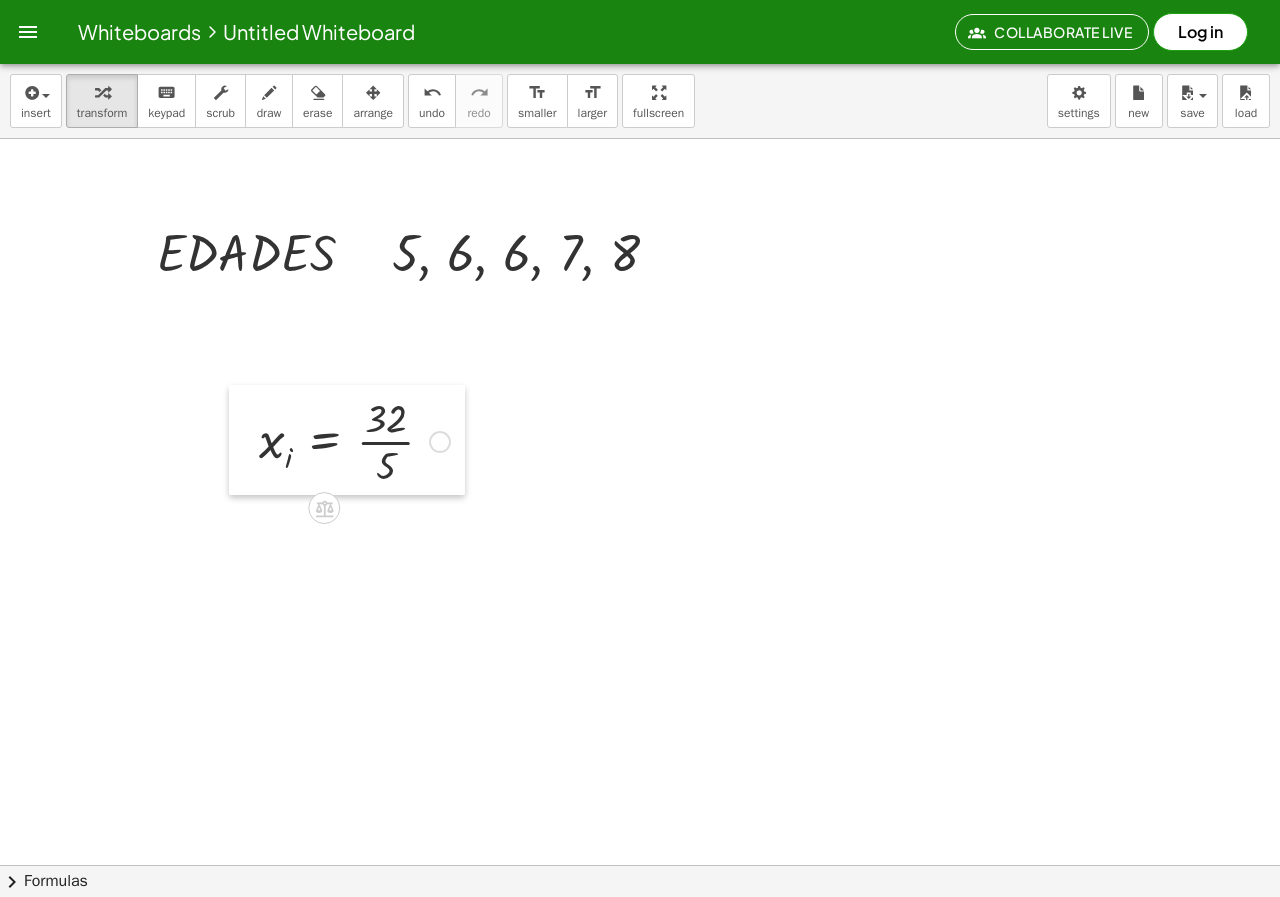drag, startPoint x: 251, startPoint y: 437, endPoint x: 242, endPoint y: 408, distance: 30.364452 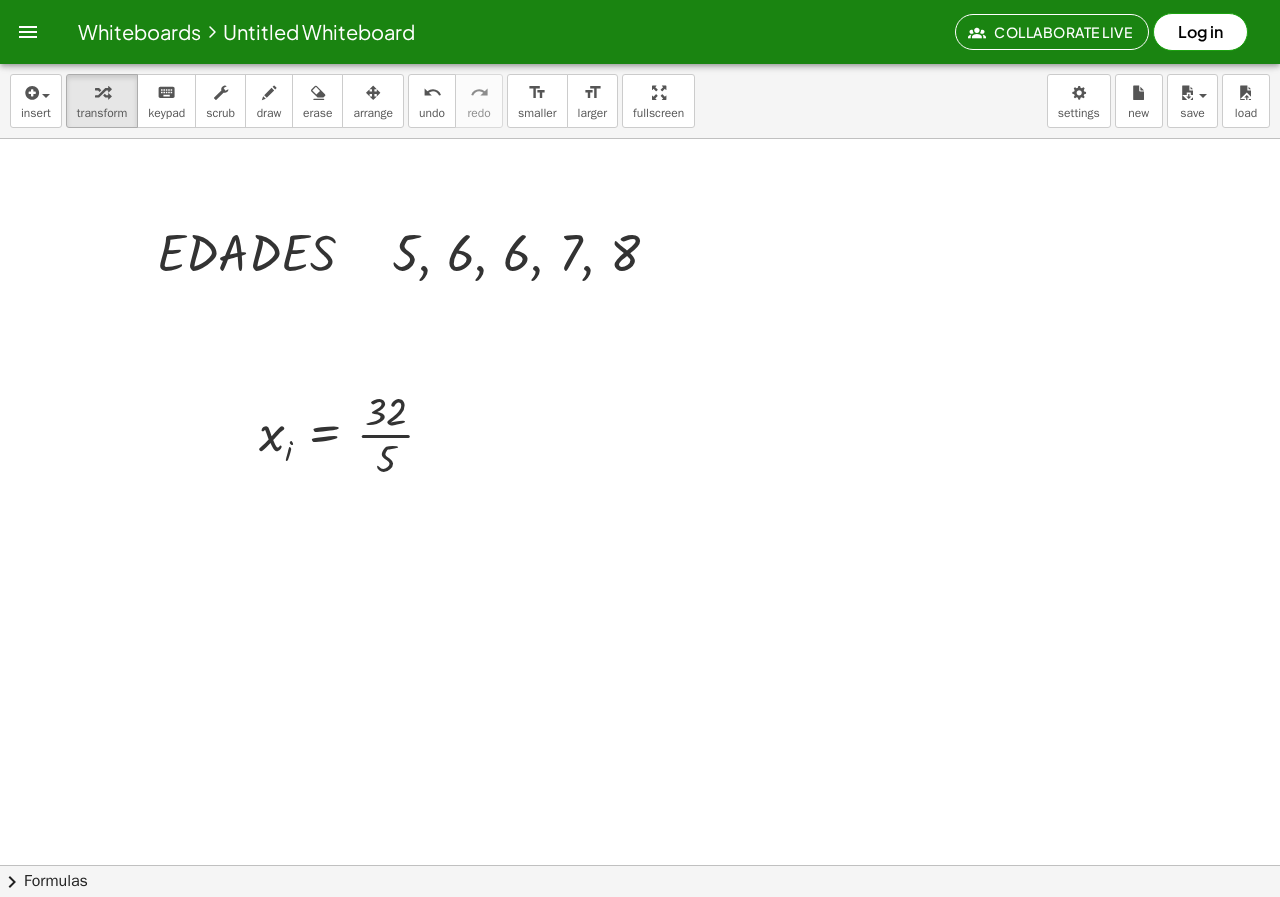 click at bounding box center (640, 929) 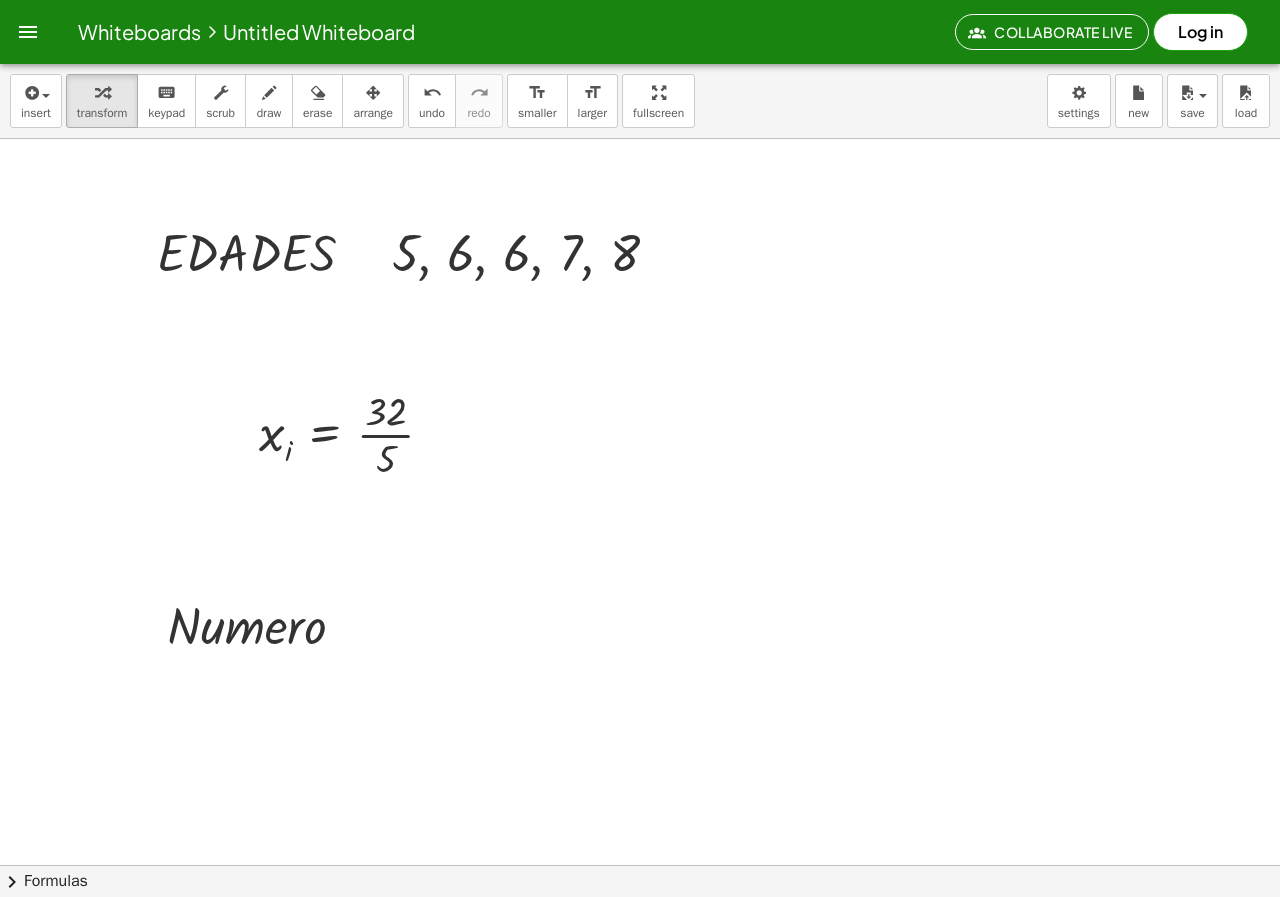 click at bounding box center [640, 929] 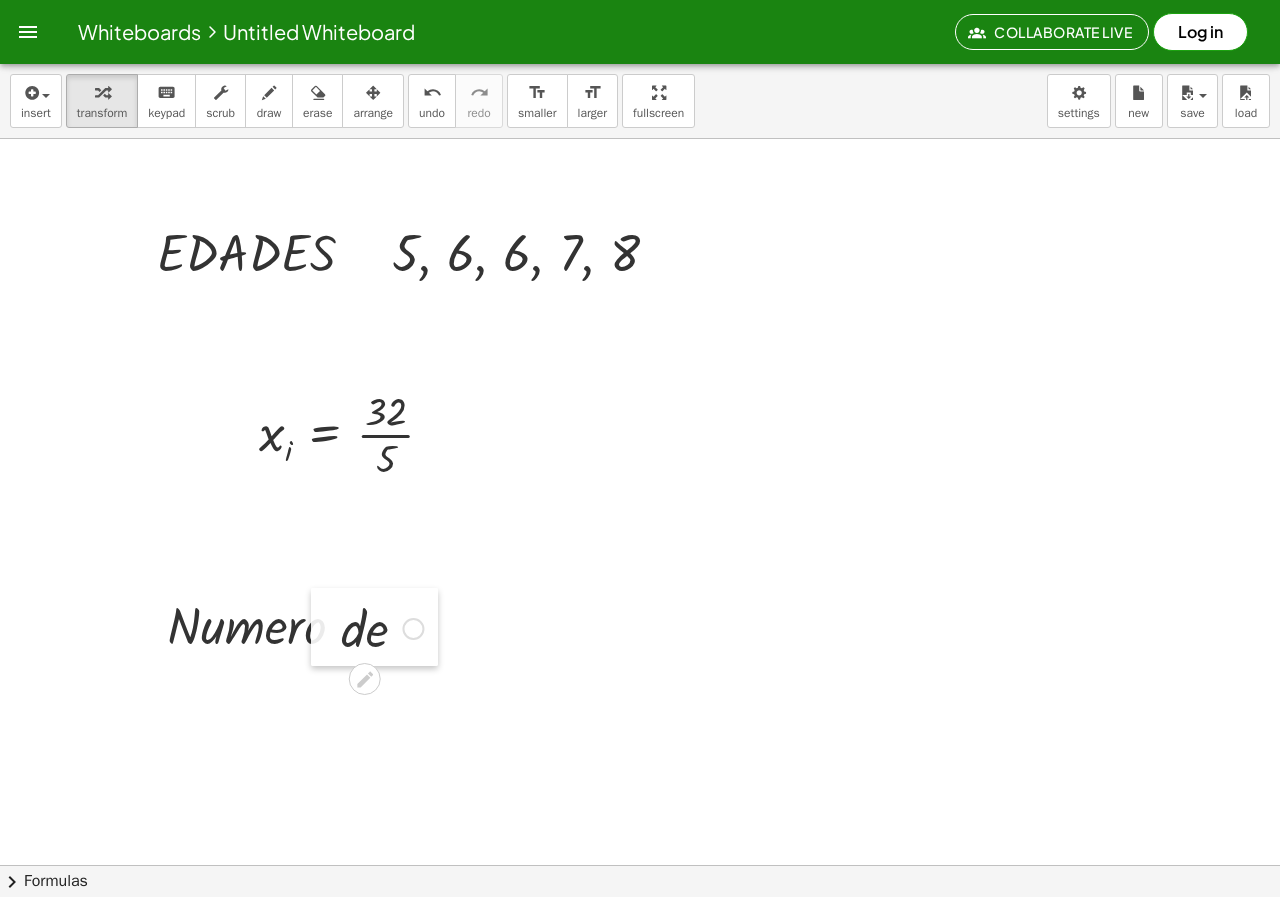 drag, startPoint x: 529, startPoint y: 581, endPoint x: 327, endPoint y: 612, distance: 204.36487 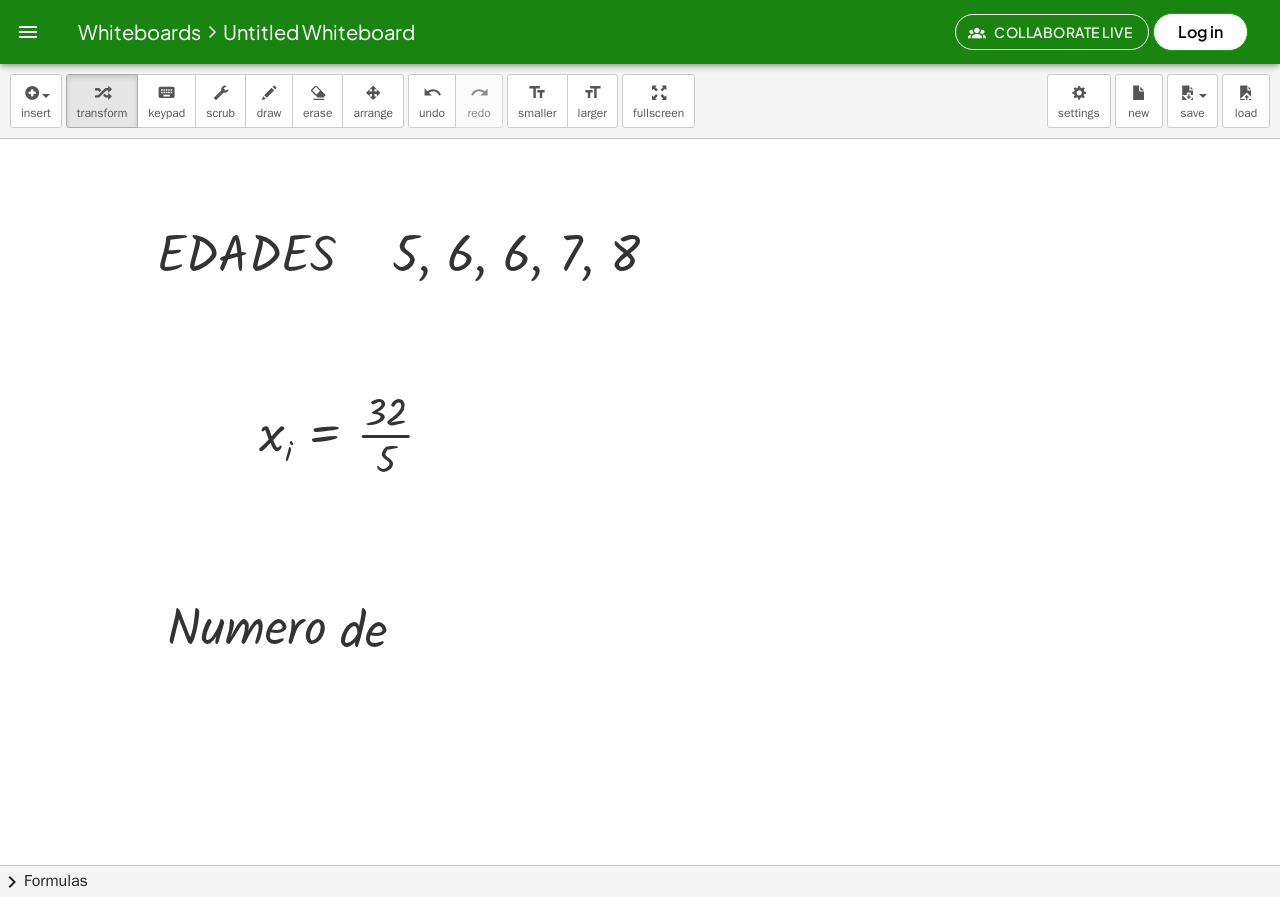 click at bounding box center (640, 929) 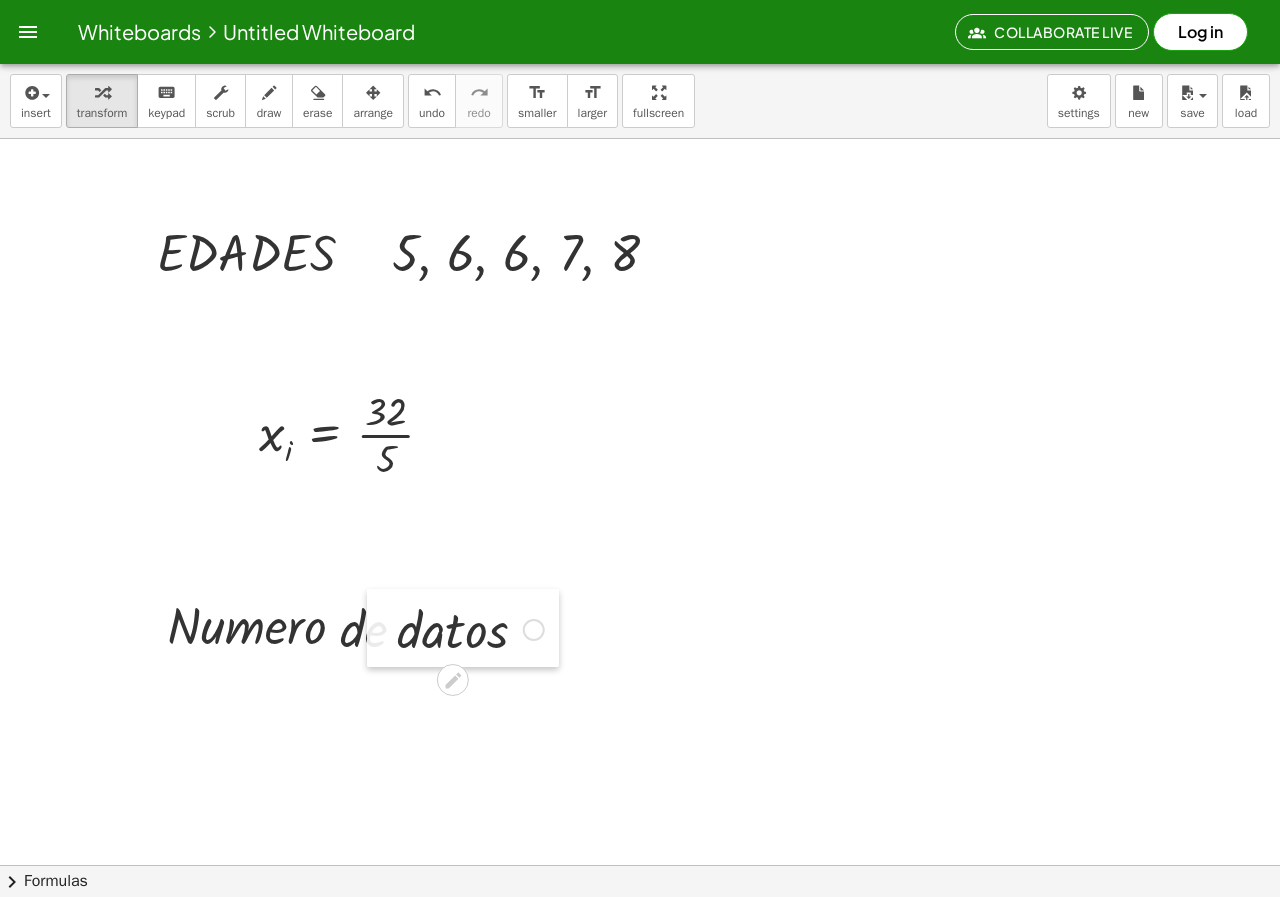 drag, startPoint x: 627, startPoint y: 485, endPoint x: 394, endPoint y: 603, distance: 261.17618 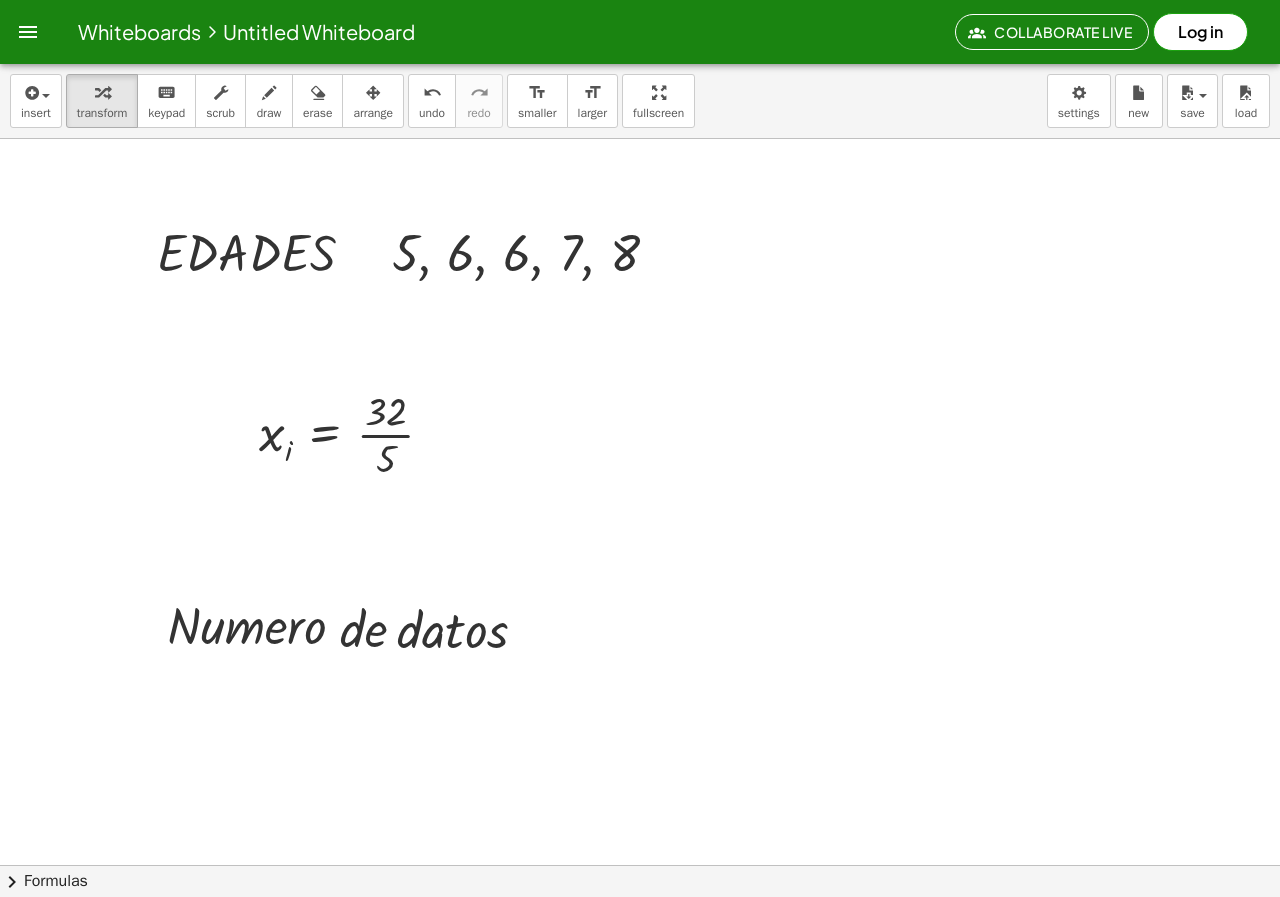 click at bounding box center (640, 929) 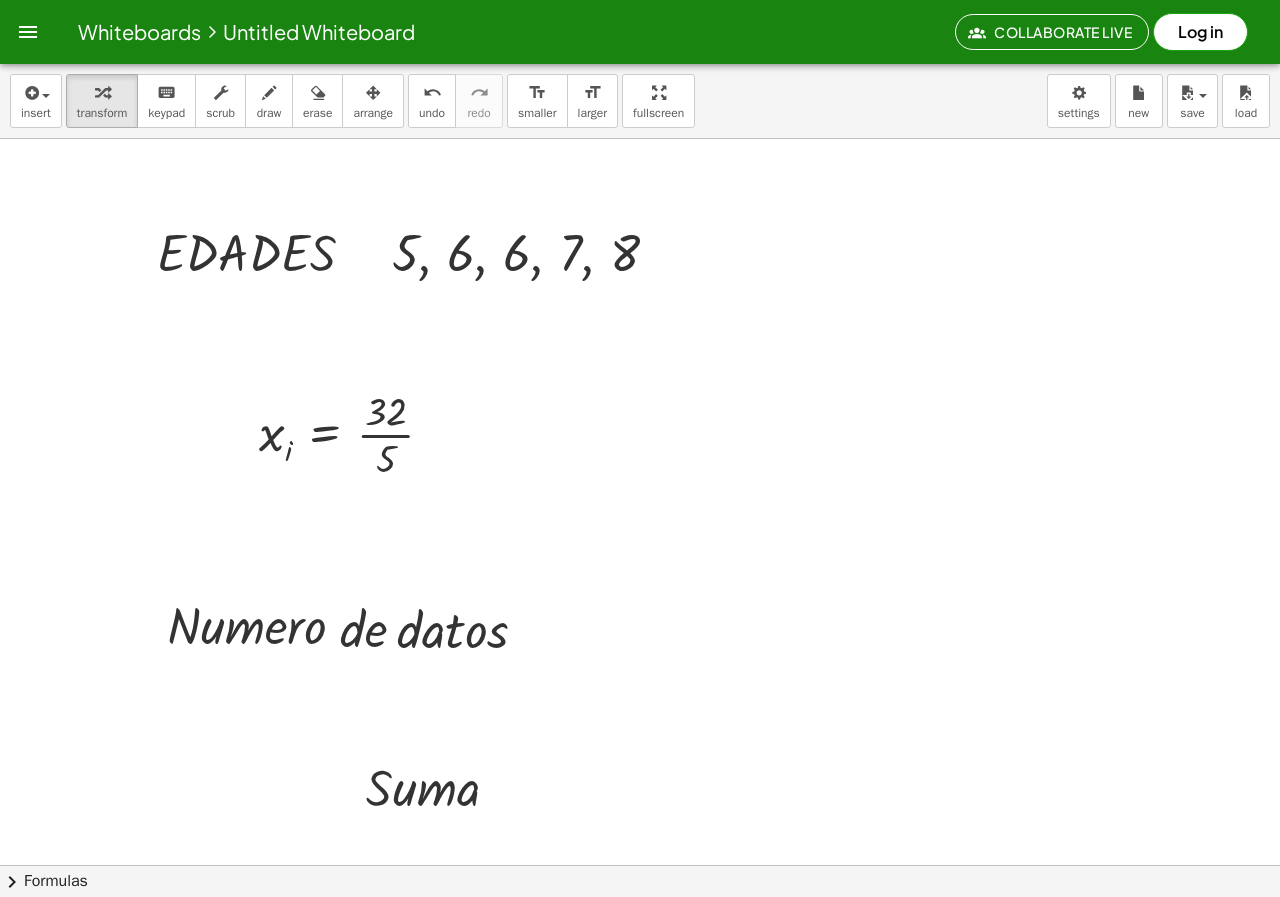 click at bounding box center (640, 929) 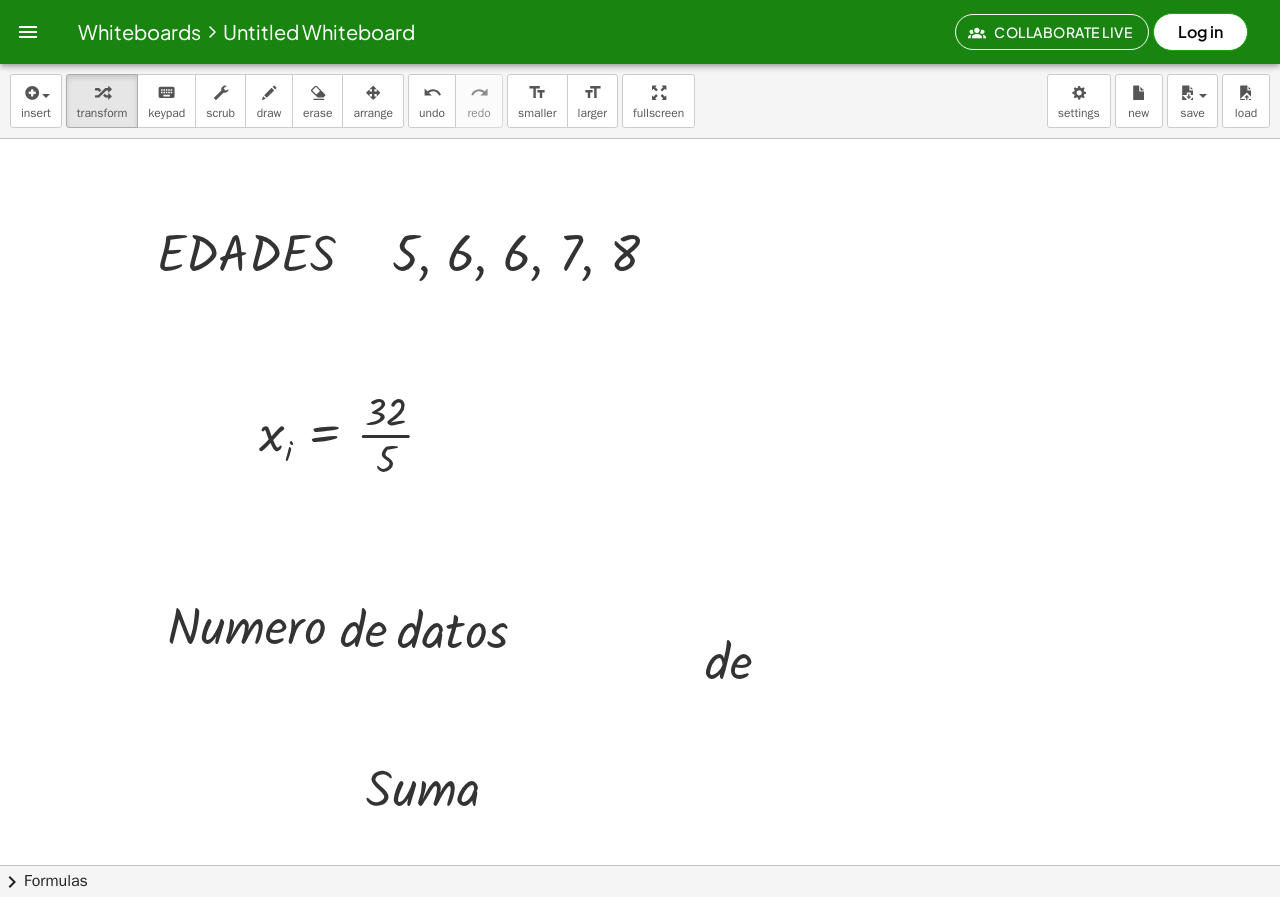 click at bounding box center (640, 929) 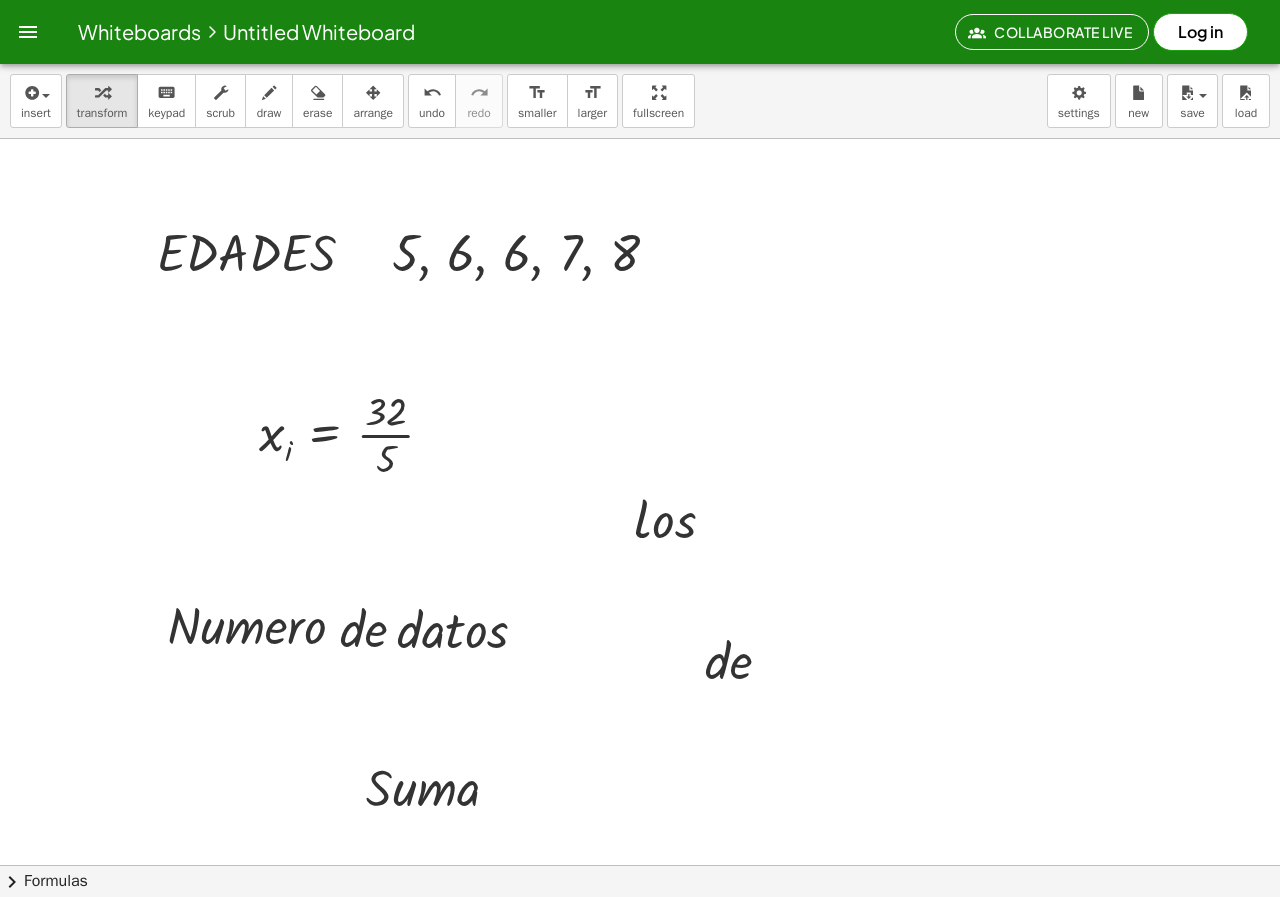 click at bounding box center [640, 929] 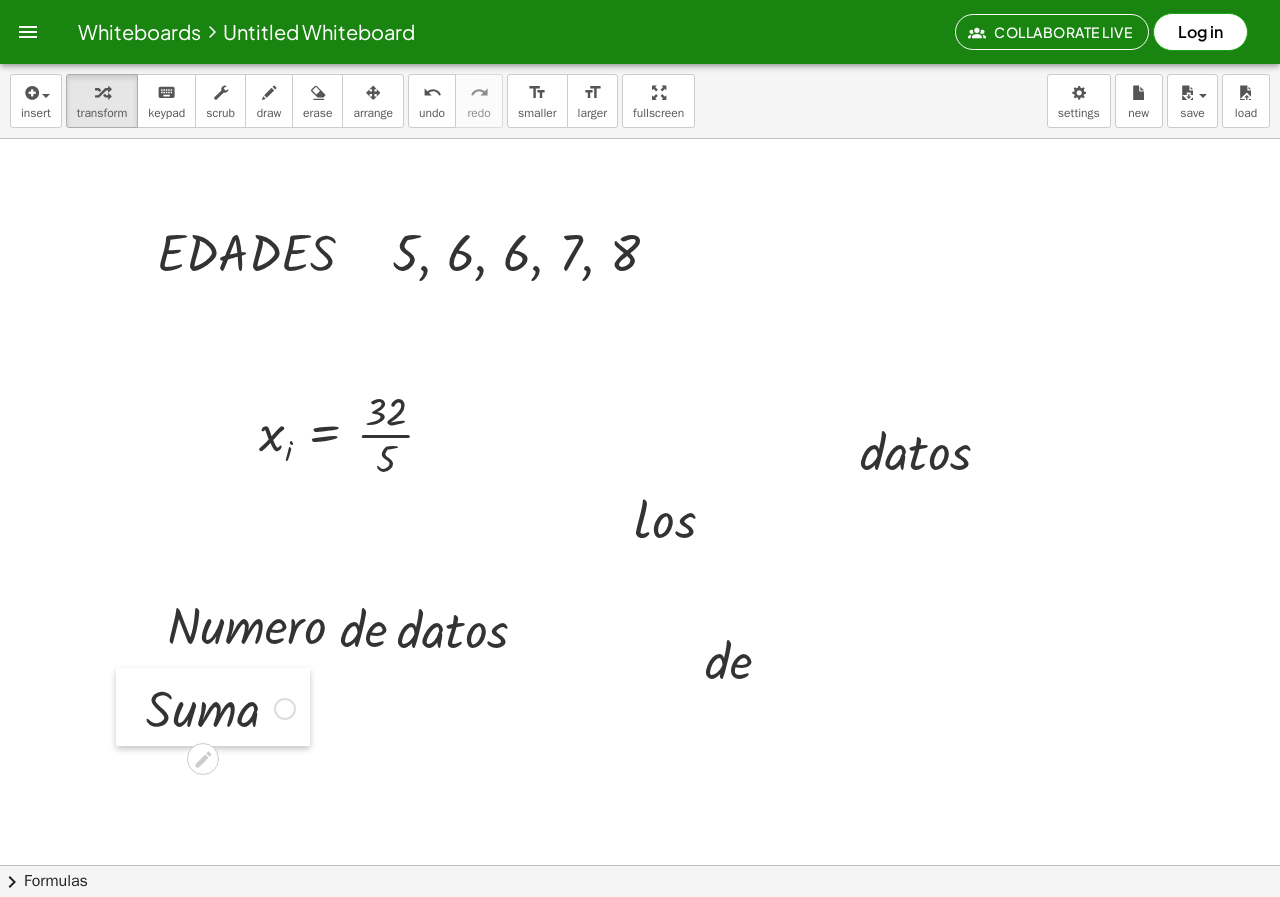 drag, startPoint x: 363, startPoint y: 772, endPoint x: 144, endPoint y: 696, distance: 231.81242 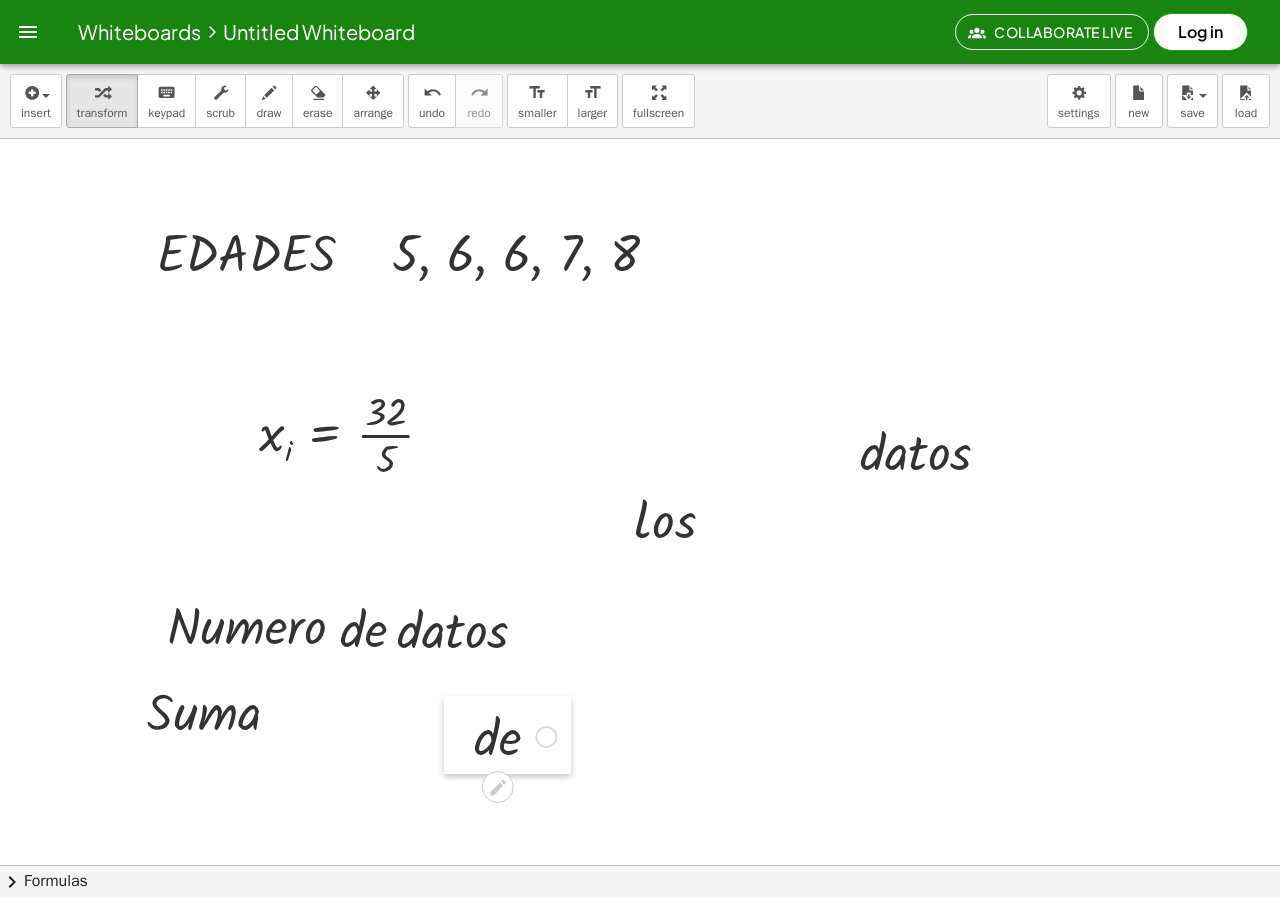 drag, startPoint x: 699, startPoint y: 651, endPoint x: 314, endPoint y: 734, distance: 393.84515 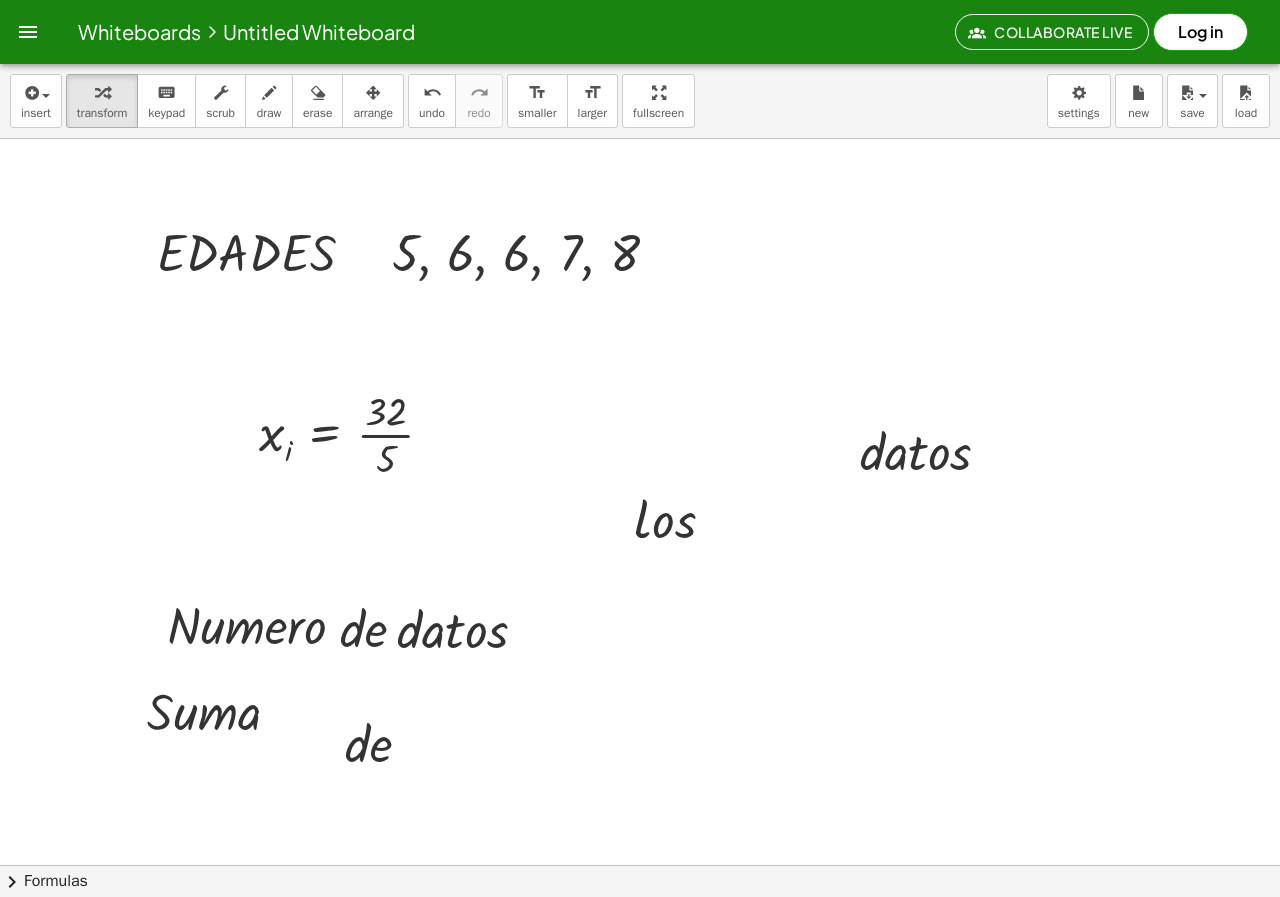 click on "· E · D · A · D · E · S , 5 , 6 , 6 , 7 , 8 x i = · 32 · 5 · N · u · m · e · r · o · d · e · d · a · t · o · s · S · u · m · a · d · e · l · o · s · d · a · t · o · s" at bounding box center [640, 929] 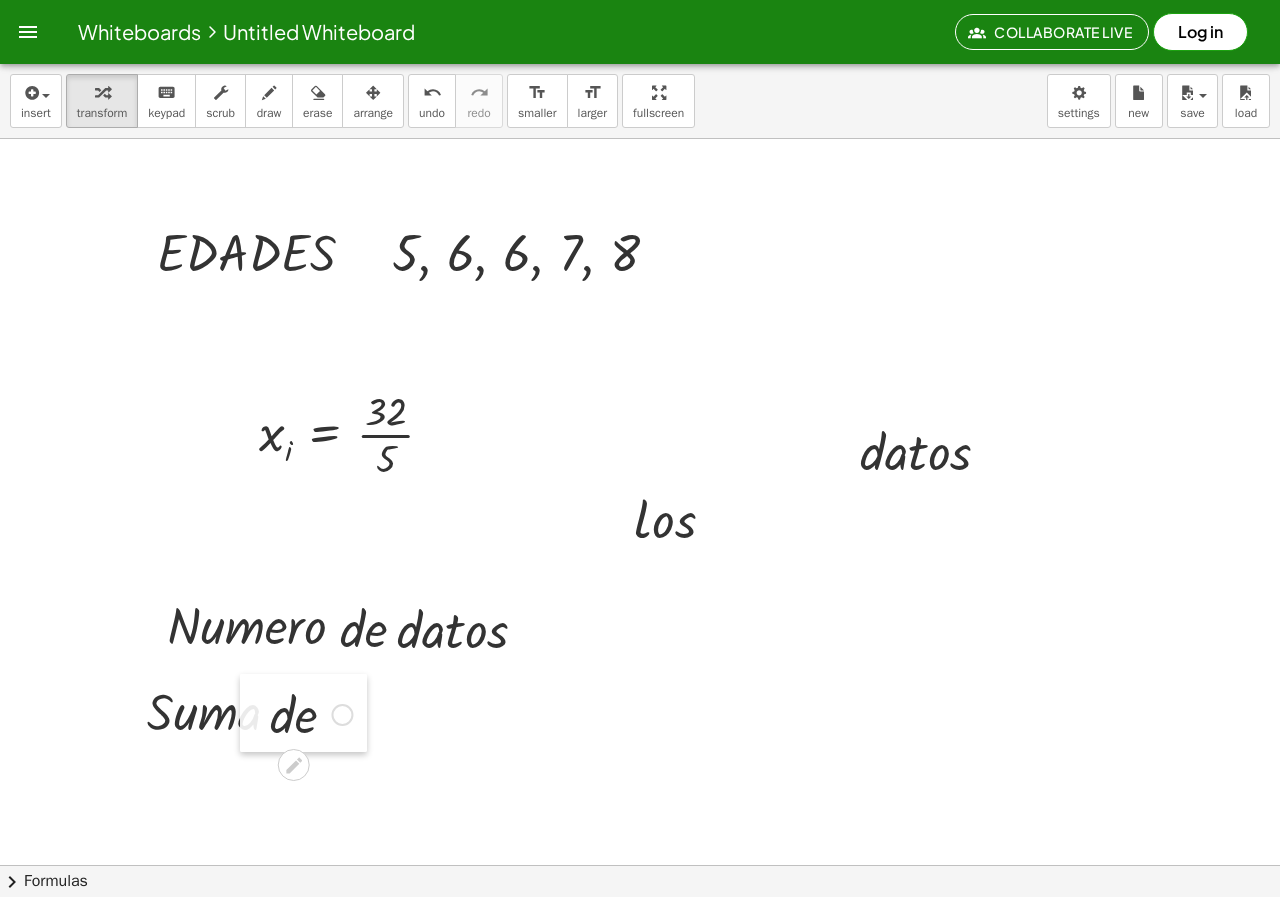 drag, startPoint x: 337, startPoint y: 739, endPoint x: 262, endPoint y: 710, distance: 80.411446 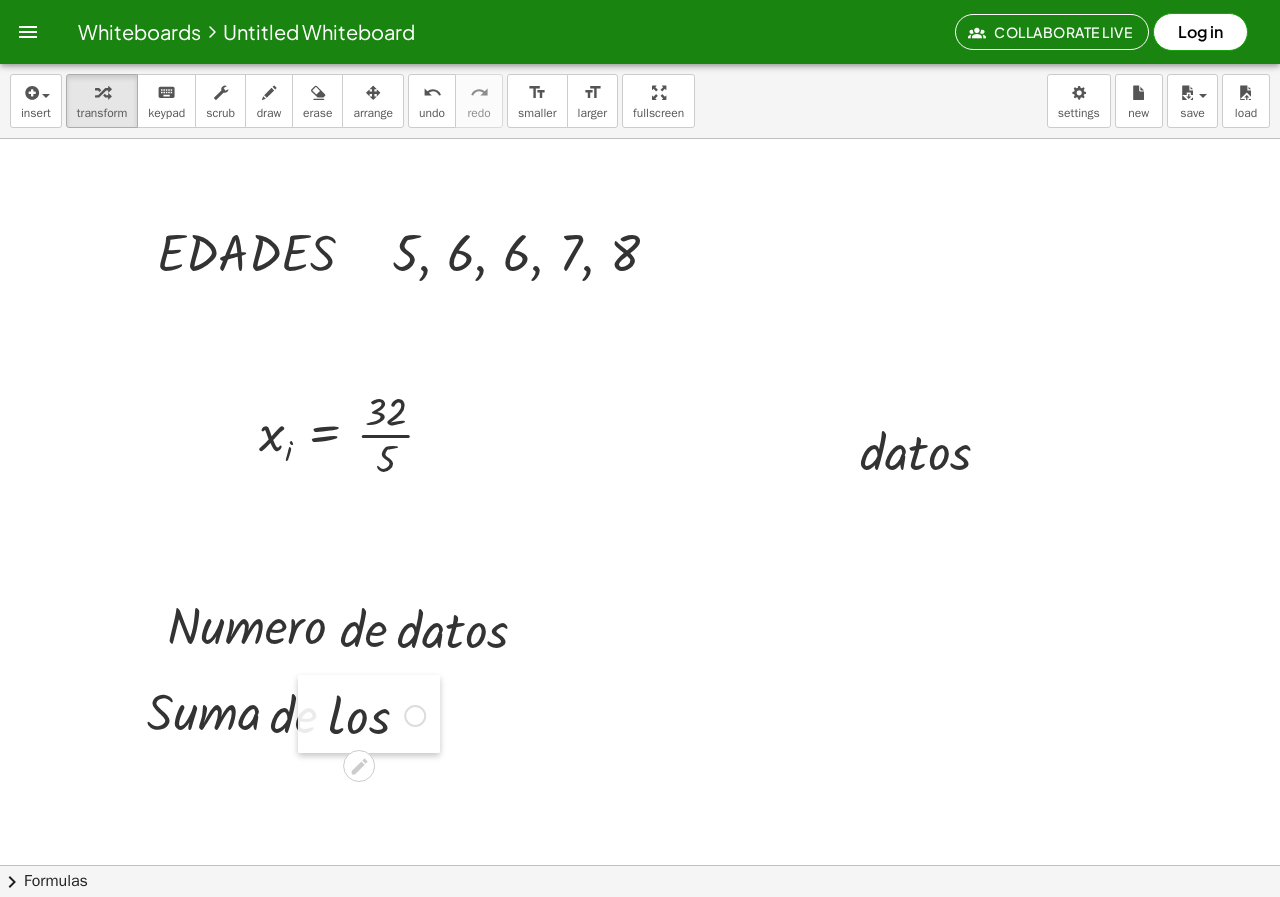 drag, startPoint x: 630, startPoint y: 501, endPoint x: 324, endPoint y: 697, distance: 363.3896 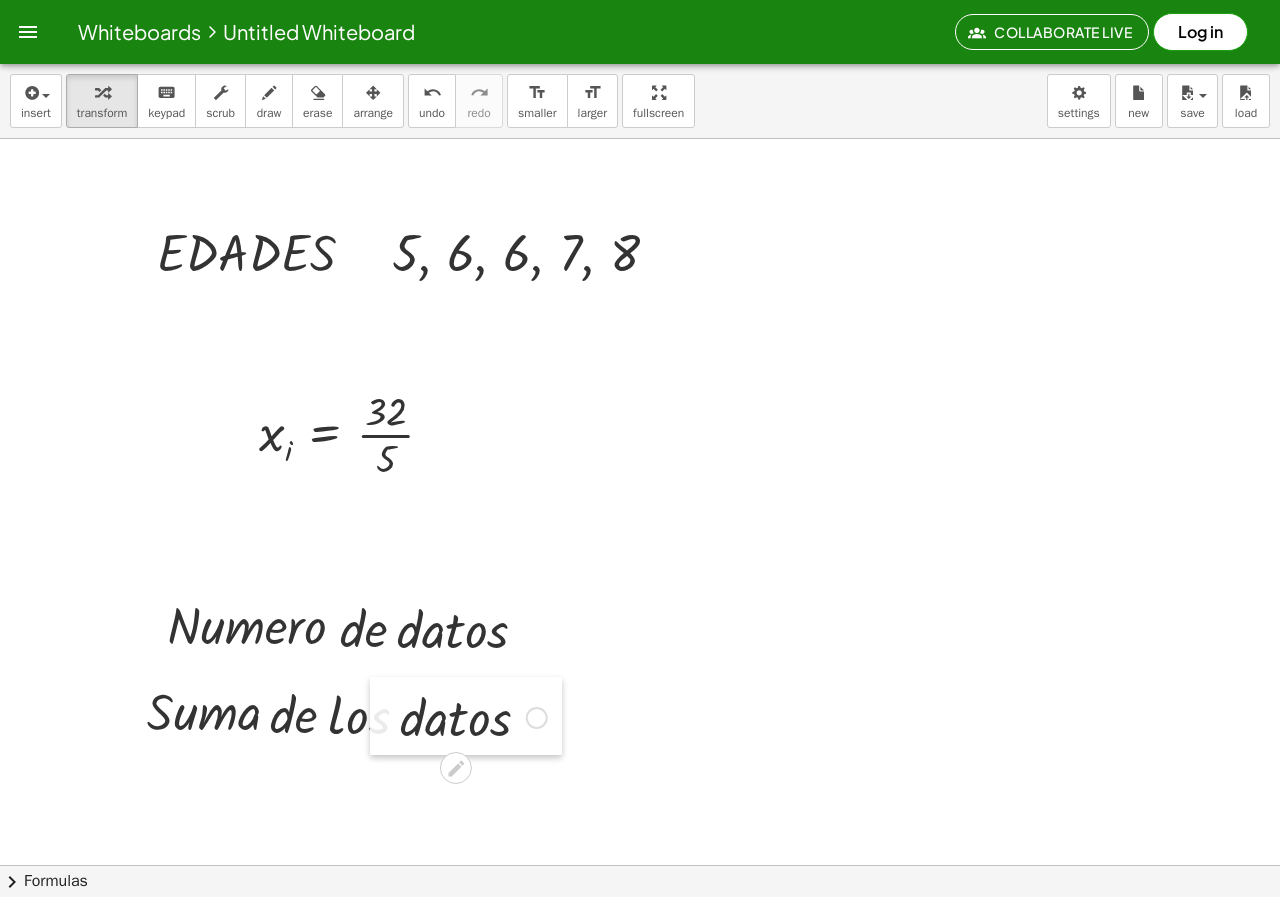 drag, startPoint x: 837, startPoint y: 462, endPoint x: 393, endPoint y: 704, distance: 505.66788 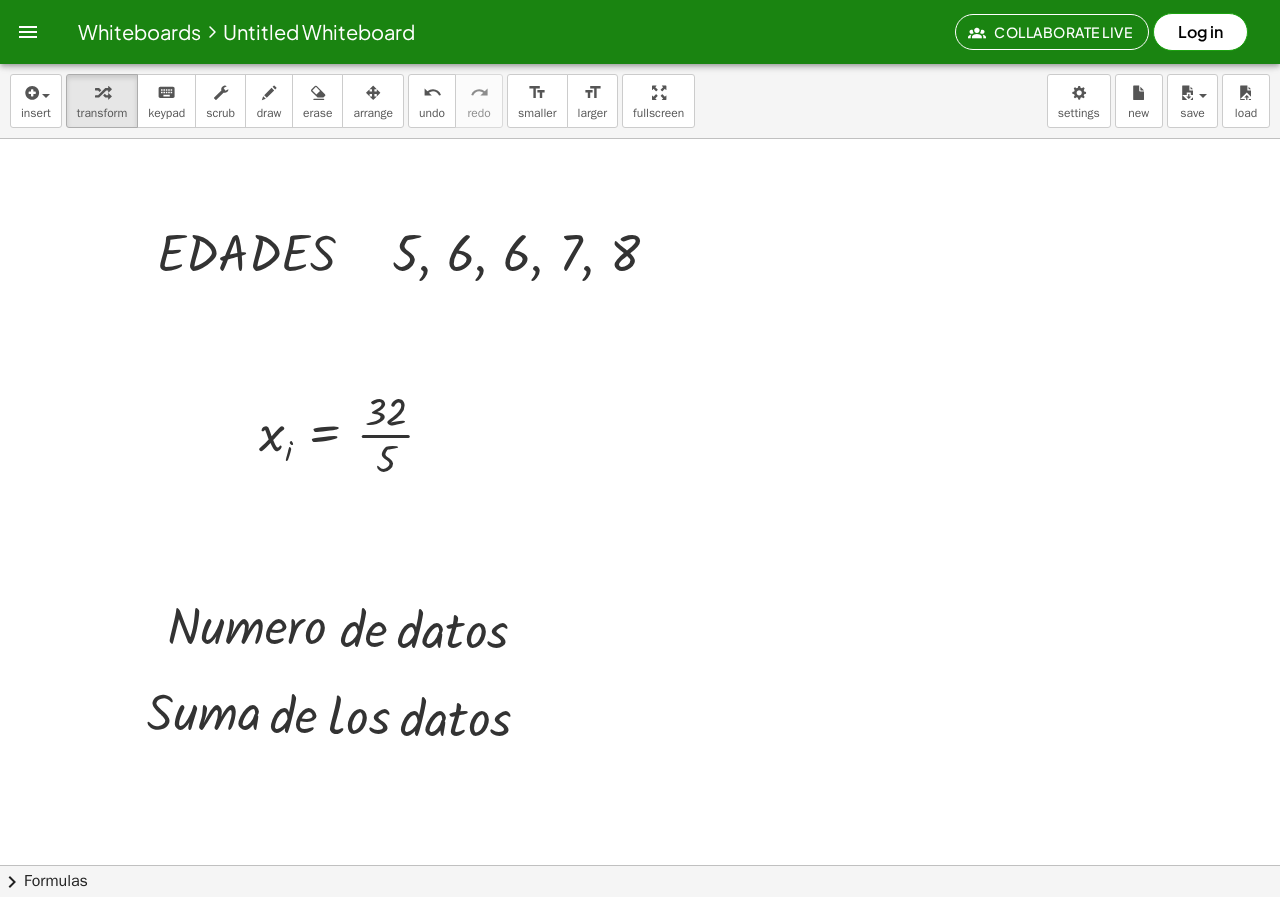click at bounding box center (640, 929) 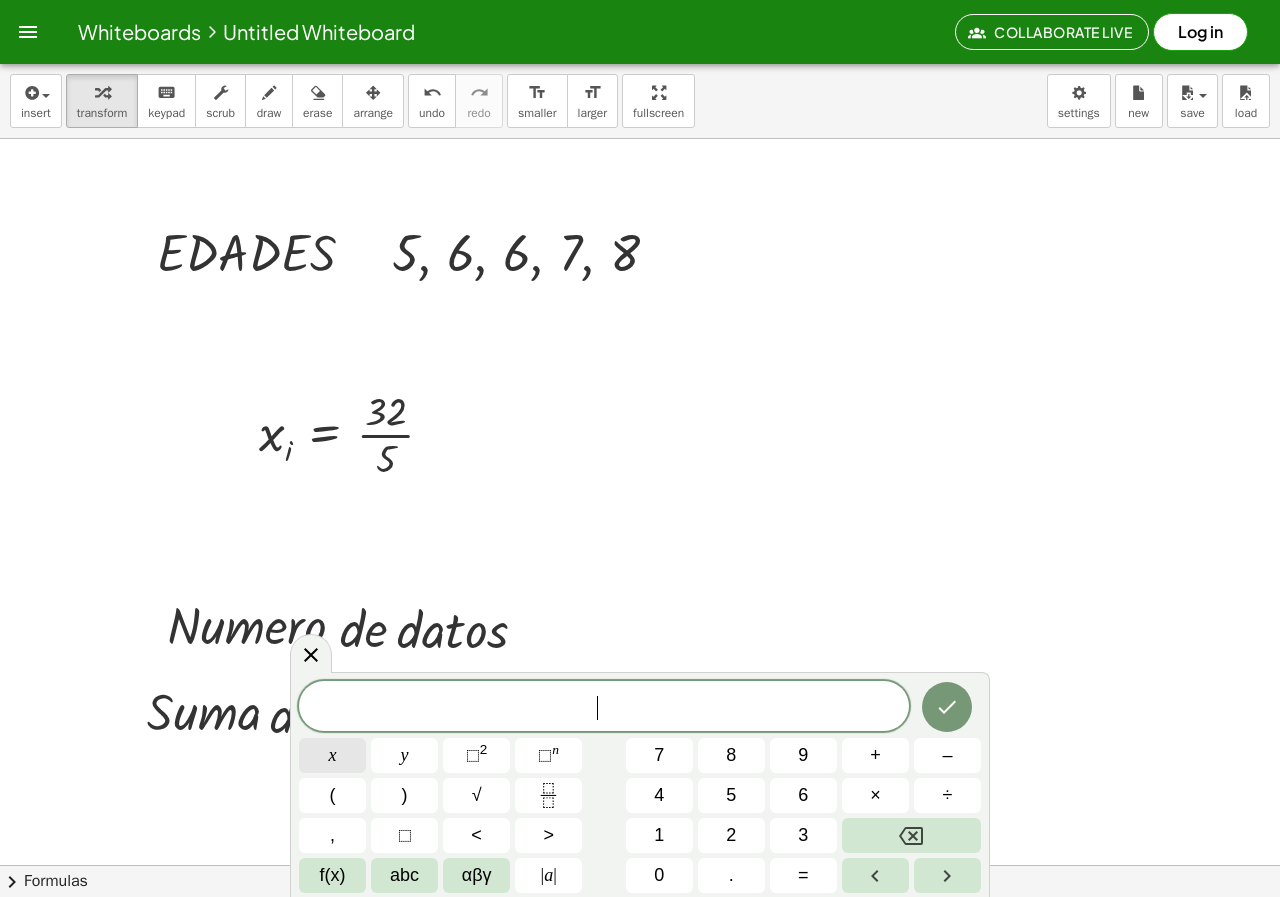 click on "x" at bounding box center (332, 755) 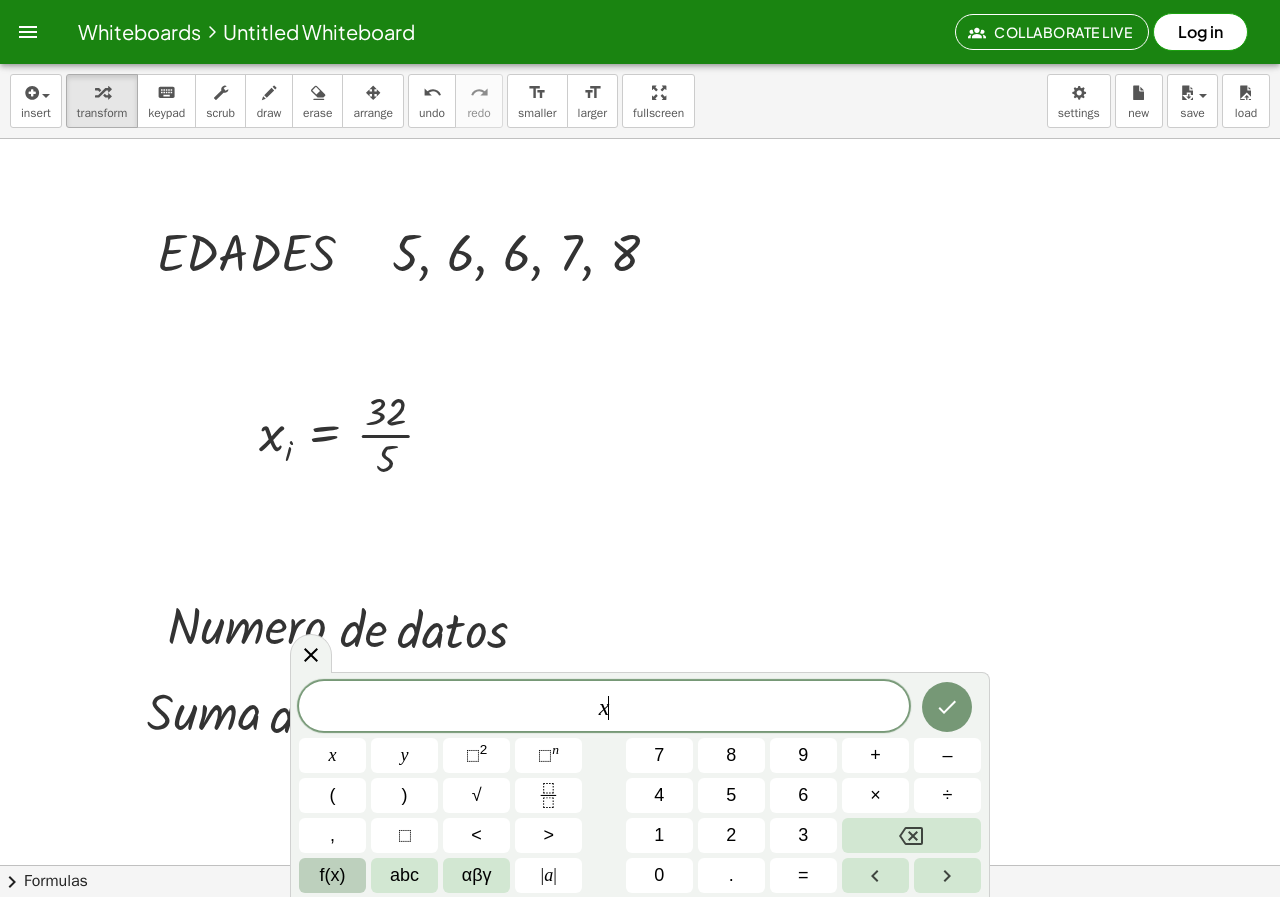 click on "f(x)" at bounding box center [332, 875] 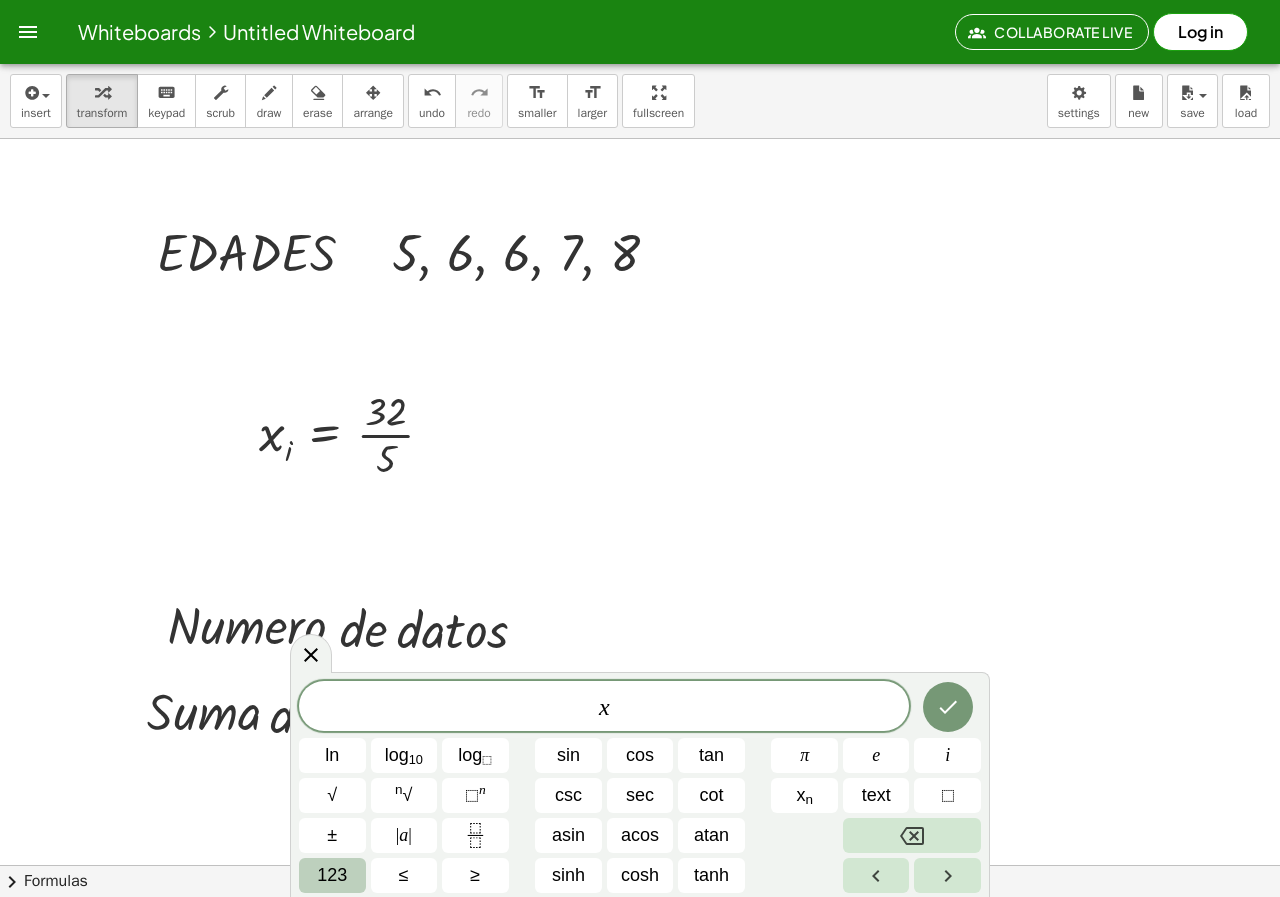 click on "123" at bounding box center (332, 875) 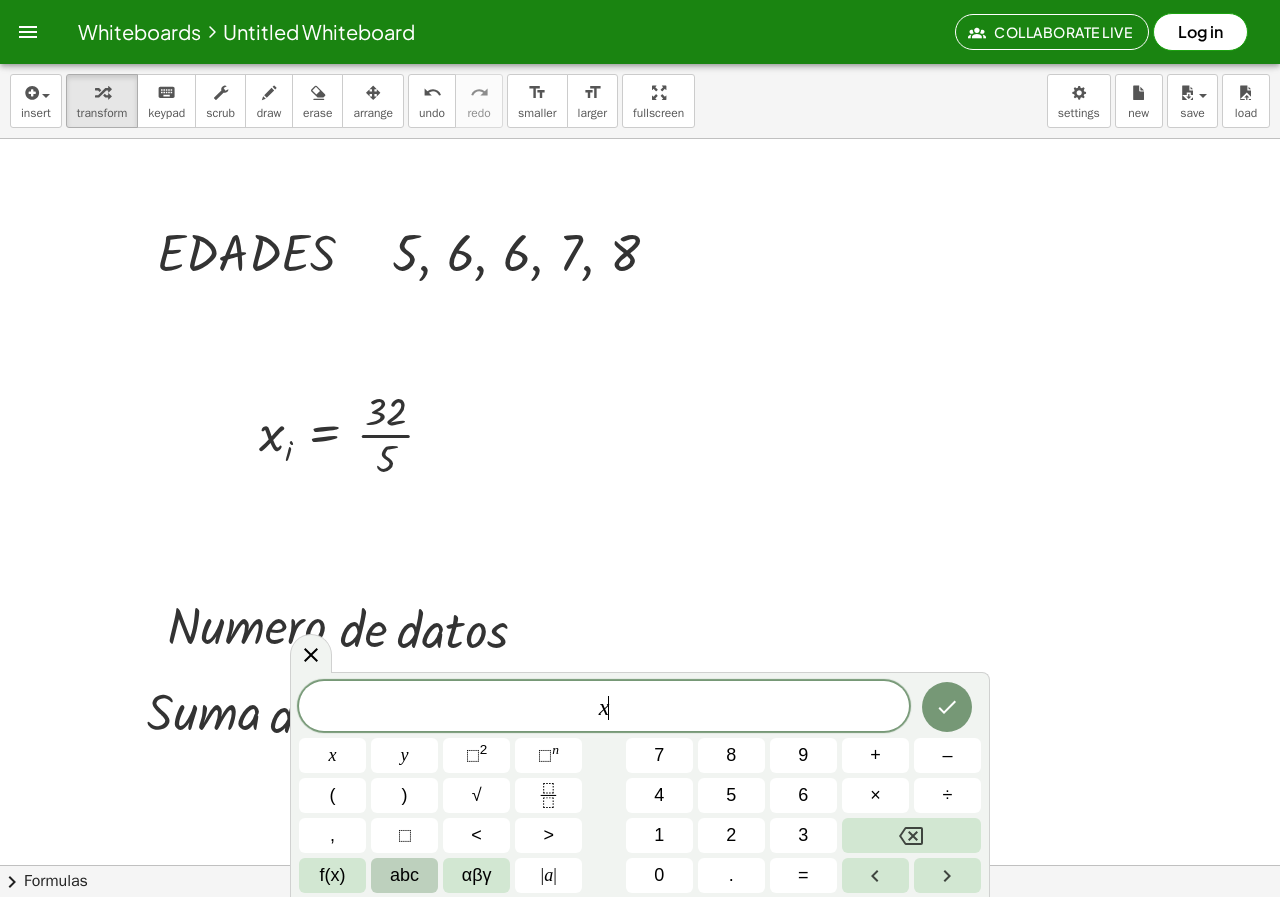 click on "abc" at bounding box center (404, 875) 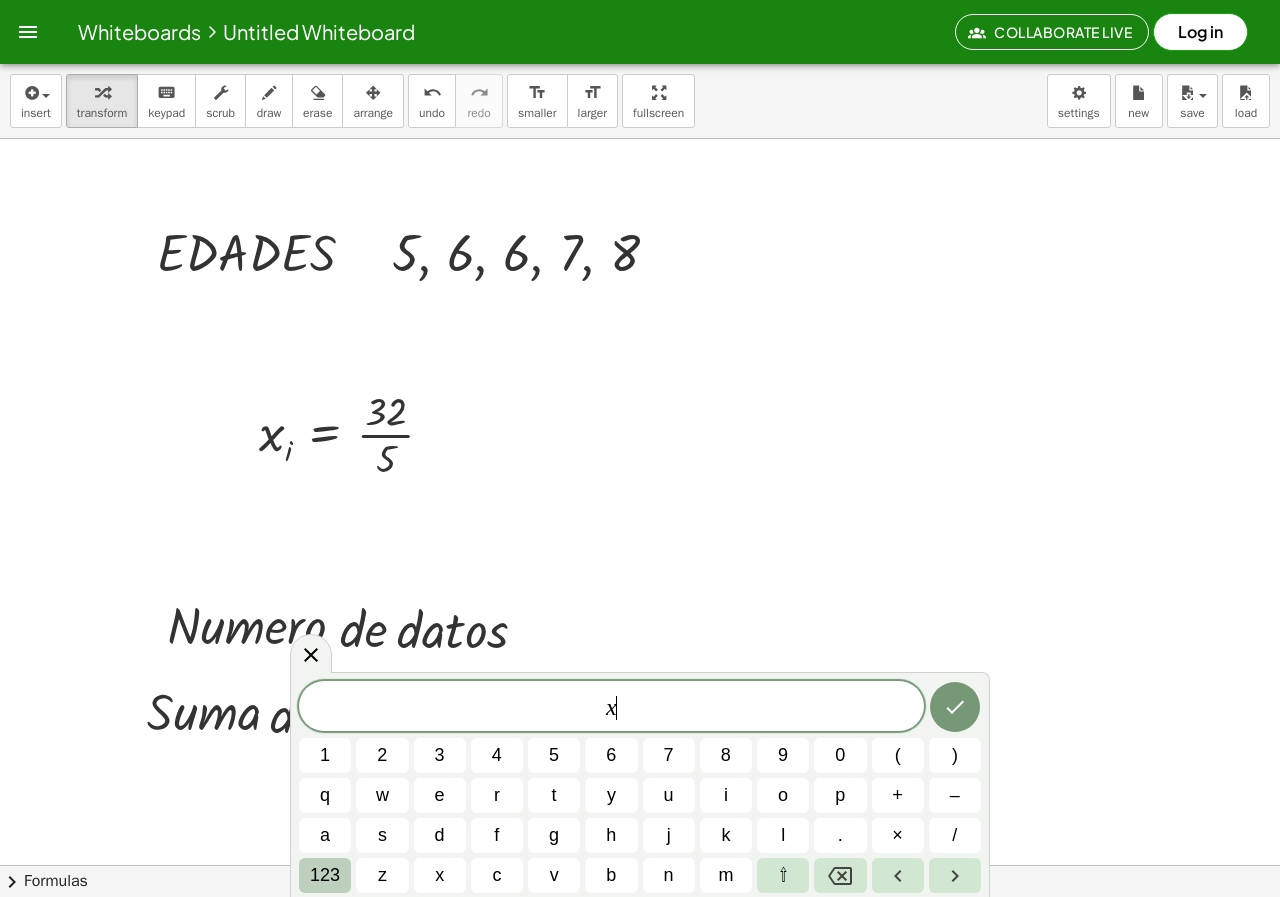 click on "123" at bounding box center [325, 875] 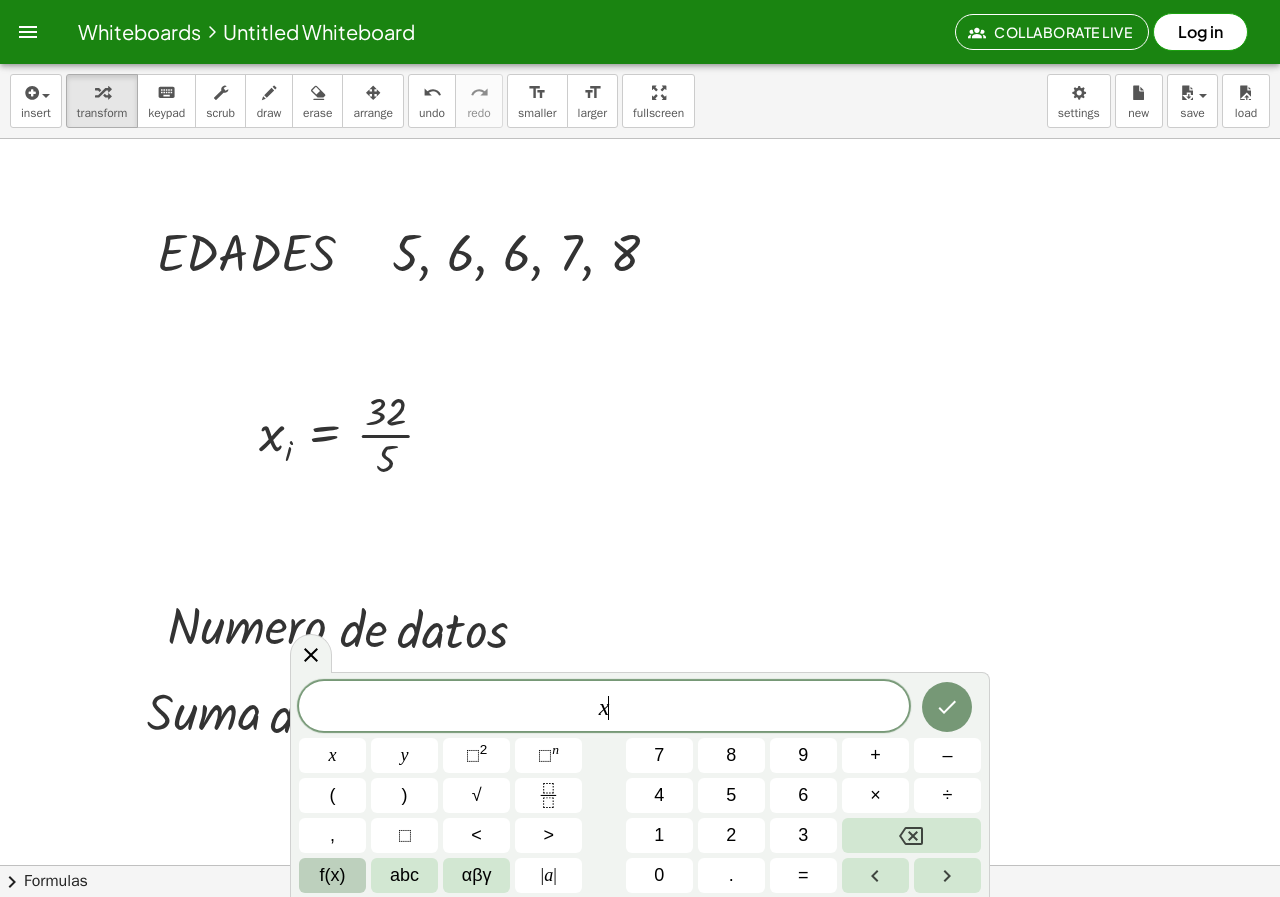 click on "f(x)" at bounding box center (333, 875) 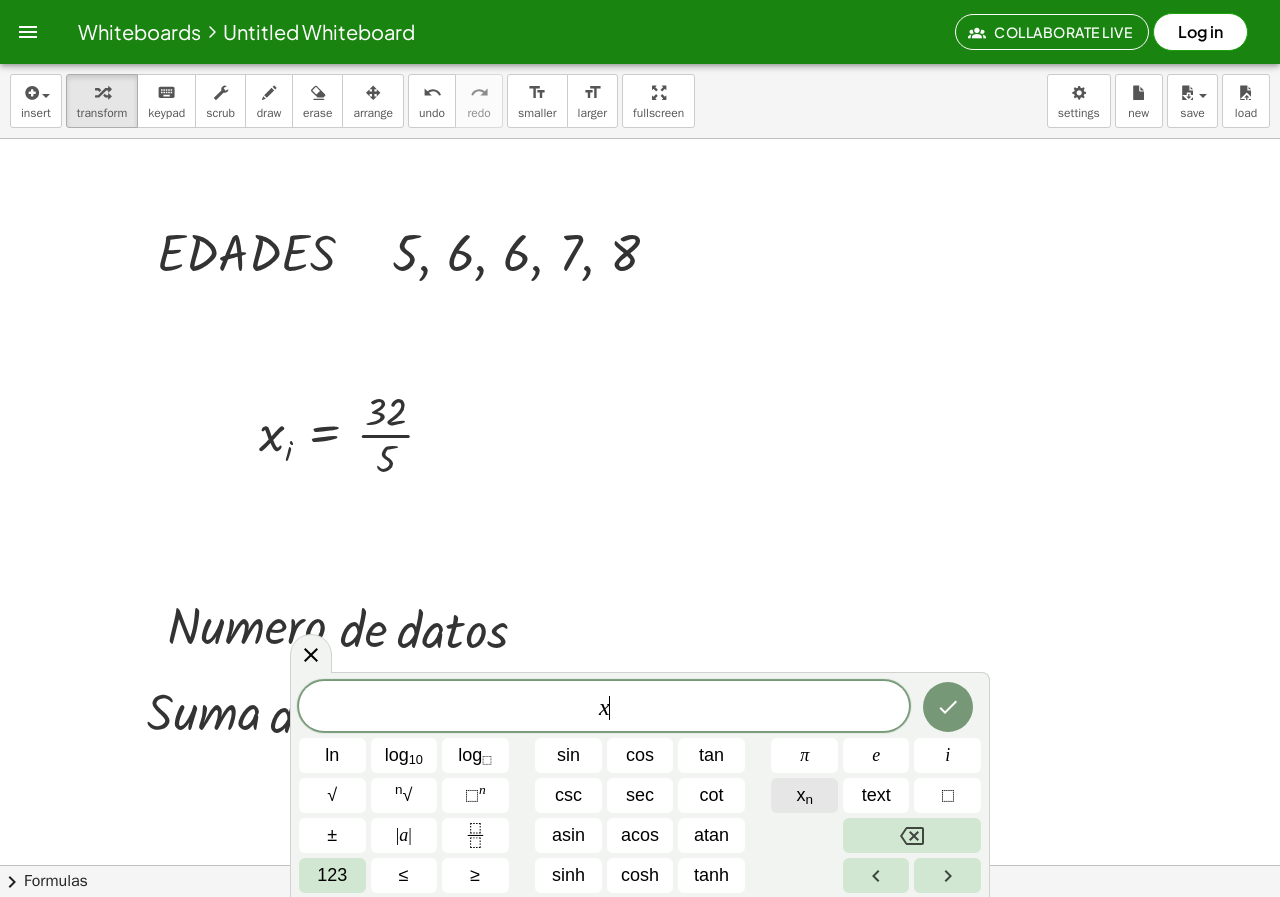 click on "x n" at bounding box center (804, 795) 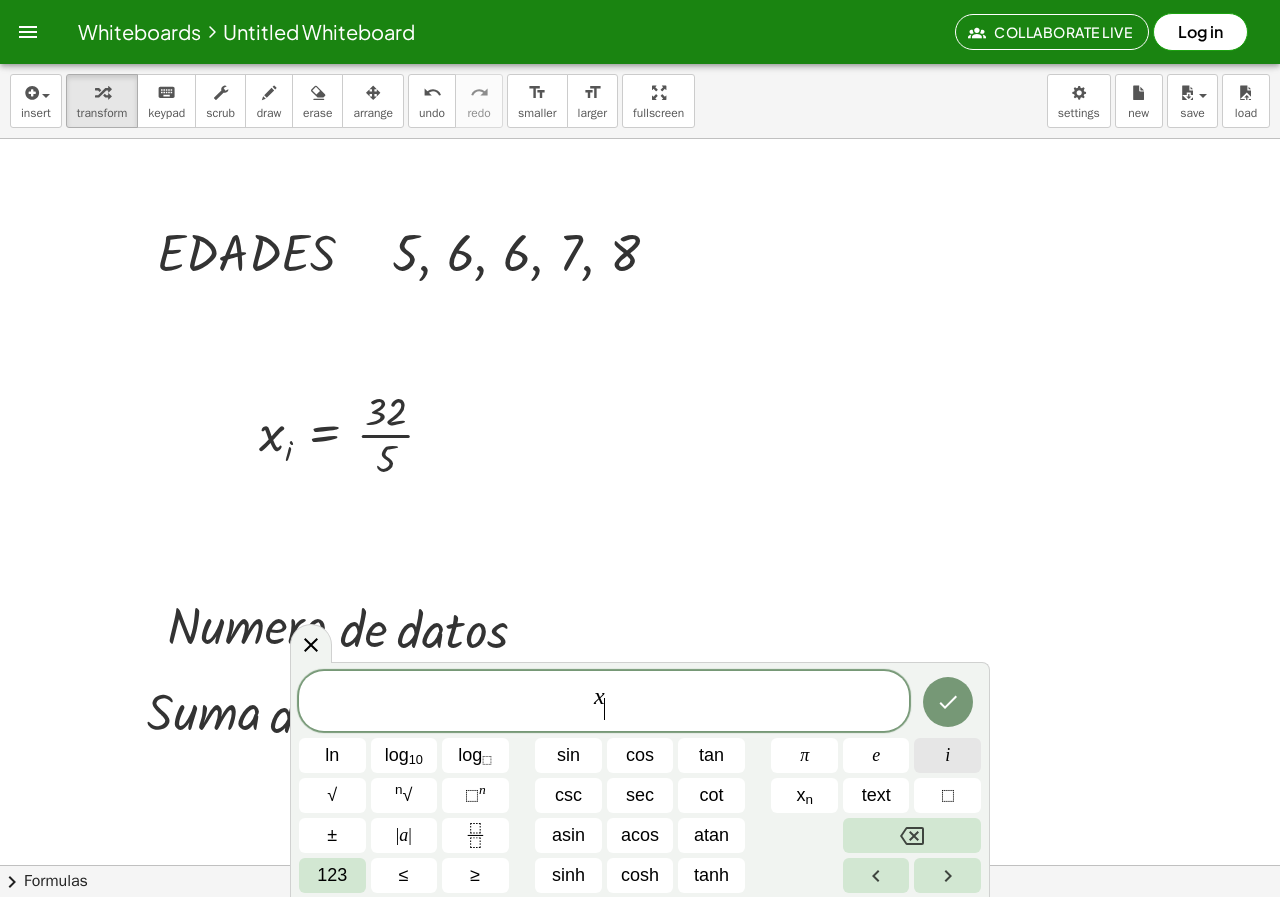 click on "i" at bounding box center (947, 755) 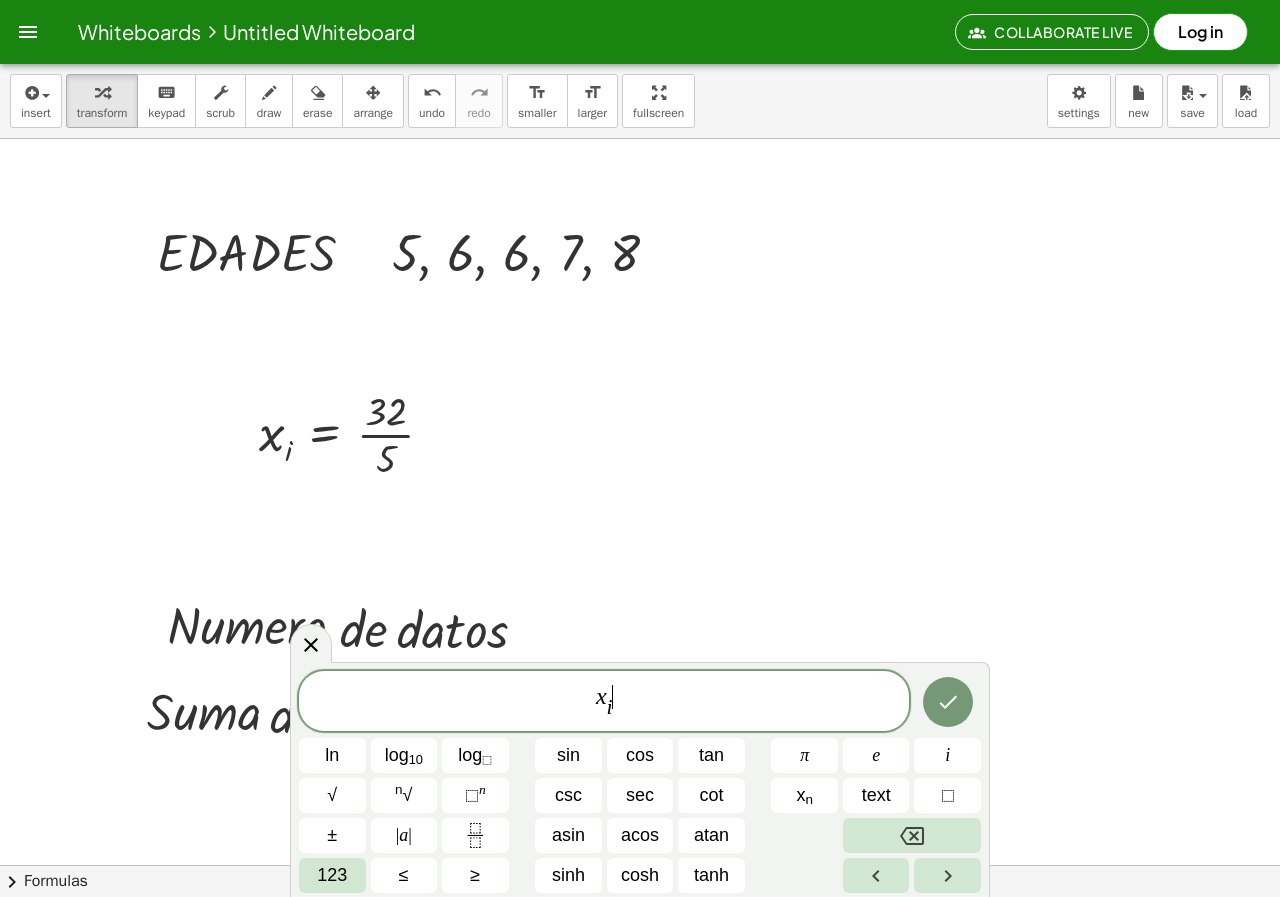 click on "x i ​ ​" at bounding box center (604, 702) 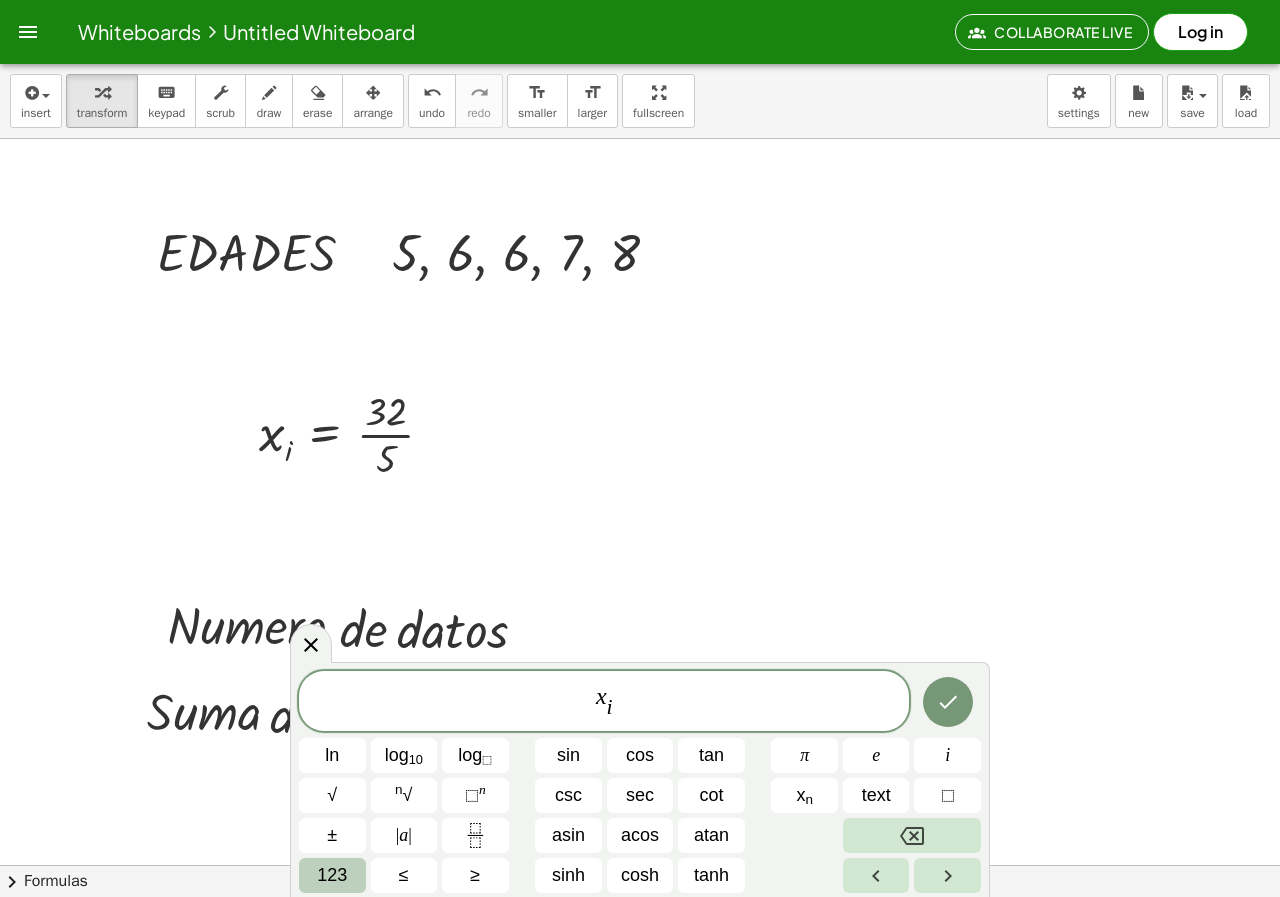 click on "123" at bounding box center [332, 875] 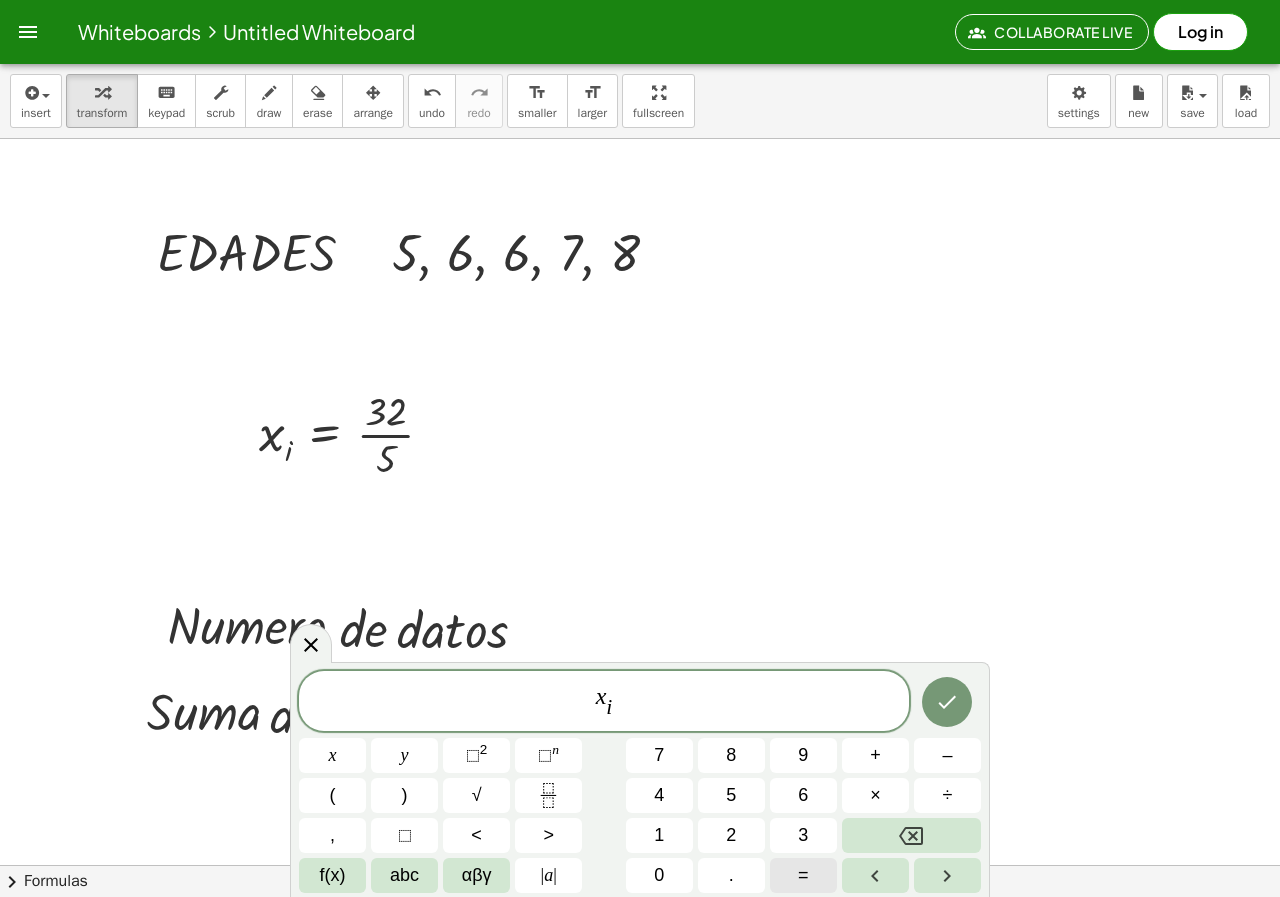 click on "=" at bounding box center (803, 875) 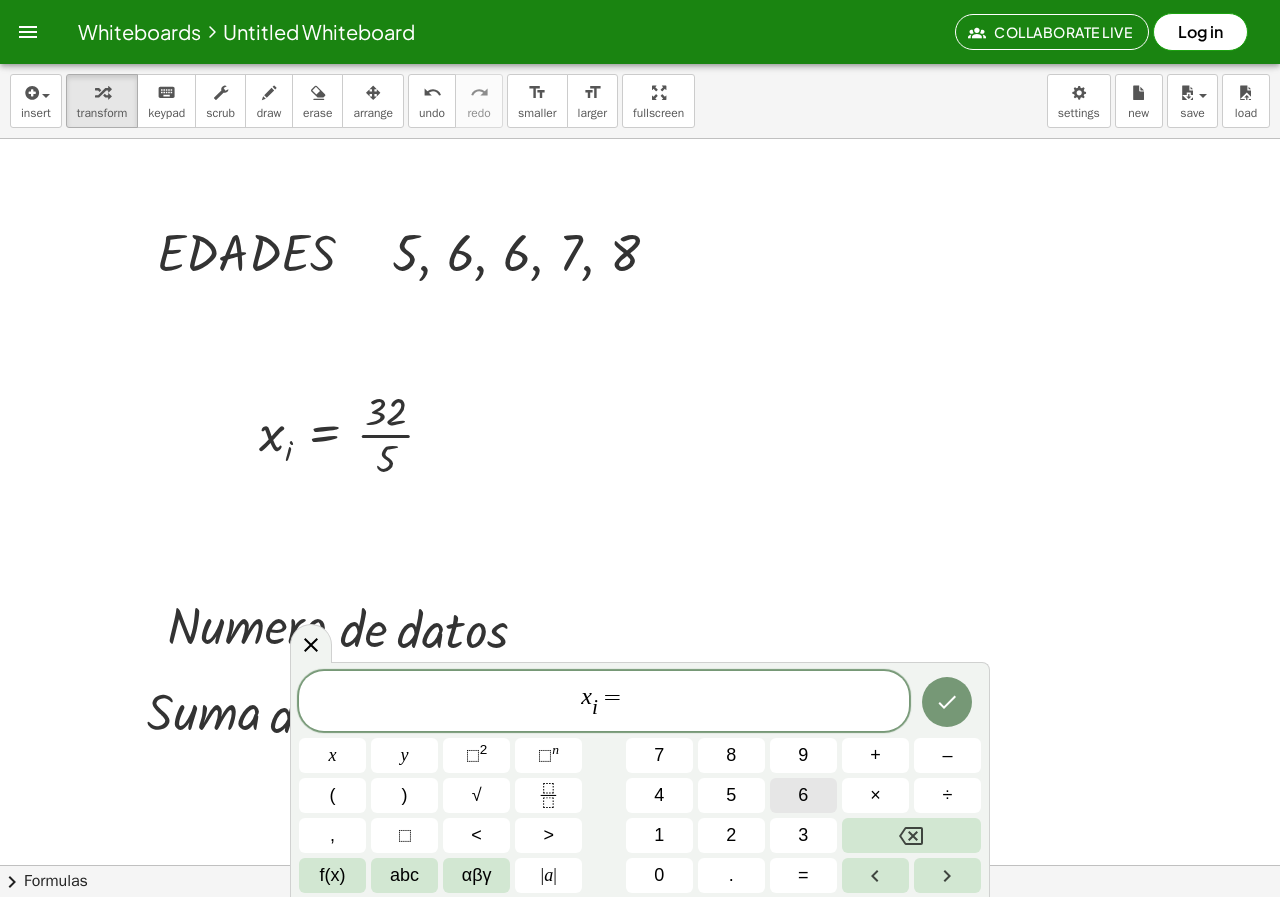 click on "6" at bounding box center (803, 795) 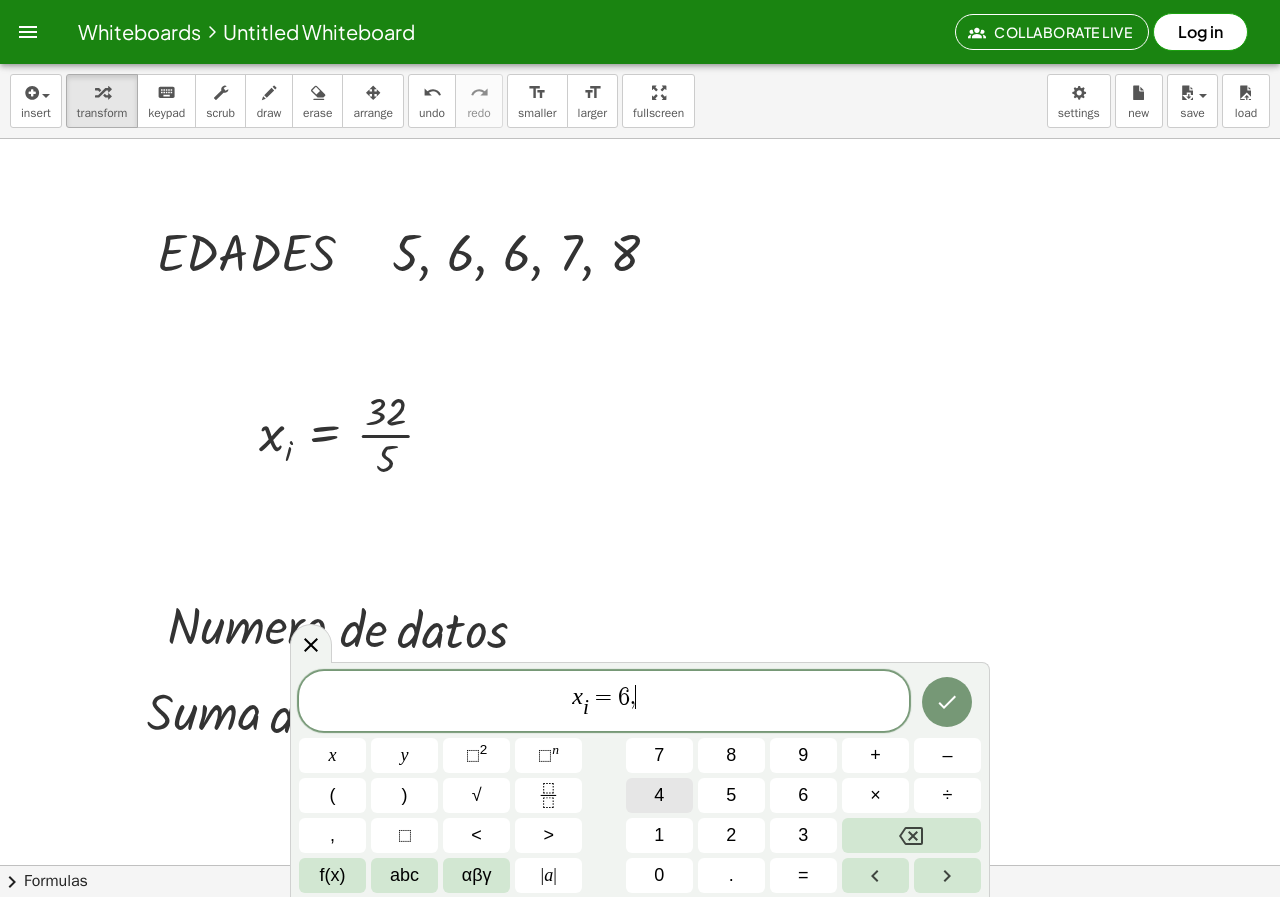 click on "4" at bounding box center (659, 795) 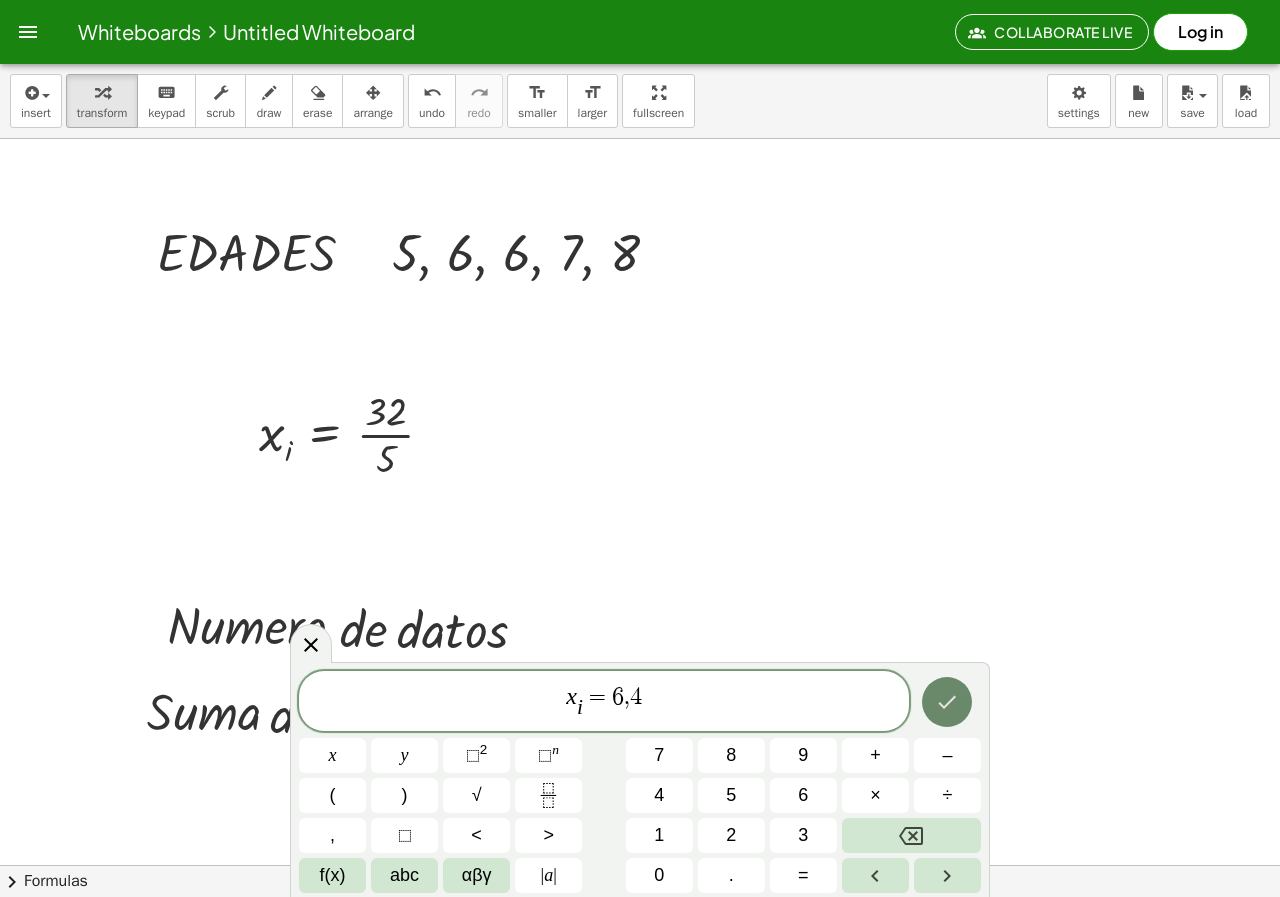 click 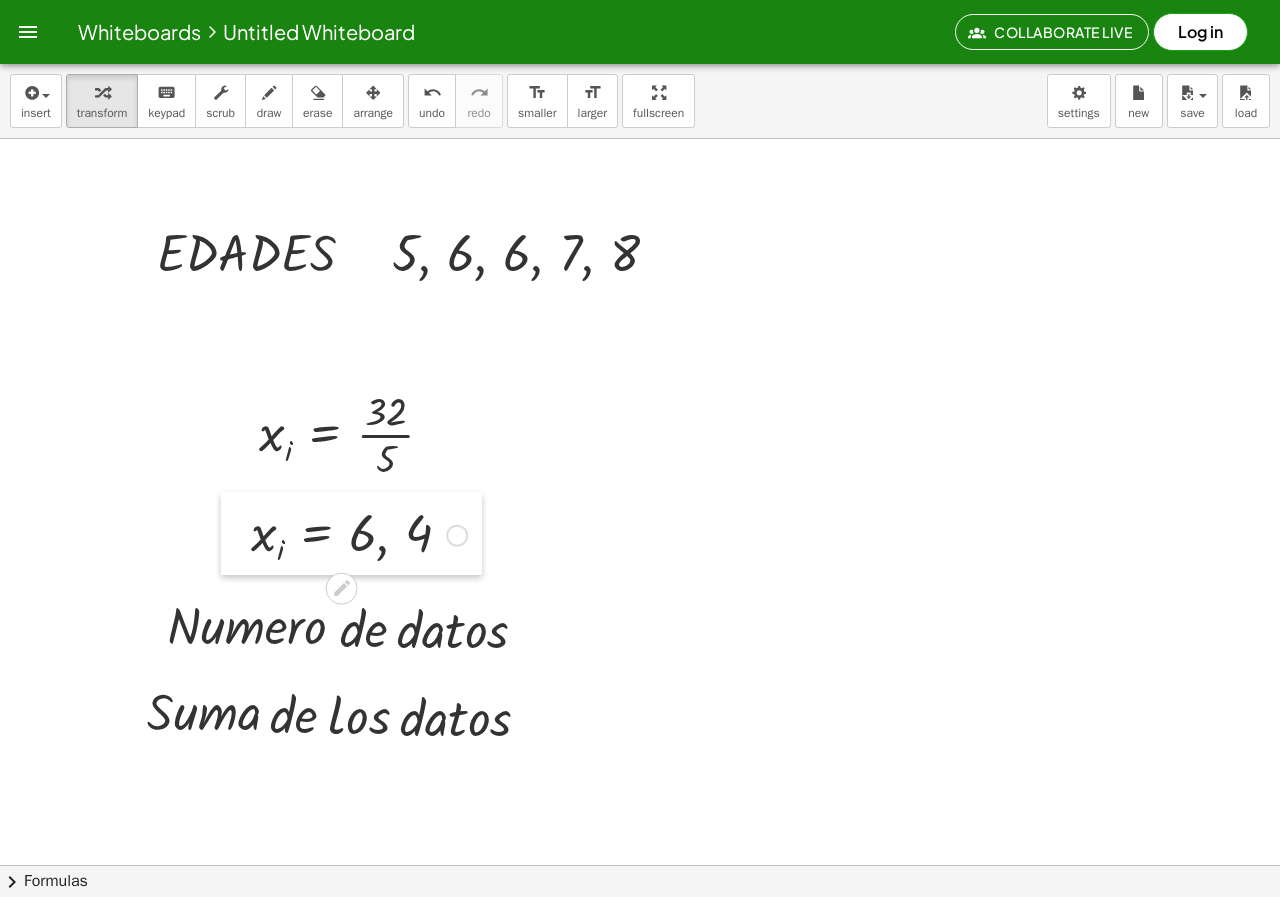 drag, startPoint x: 844, startPoint y: 414, endPoint x: 242, endPoint y: 516, distance: 610.5801 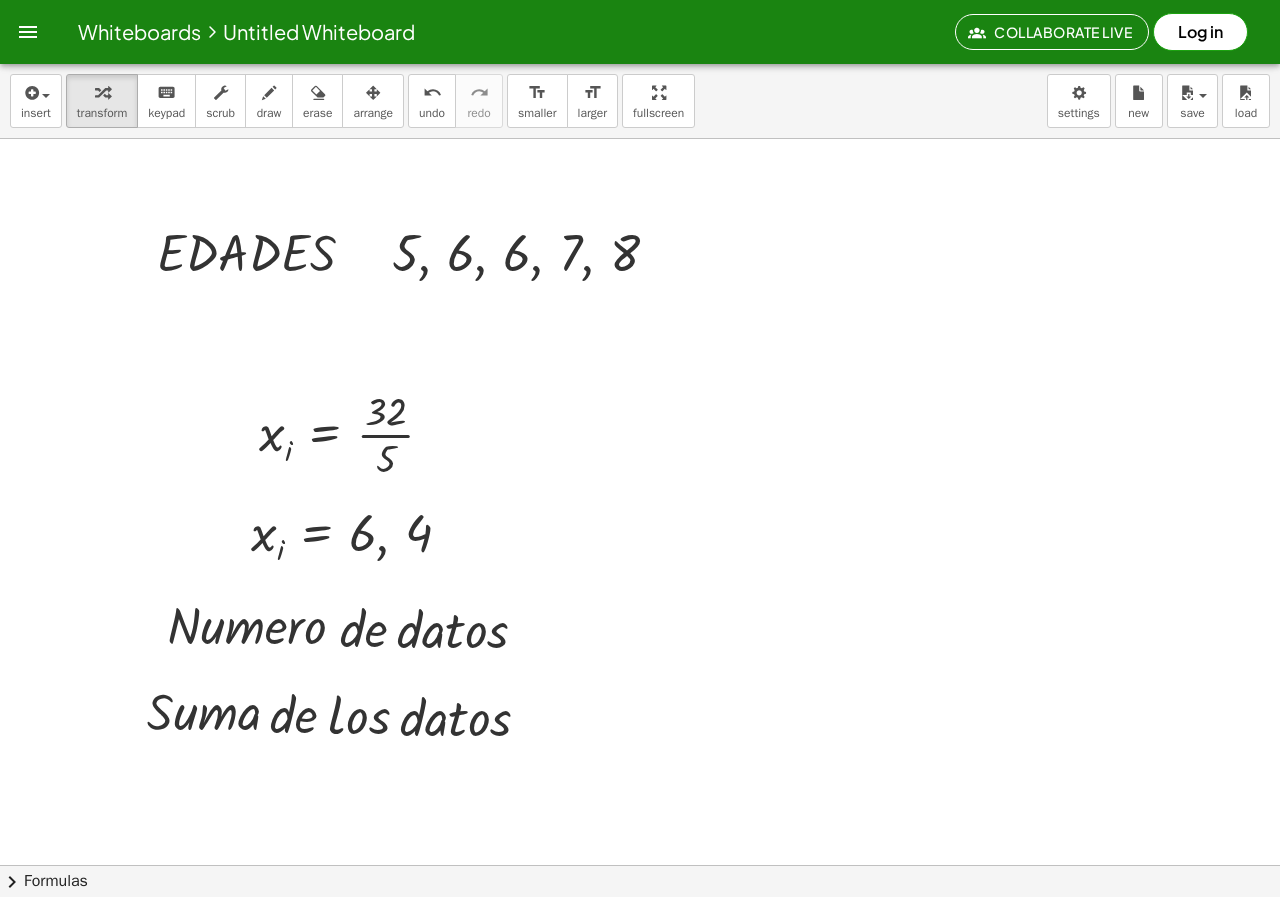 click on "chevron_right  Formulas" 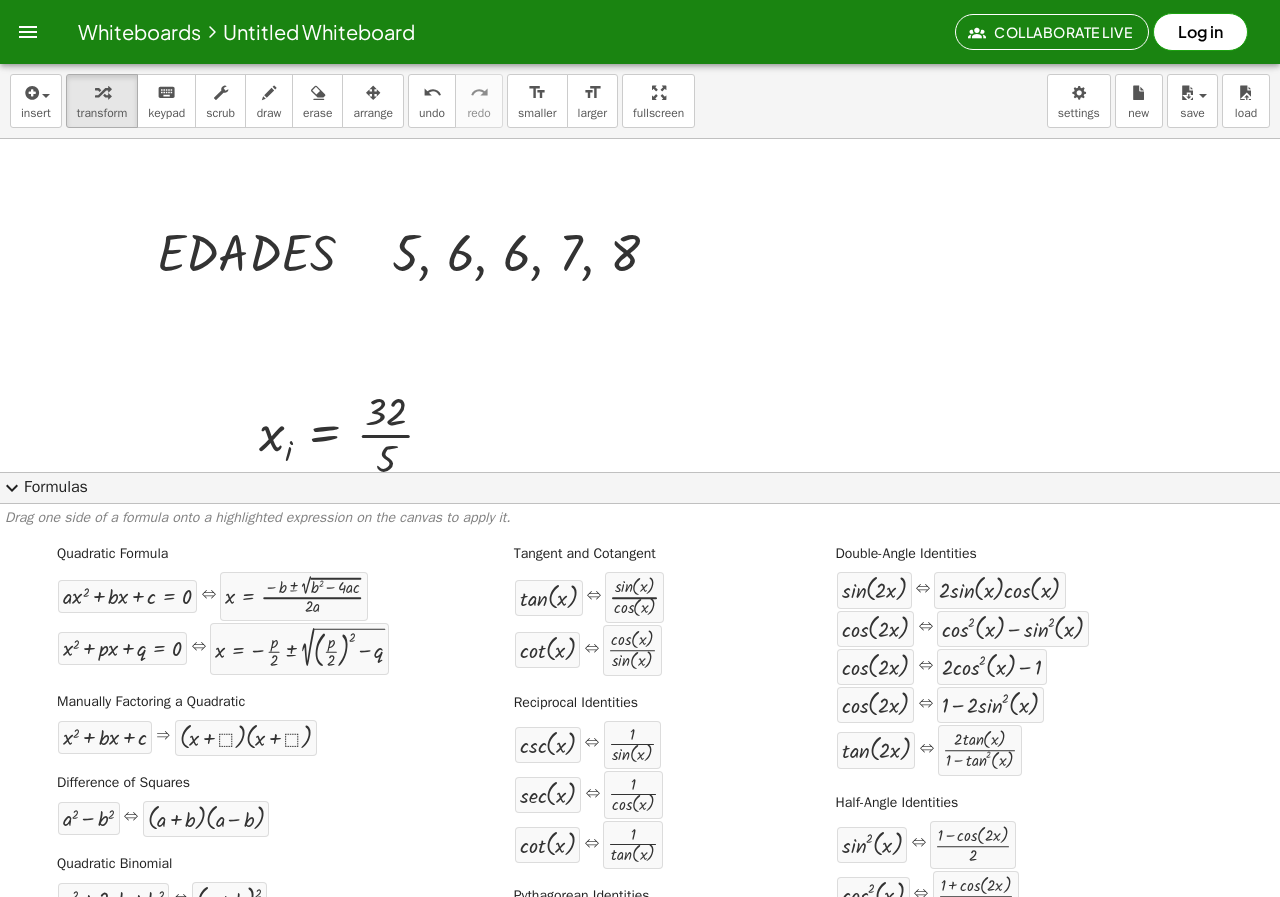 scroll, scrollTop: 0, scrollLeft: 0, axis: both 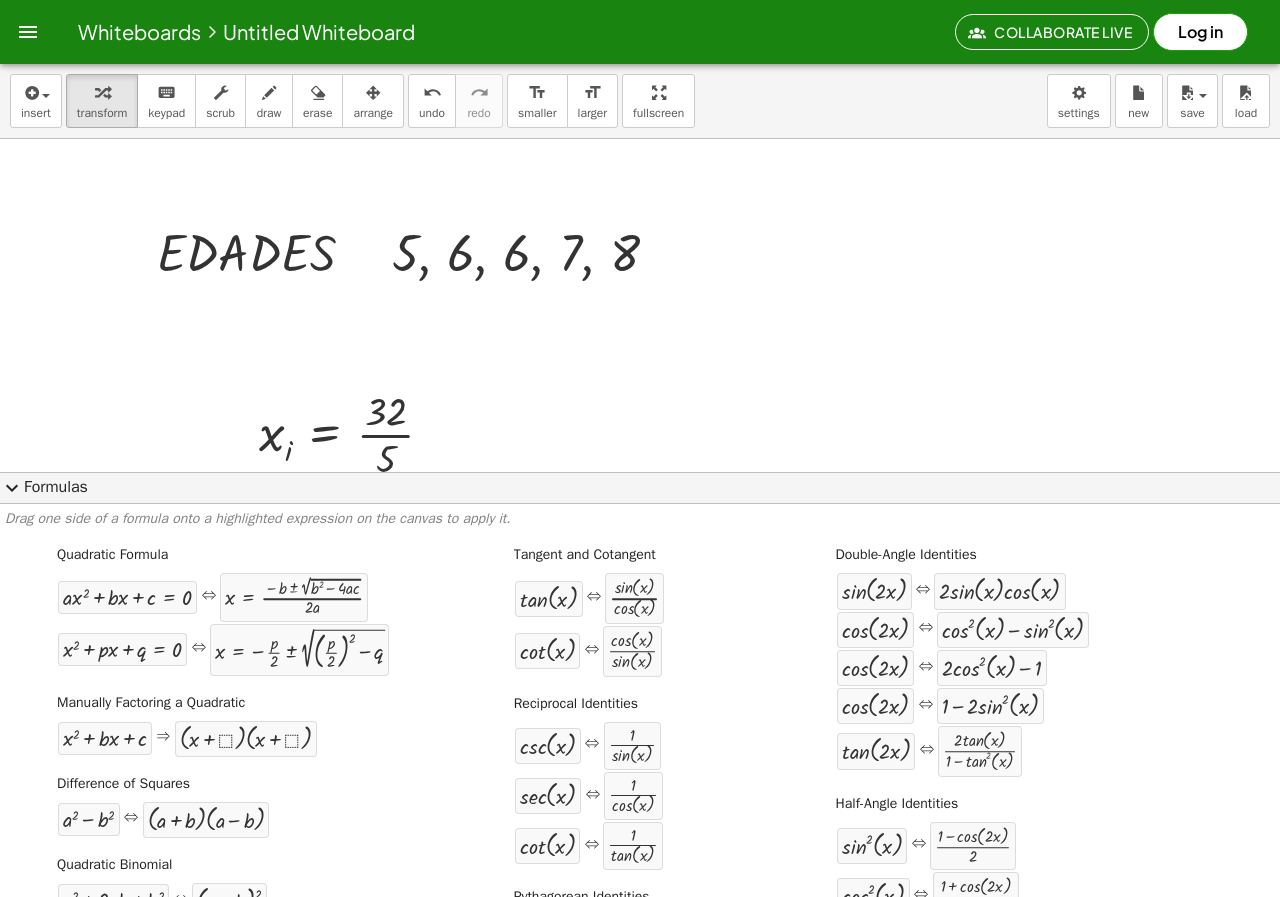 click on "expand_more  Formulas" 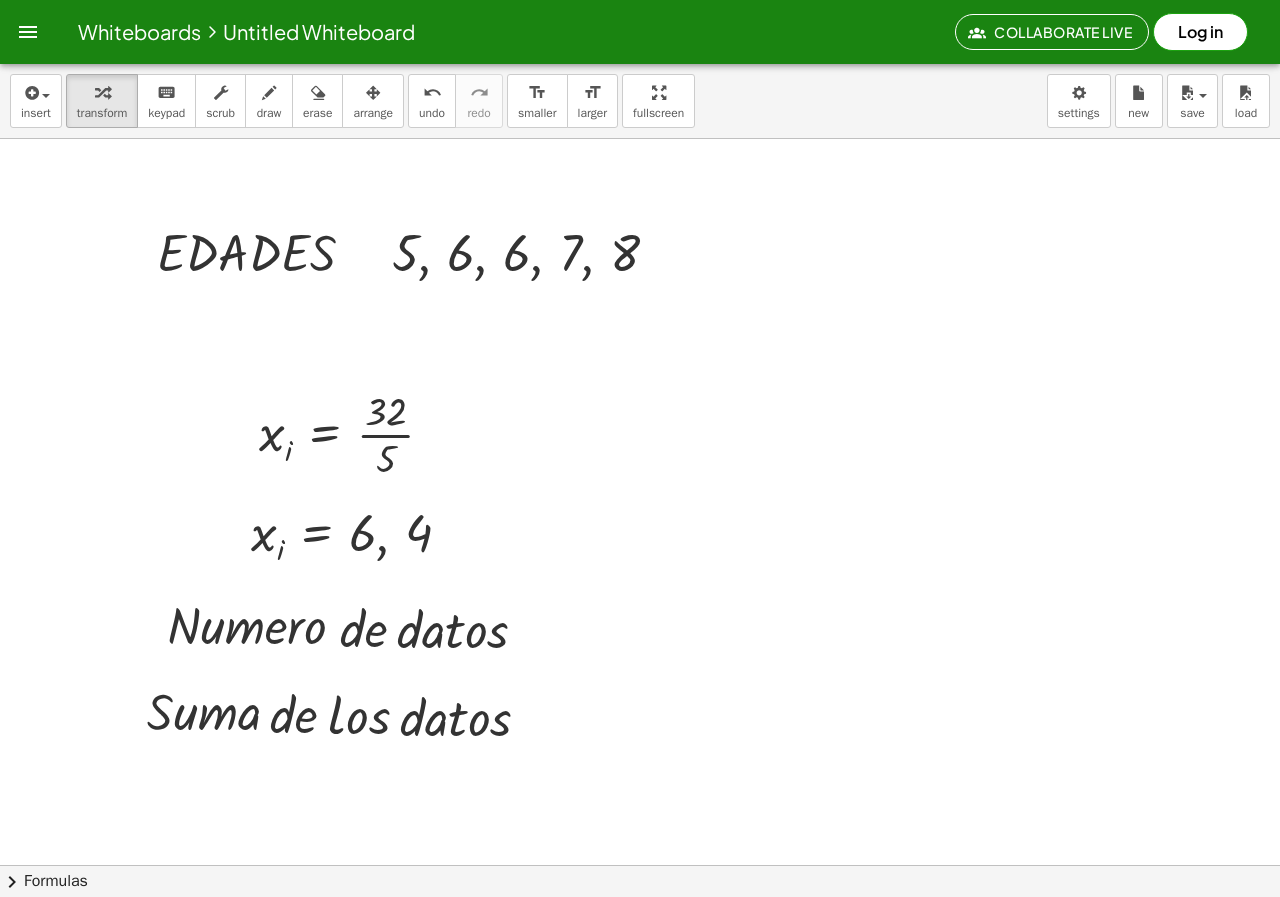 click at bounding box center [640, 929] 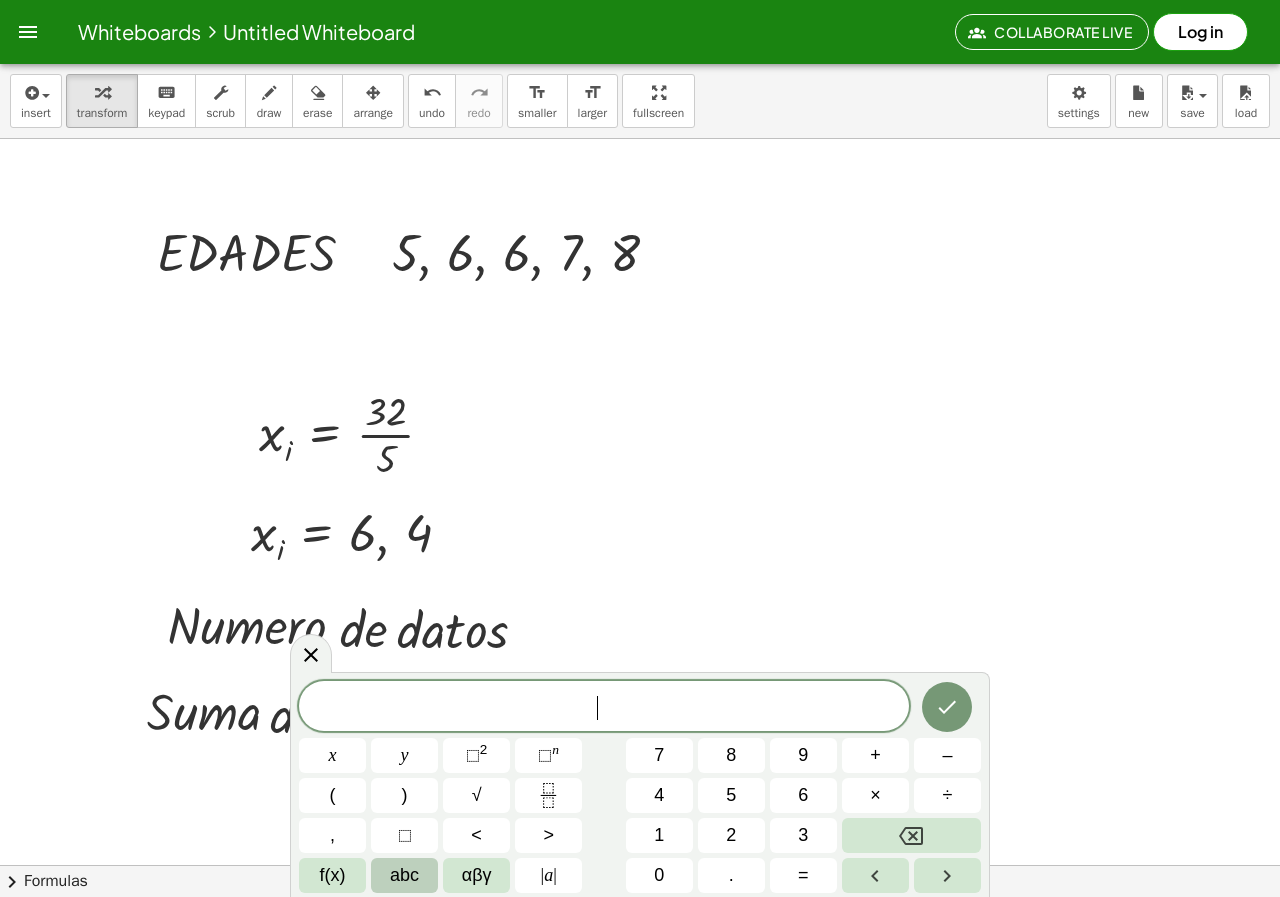 click on "abc" at bounding box center (404, 875) 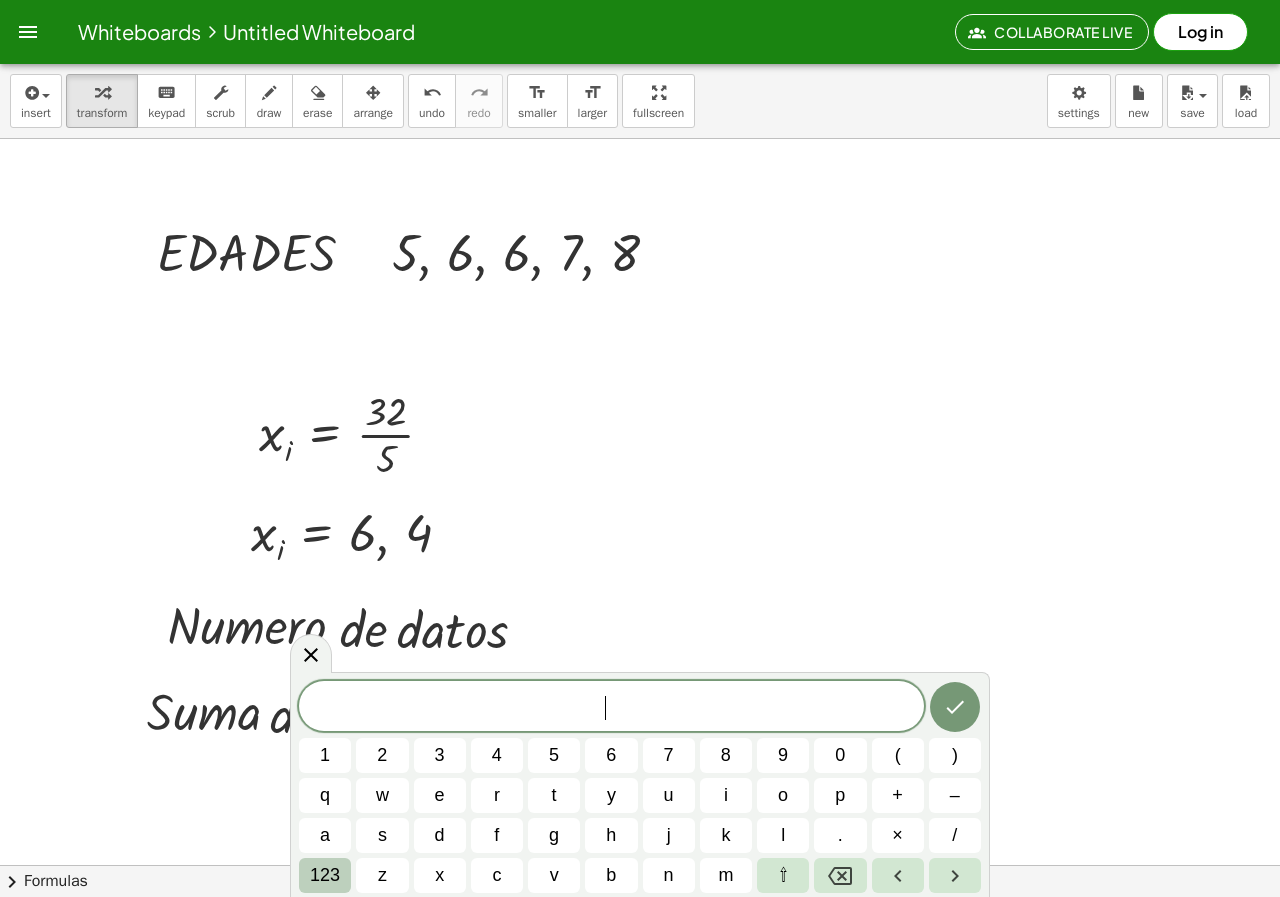 click on "123" at bounding box center [325, 875] 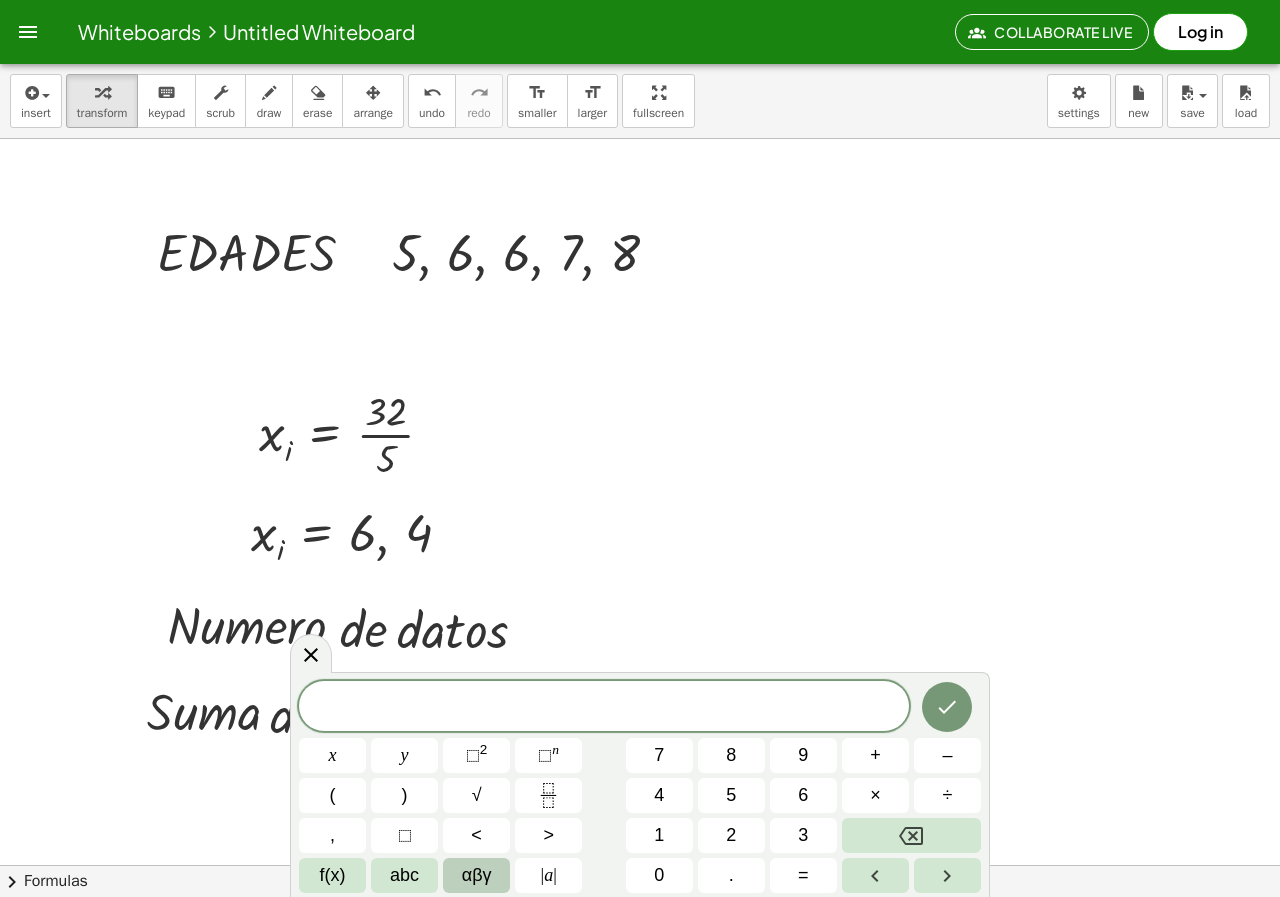 click on "αβγ" at bounding box center [477, 875] 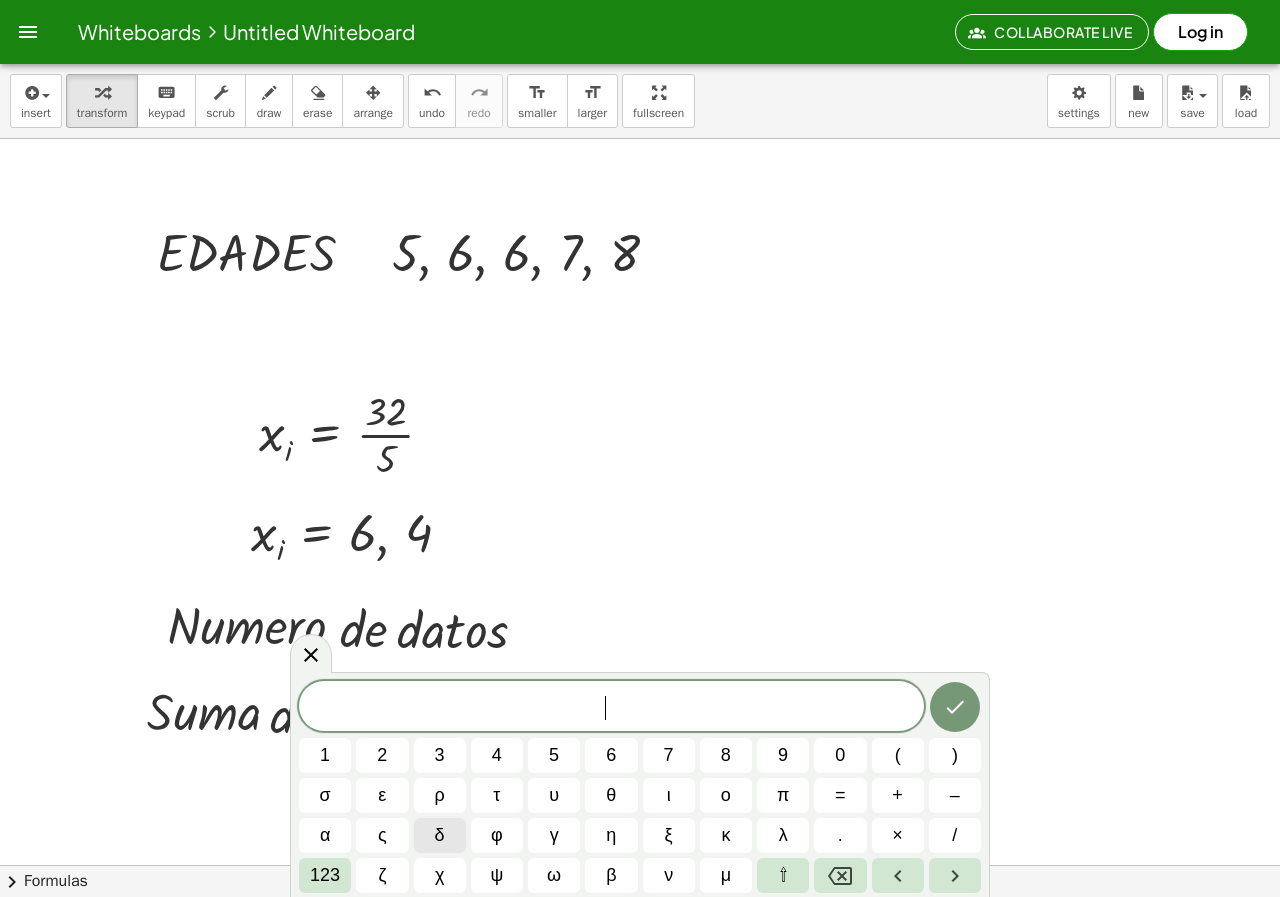 click on "δ" at bounding box center [440, 835] 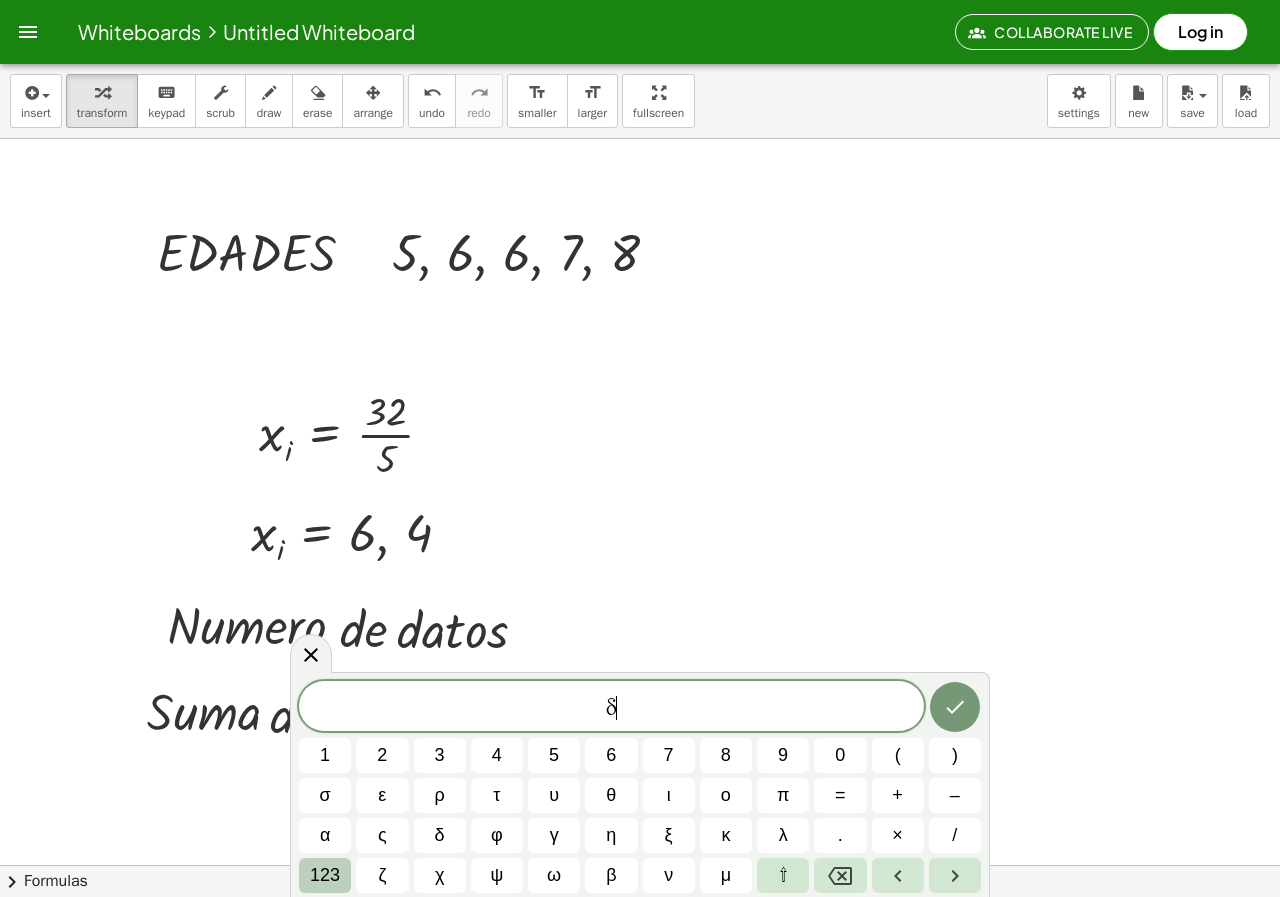 click on "123" at bounding box center [325, 875] 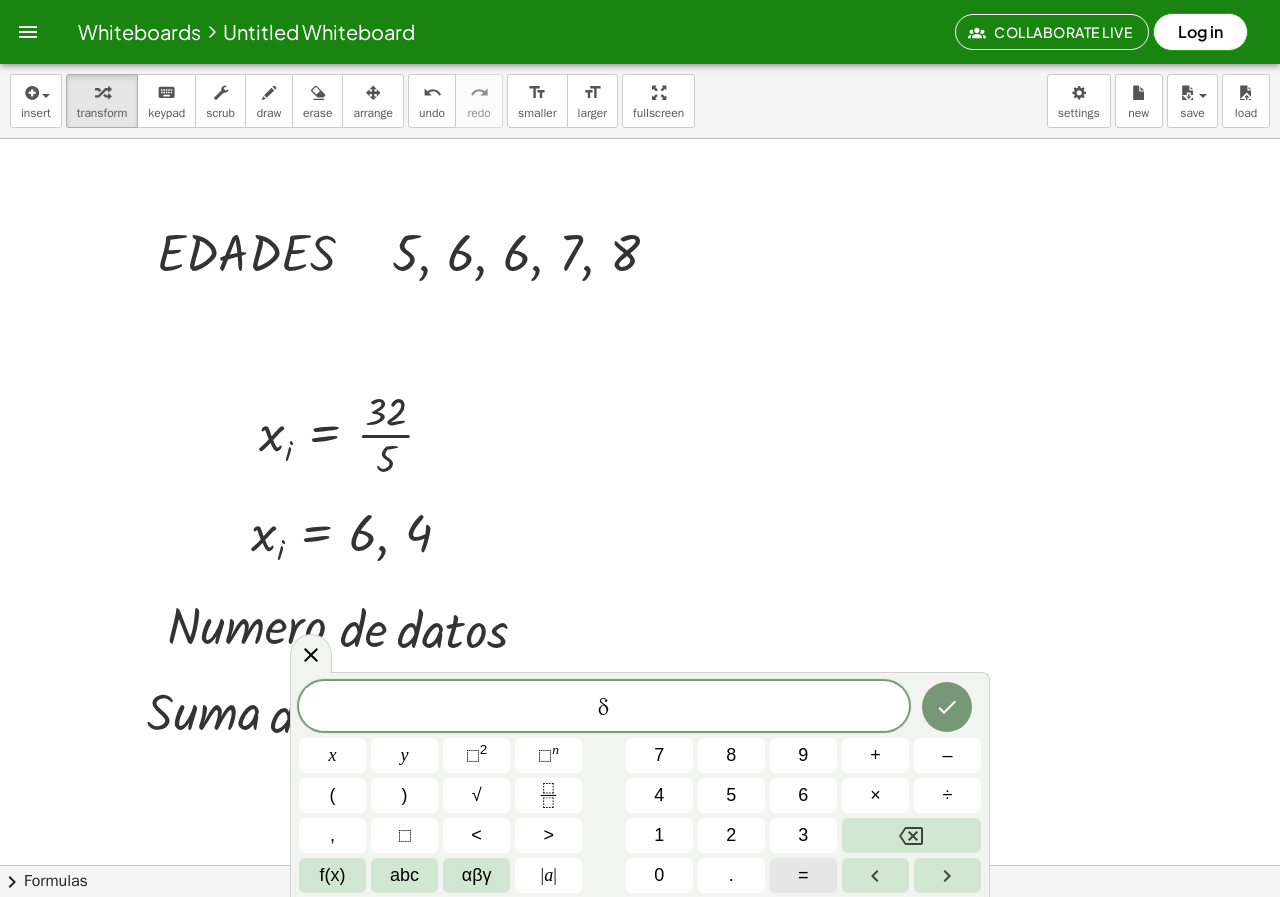 click on "=" at bounding box center [803, 875] 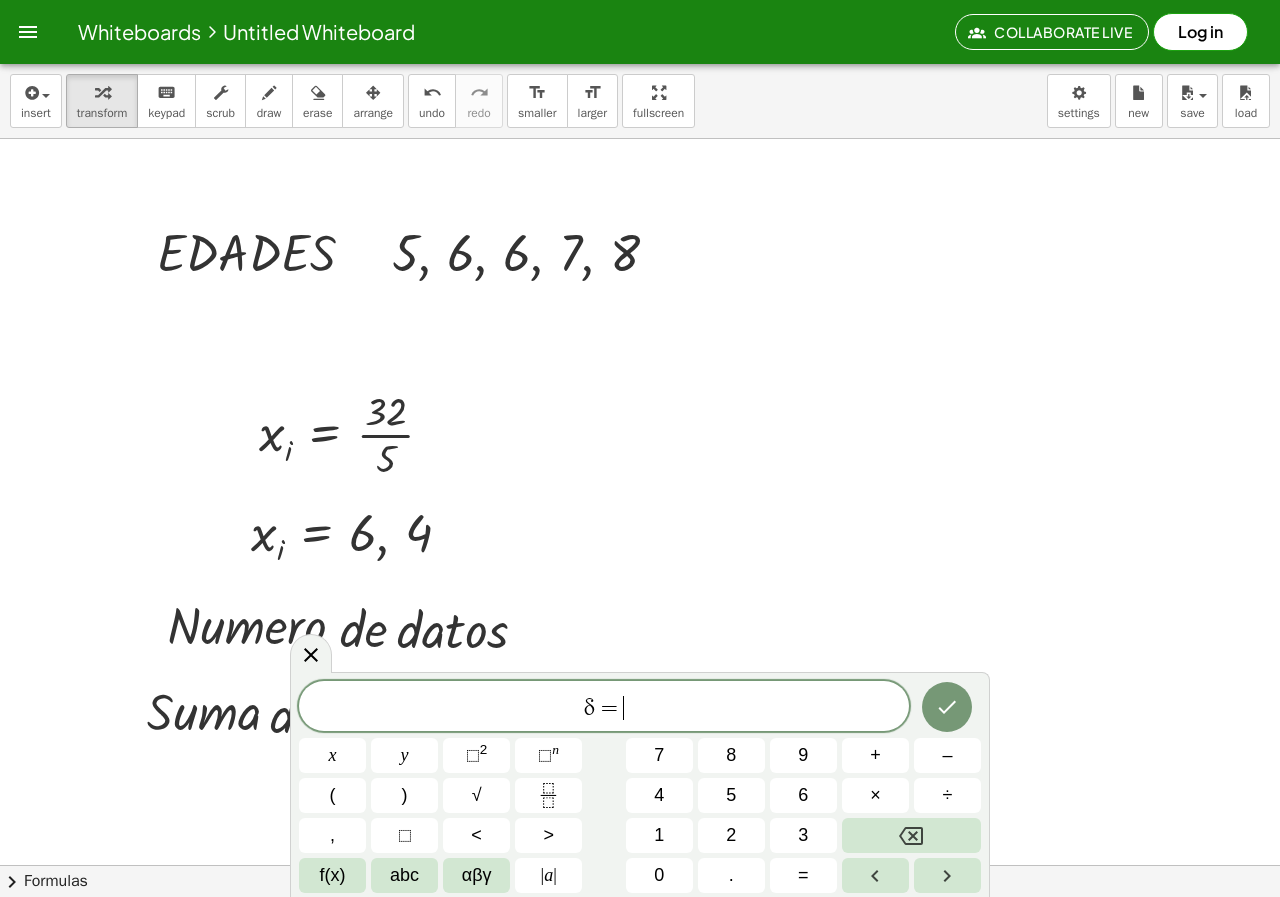 click on "δ = ​" at bounding box center [604, 708] 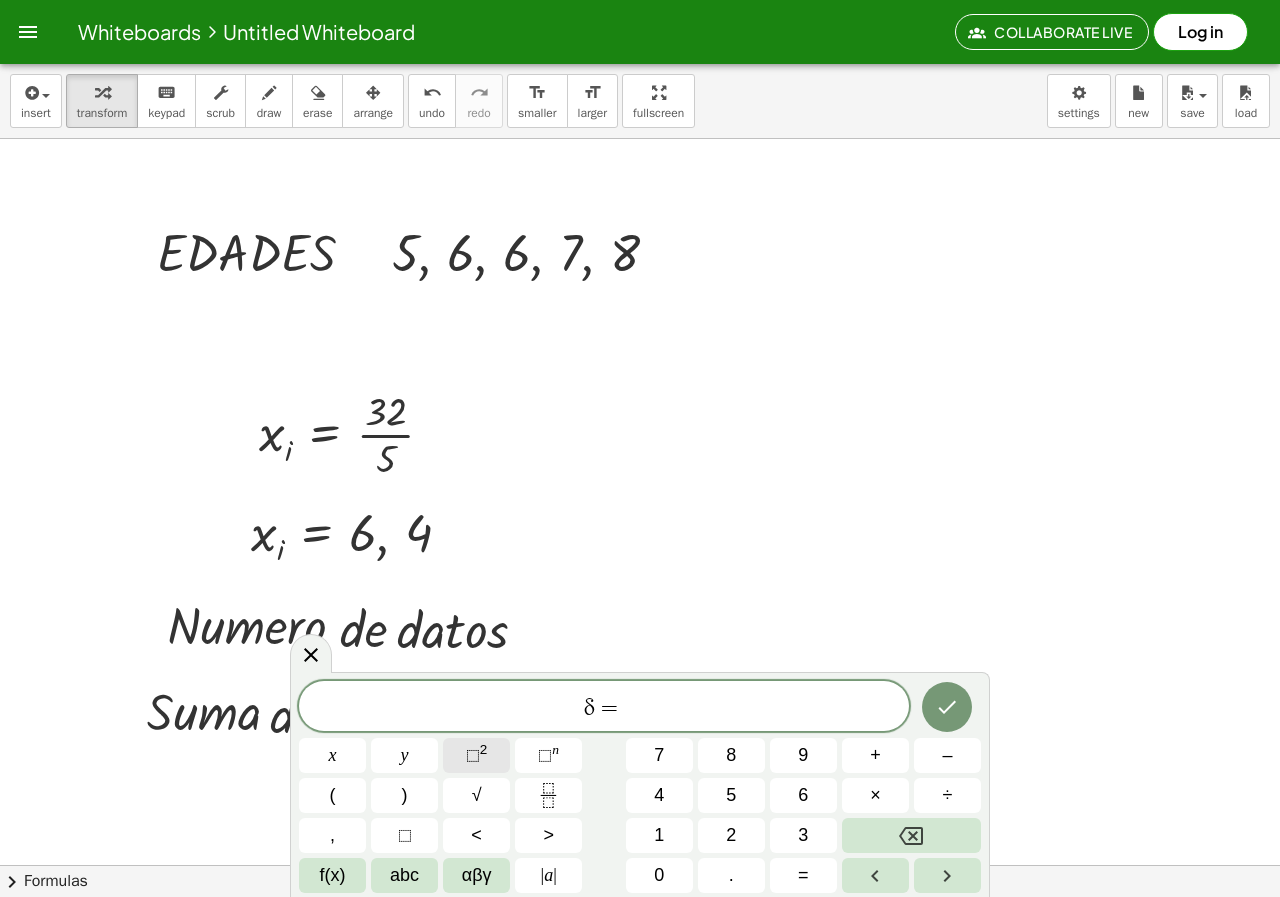 click on "⬚" at bounding box center (473, 755) 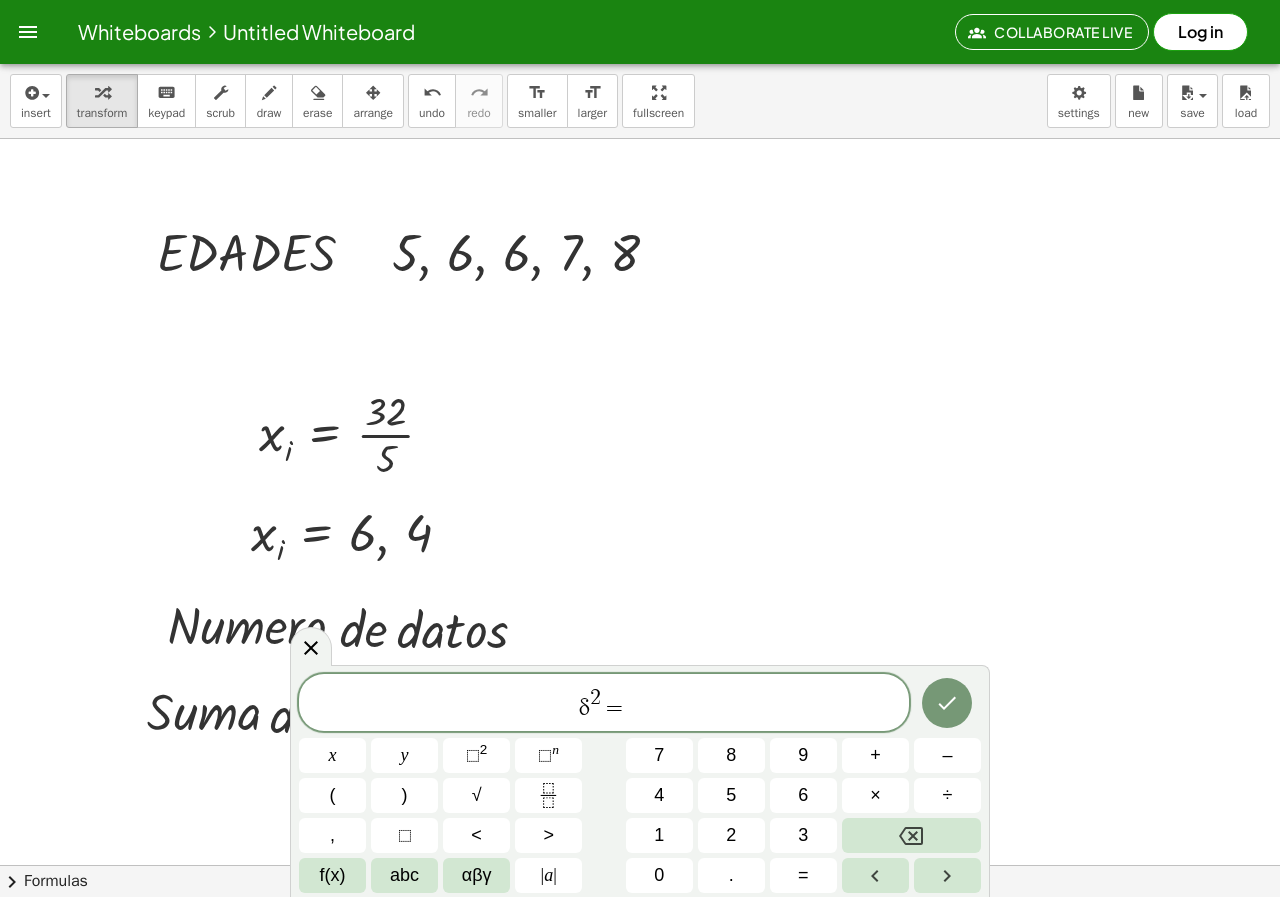 click on "δ 2 ​ =" at bounding box center [604, 704] 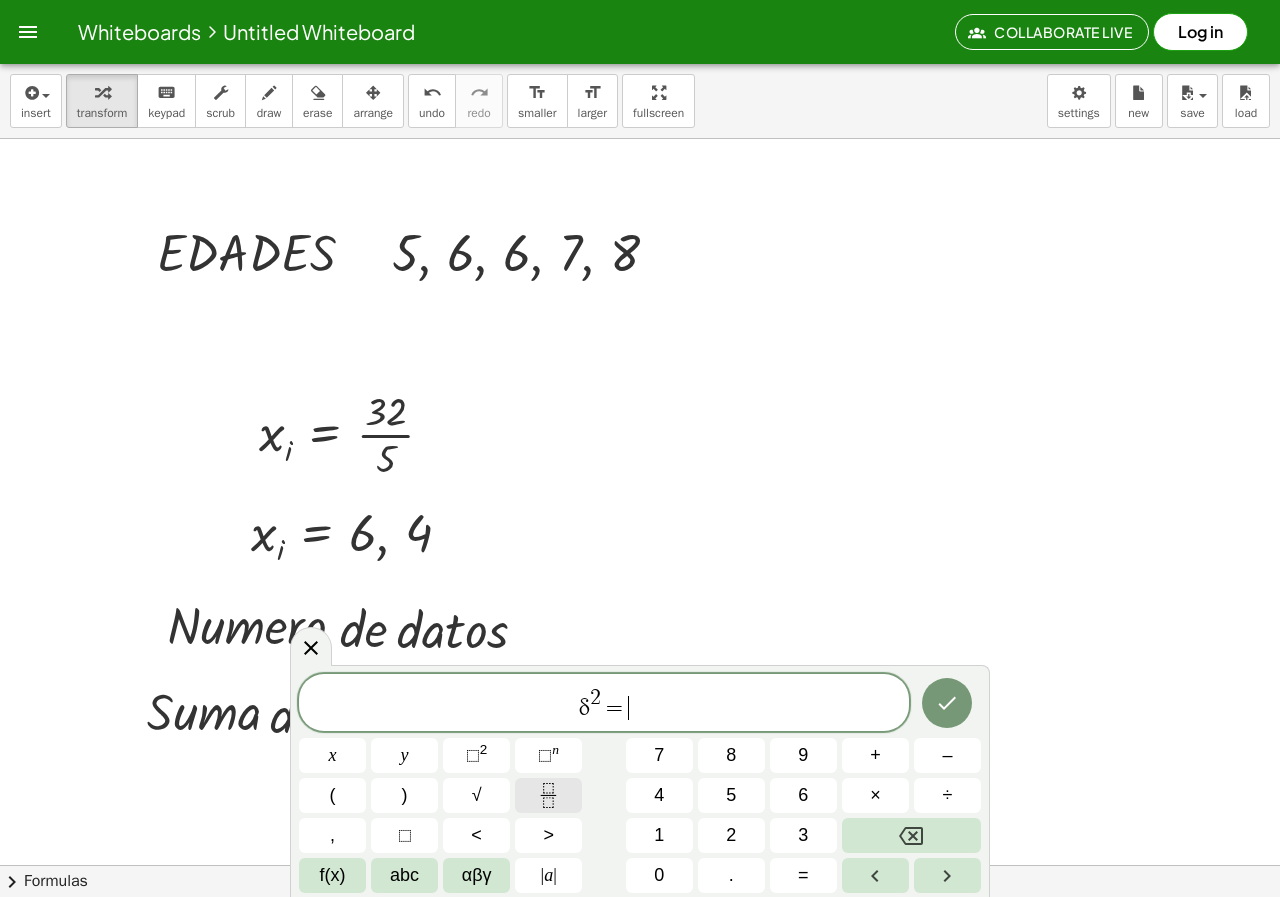 click 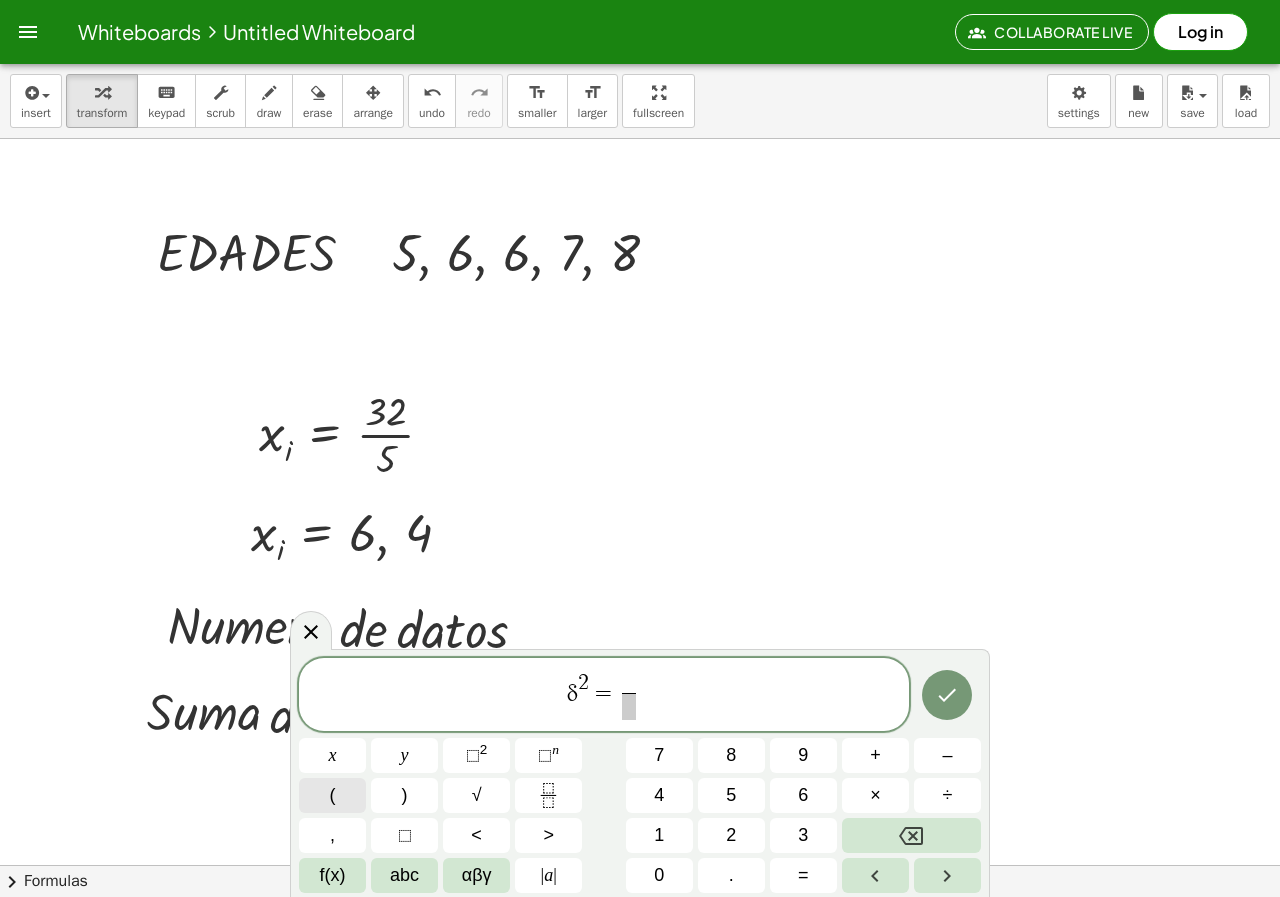 click on "(" at bounding box center [332, 795] 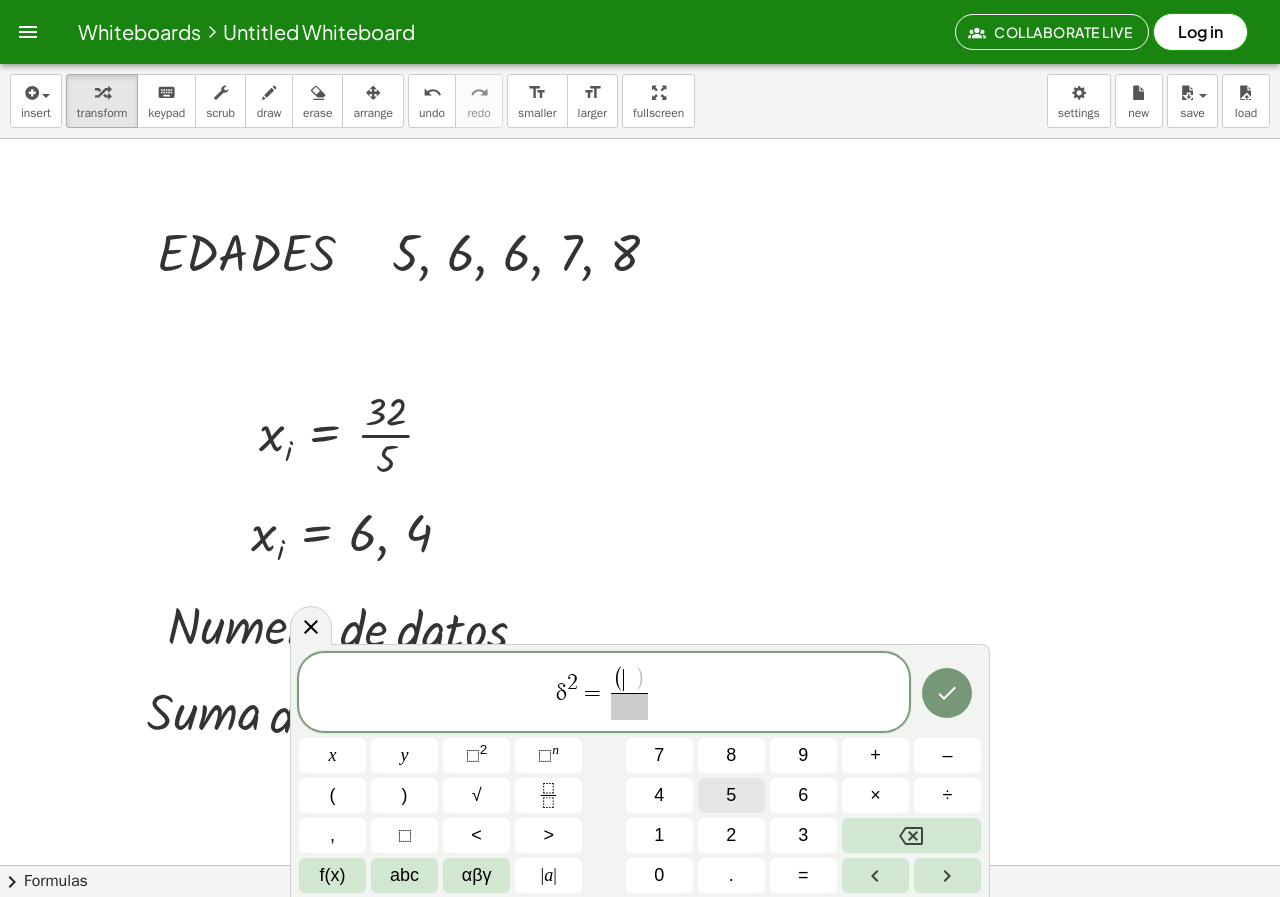 click on "5" at bounding box center (731, 795) 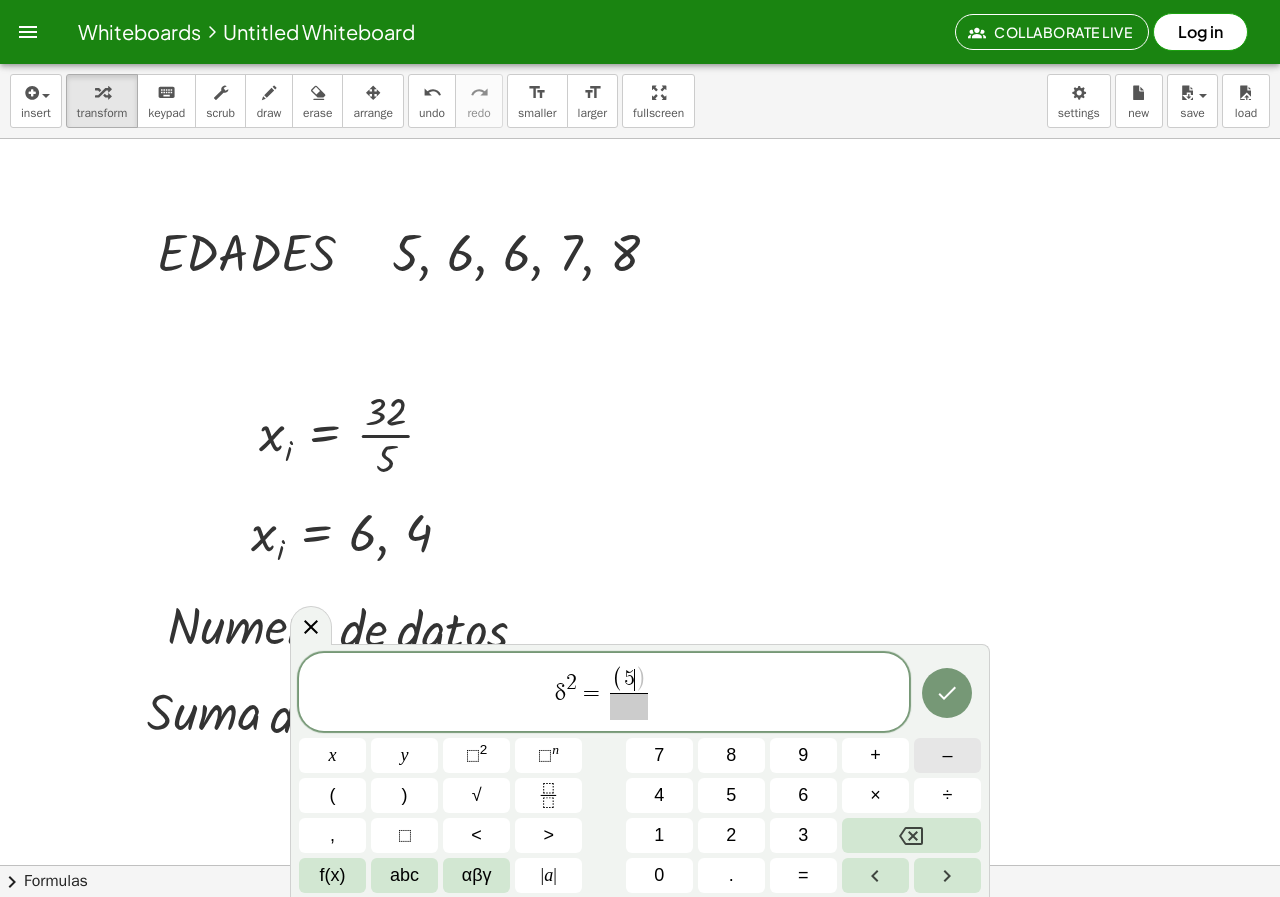 click on "–" at bounding box center [947, 755] 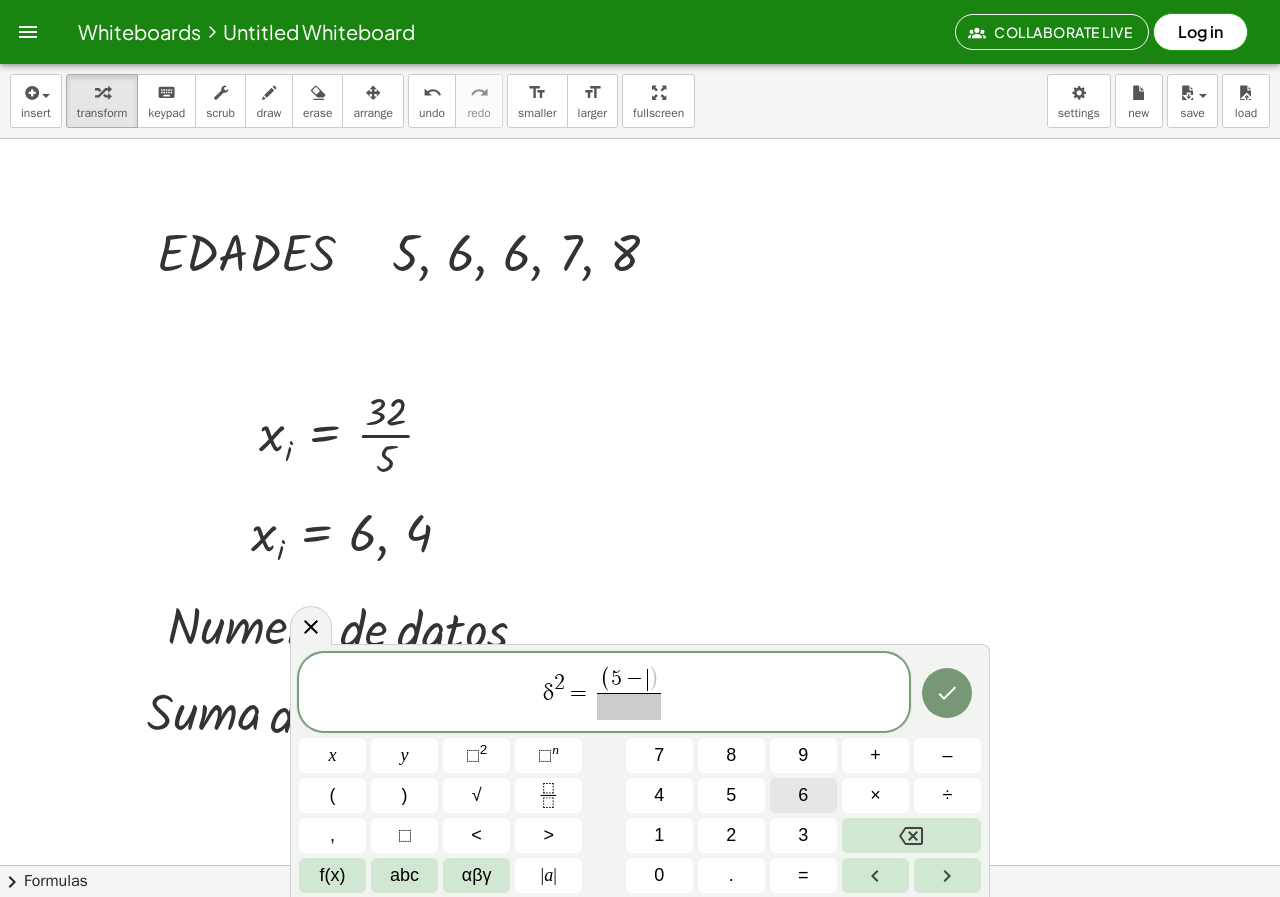 click on "6" at bounding box center (803, 795) 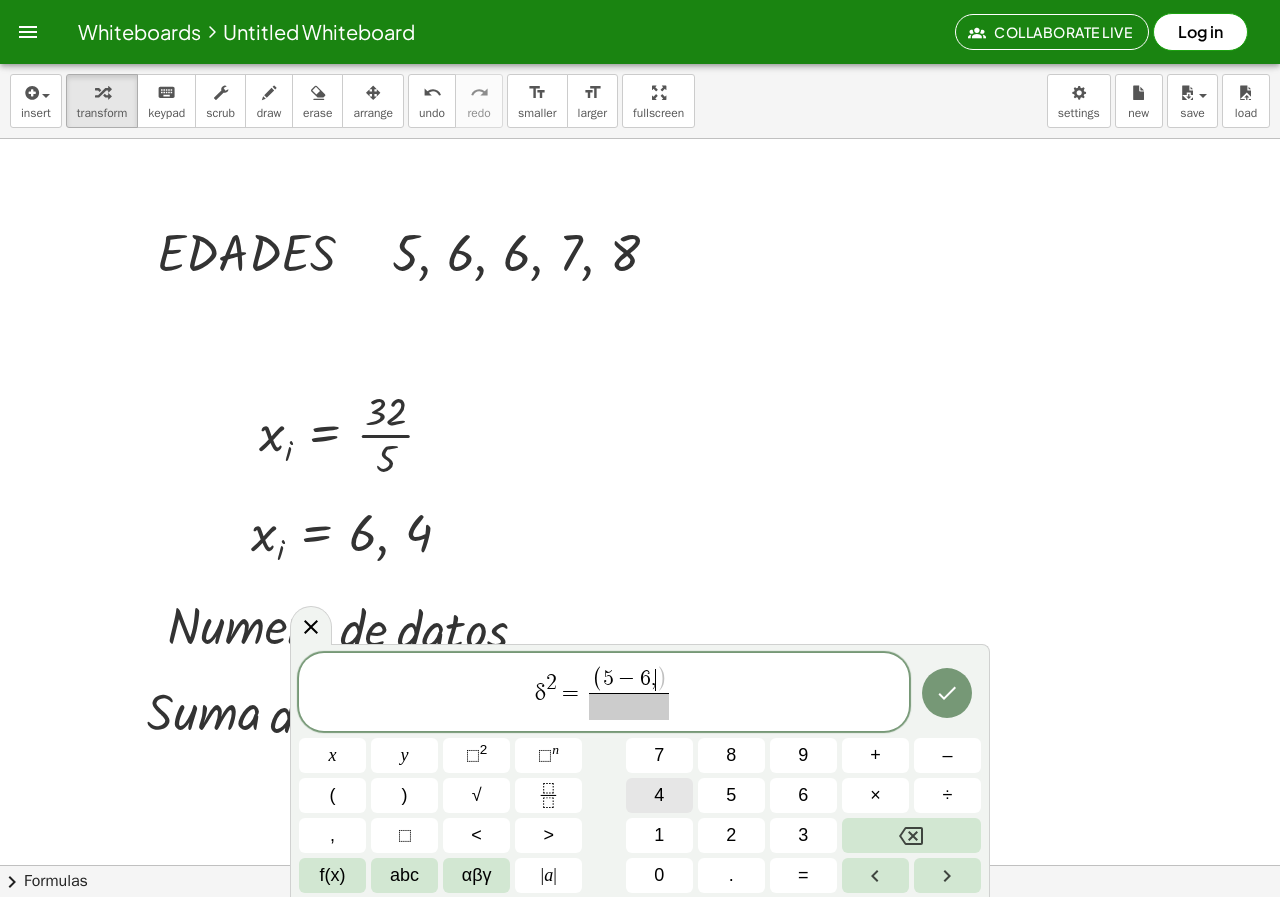 click on "4" at bounding box center [659, 795] 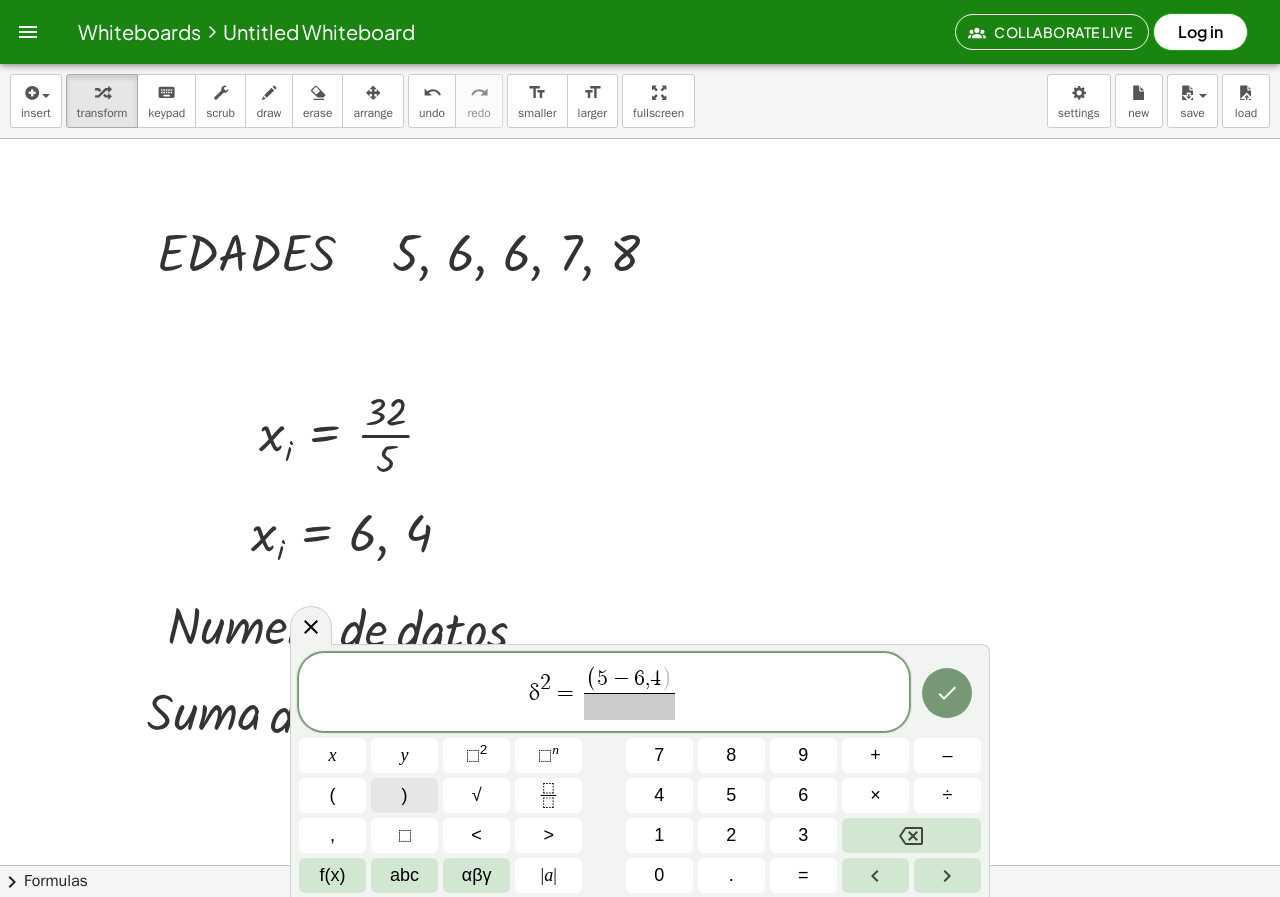 click on ")" at bounding box center [405, 795] 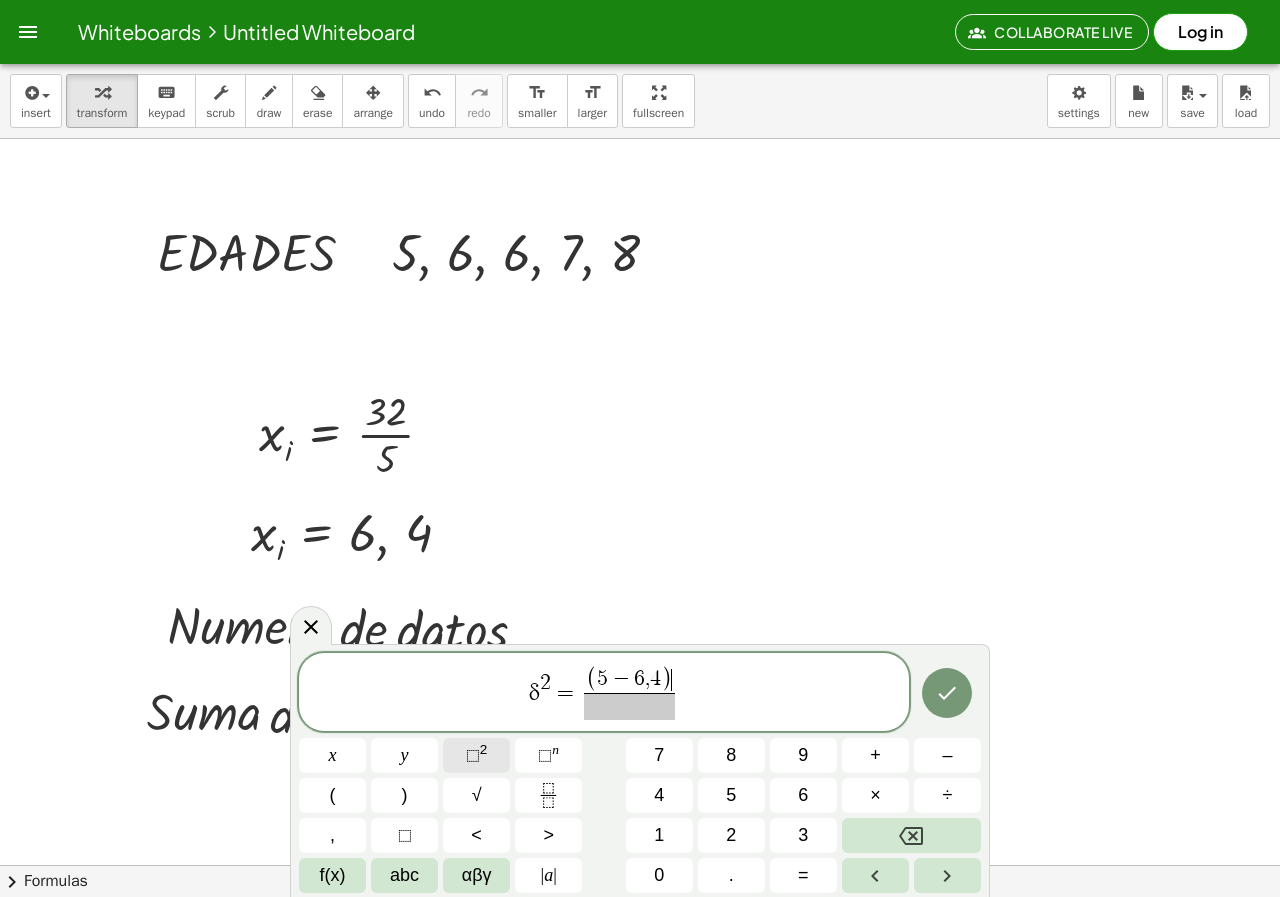 click on "⬚ 2" at bounding box center (476, 755) 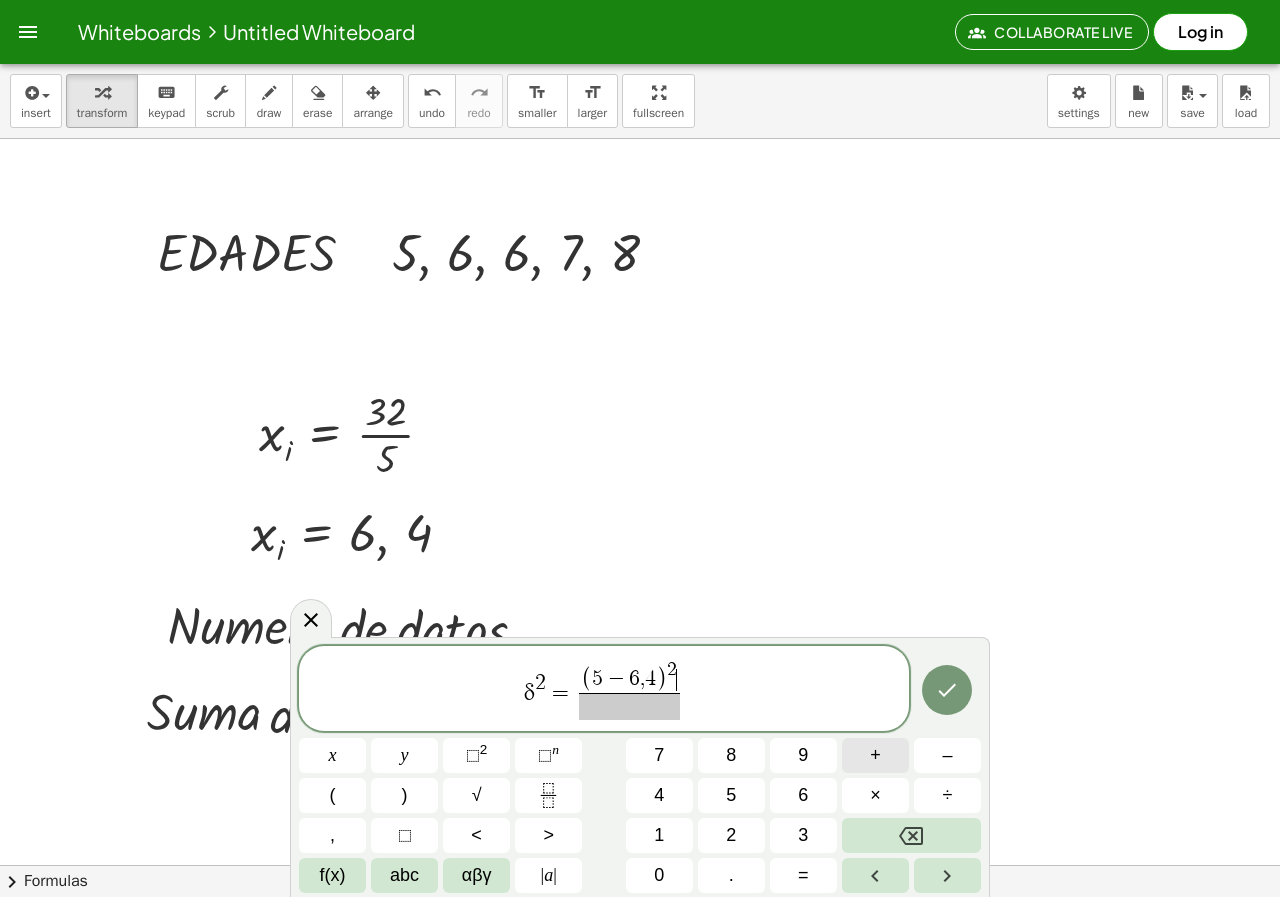 click on "+" at bounding box center (875, 755) 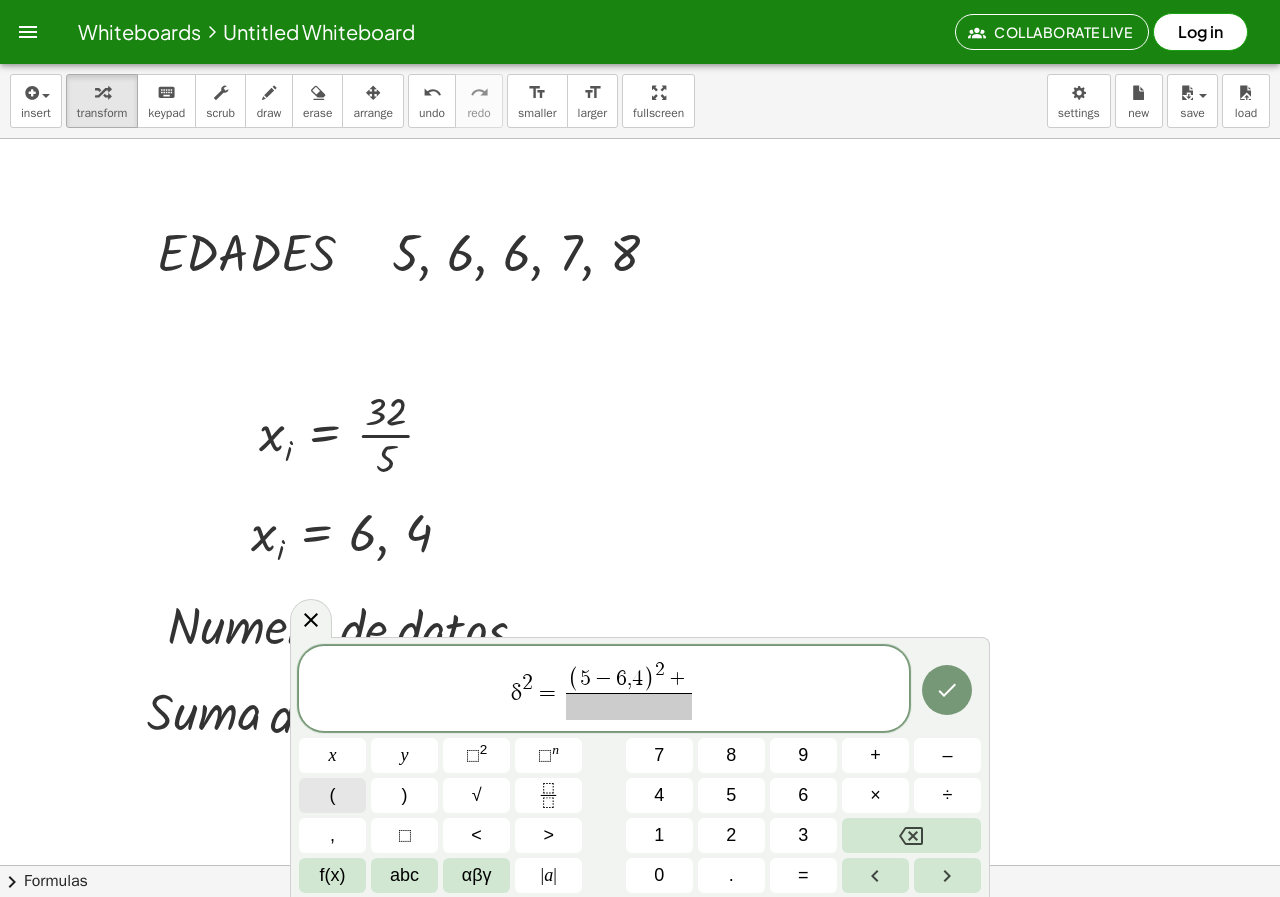 click on "(" at bounding box center (332, 795) 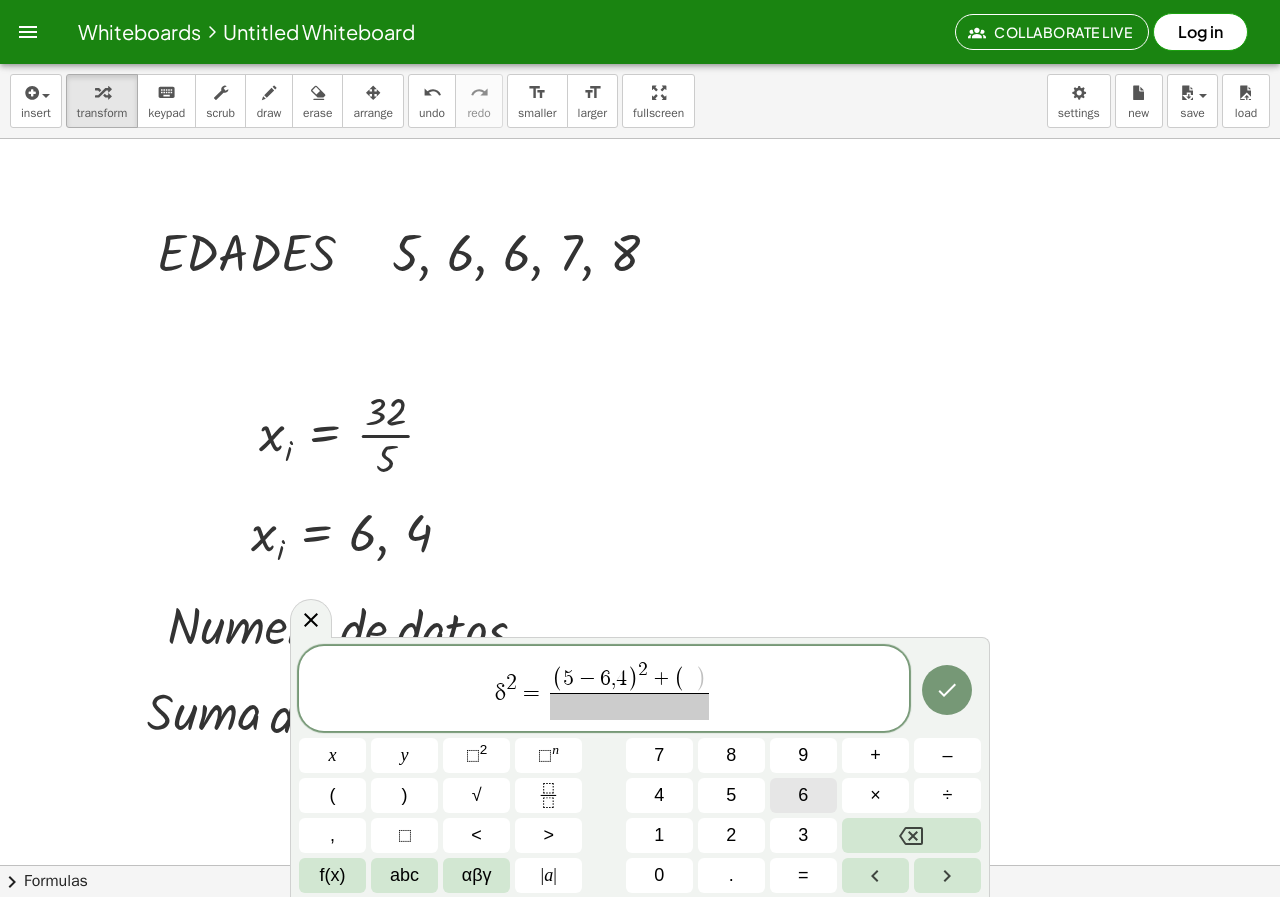 click on "6" at bounding box center [803, 795] 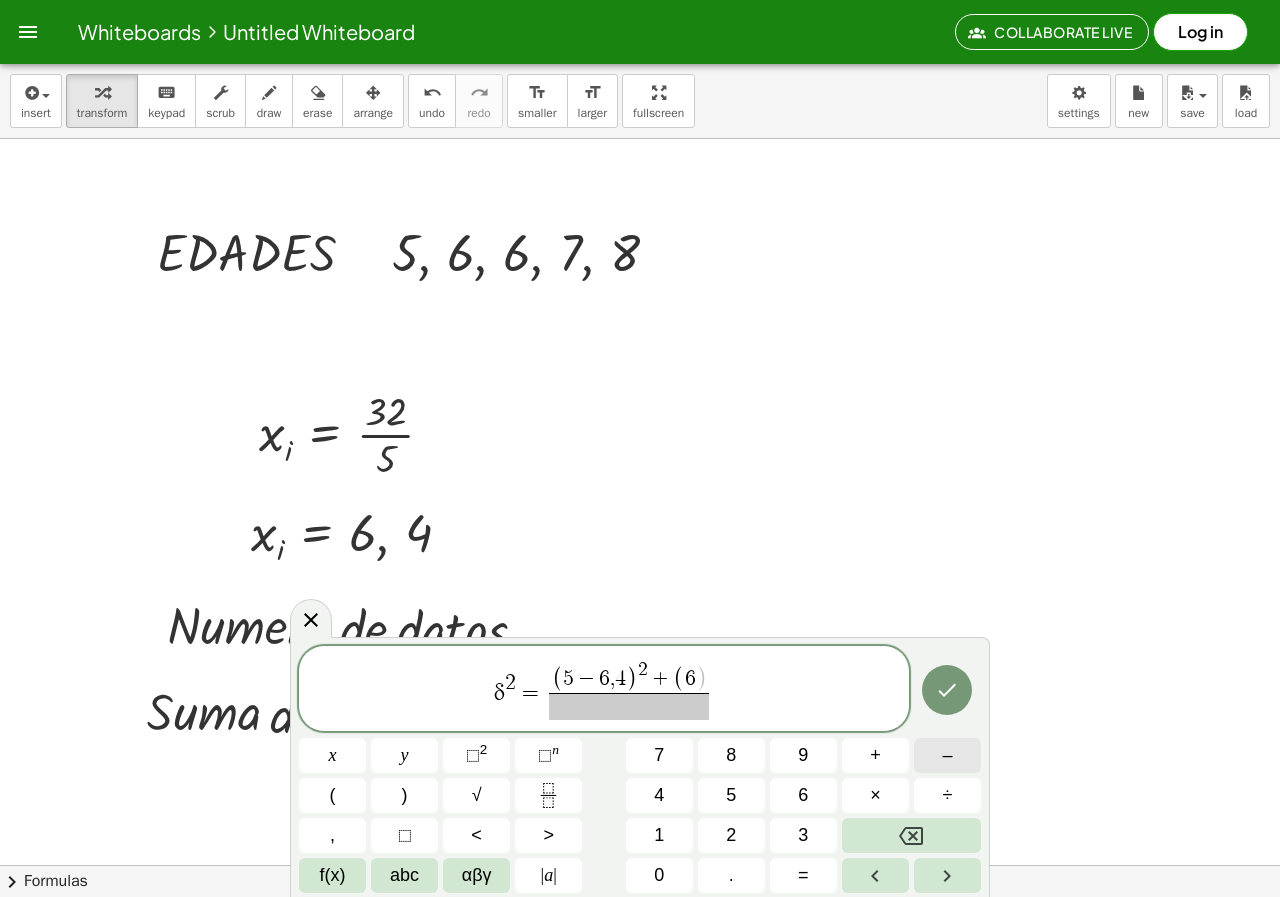 click on "–" at bounding box center (947, 755) 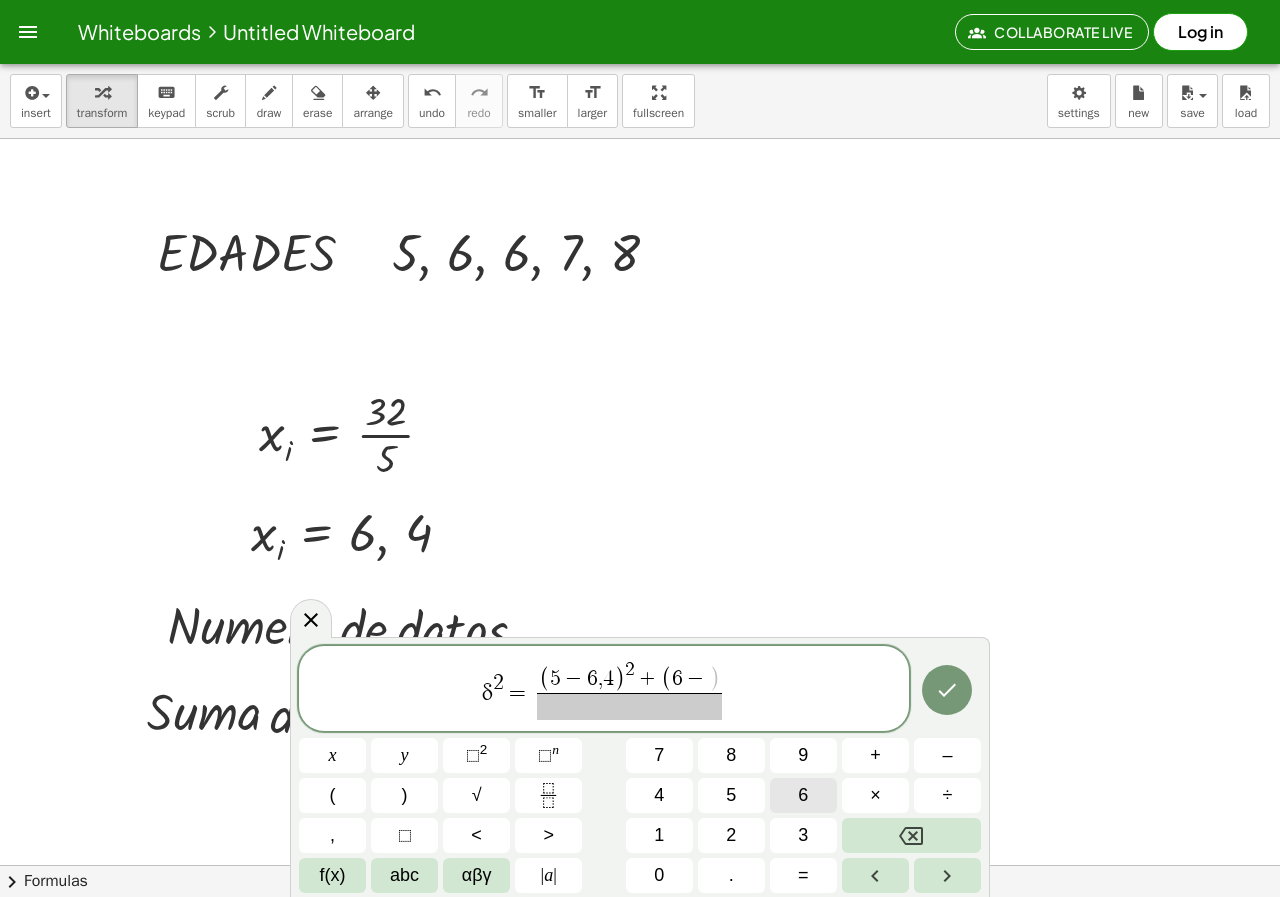 click on "6" at bounding box center (803, 795) 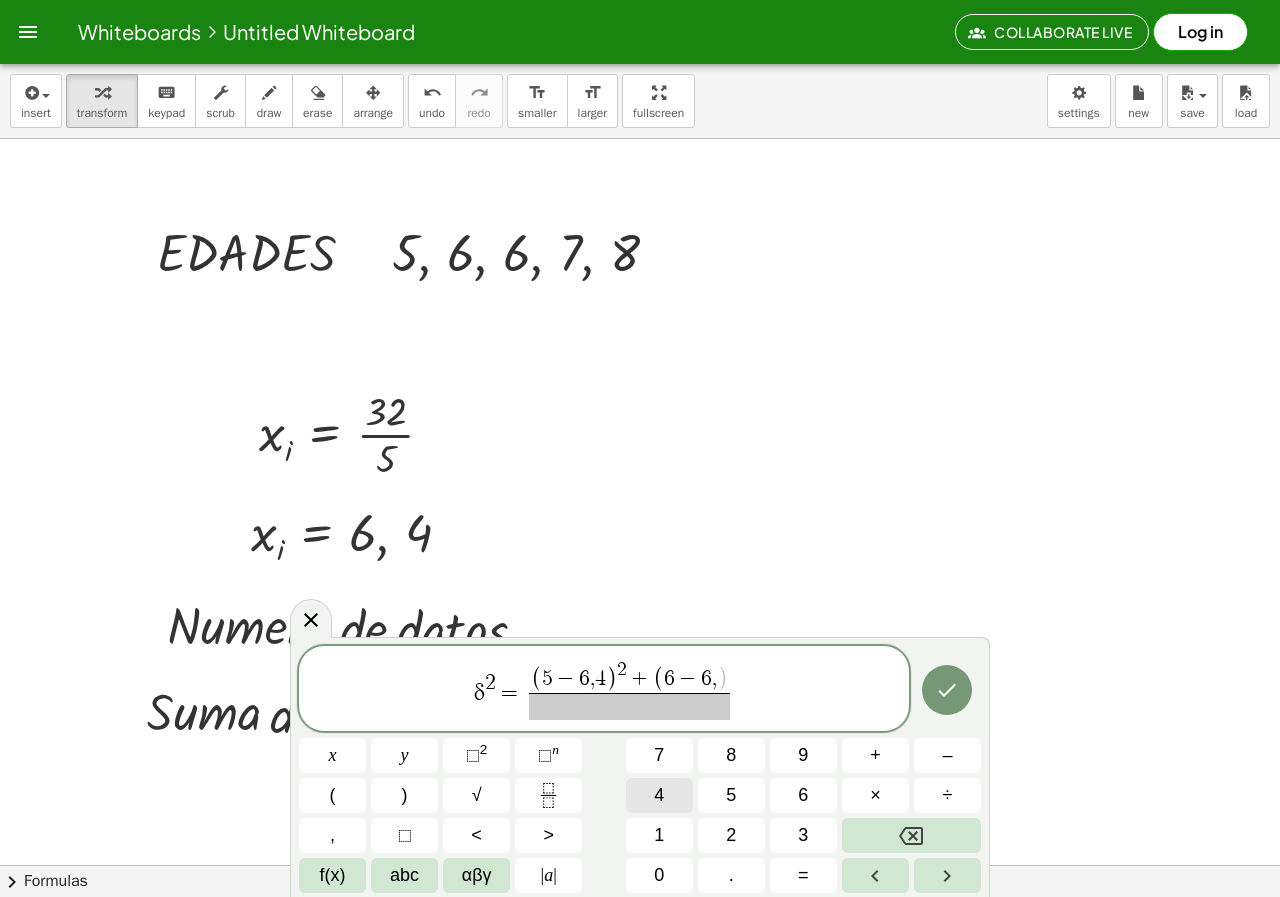click on "4" at bounding box center [659, 795] 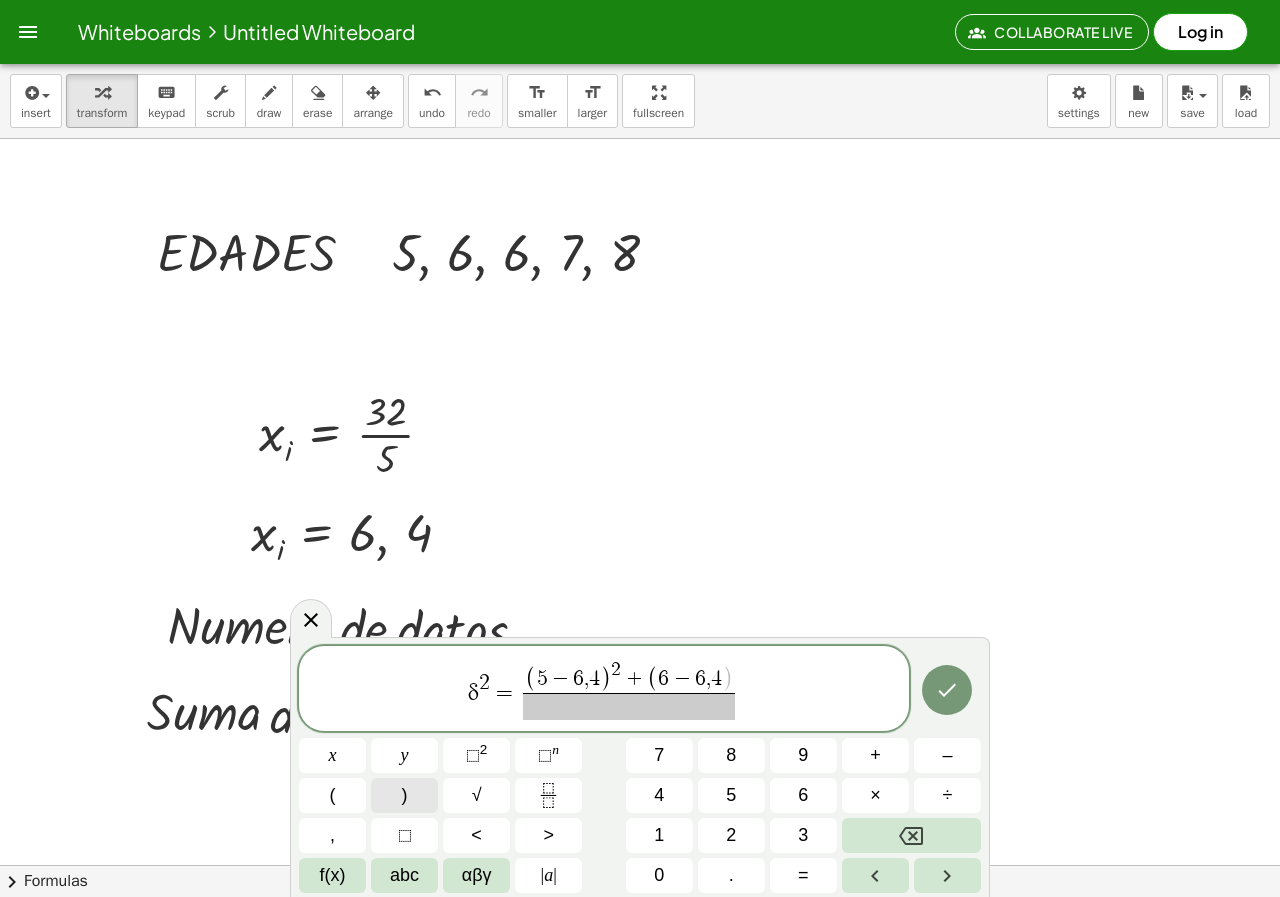 click on ")" at bounding box center (405, 795) 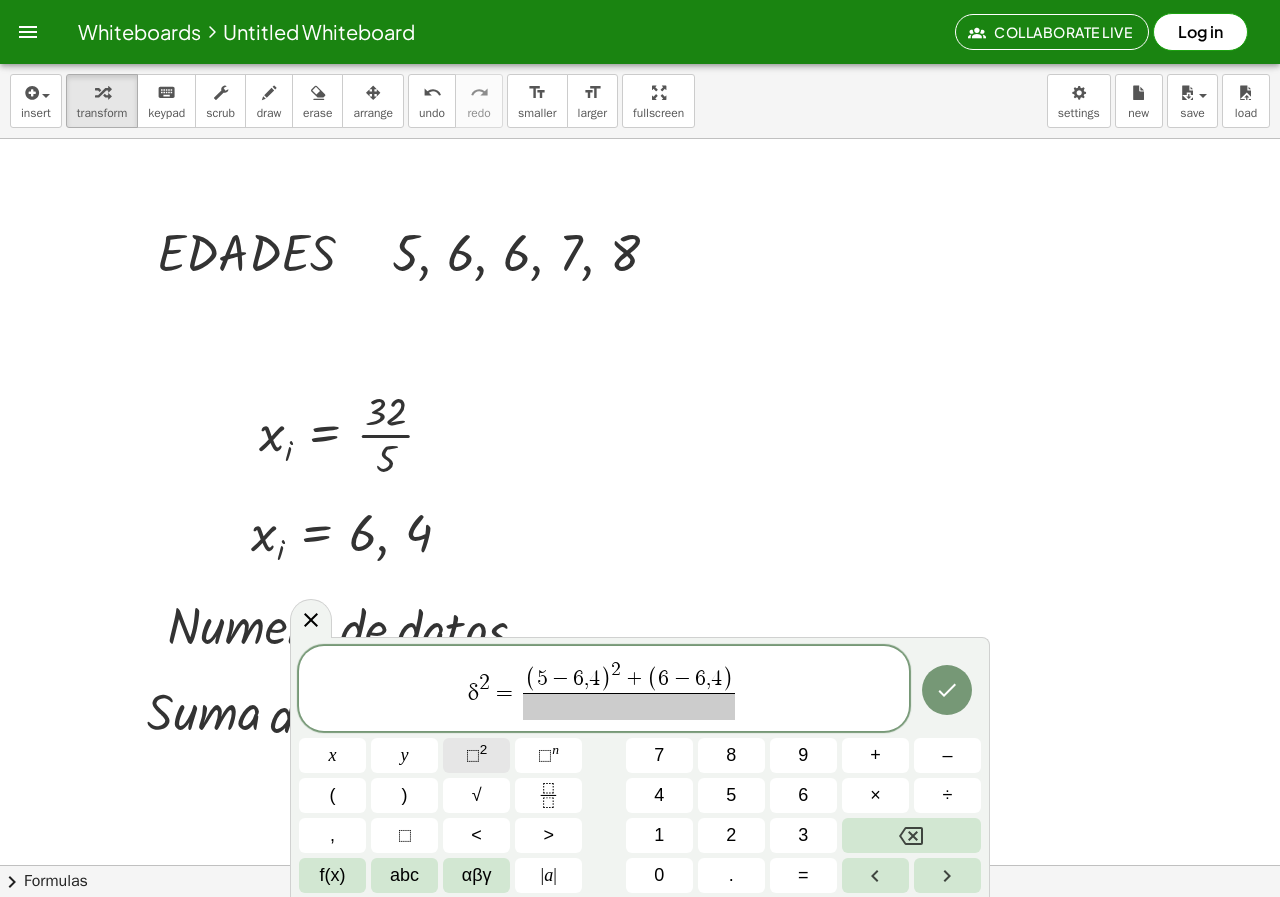 click on "⬚" at bounding box center (473, 755) 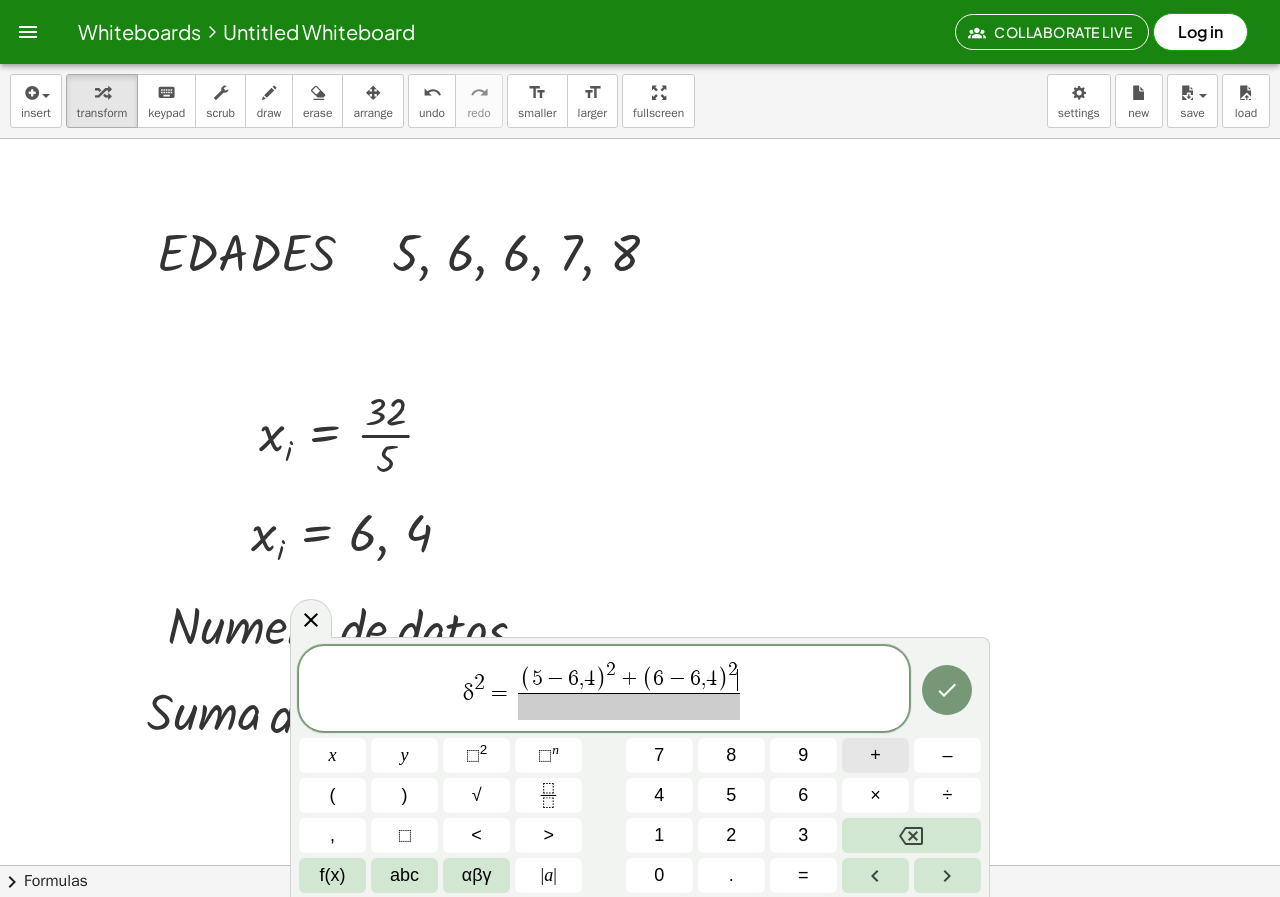 click on "+" at bounding box center [875, 755] 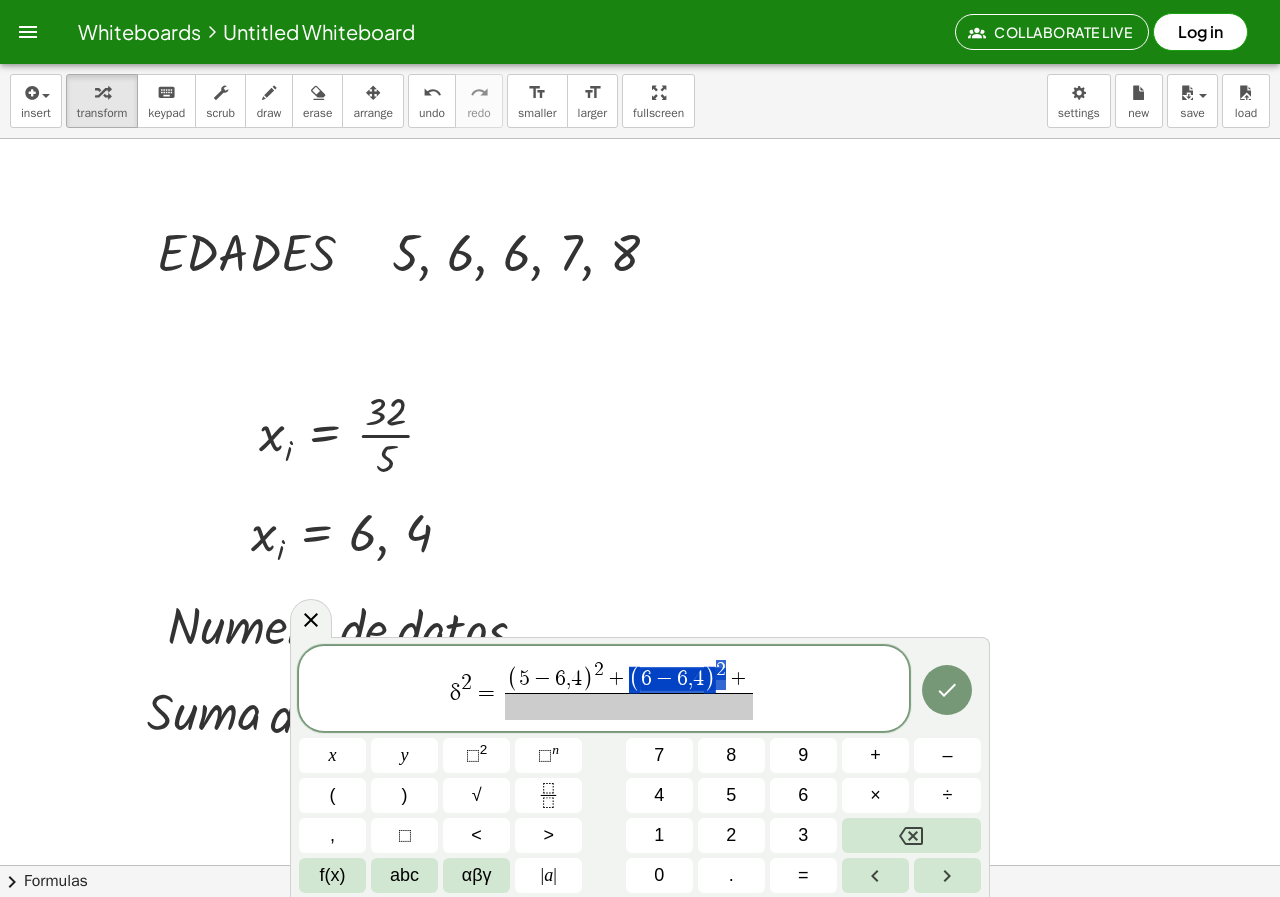 drag, startPoint x: 630, startPoint y: 680, endPoint x: 724, endPoint y: 673, distance: 94.26028 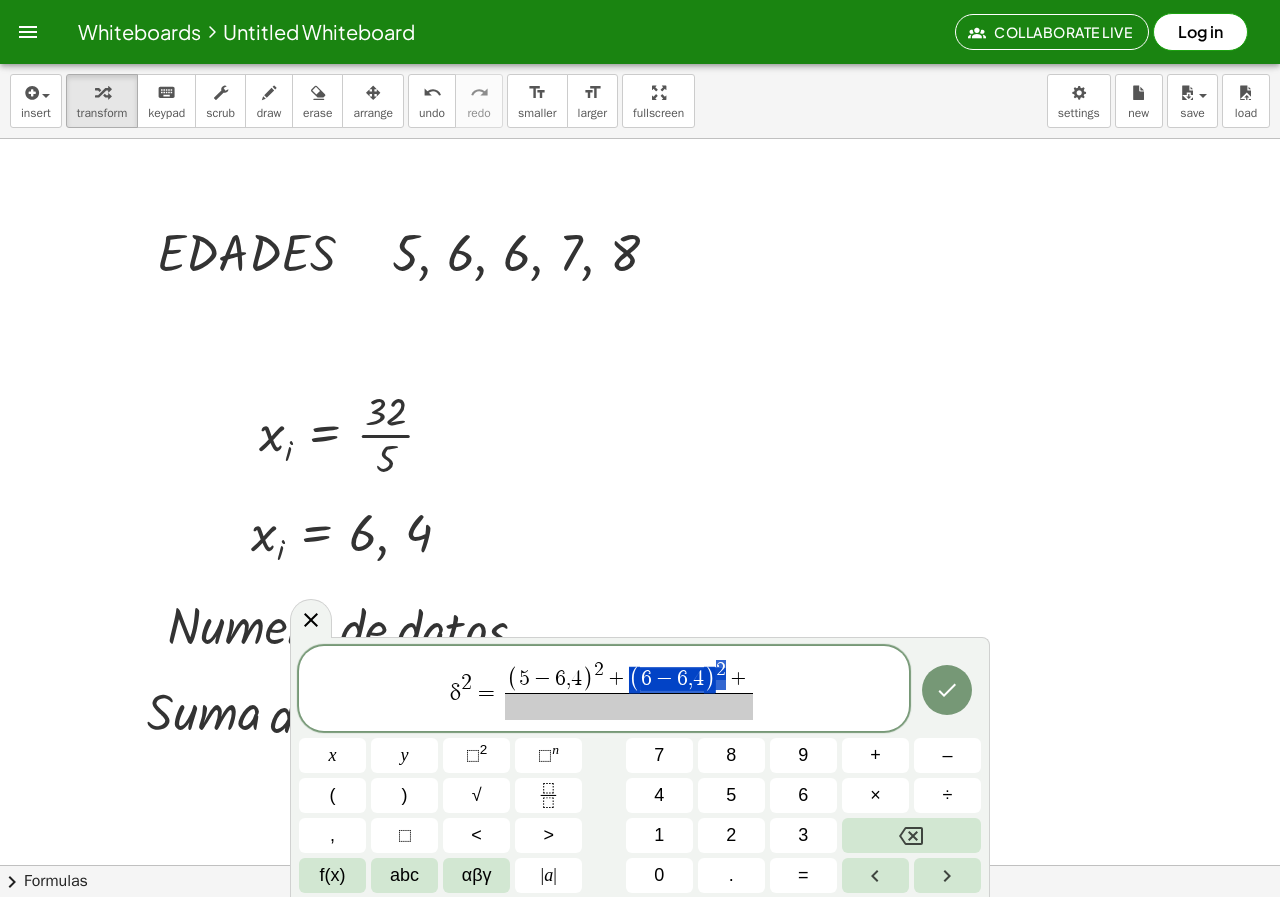click on "+" at bounding box center (739, 680) 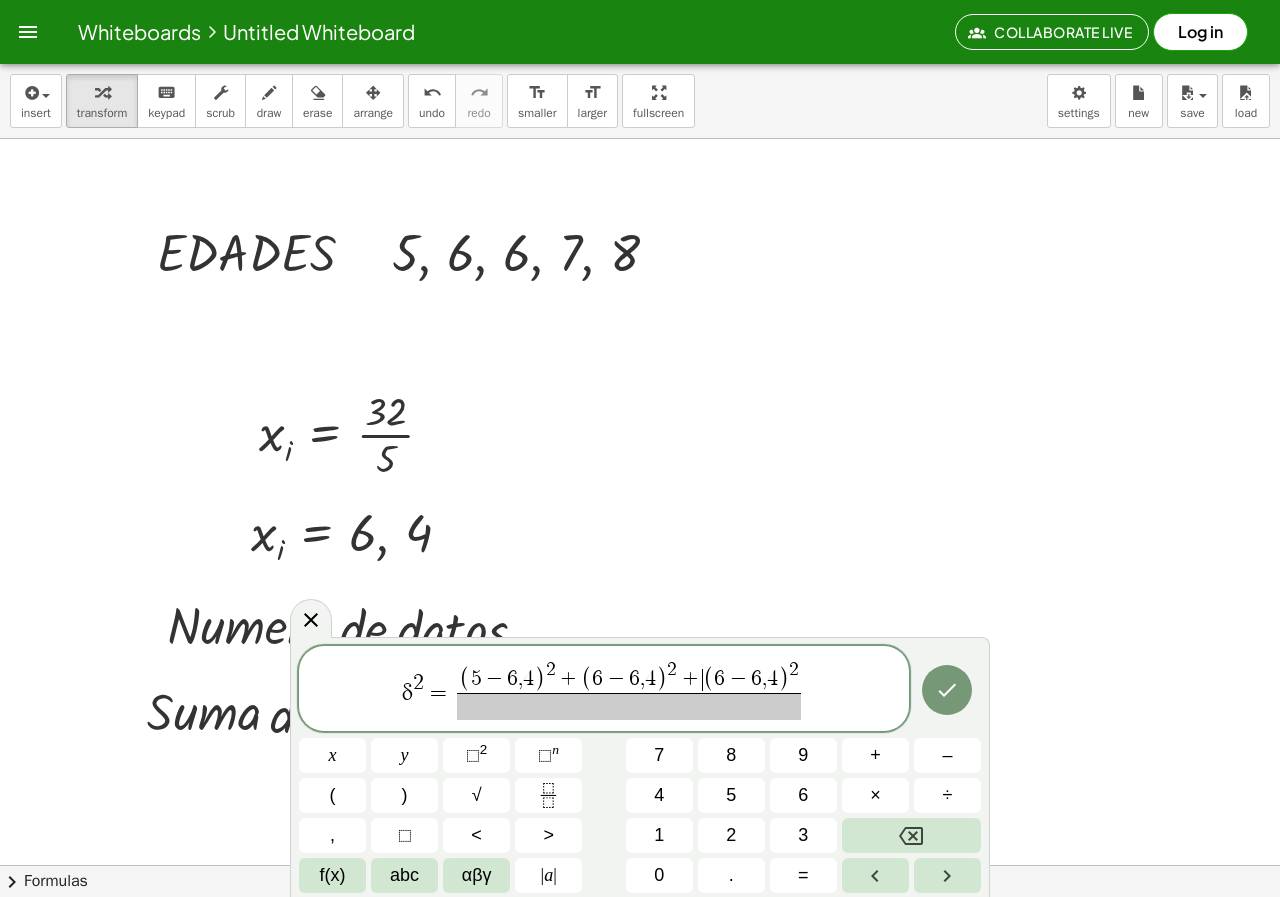 click on "+" at bounding box center [690, 680] 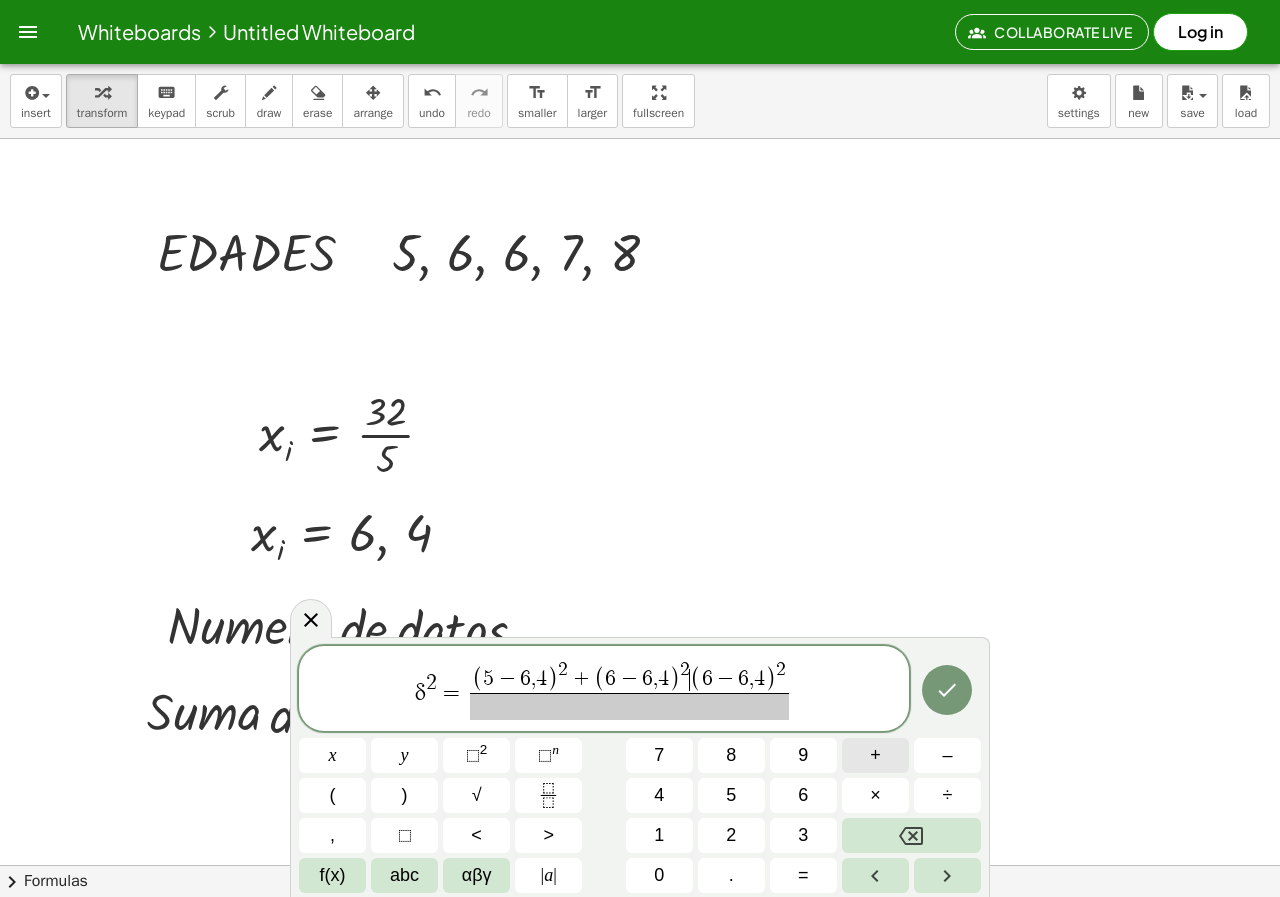 click on "+" at bounding box center [875, 755] 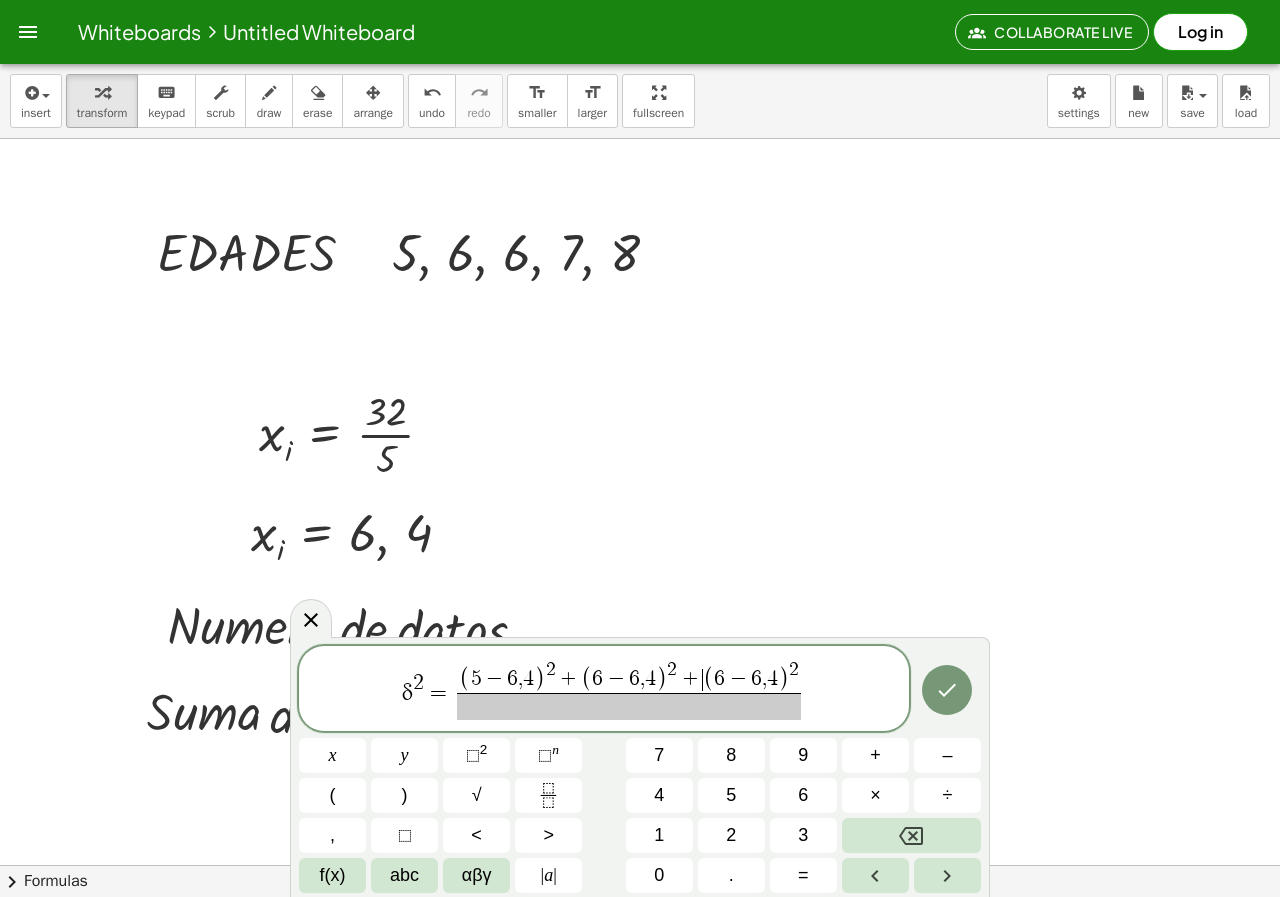 click on "( 5 − 6 , 4 ) 2 + ( 6 − 6 , 4 ) 2 + ​ ( 6 − 6 , 4 ) 2 ​" at bounding box center [629, 690] 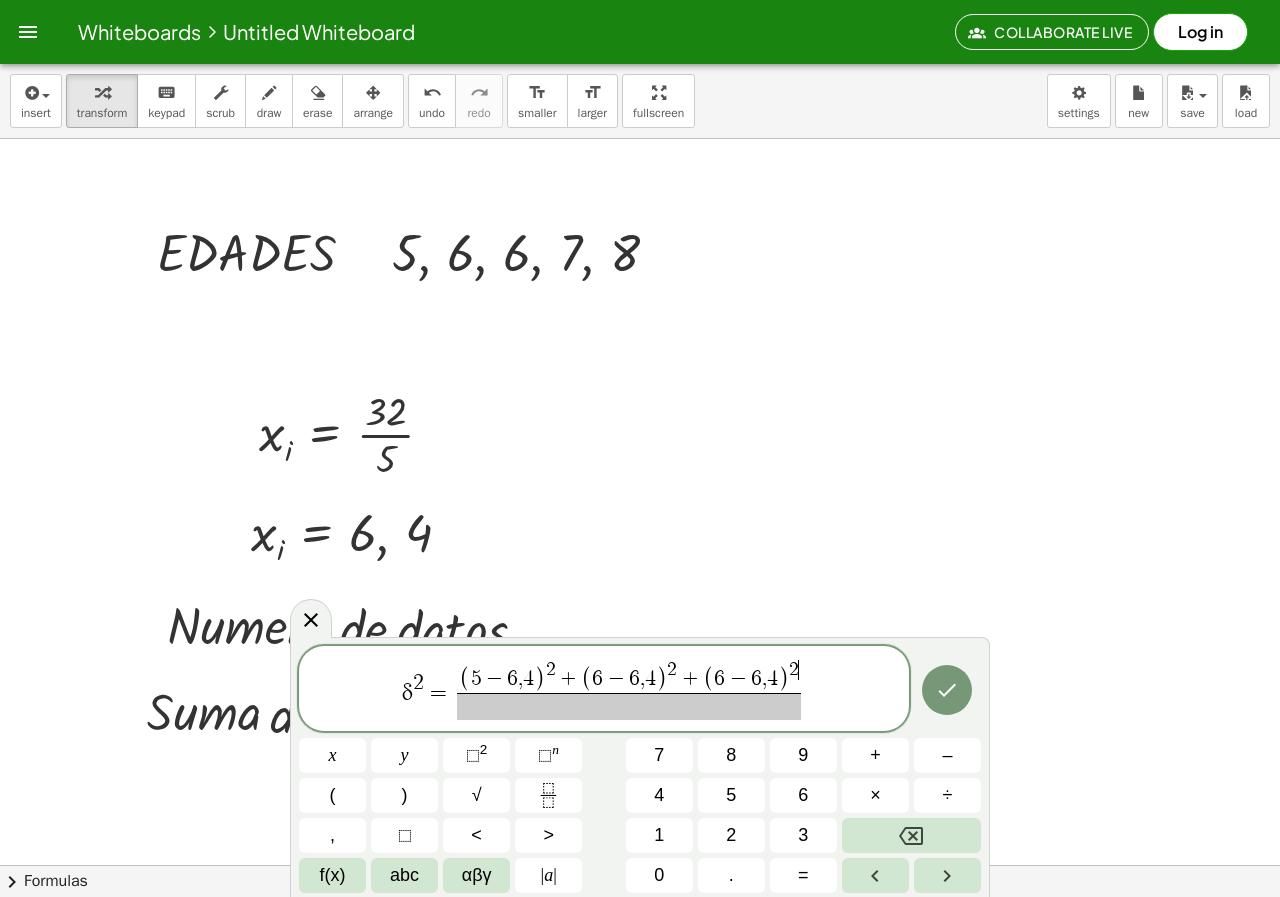 click on "2 ​" at bounding box center (794, 669) 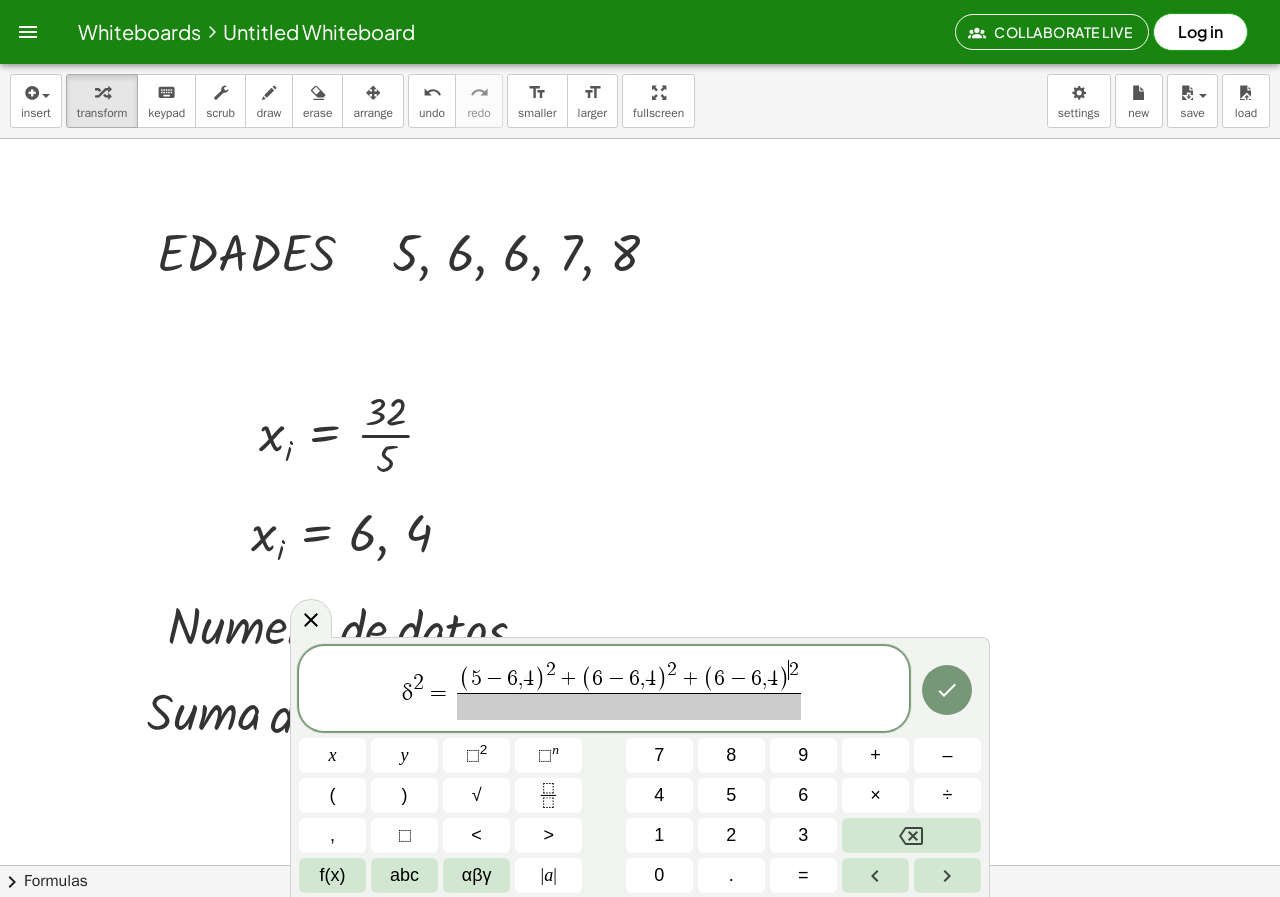 click at bounding box center (629, 706) 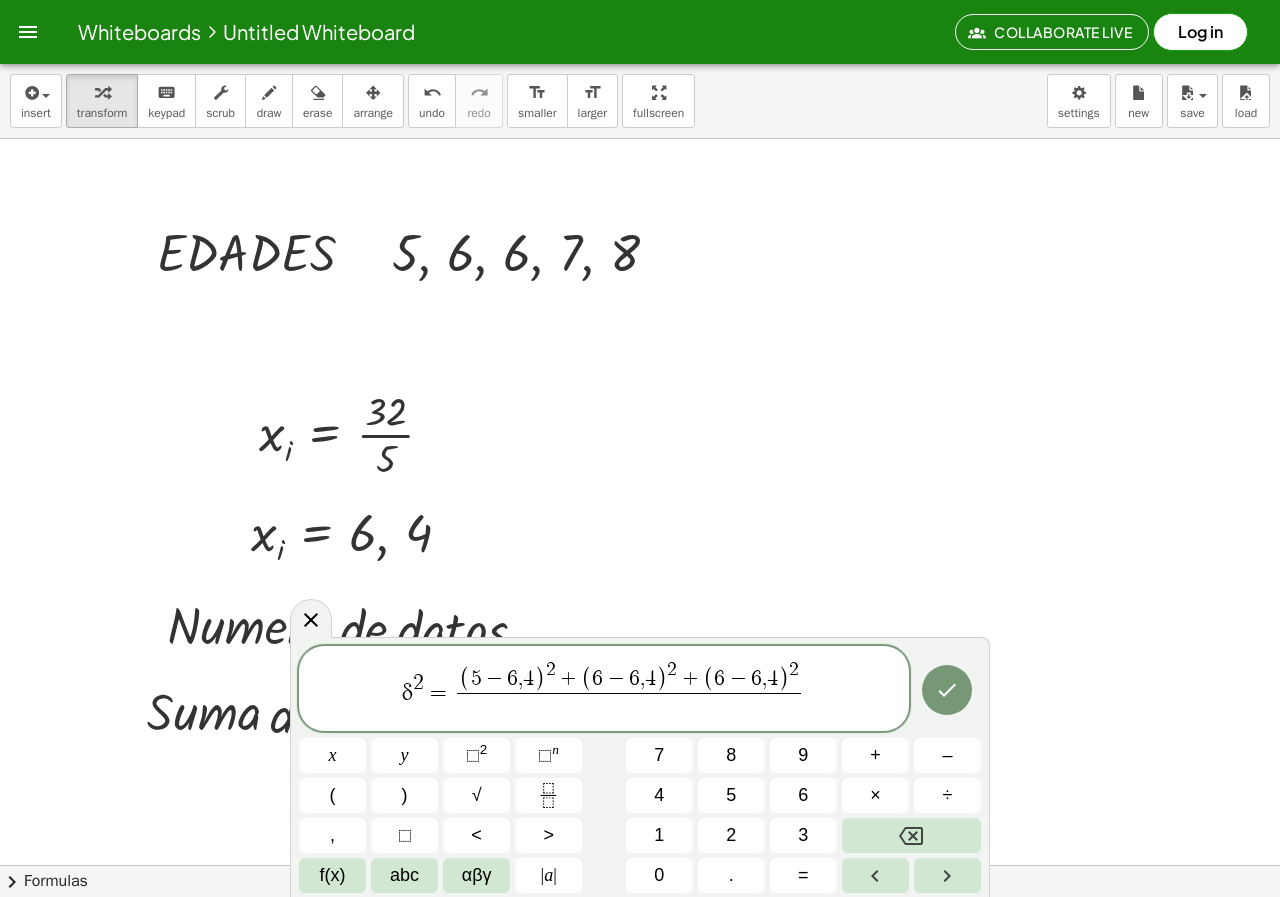 click on ")" at bounding box center (783, 680) 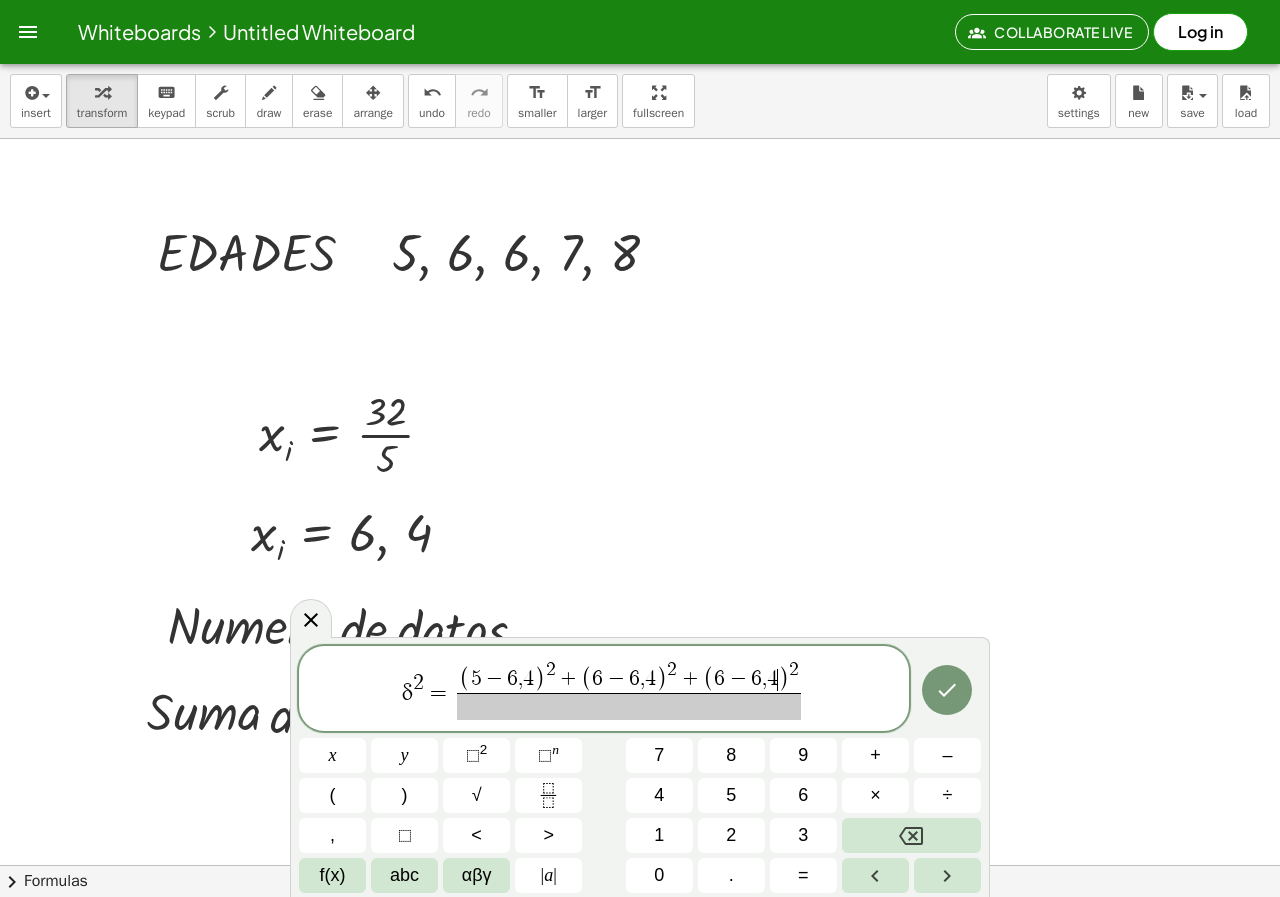 click on "( 5 − 6 , 4 ) 2 + ( 6 − 6 , 4 ) 2 + ( 6 − 6 , 4 ​ ) 2 ​" at bounding box center [629, 690] 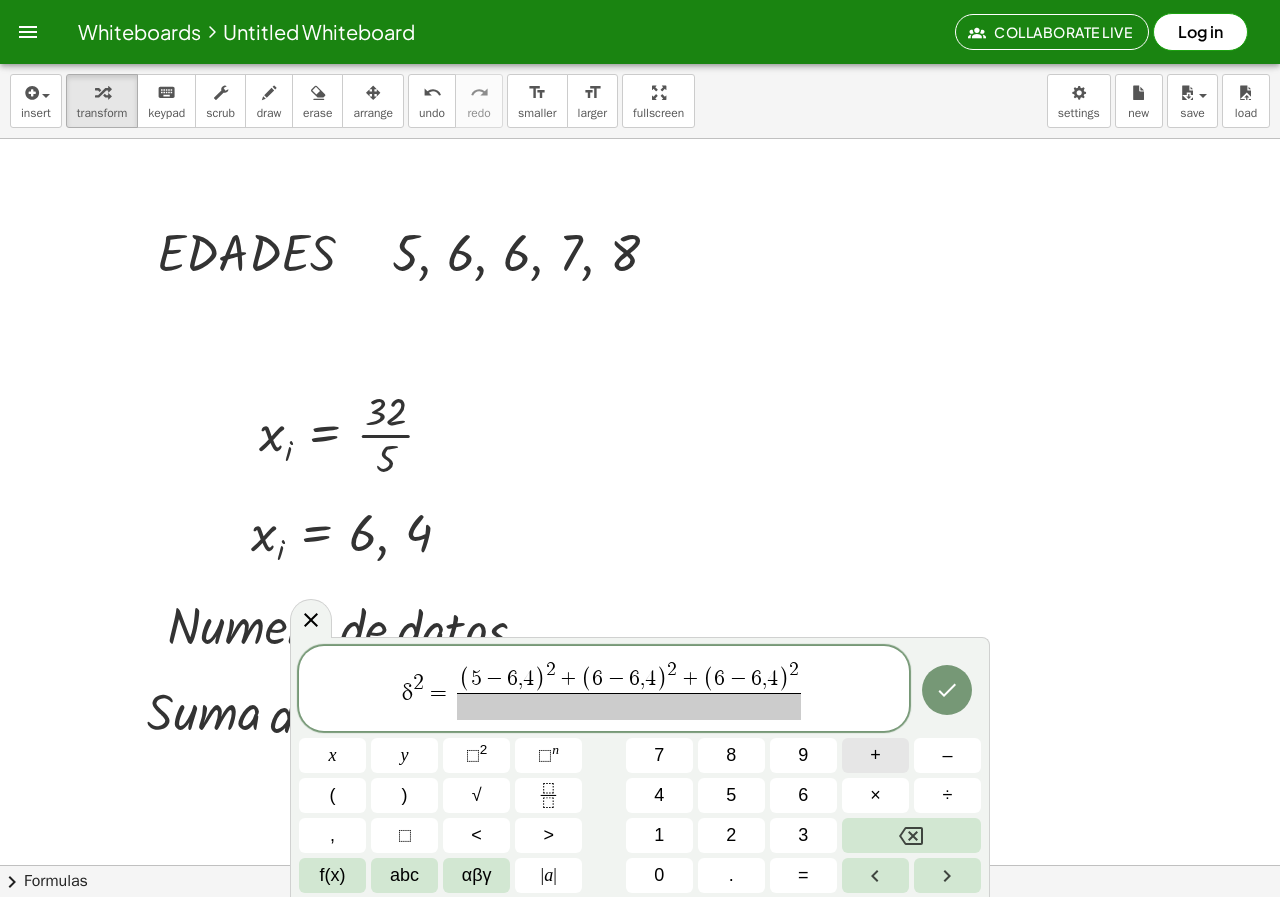 click on "+" at bounding box center (875, 755) 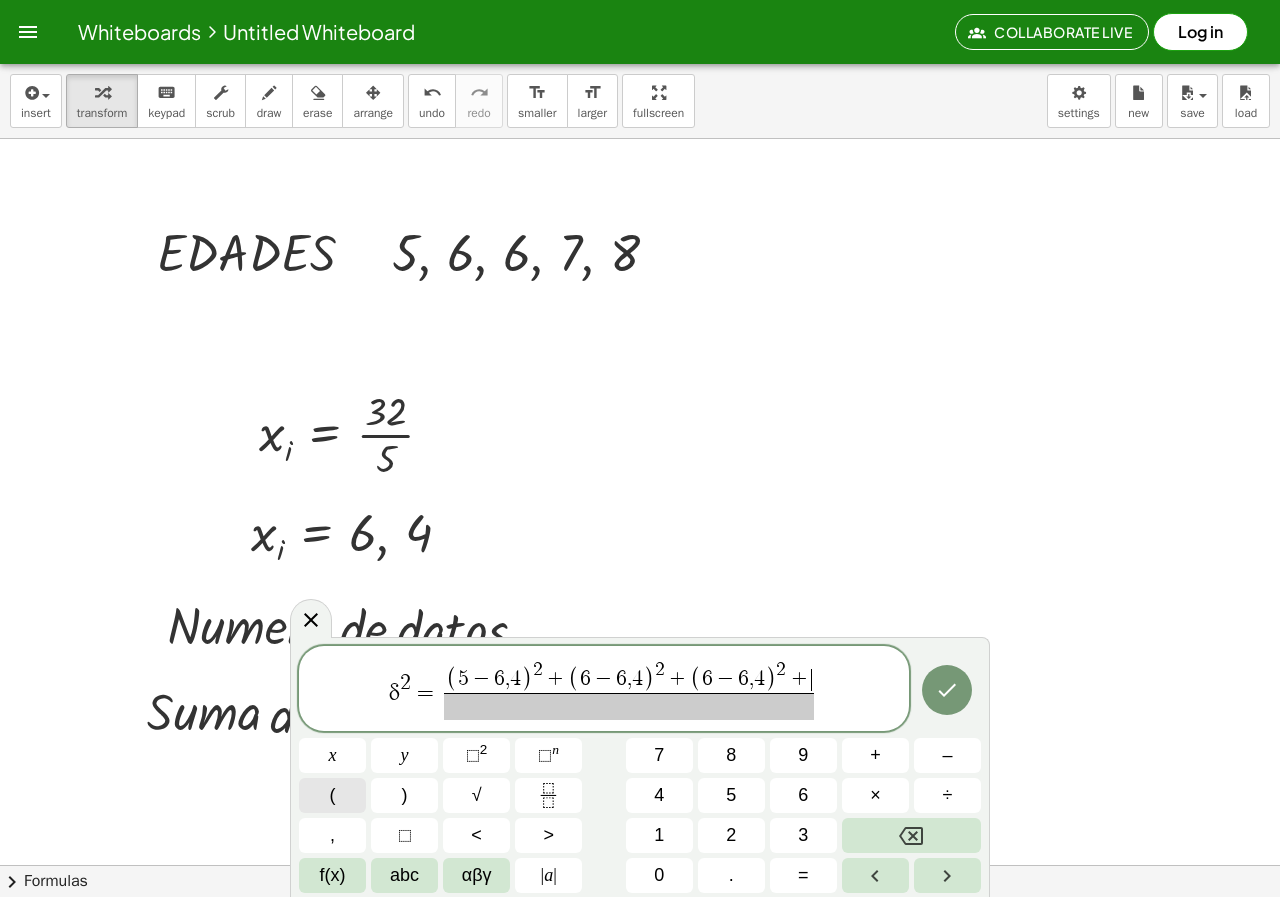 click on "(" at bounding box center [332, 795] 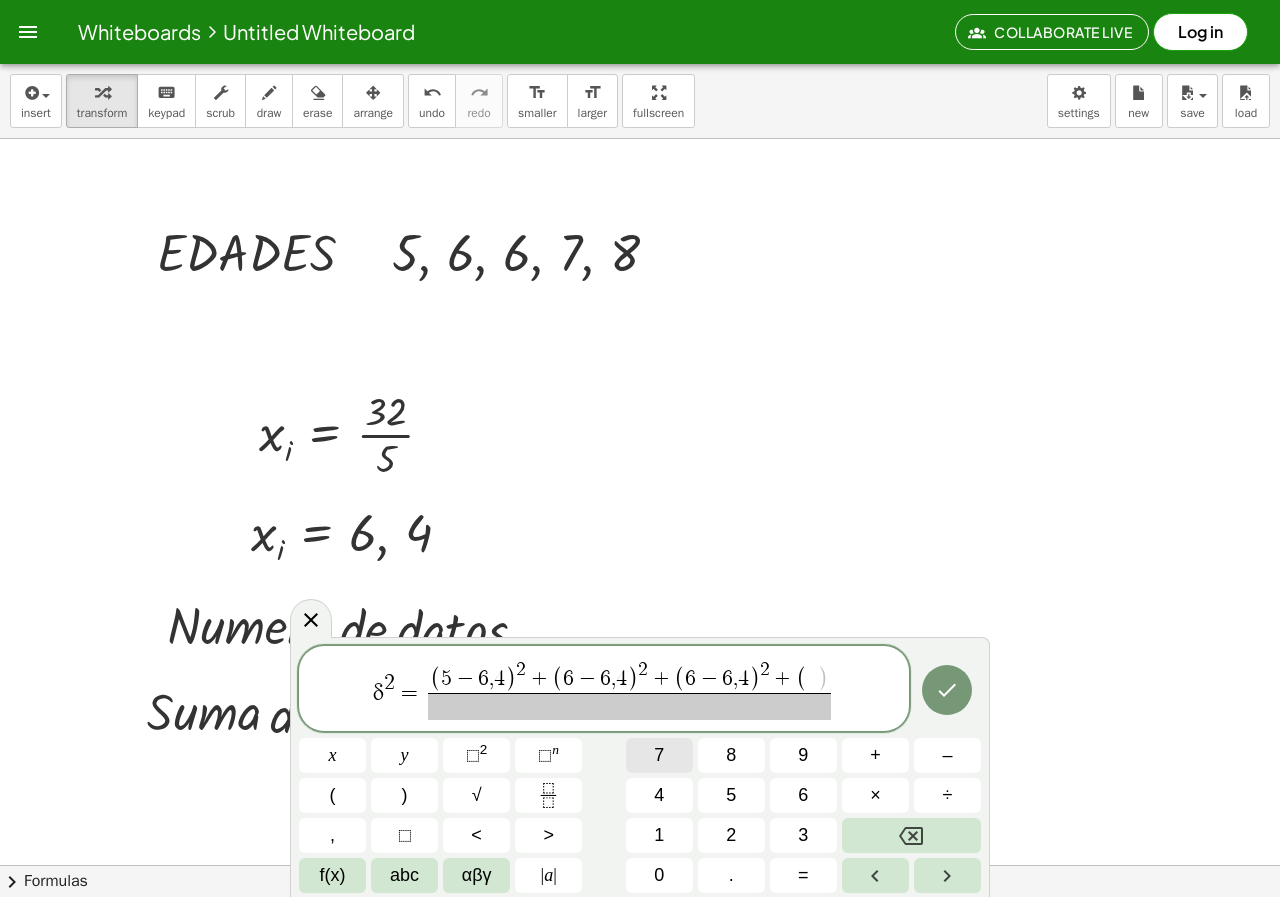 click on "7" at bounding box center [659, 755] 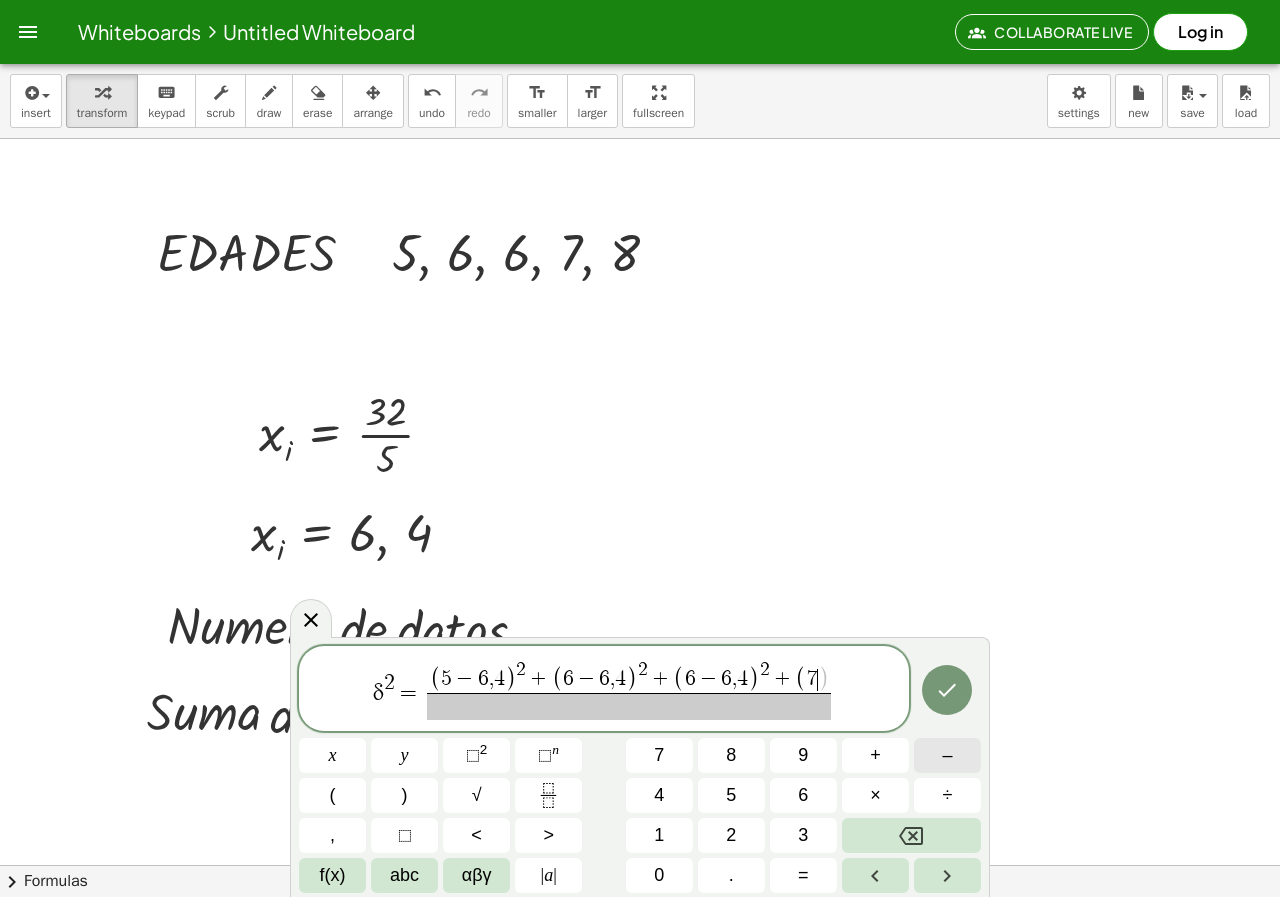 click on "–" at bounding box center (947, 755) 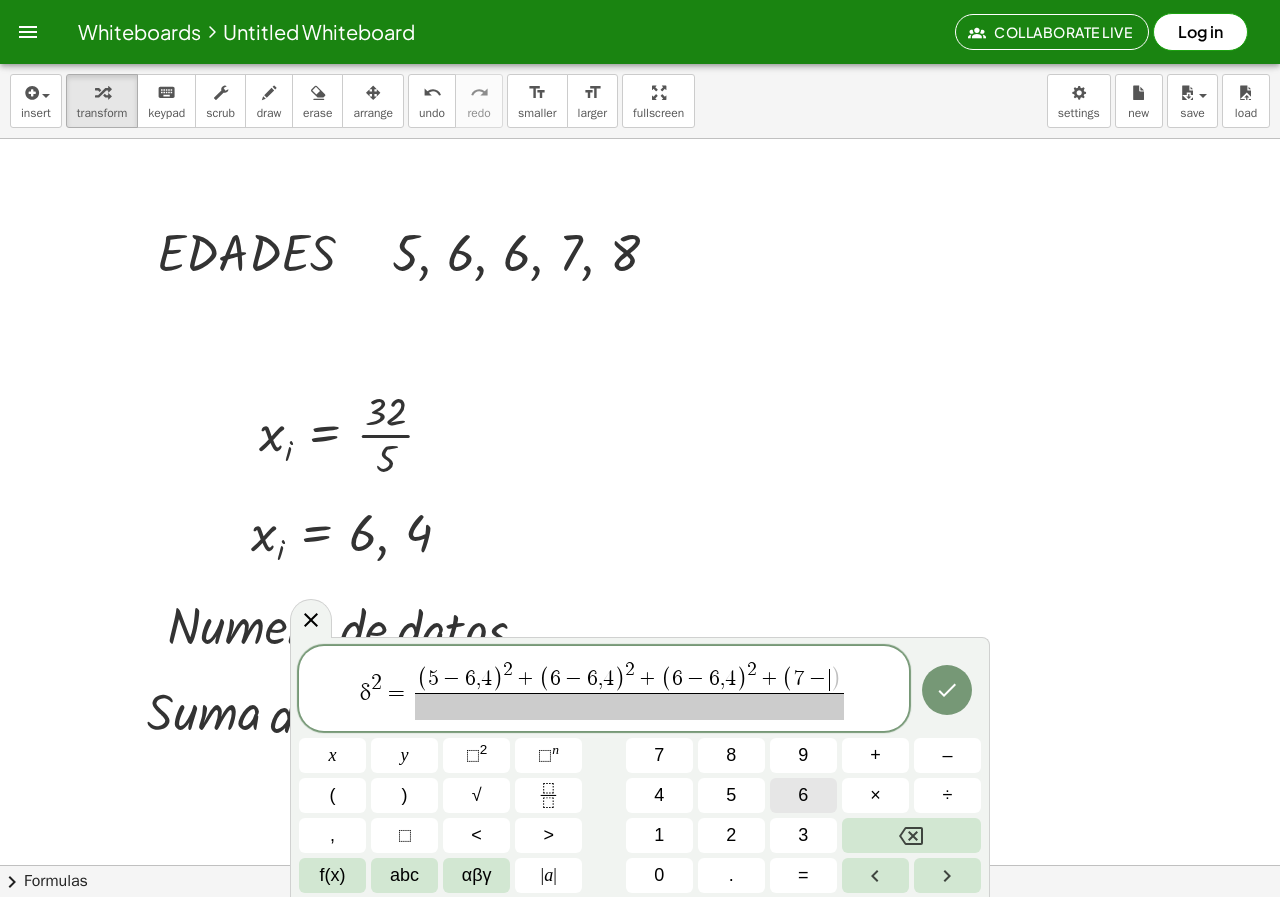 click on "6" at bounding box center [803, 795] 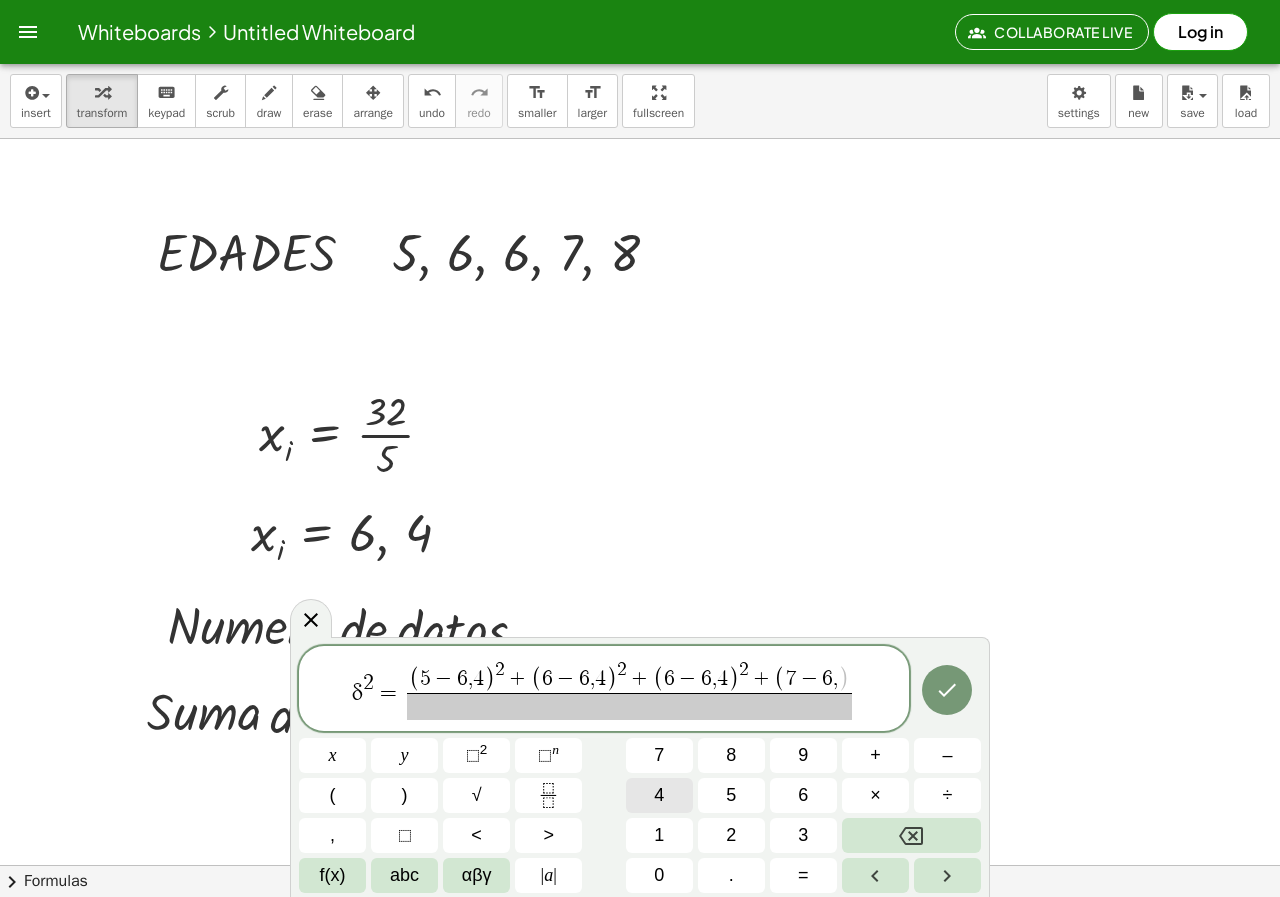 click on "4" at bounding box center (659, 795) 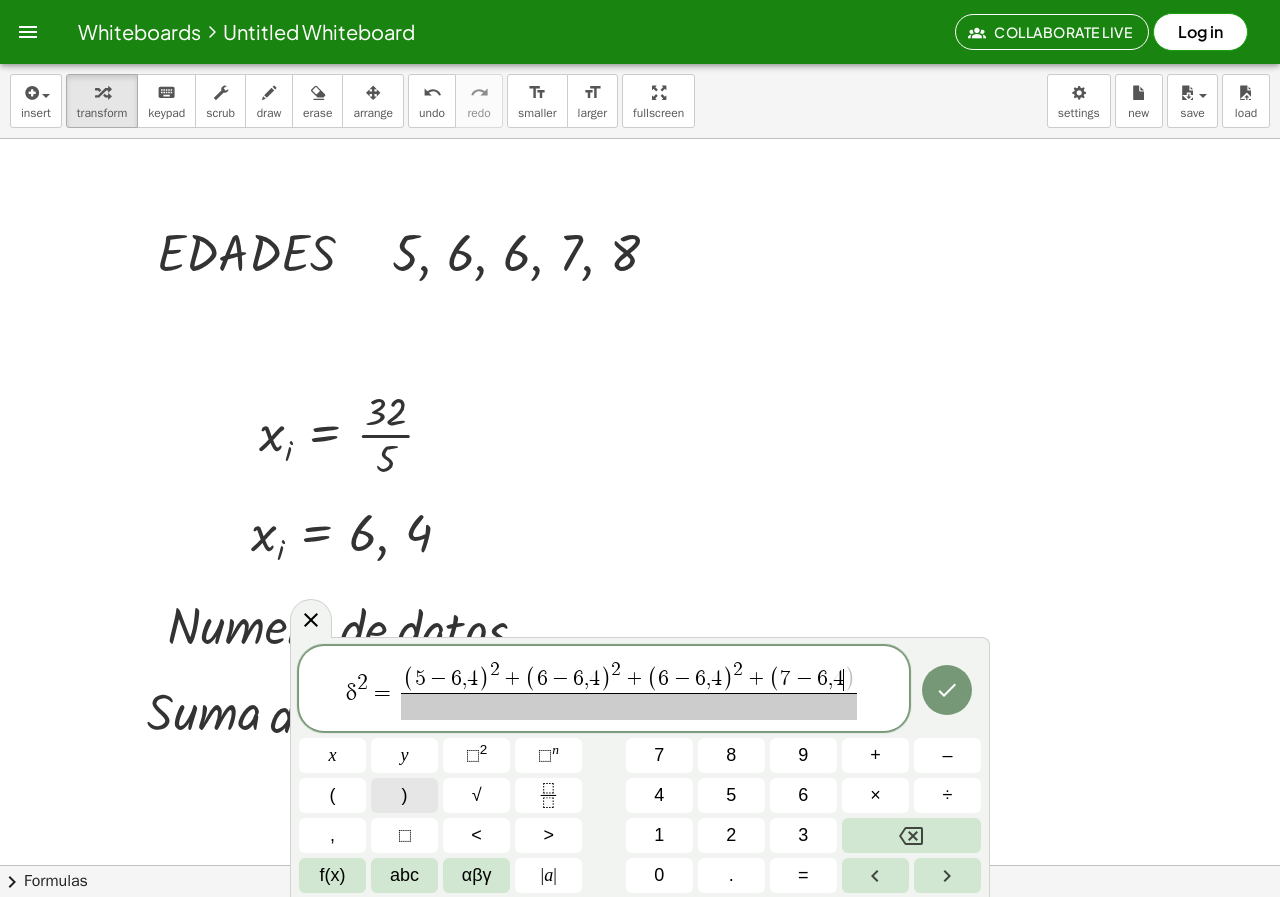 click on ")" at bounding box center (404, 795) 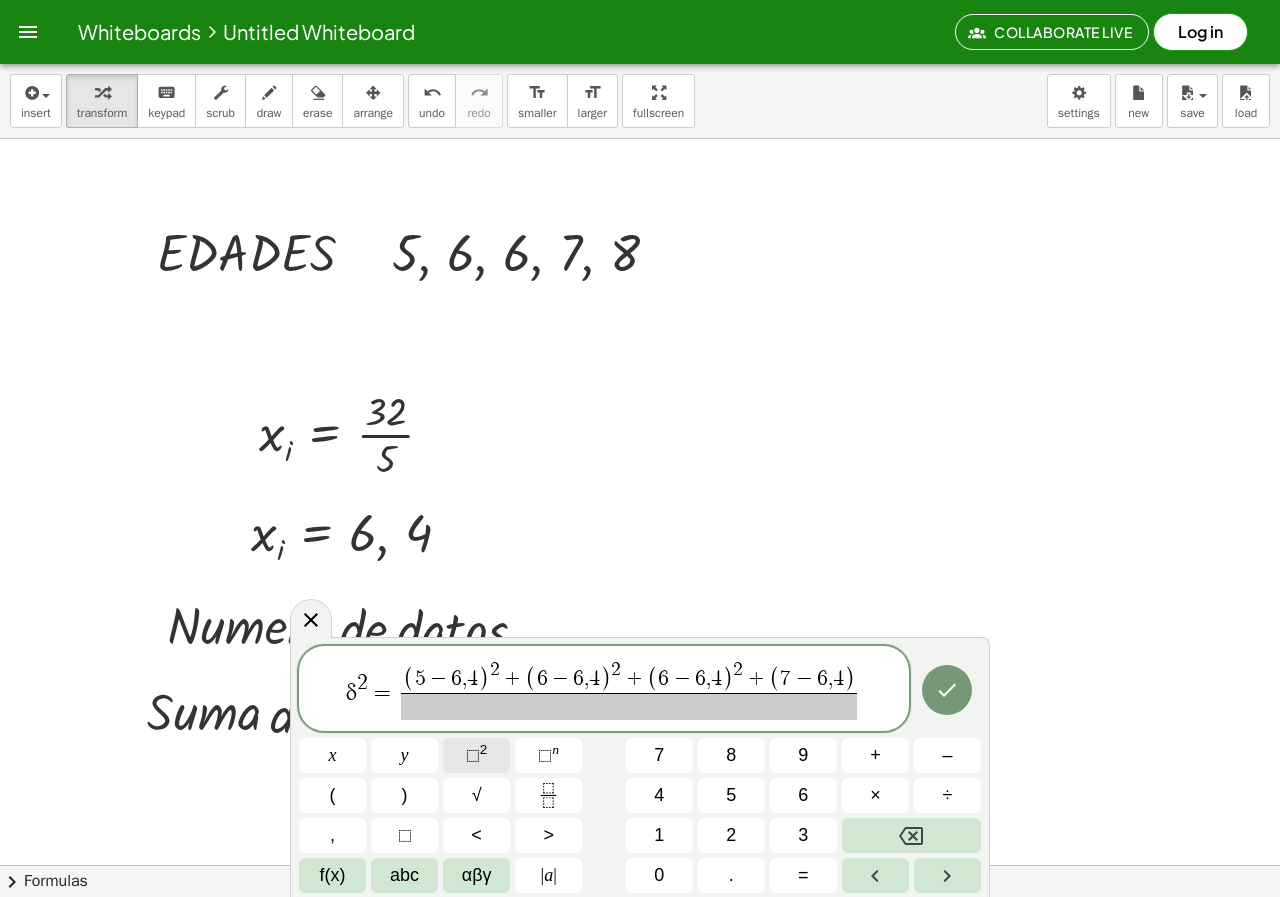 click on "⬚" at bounding box center (473, 755) 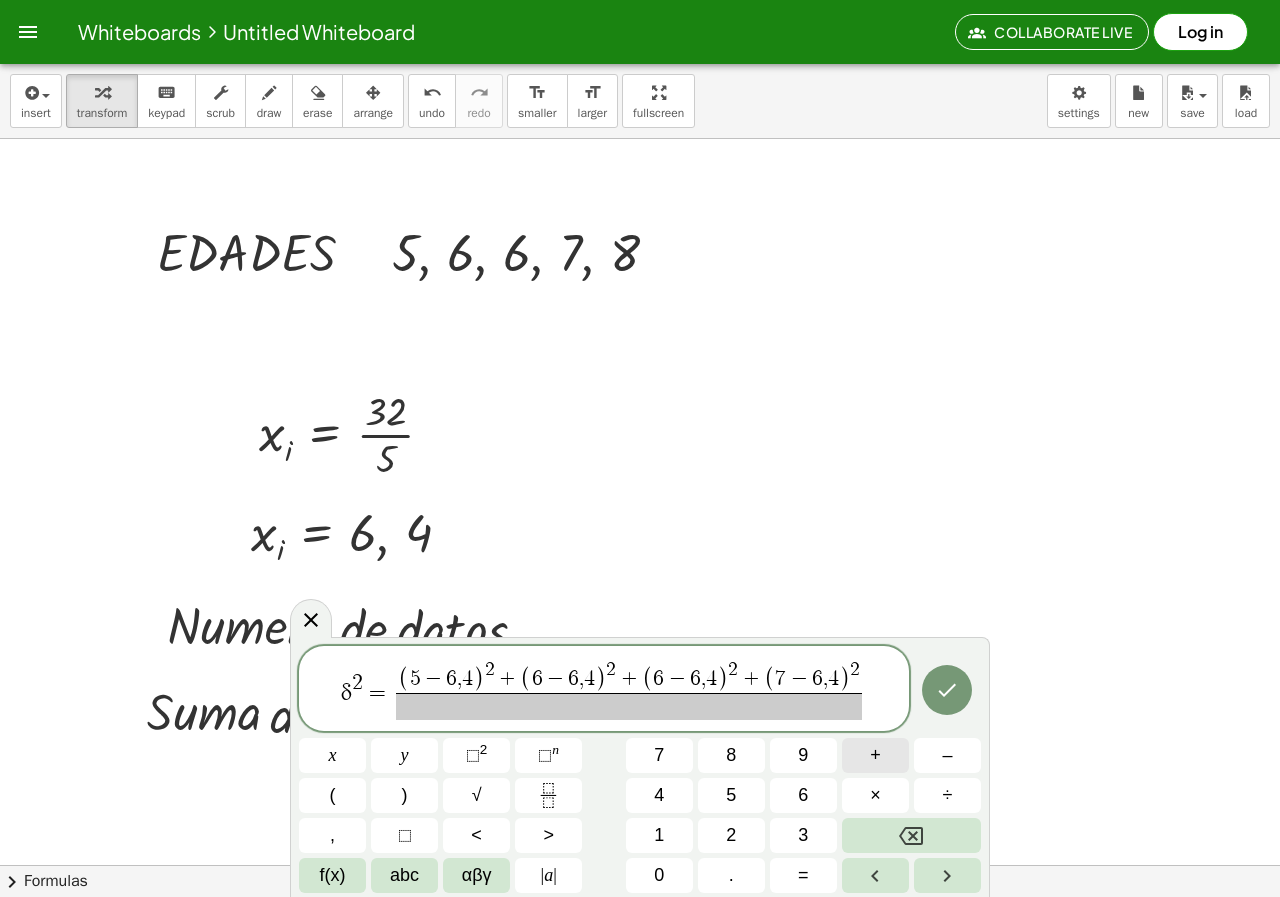 click on "+" at bounding box center (875, 755) 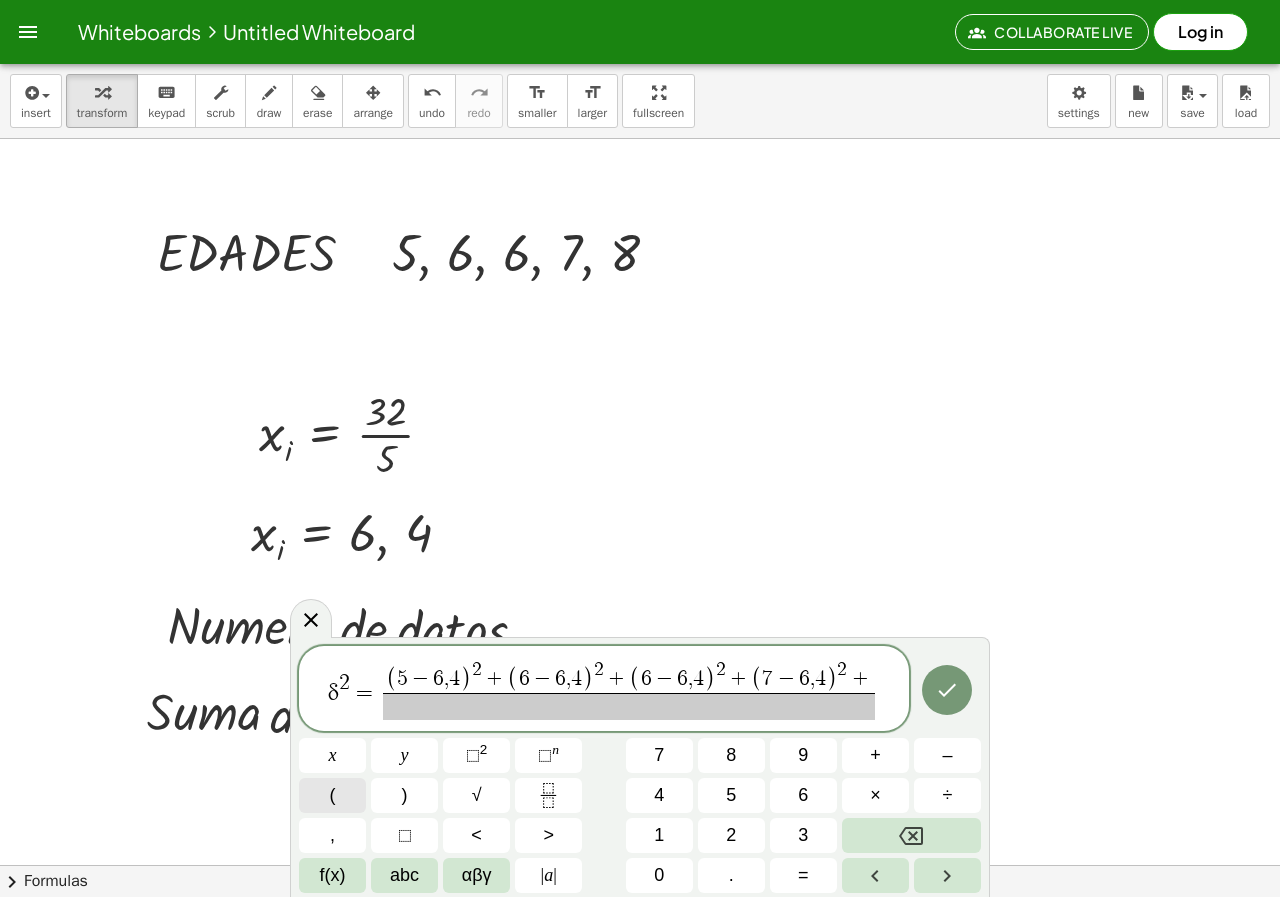 click on "(" at bounding box center [332, 795] 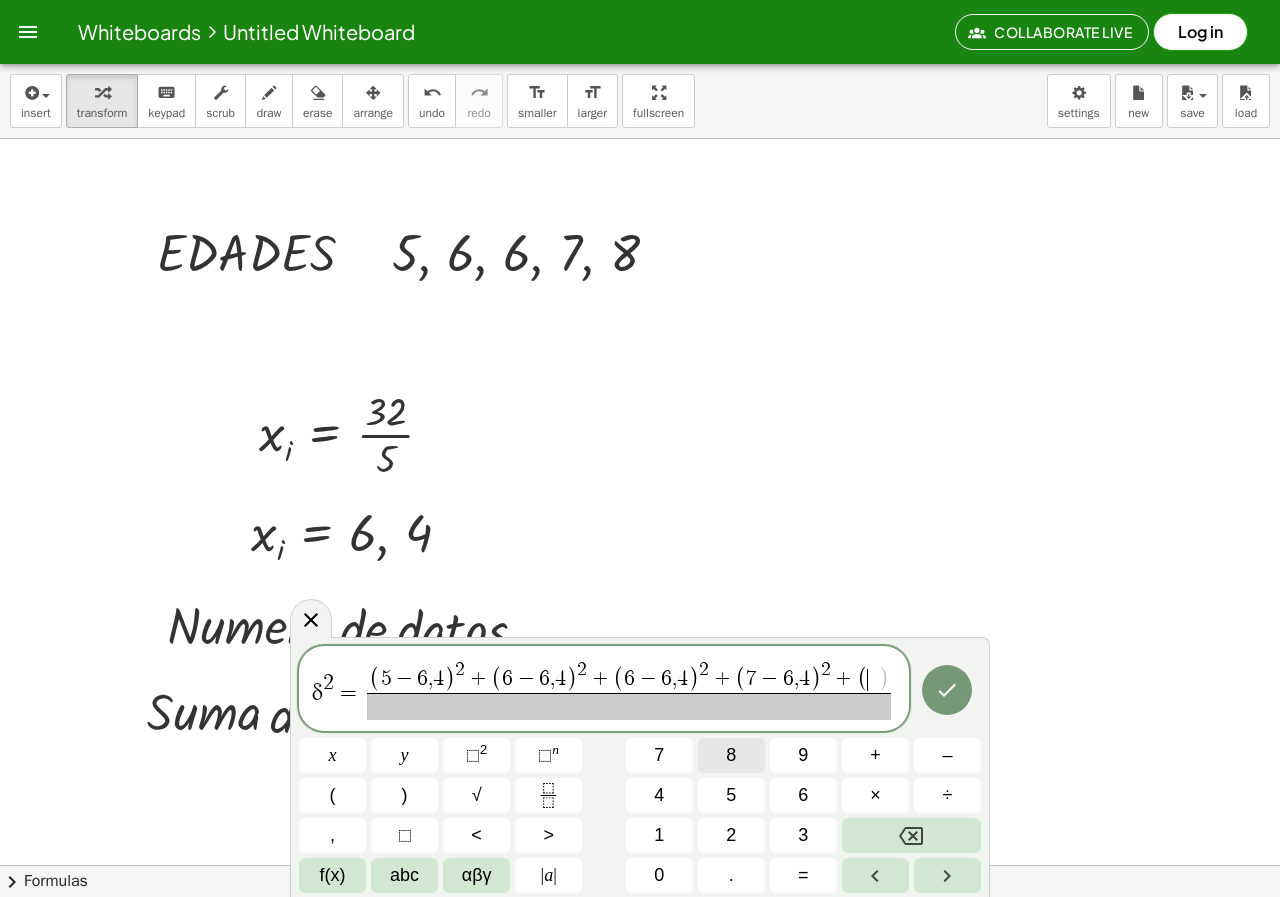 click on "8" at bounding box center [731, 755] 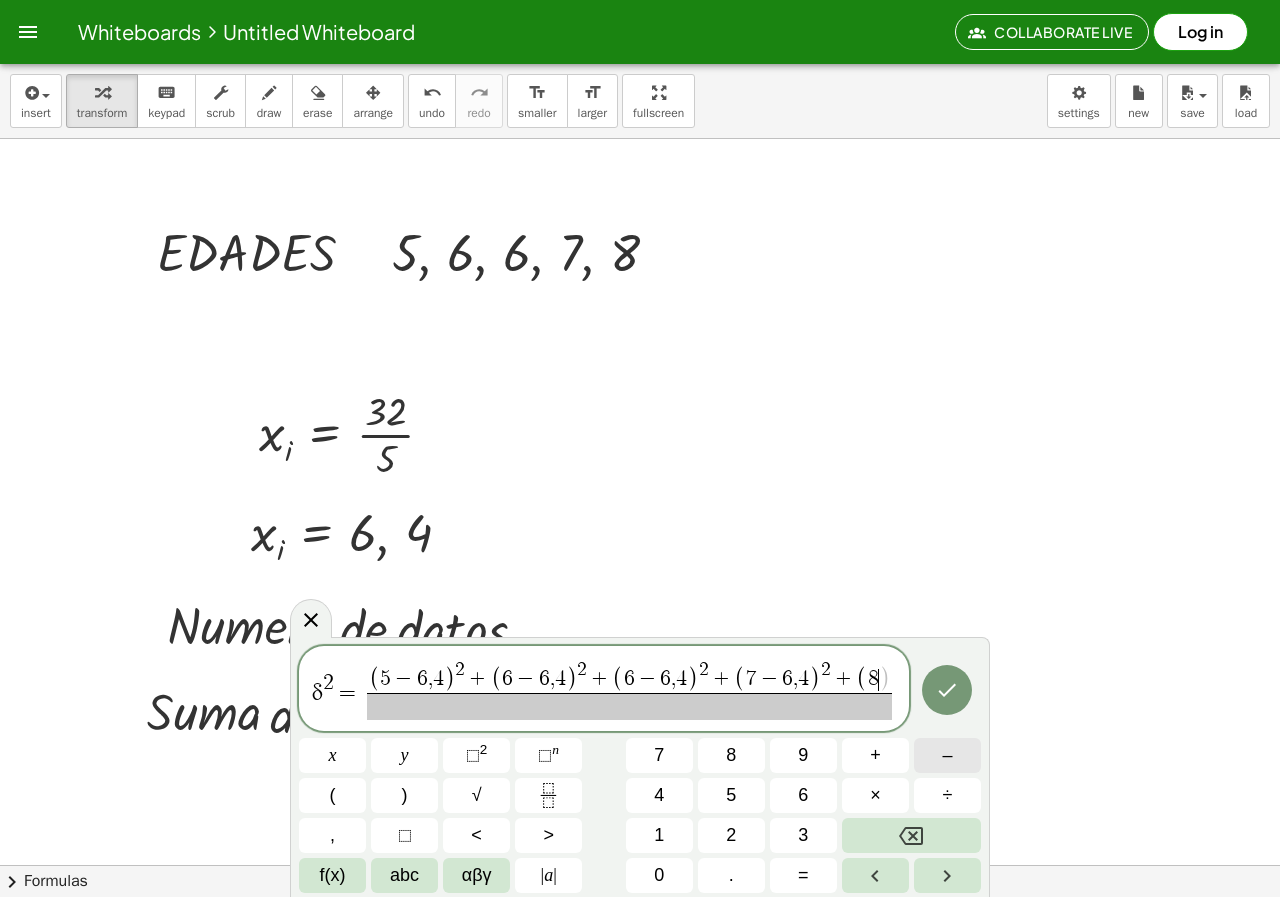 click on "–" at bounding box center [947, 755] 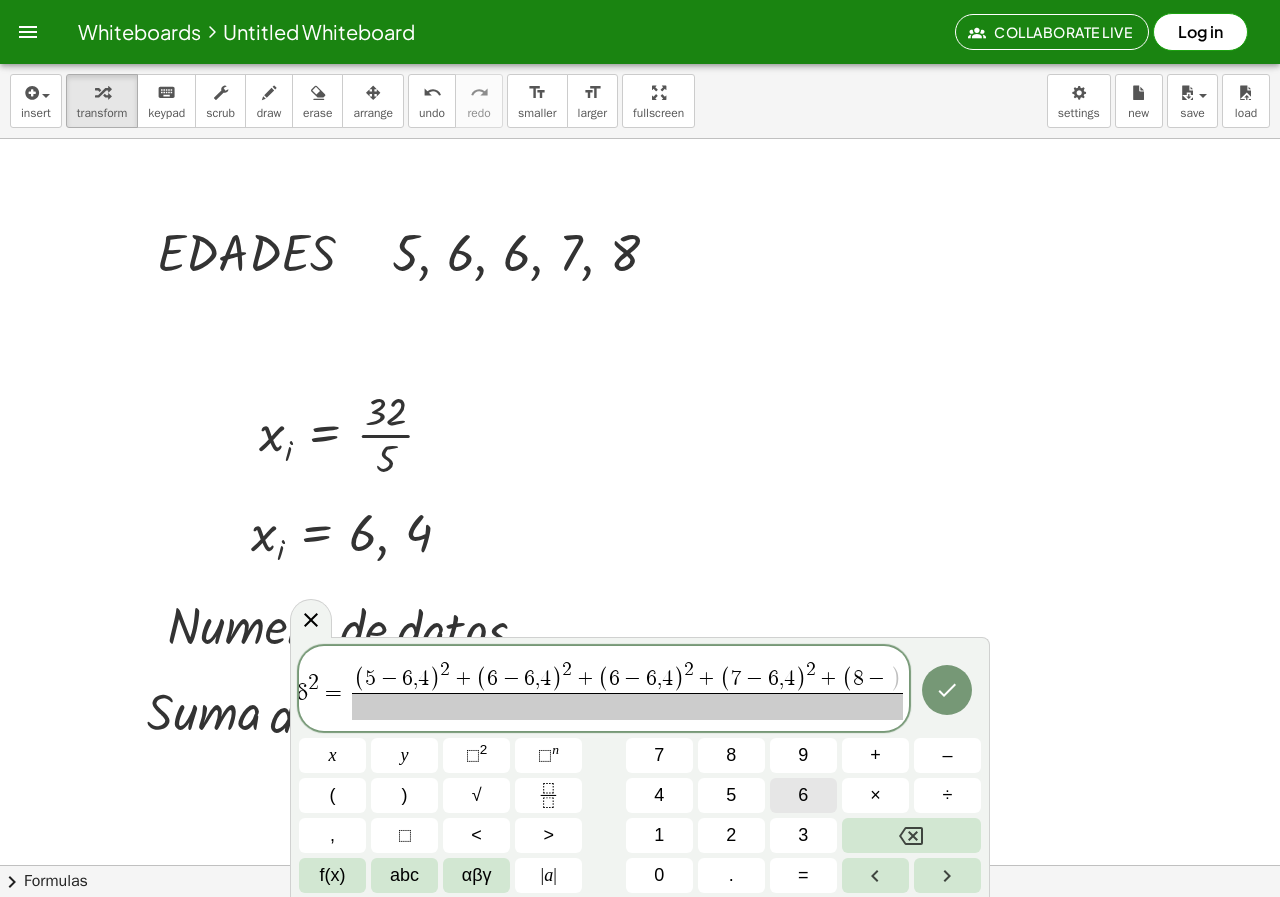 click on "6" at bounding box center (803, 795) 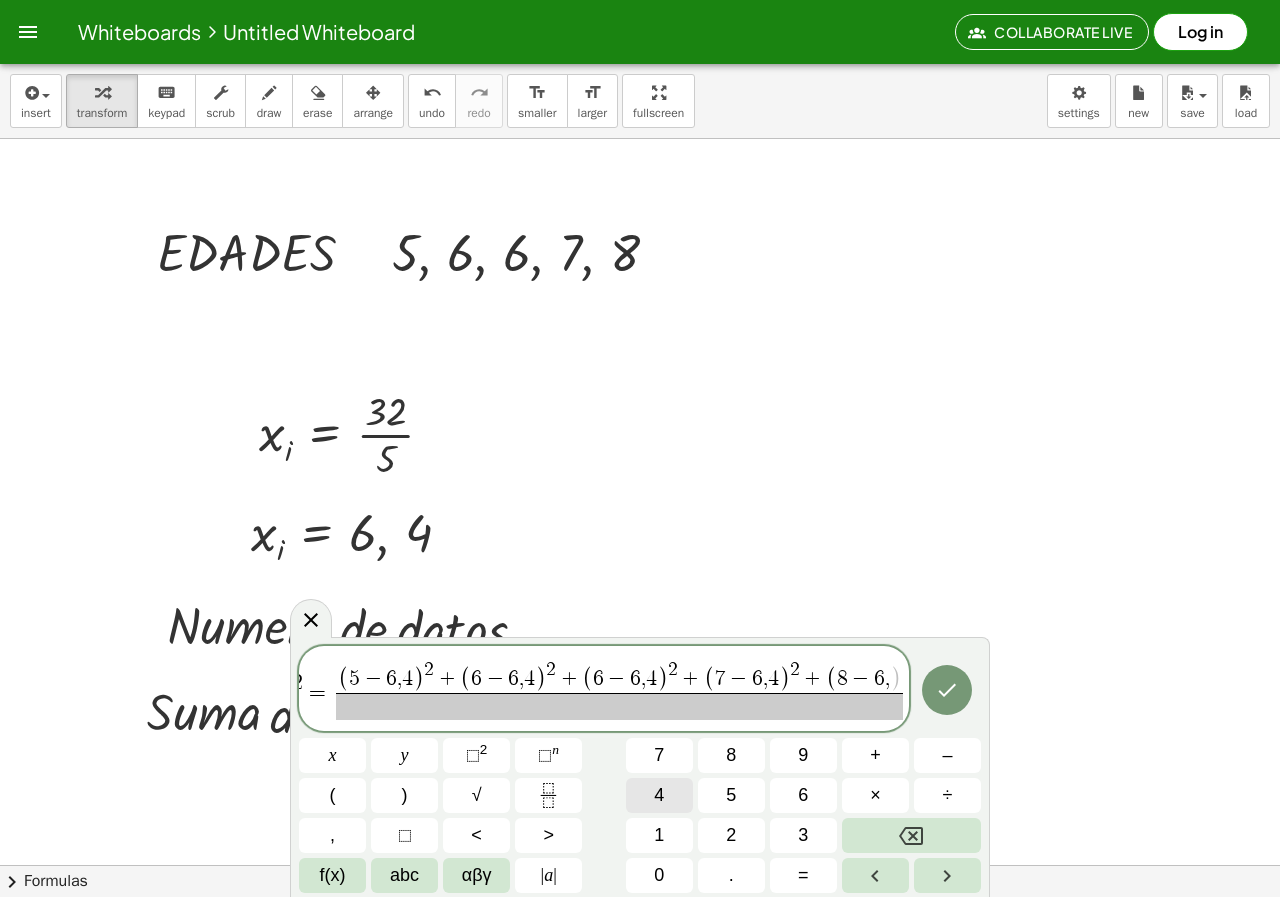 click on "4" at bounding box center [659, 795] 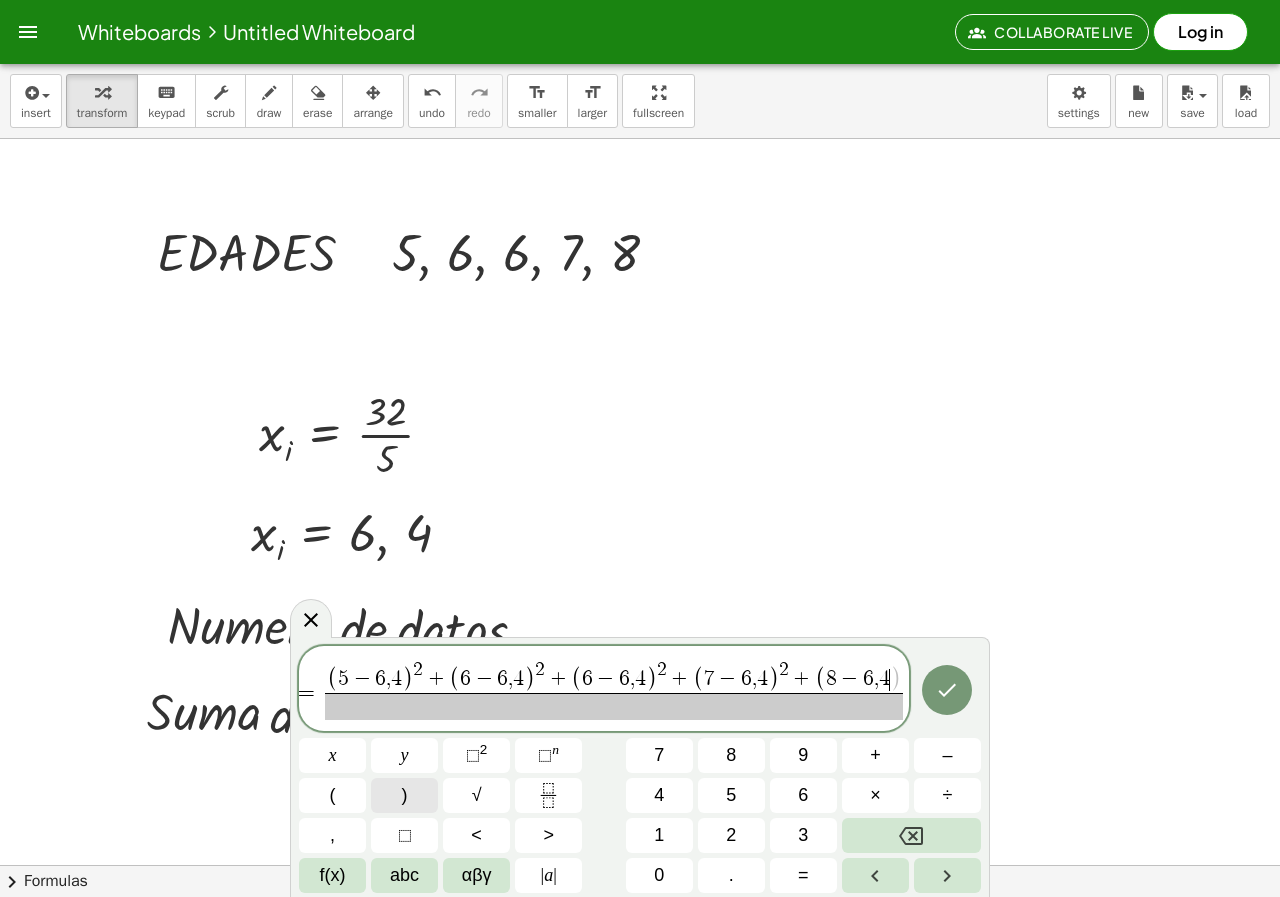 click on ")" at bounding box center [404, 795] 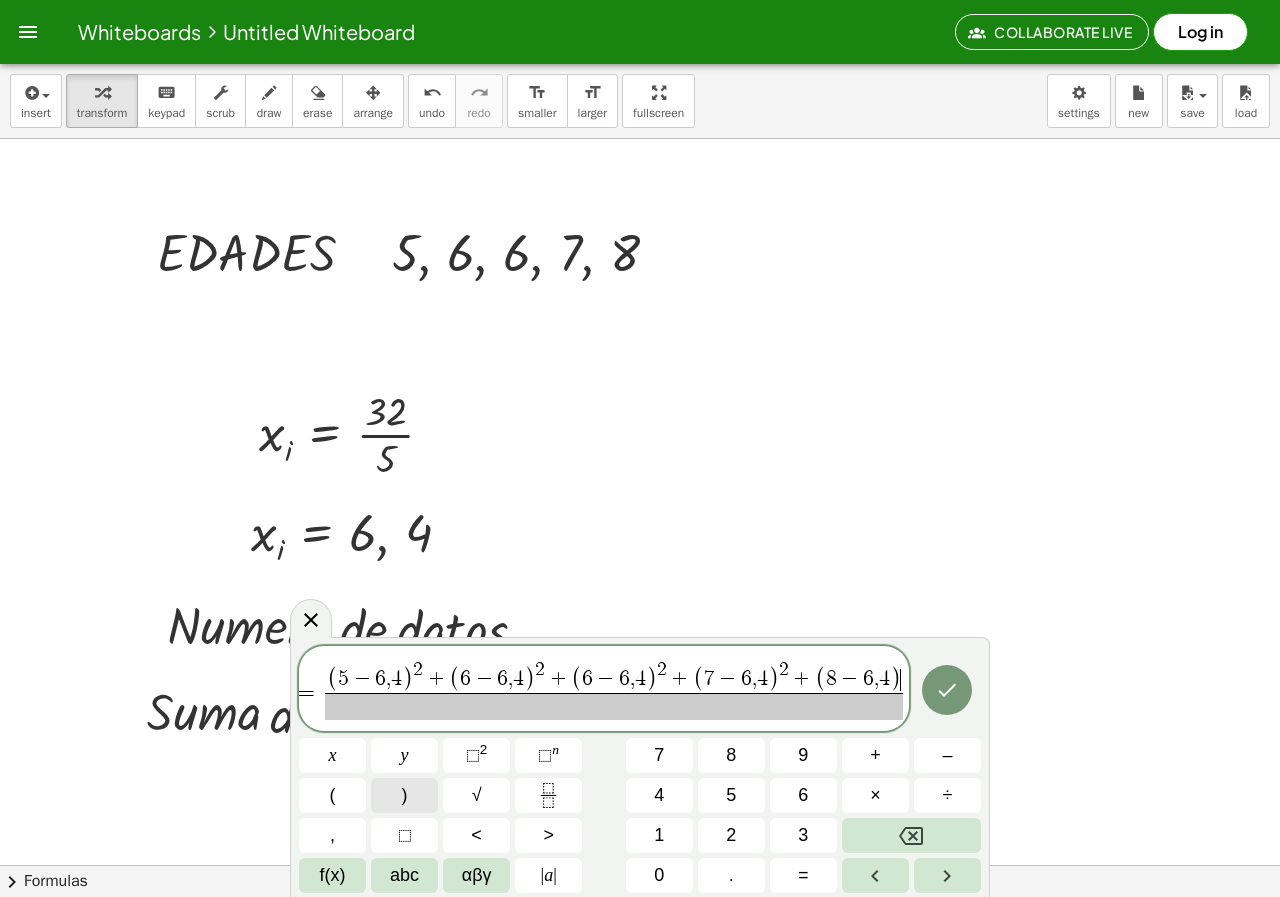 scroll, scrollTop: 0, scrollLeft: 33, axis: horizontal 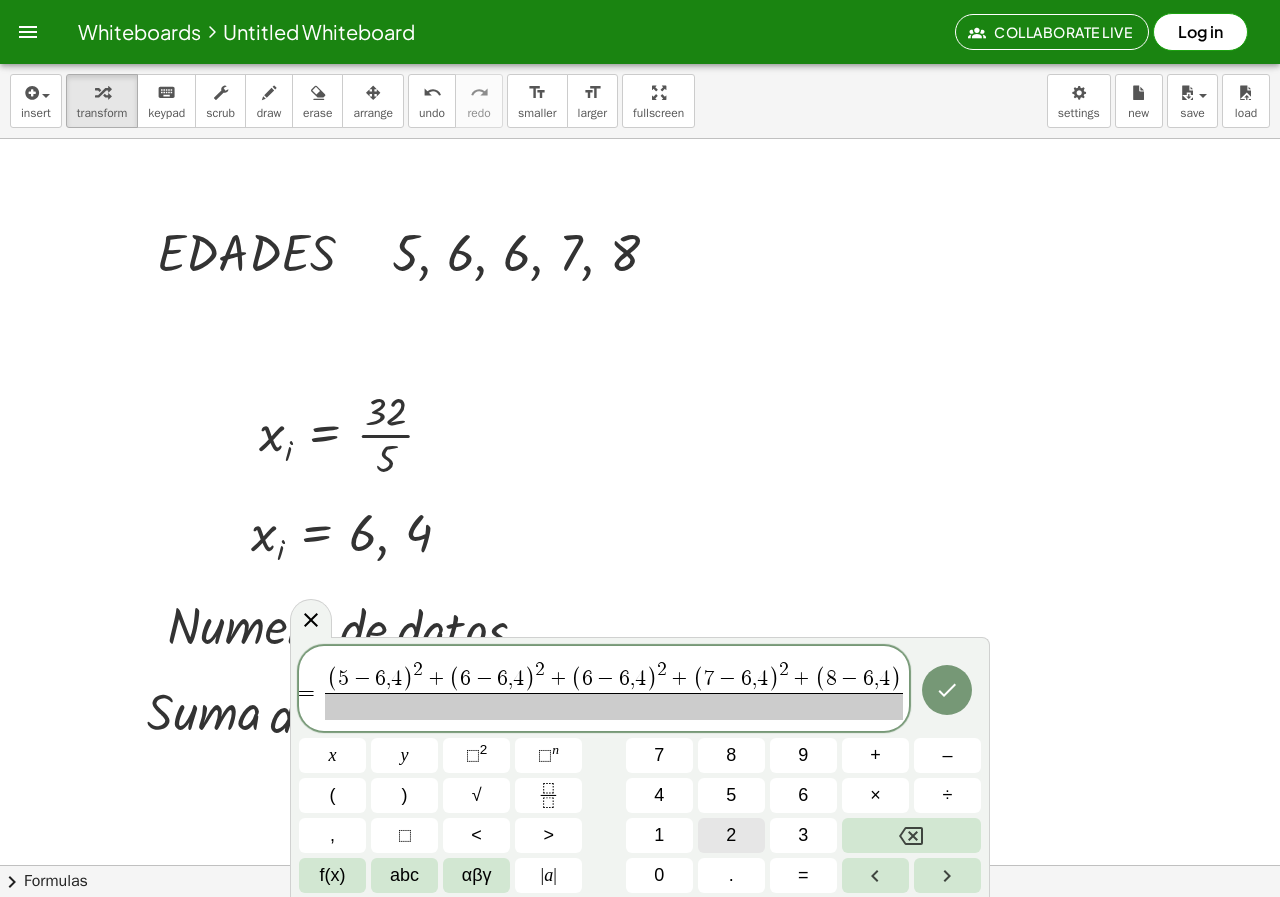 click on "2" at bounding box center [731, 835] 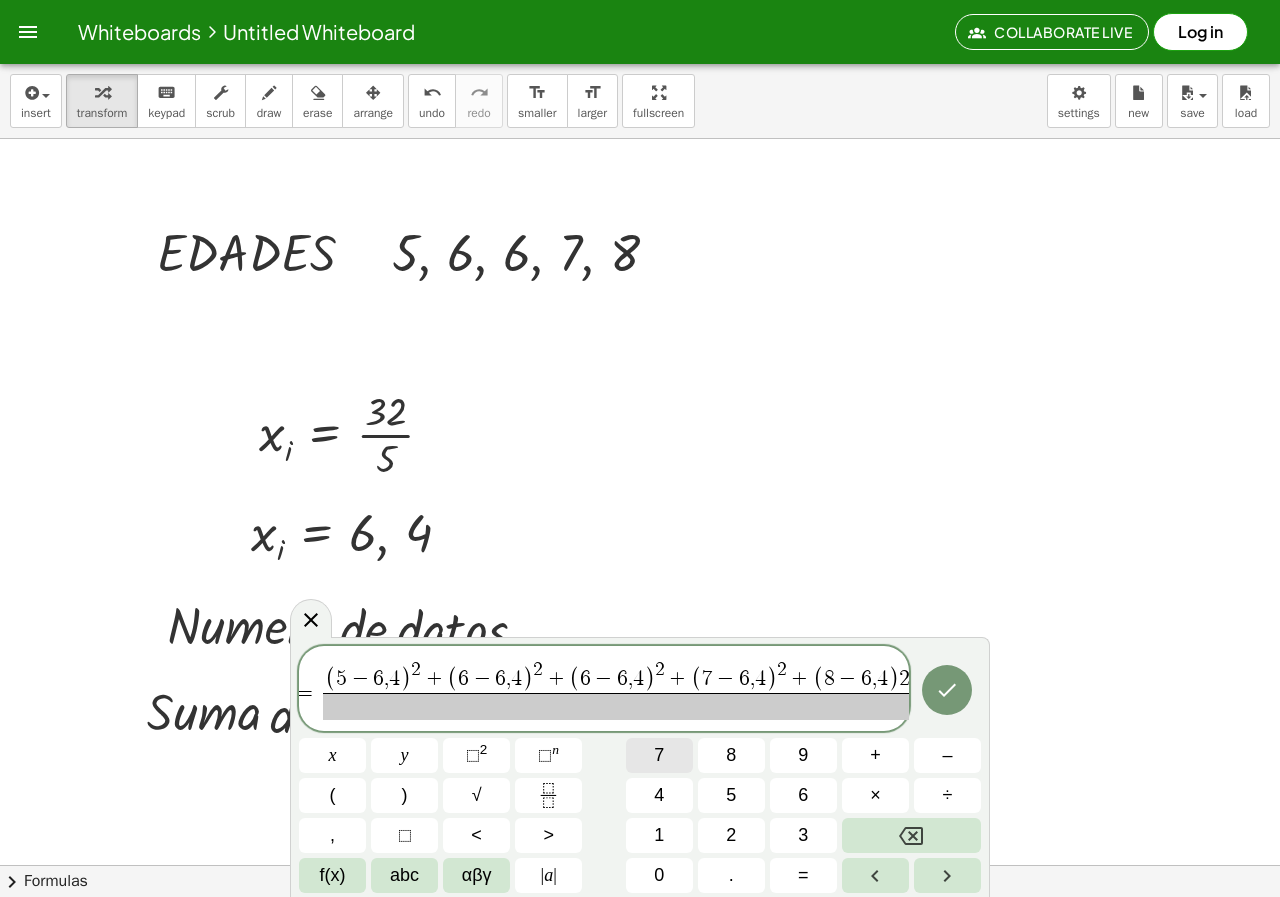 scroll, scrollTop: 0, scrollLeft: 44, axis: horizontal 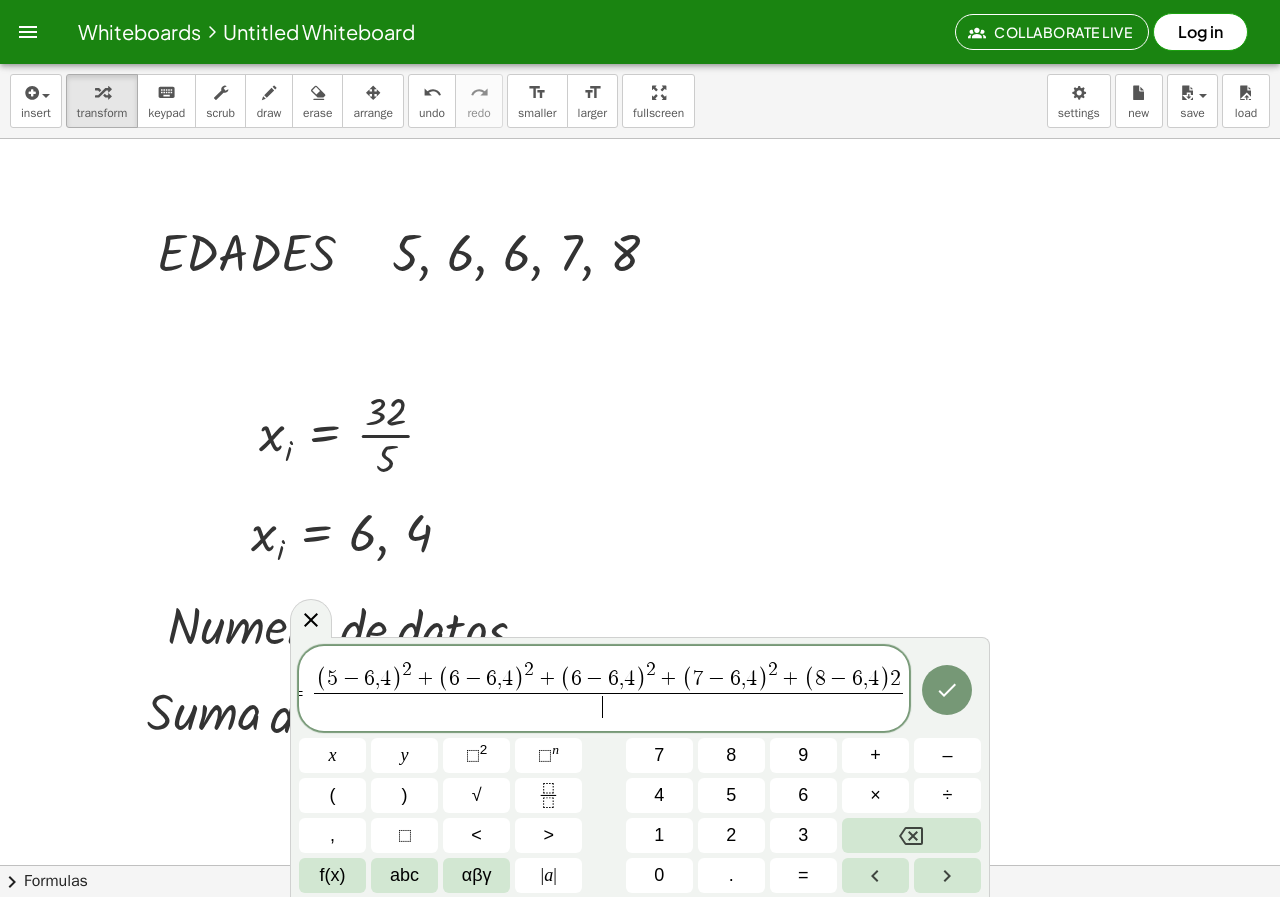 click on "​" at bounding box center [608, 706] 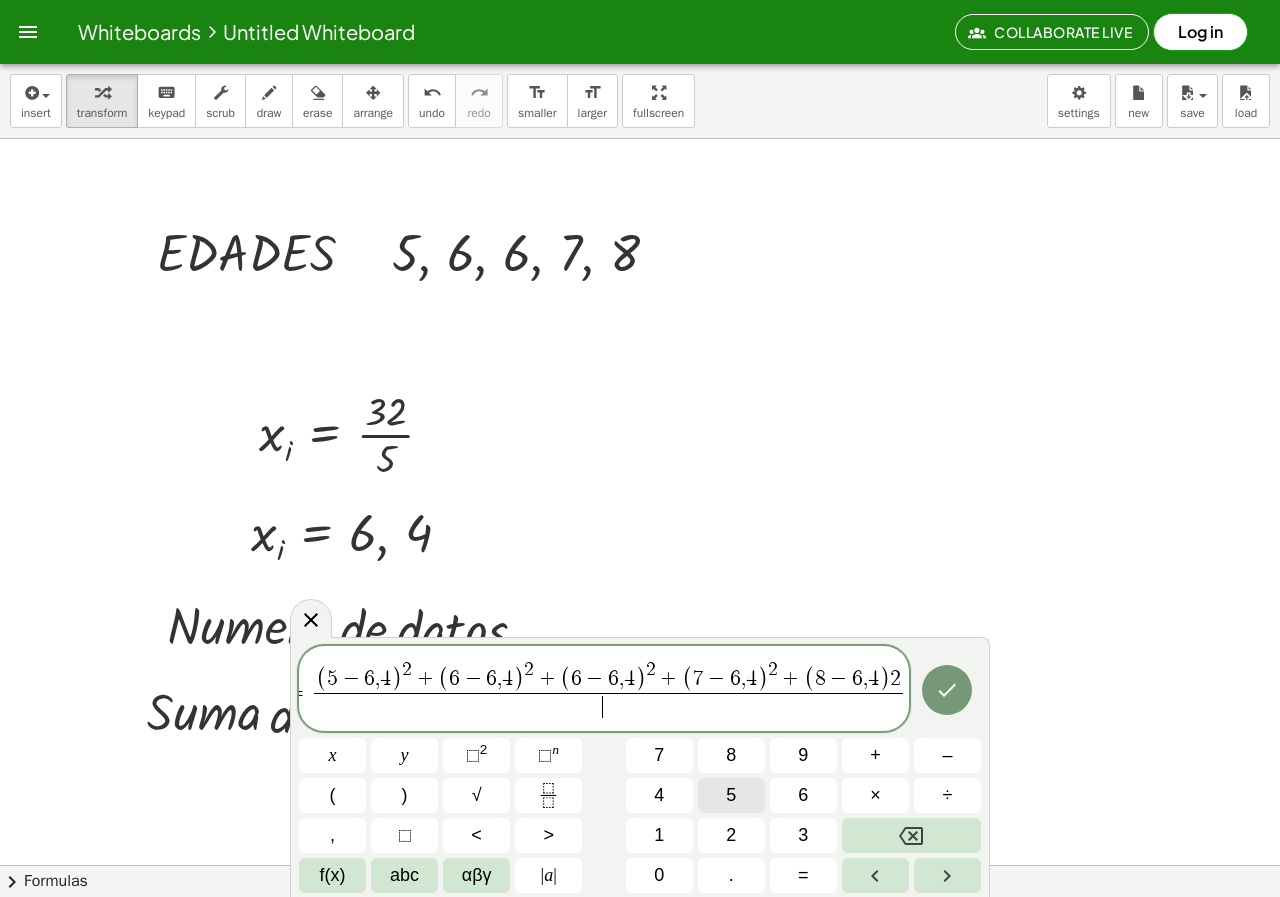 click on "5" at bounding box center [731, 795] 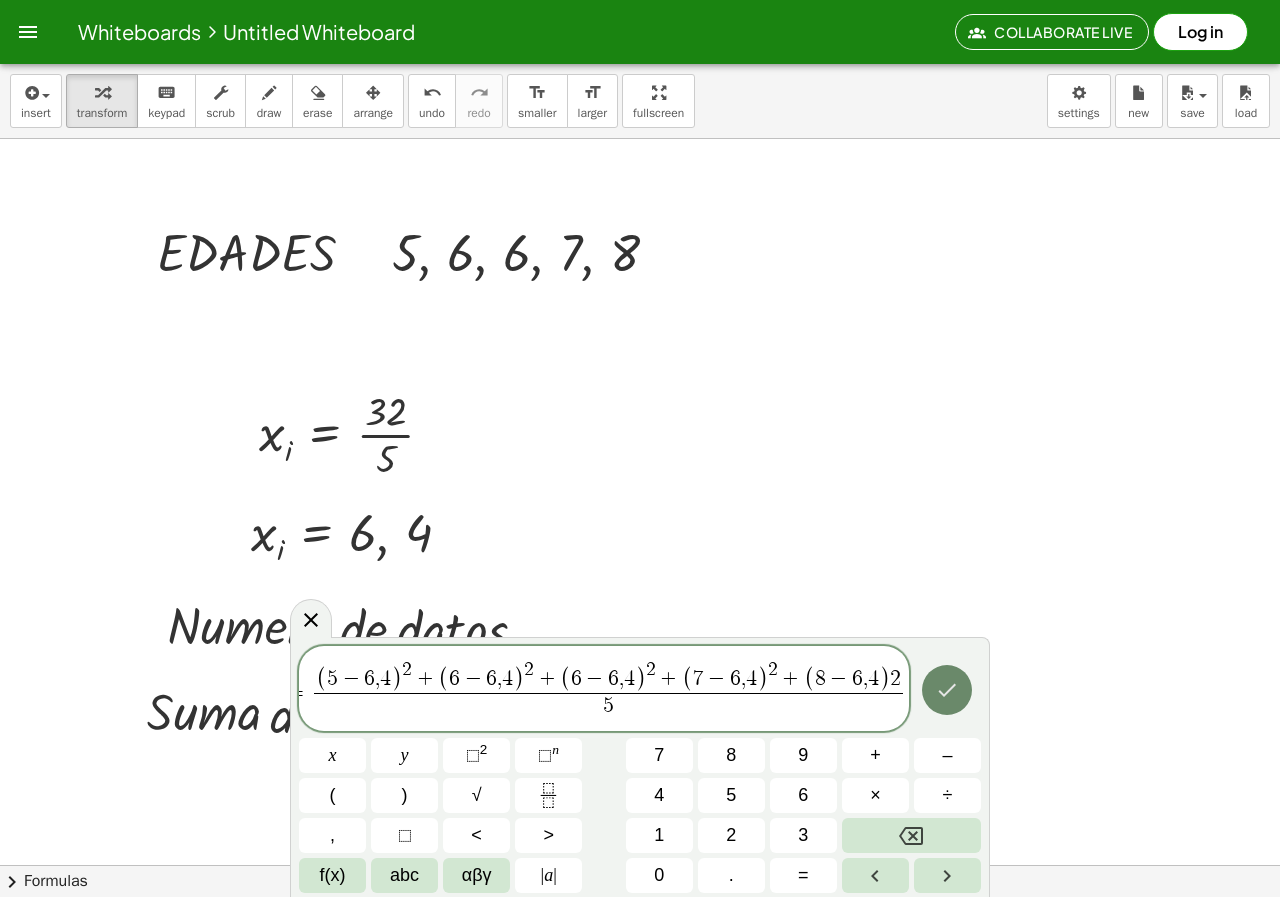 click at bounding box center (947, 690) 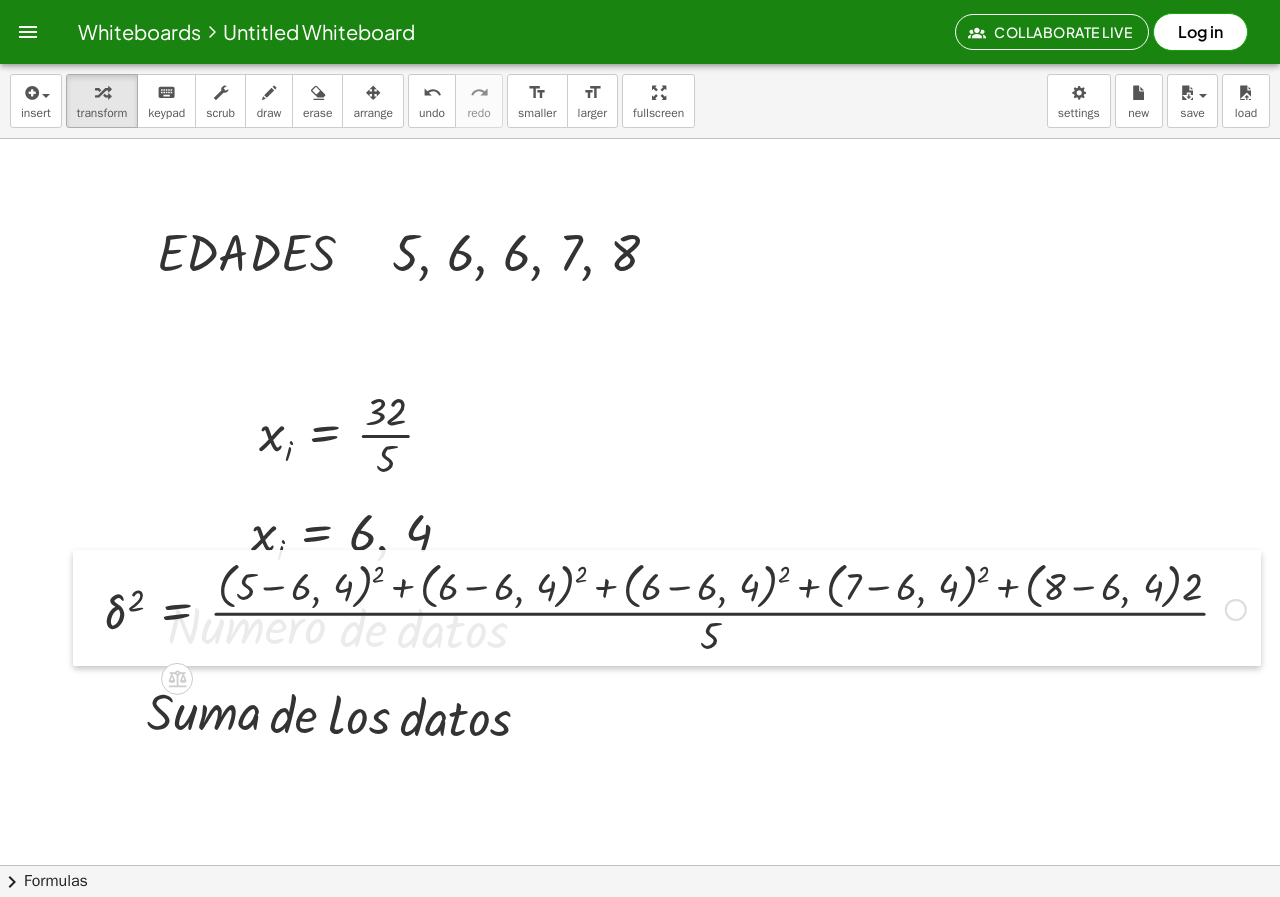 drag, startPoint x: 737, startPoint y: 509, endPoint x: 83, endPoint y: 711, distance: 684.4852 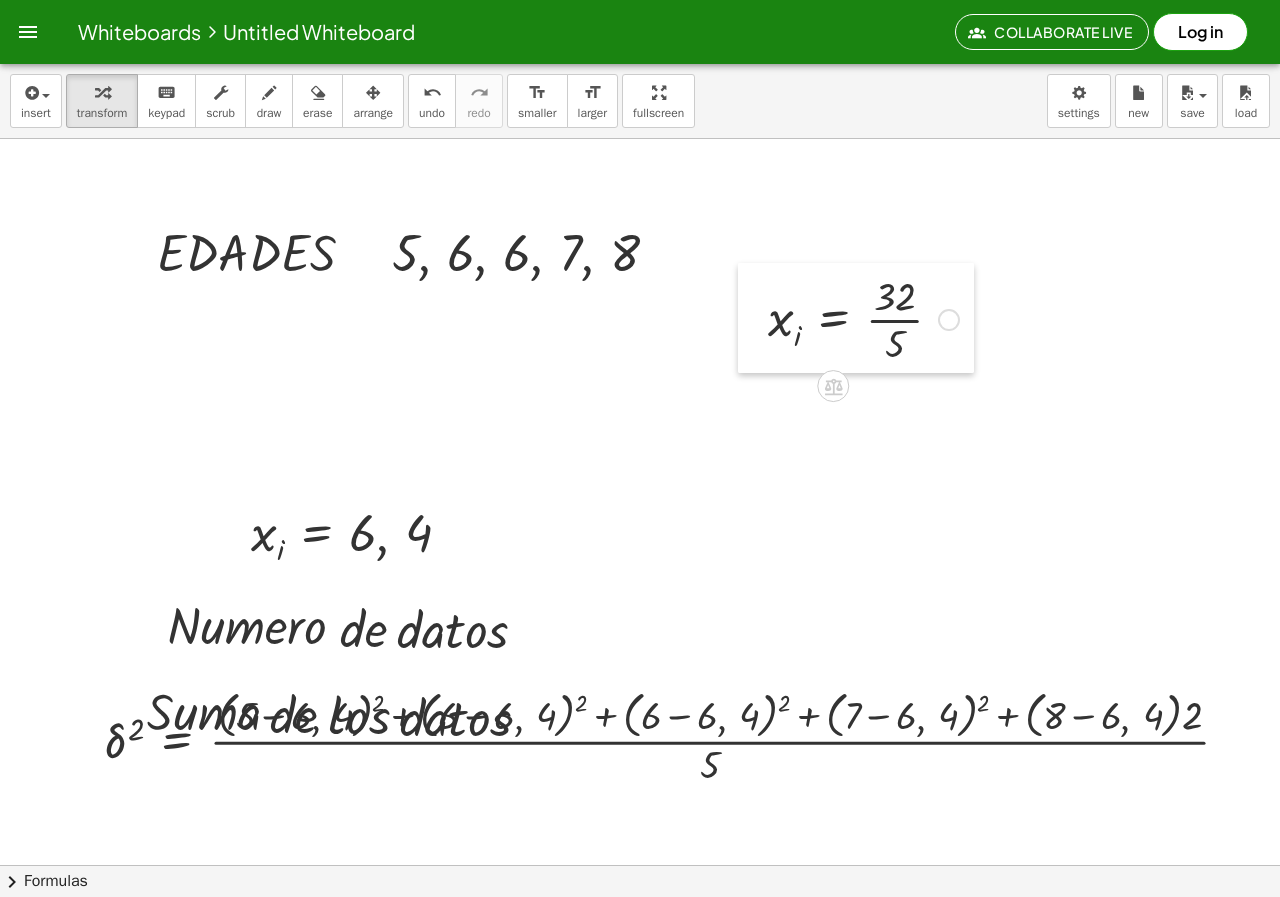 drag, startPoint x: 236, startPoint y: 420, endPoint x: 744, endPoint y: 305, distance: 520.8541 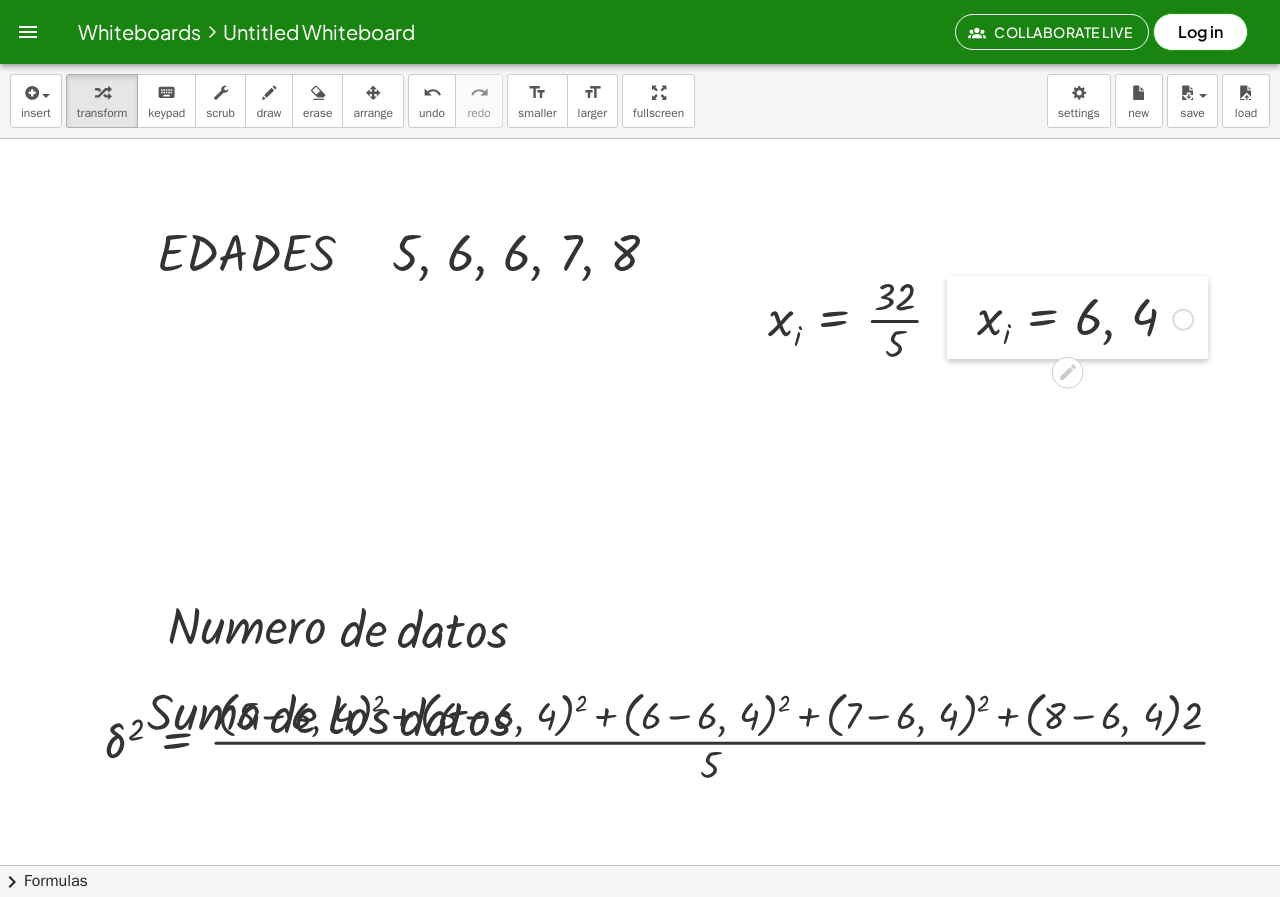 drag, startPoint x: 236, startPoint y: 529, endPoint x: 960, endPoint y: 313, distance: 755.53424 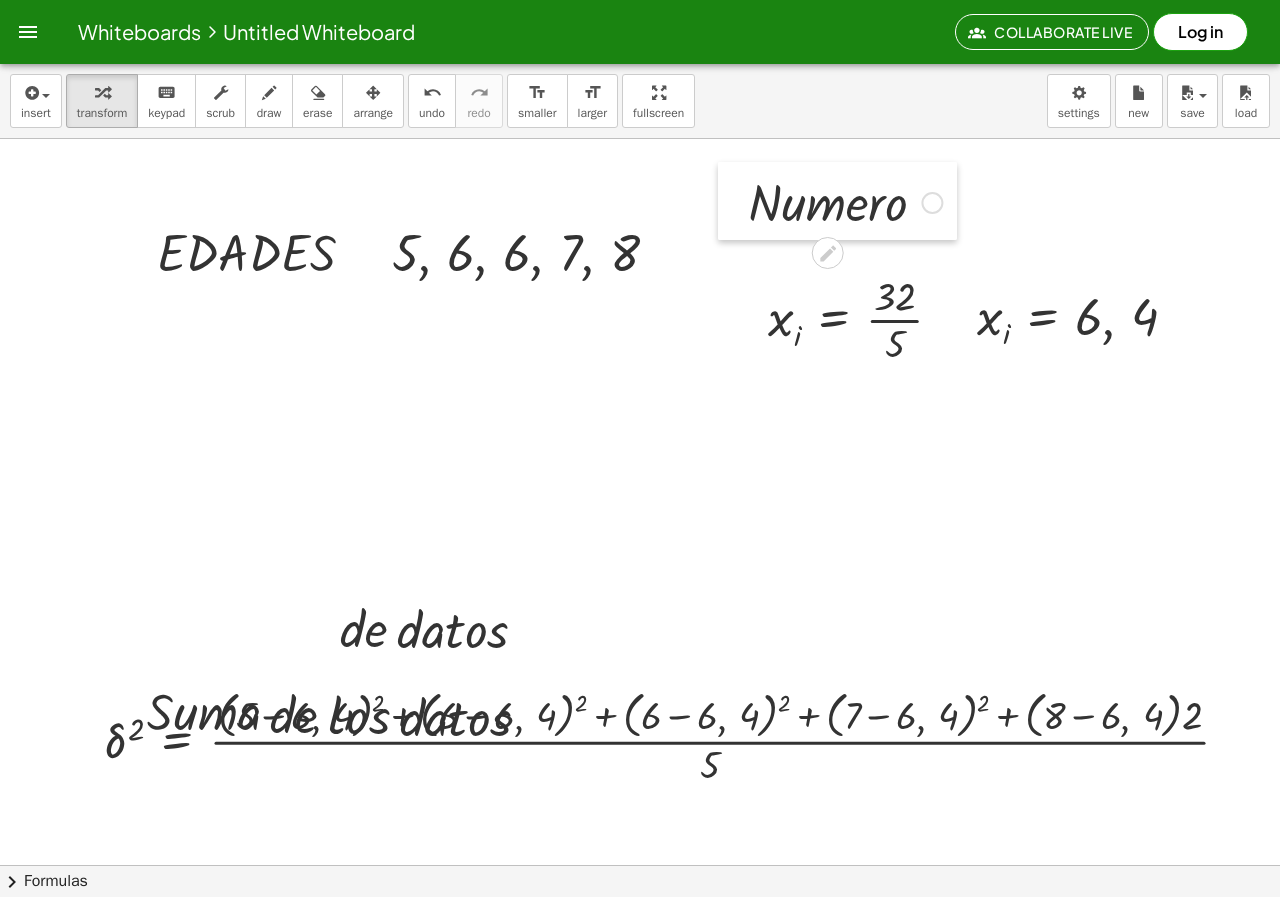 drag, startPoint x: 155, startPoint y: 628, endPoint x: 736, endPoint y: 205, distance: 718.67236 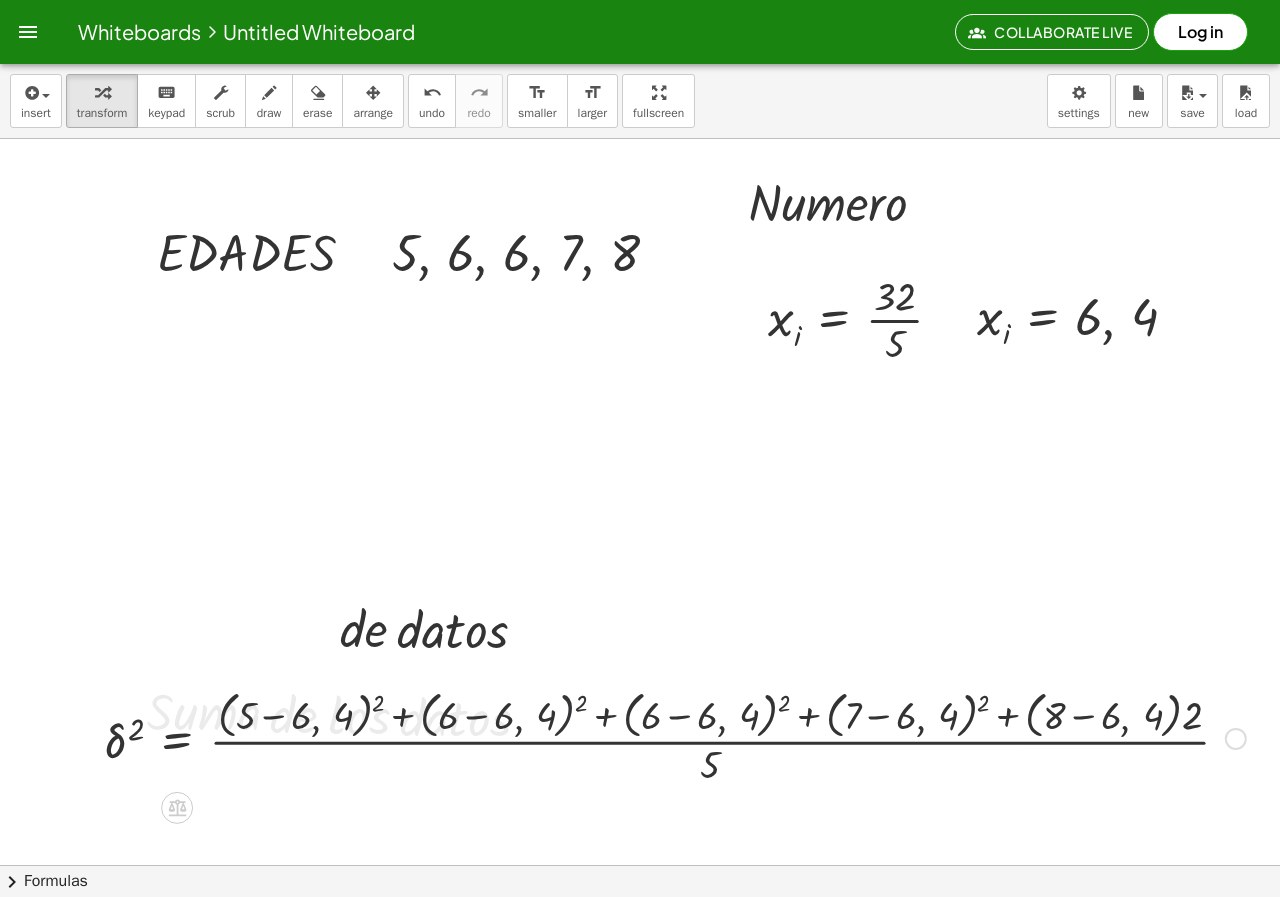 click at bounding box center [674, 737] 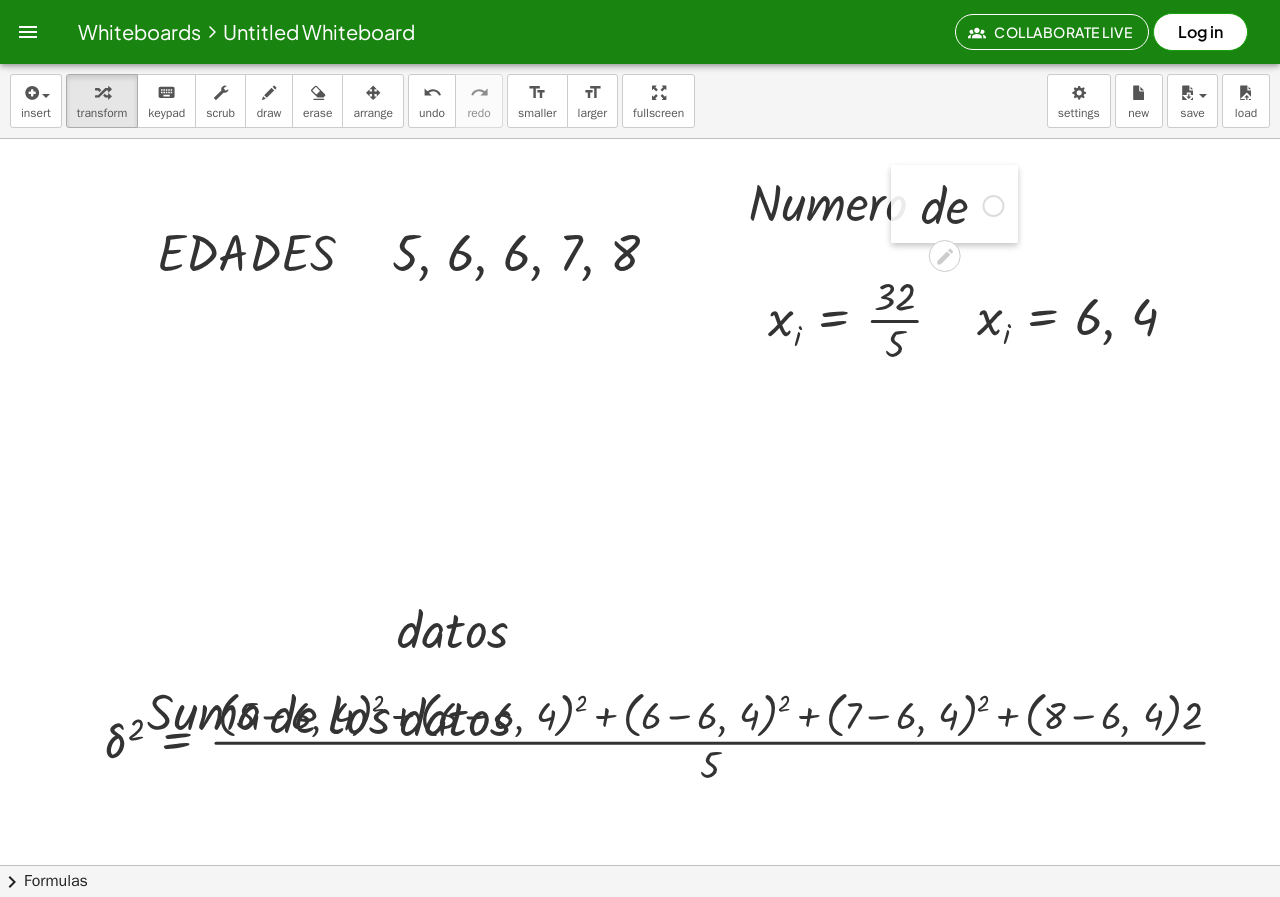 drag, startPoint x: 334, startPoint y: 614, endPoint x: 914, endPoint y: 191, distance: 717.8642 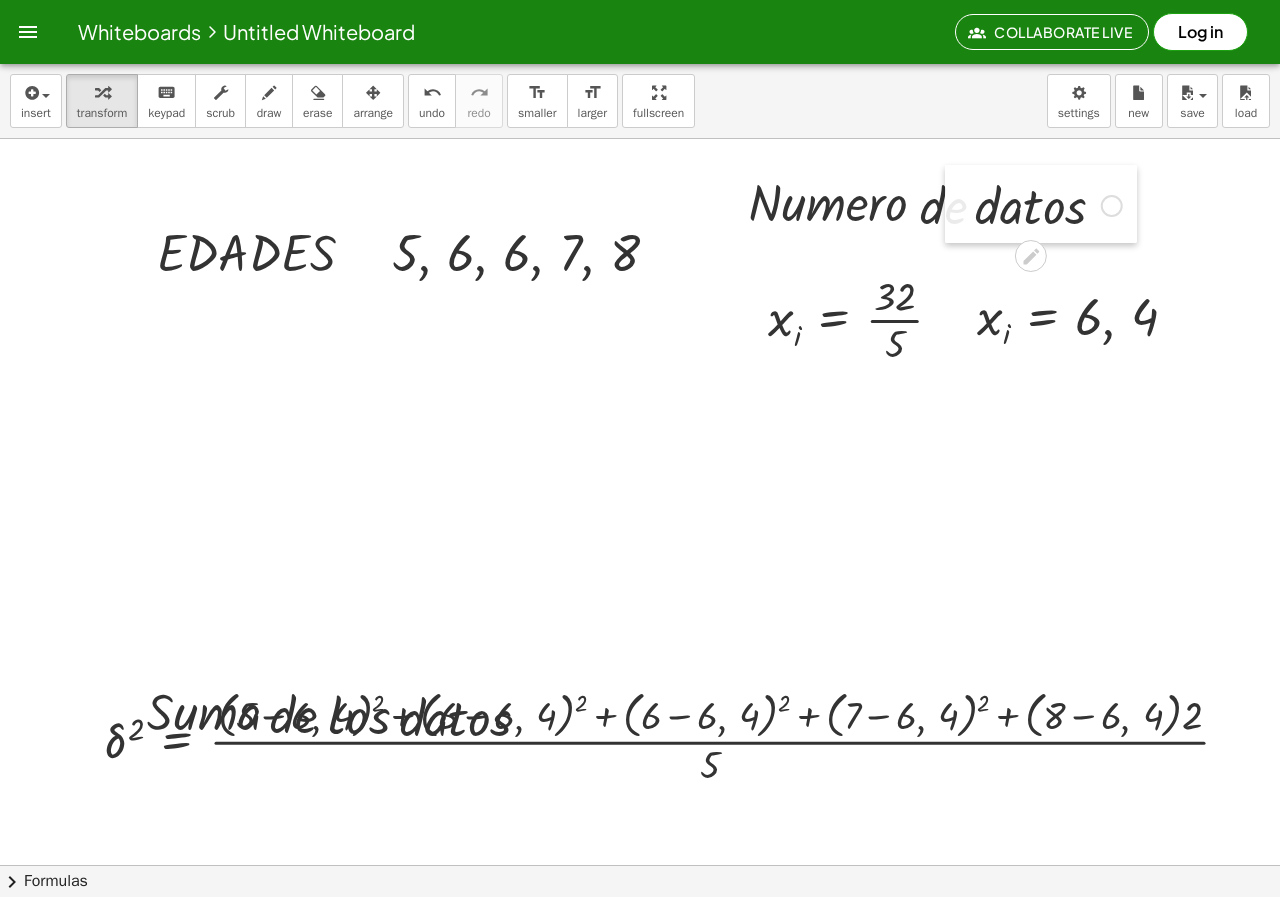 drag, startPoint x: 397, startPoint y: 614, endPoint x: 968, endPoint y: 196, distance: 707.6475 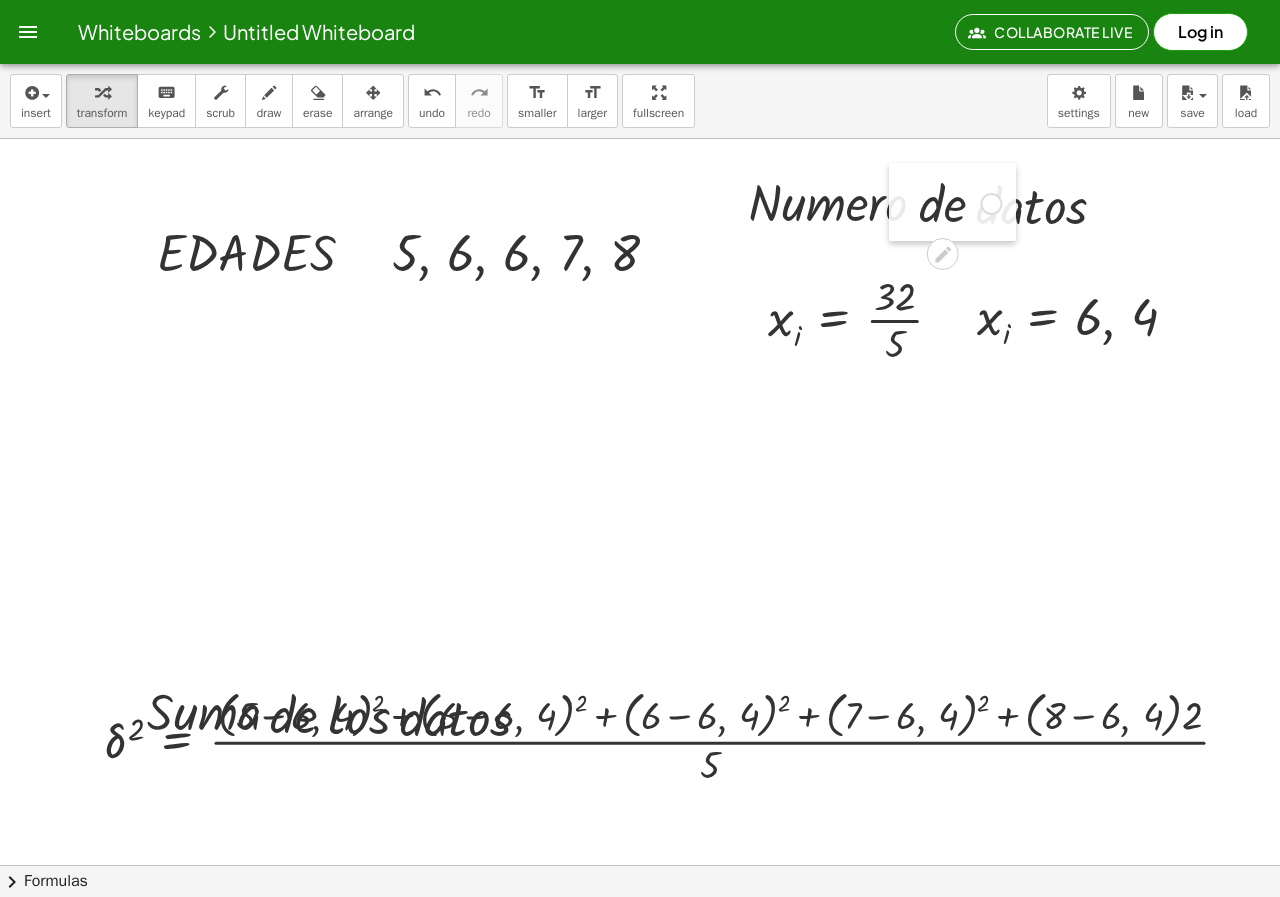 click at bounding box center [904, 202] 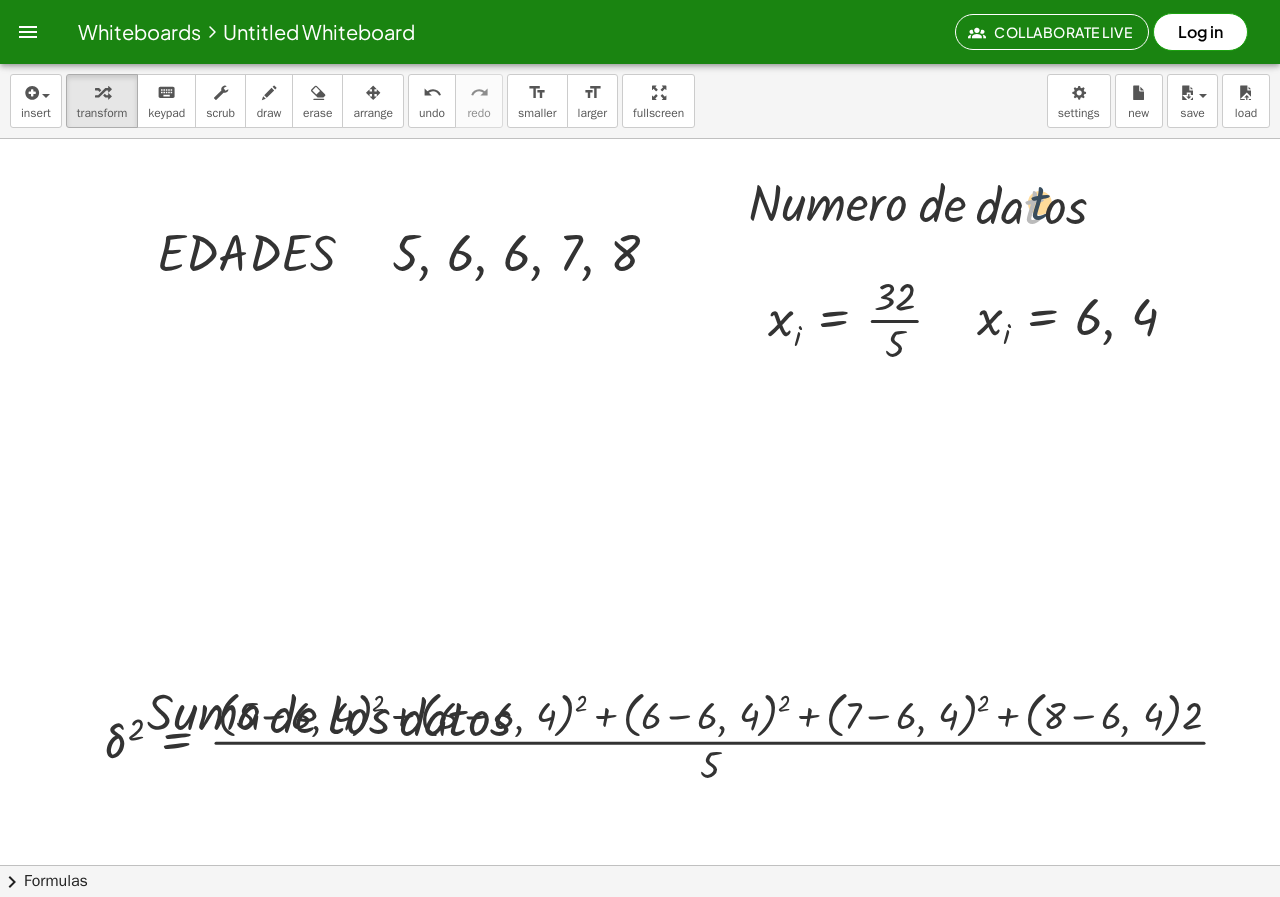 drag, startPoint x: 1024, startPoint y: 177, endPoint x: 1033, endPoint y: 170, distance: 11.401754 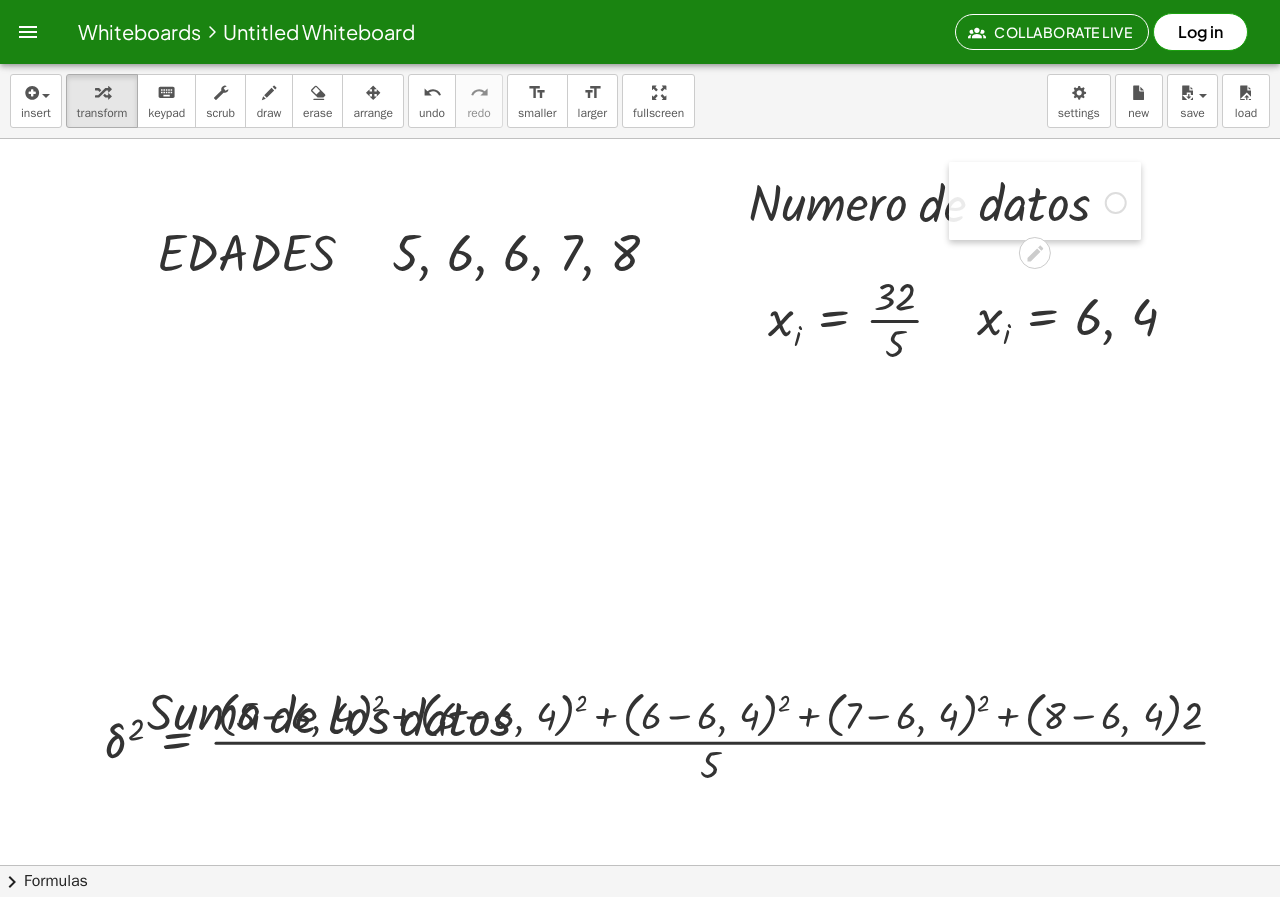 click at bounding box center [964, 201] 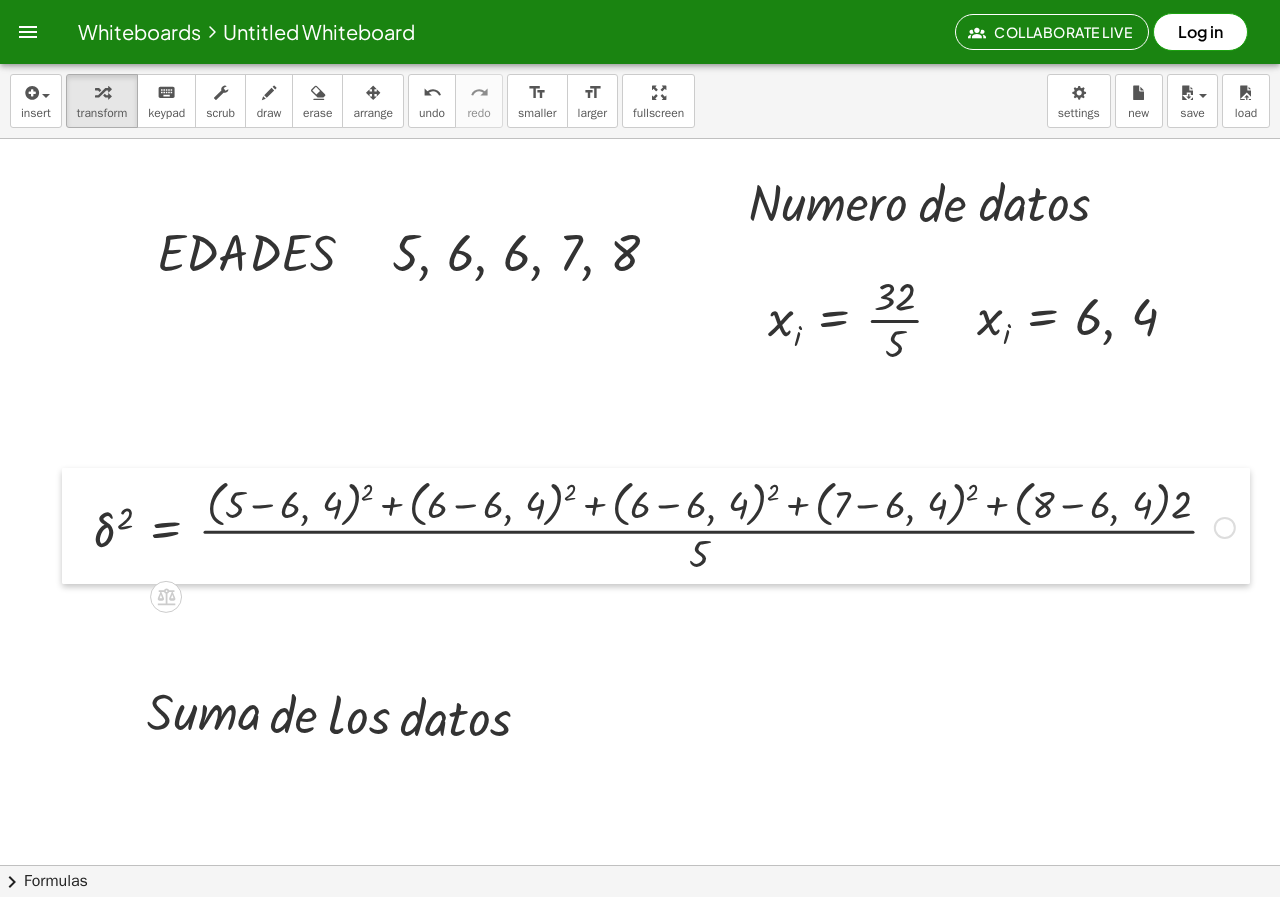 drag, startPoint x: 94, startPoint y: 697, endPoint x: 83, endPoint y: 483, distance: 214.28252 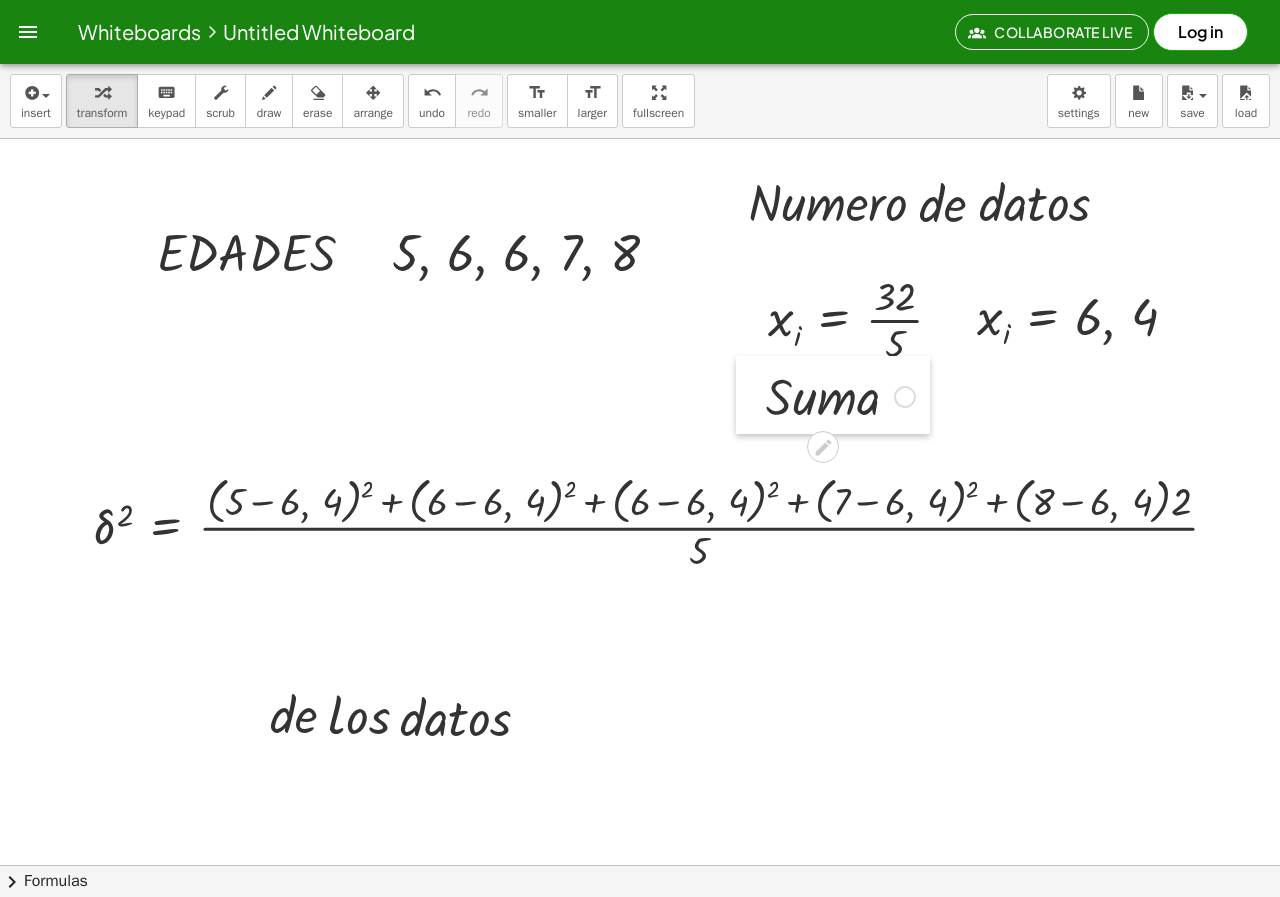 drag, startPoint x: 133, startPoint y: 693, endPoint x: 751, endPoint y: 378, distance: 693.64905 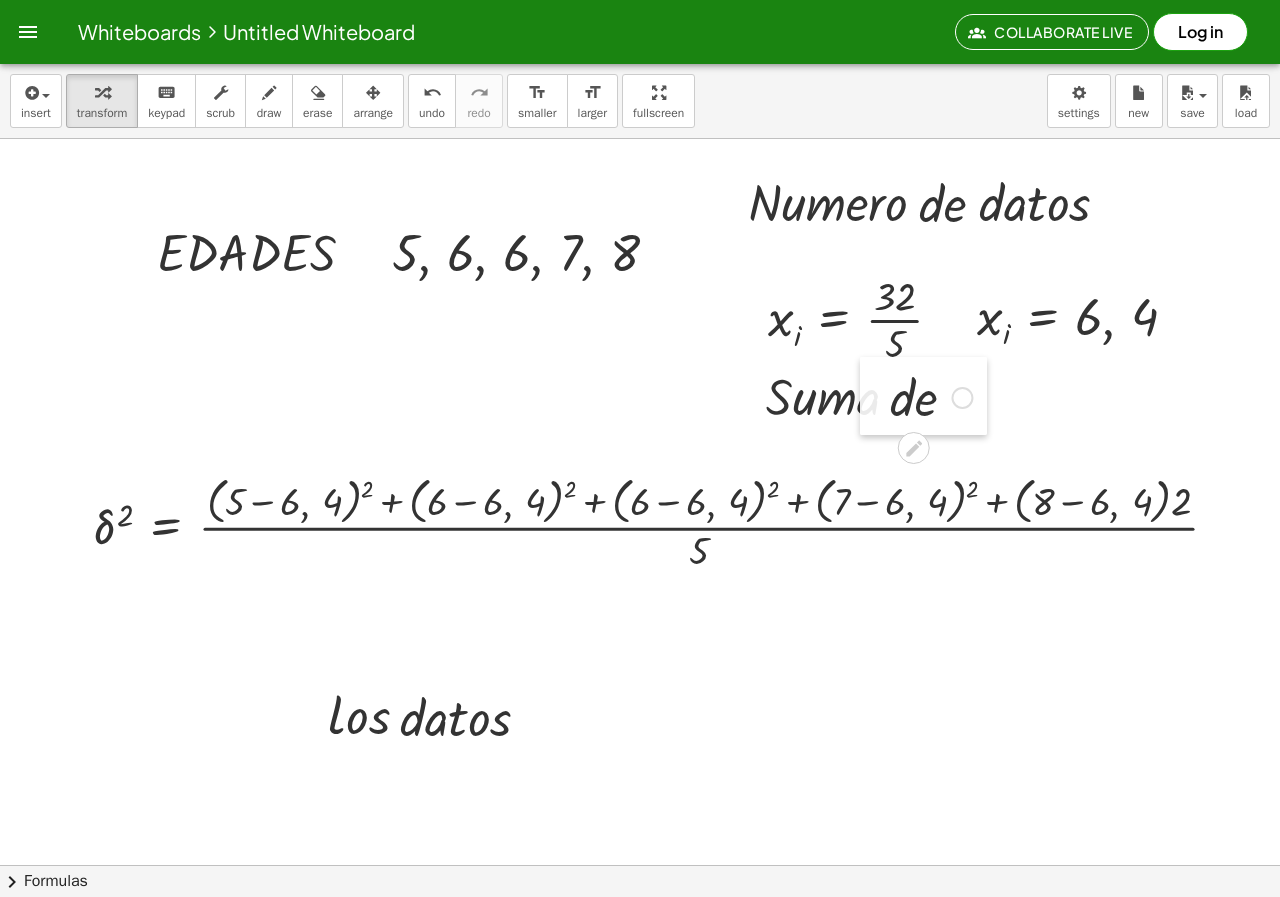 drag, startPoint x: 257, startPoint y: 702, endPoint x: 877, endPoint y: 385, distance: 696.3397 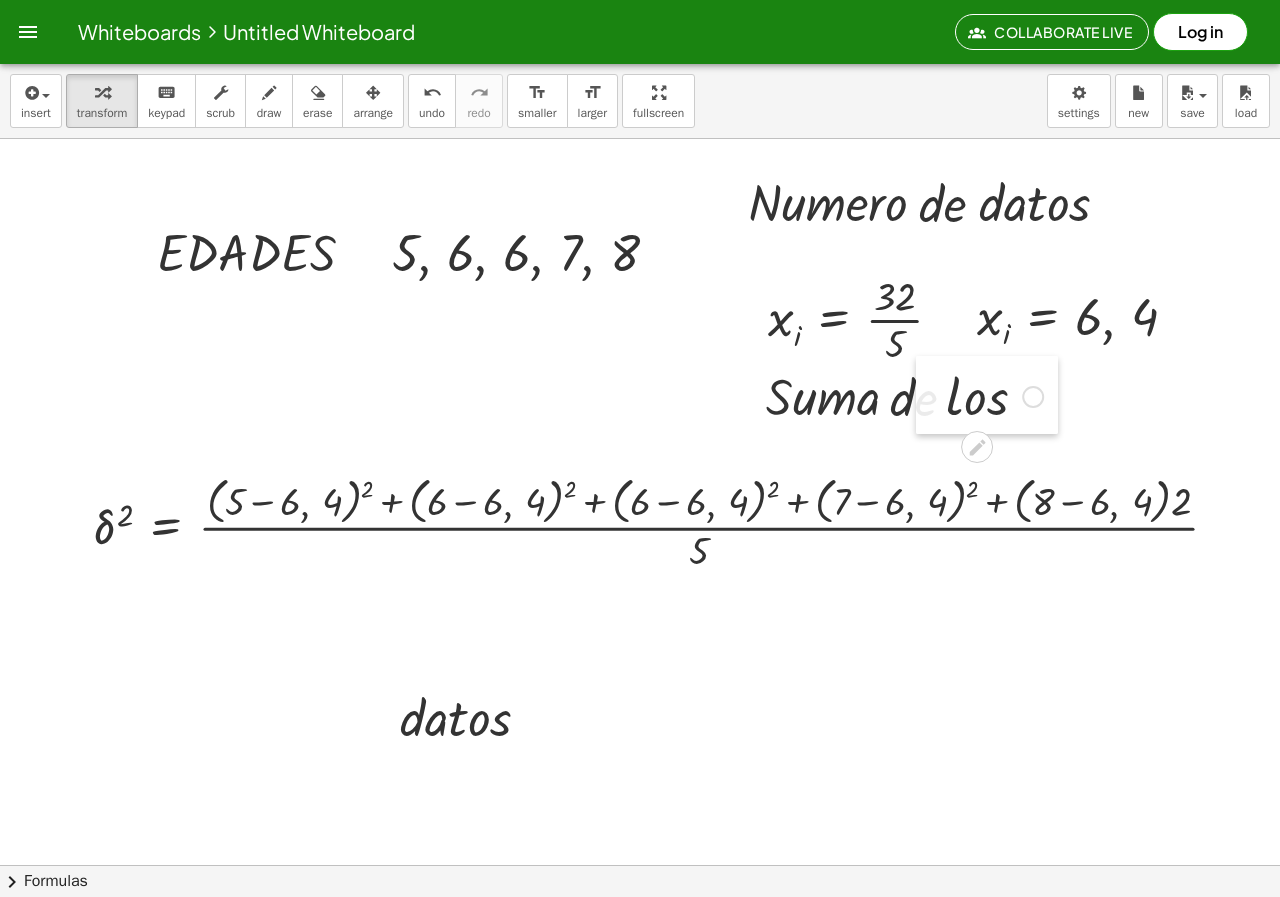 drag, startPoint x: 321, startPoint y: 704, endPoint x: 939, endPoint y: 387, distance: 694.5596 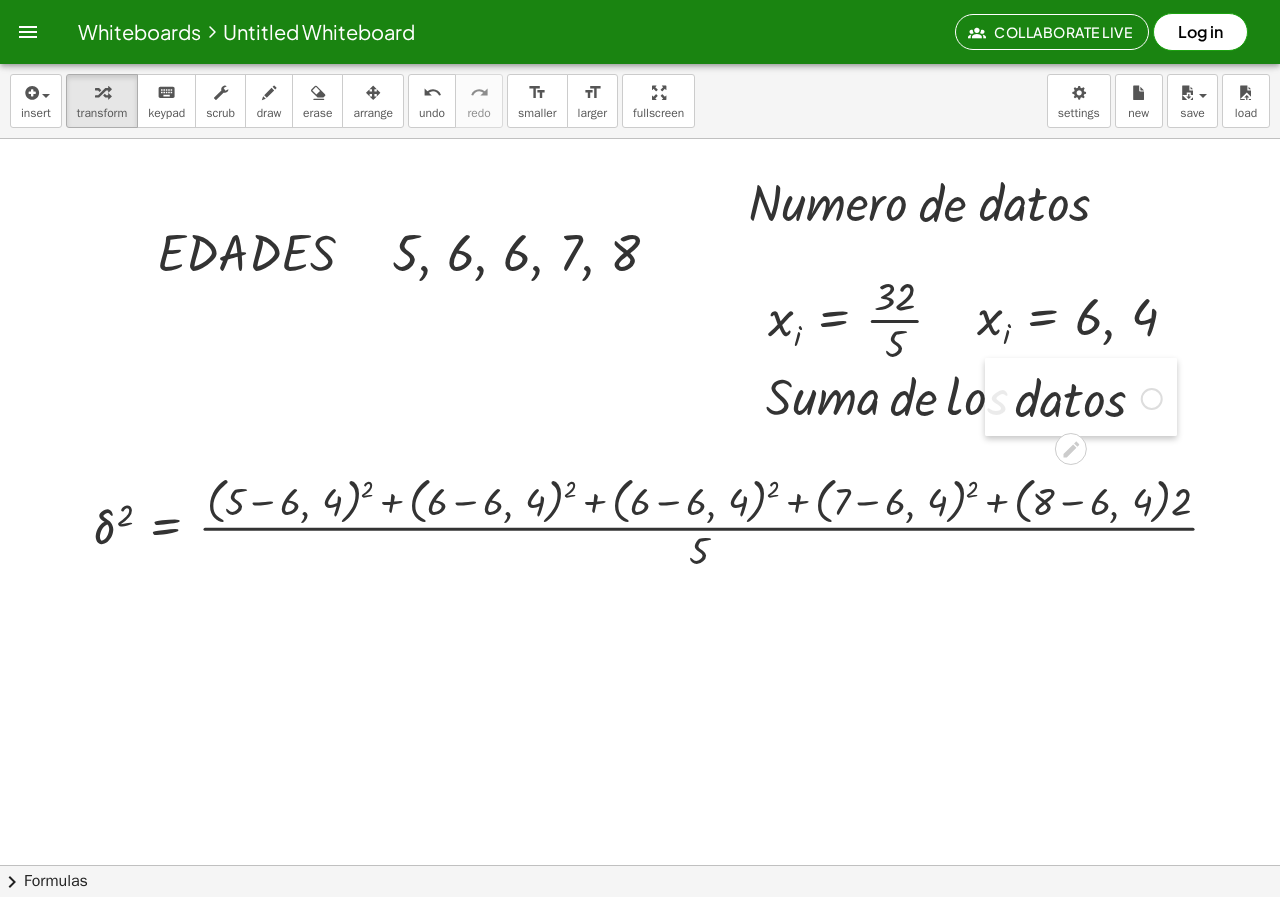 drag, startPoint x: 386, startPoint y: 693, endPoint x: 1001, endPoint y: 374, distance: 692.81024 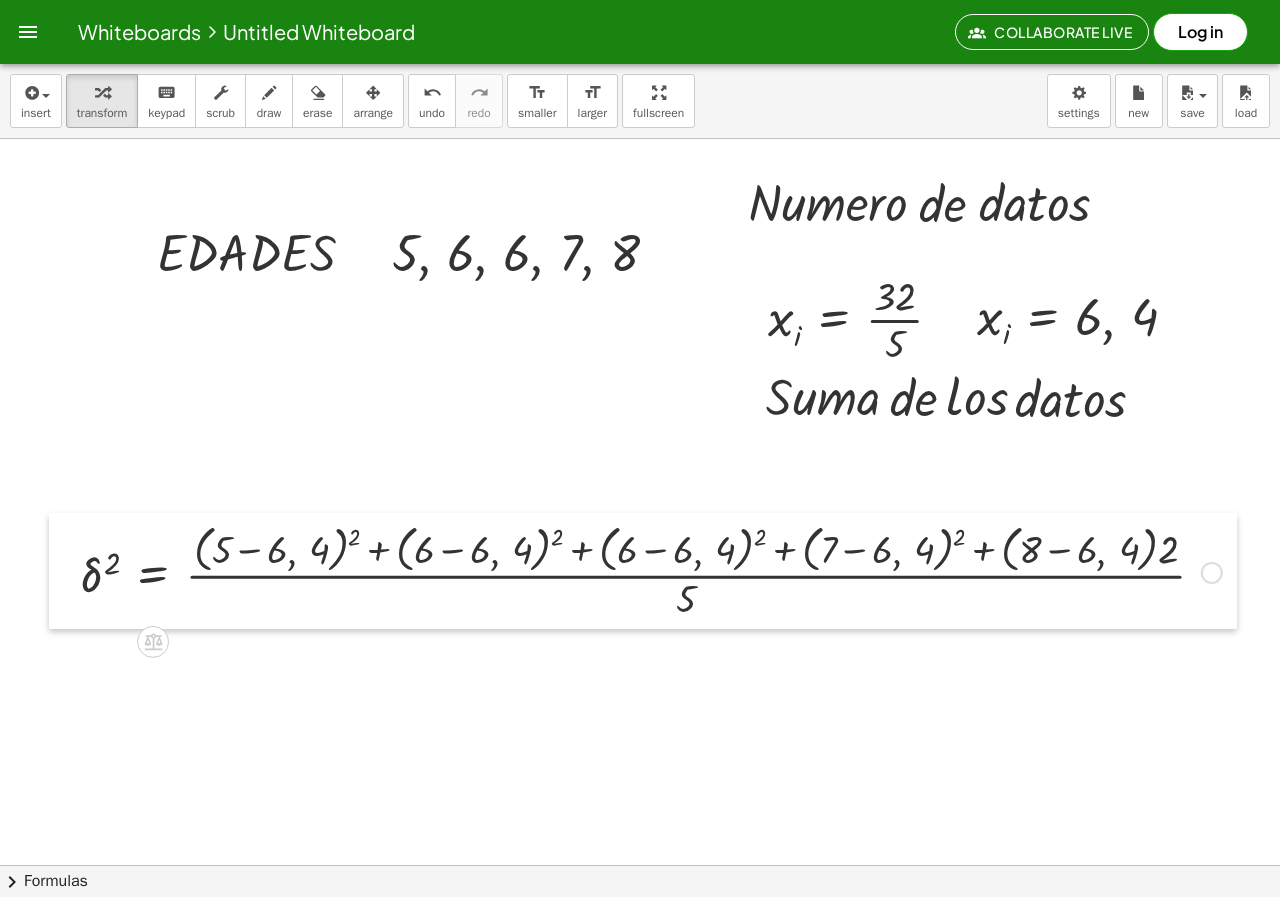 drag, startPoint x: 81, startPoint y: 479, endPoint x: 68, endPoint y: 527, distance: 49.729267 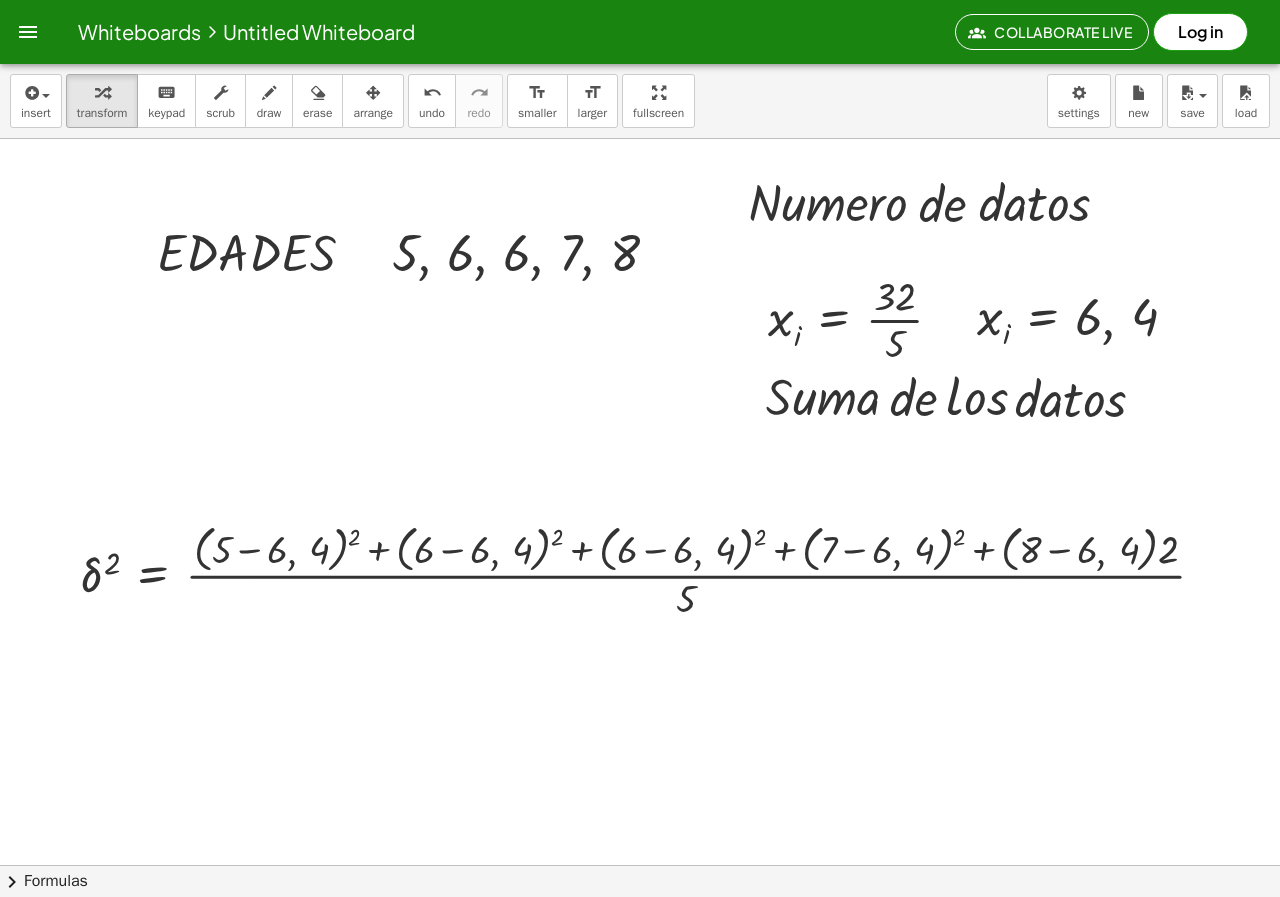 click at bounding box center (975, 929) 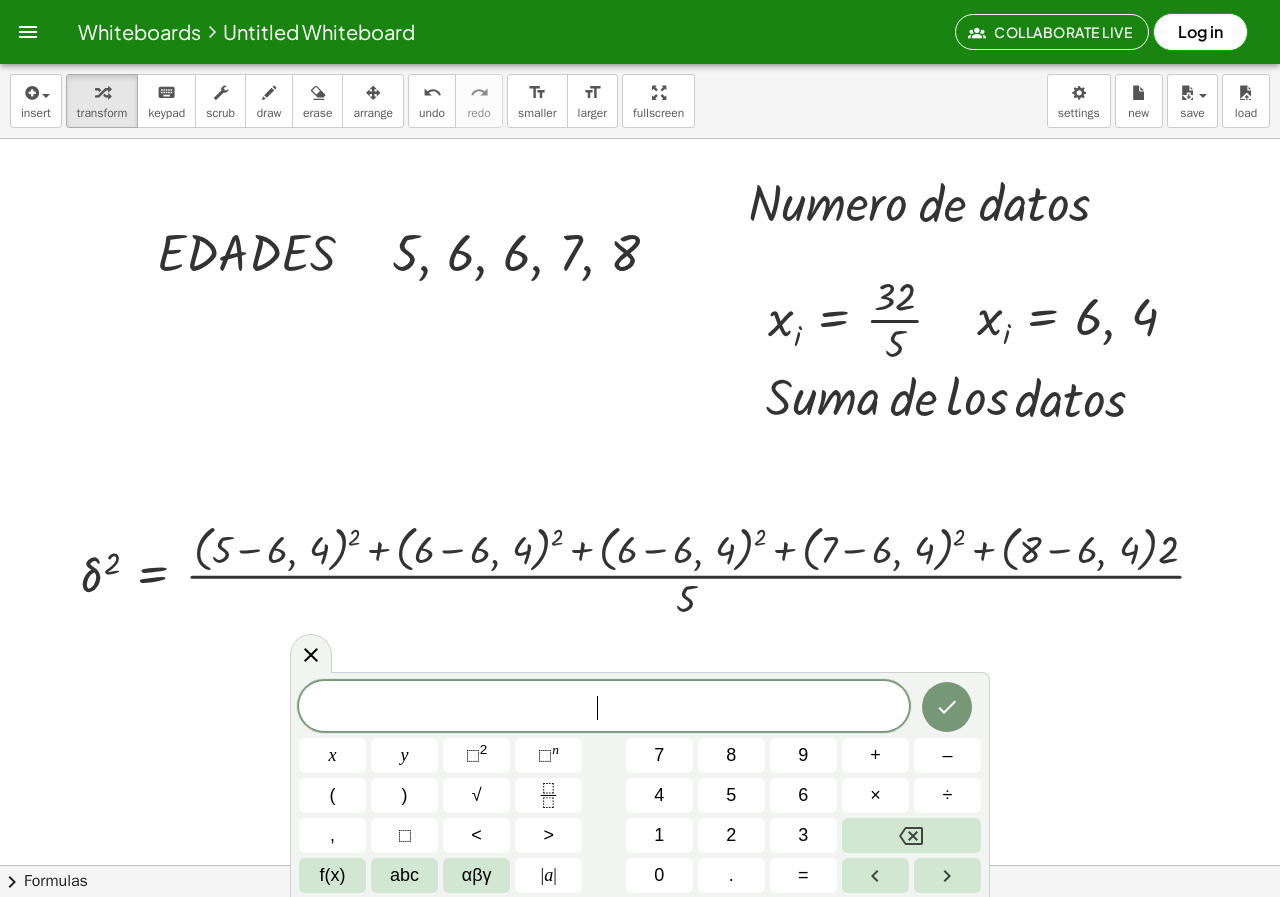 scroll, scrollTop: 0, scrollLeft: 0, axis: both 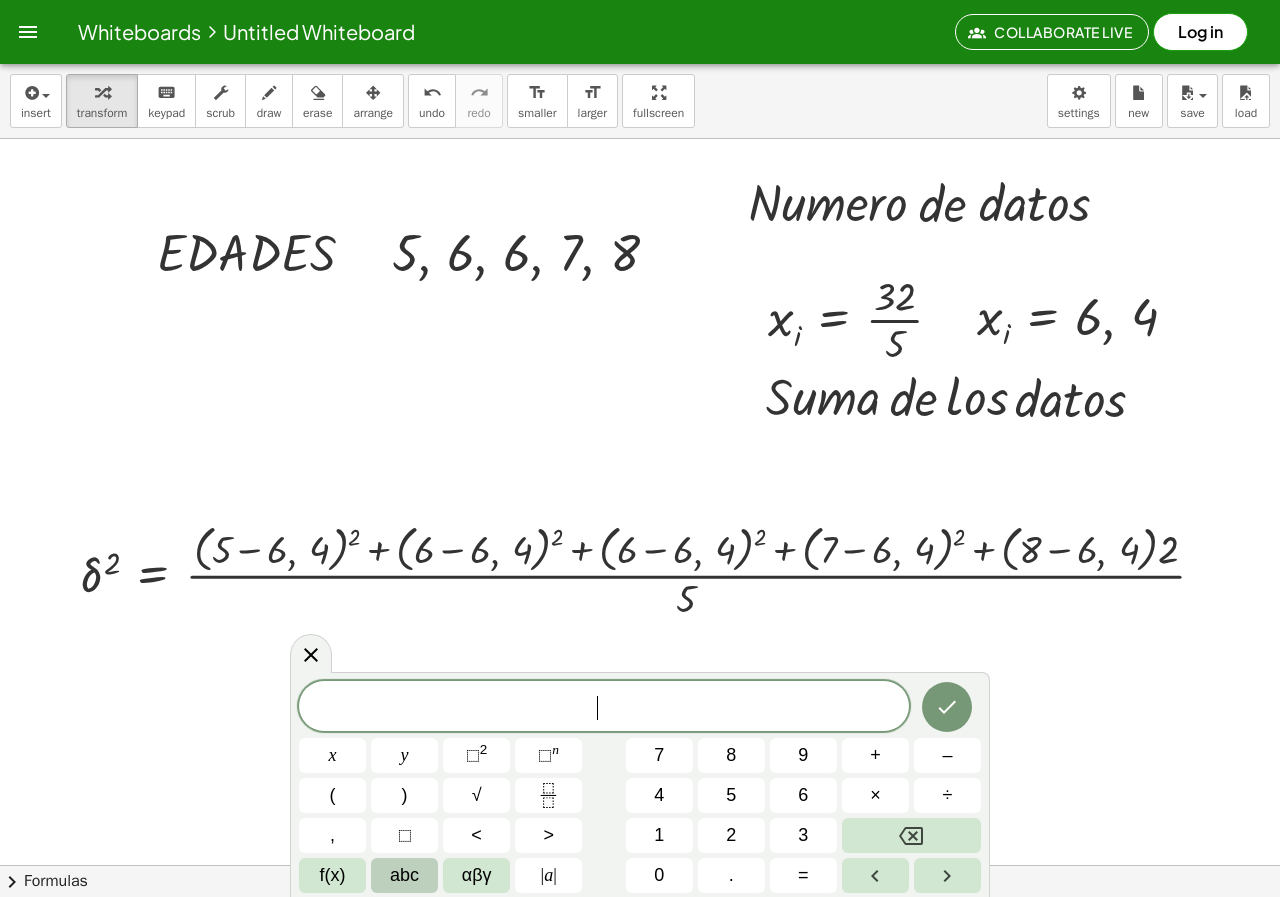 click on "abc" at bounding box center [404, 875] 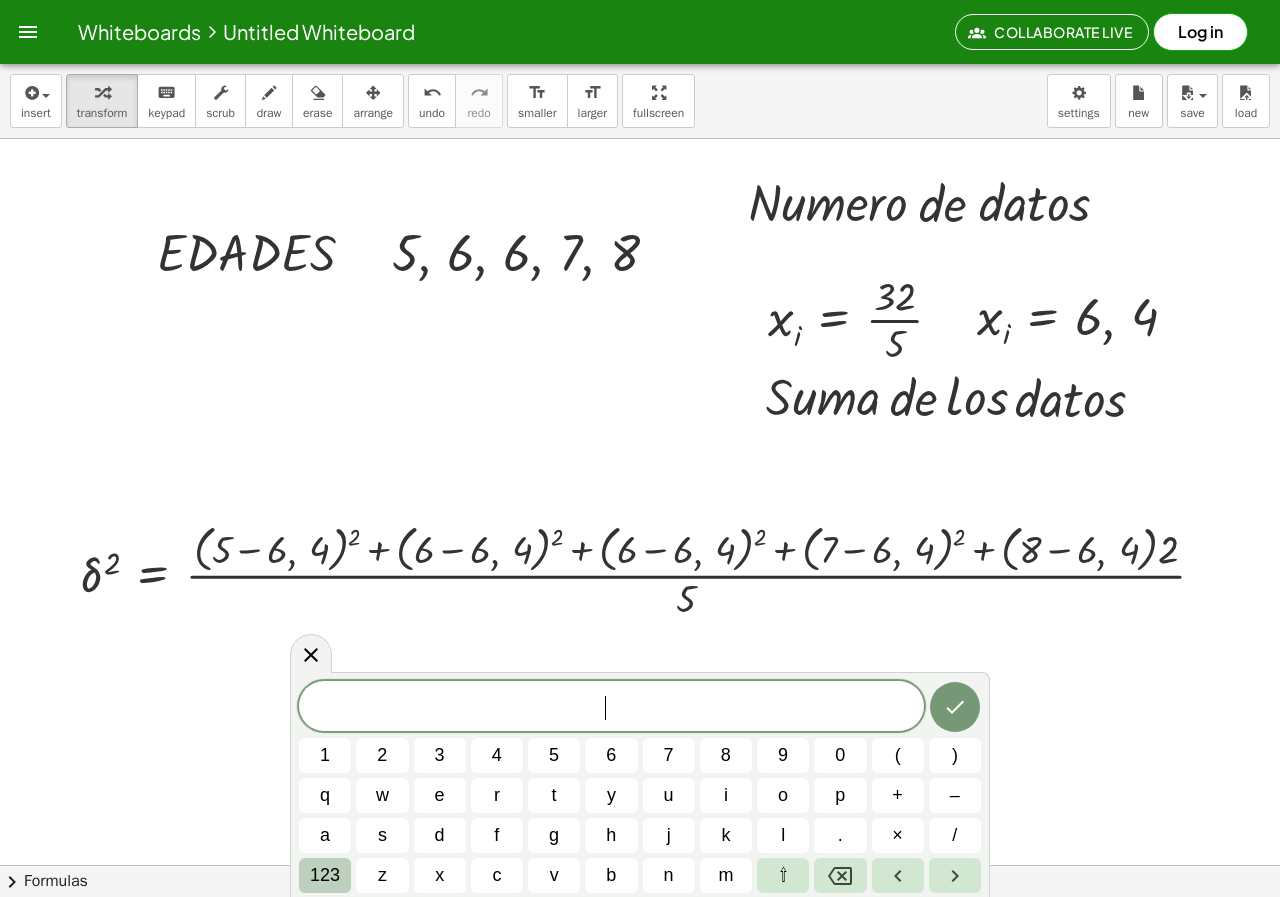 click on "123" at bounding box center (325, 875) 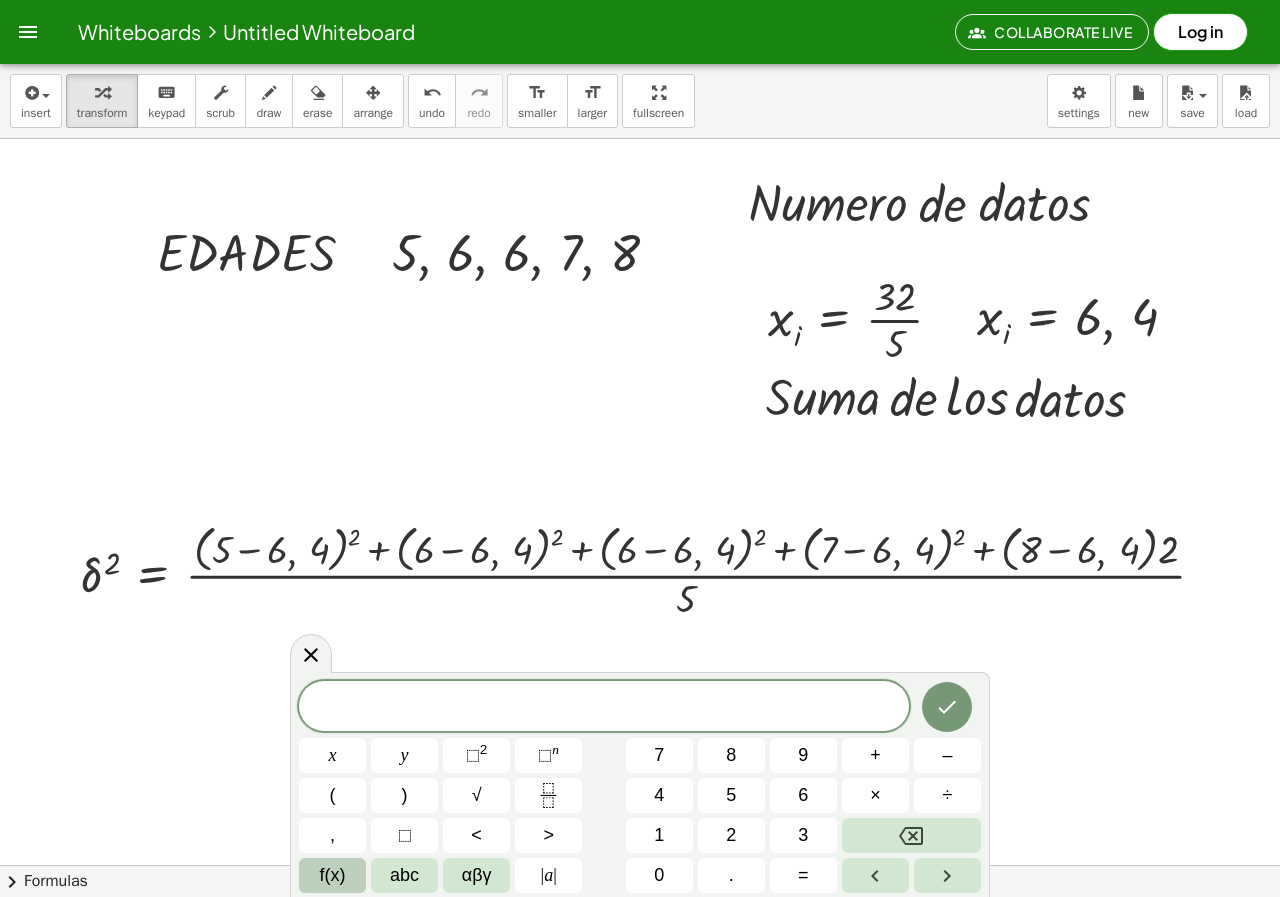 click on "f(x)" at bounding box center [332, 875] 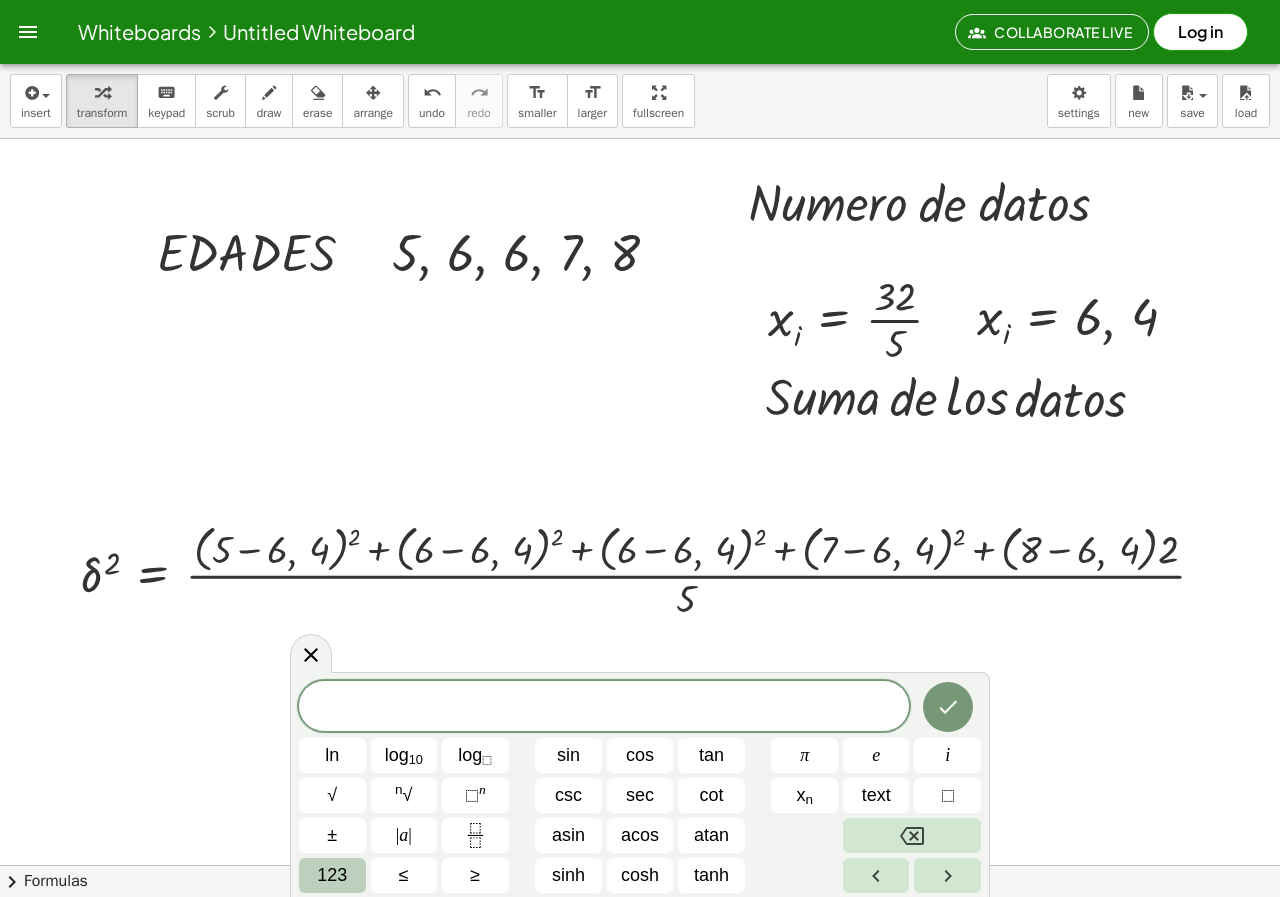 click on "123" at bounding box center [332, 875] 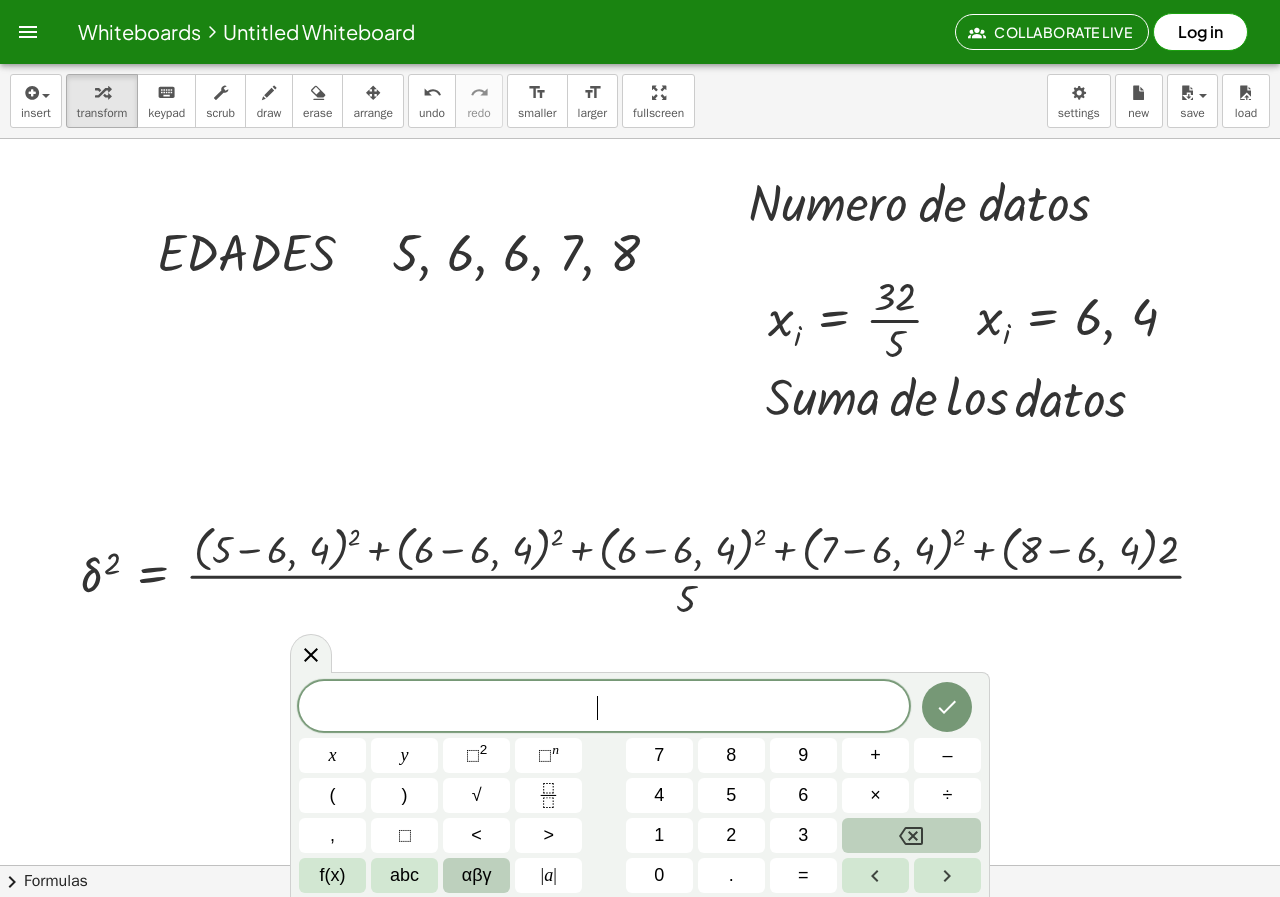 click on "αβγ" at bounding box center [477, 875] 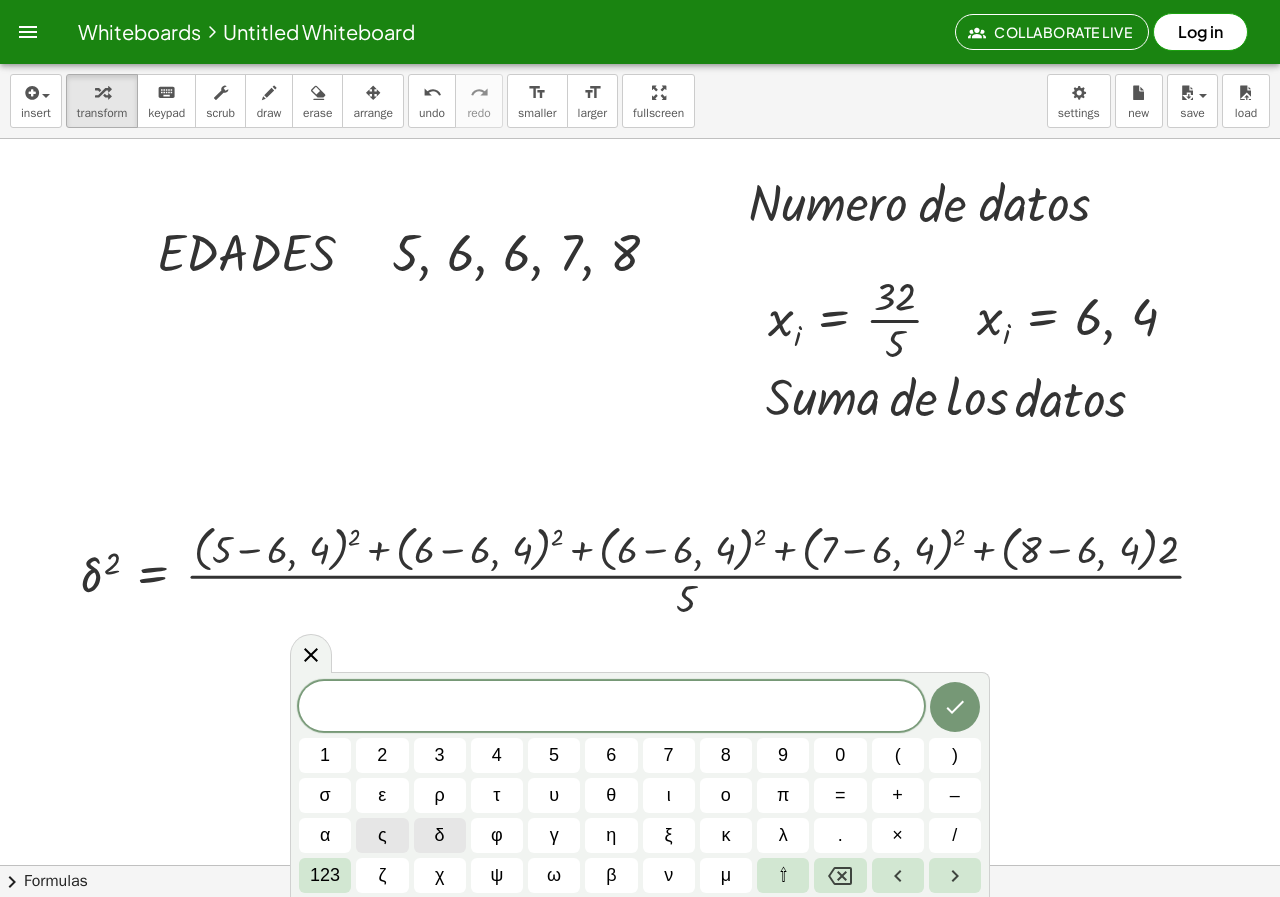 click on "δ" at bounding box center (440, 835) 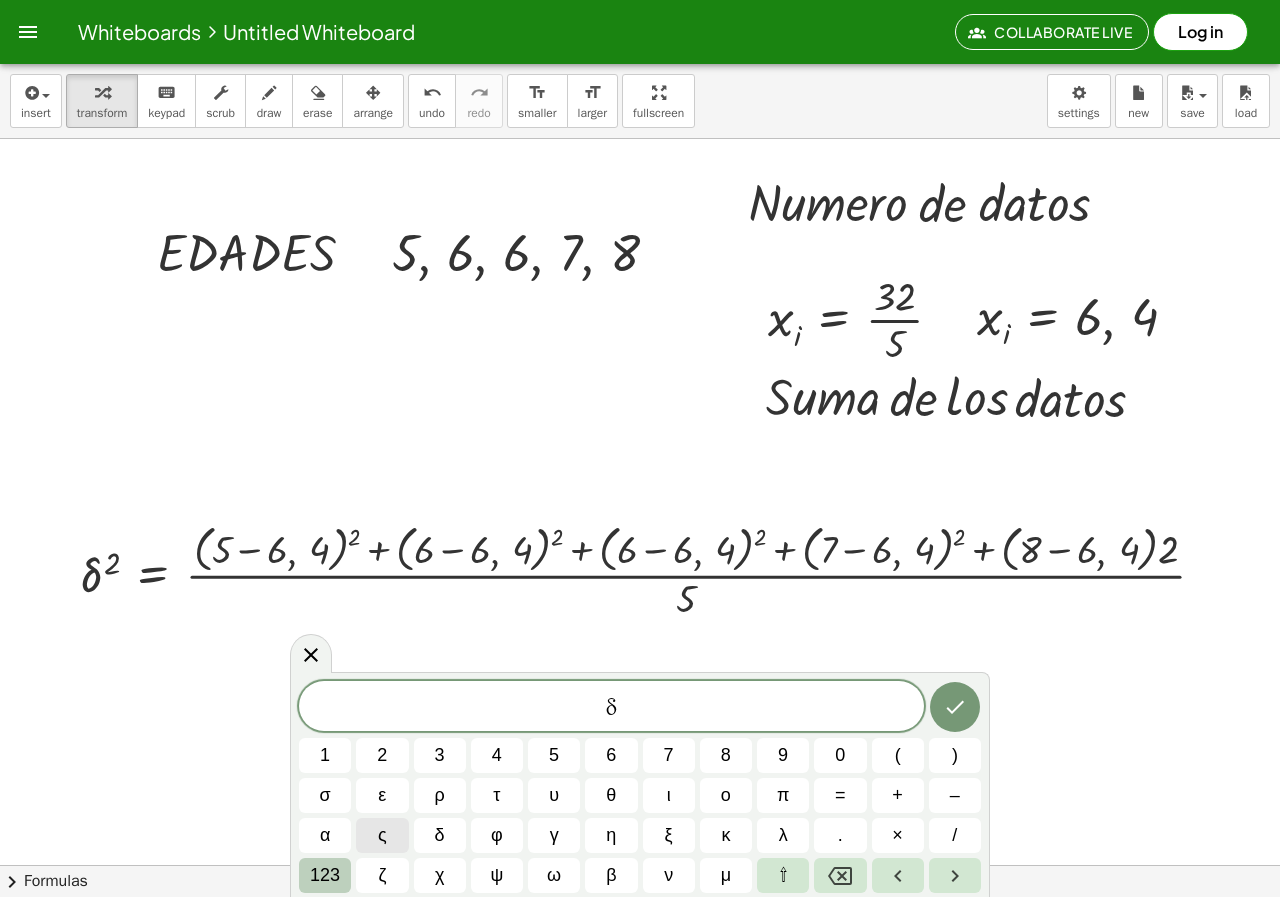click on "123" at bounding box center (325, 875) 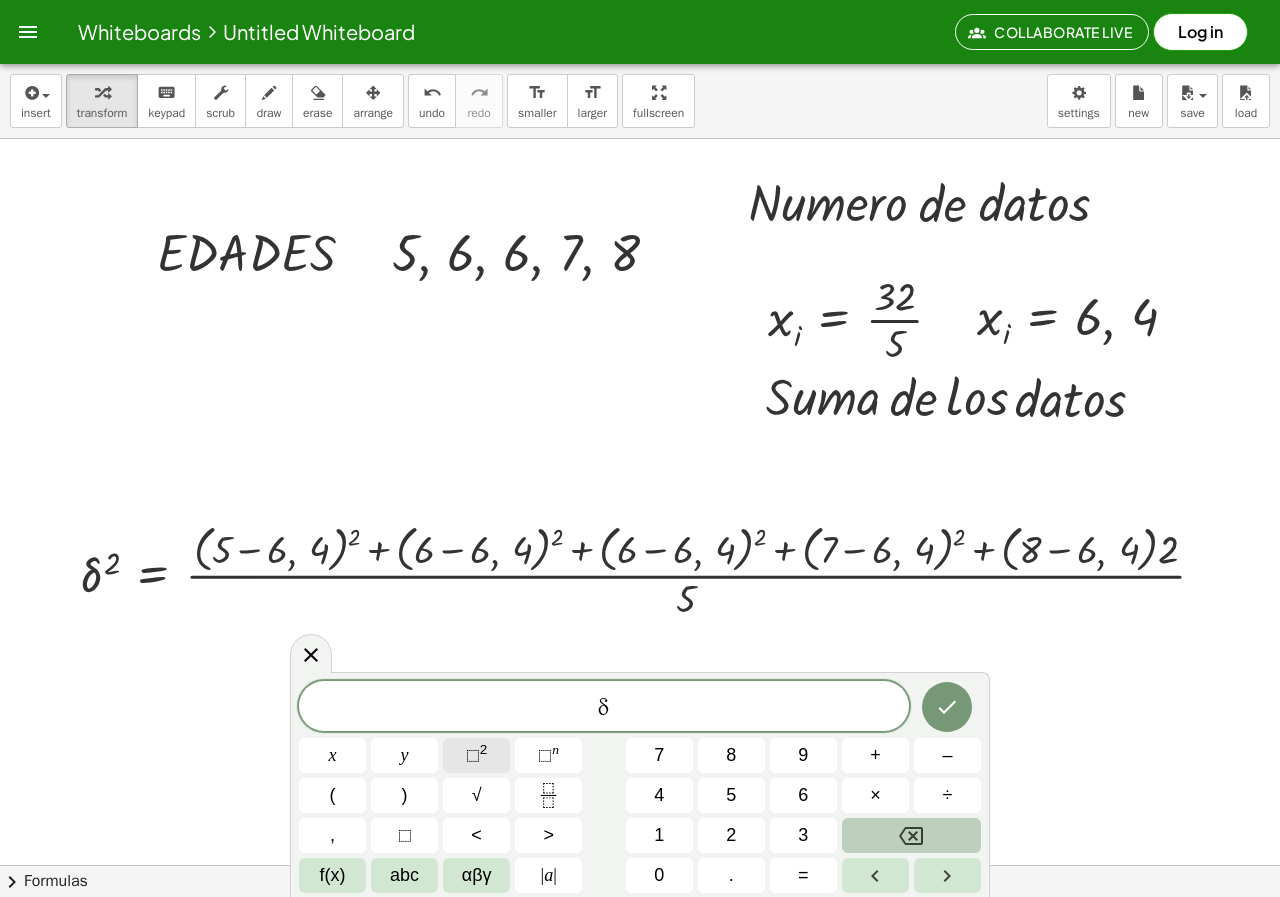 click on "⬚" at bounding box center [473, 755] 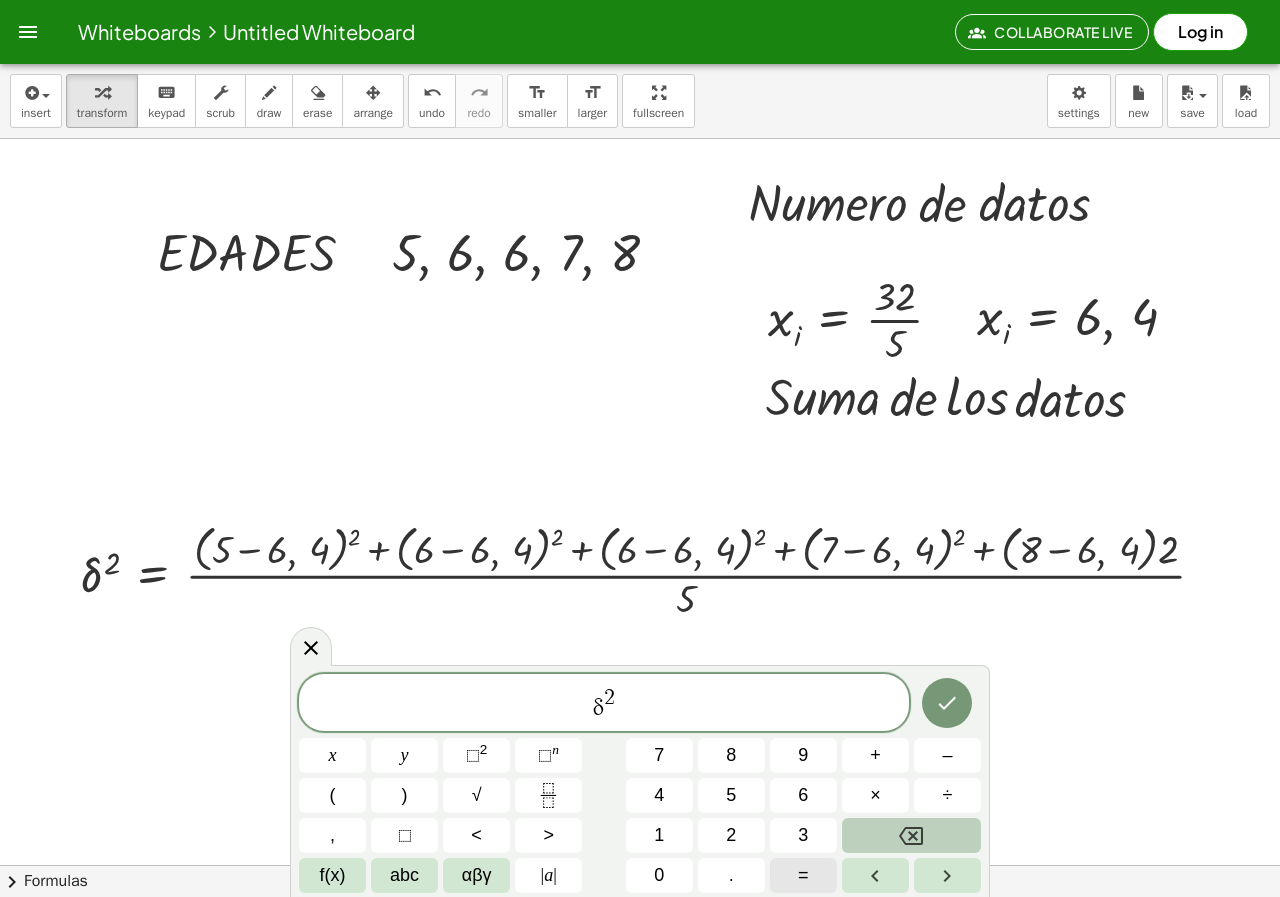 click on "=" at bounding box center (803, 875) 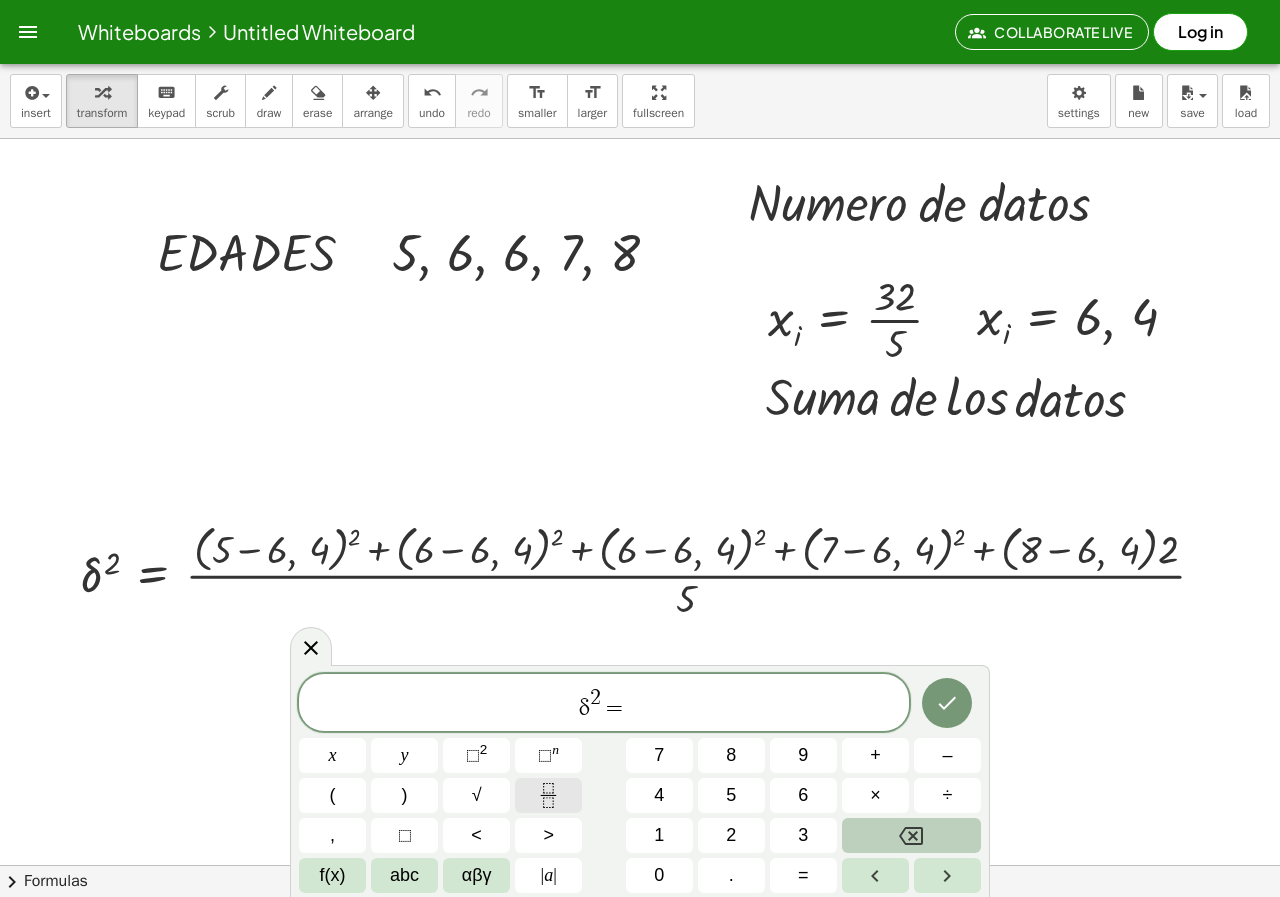 click 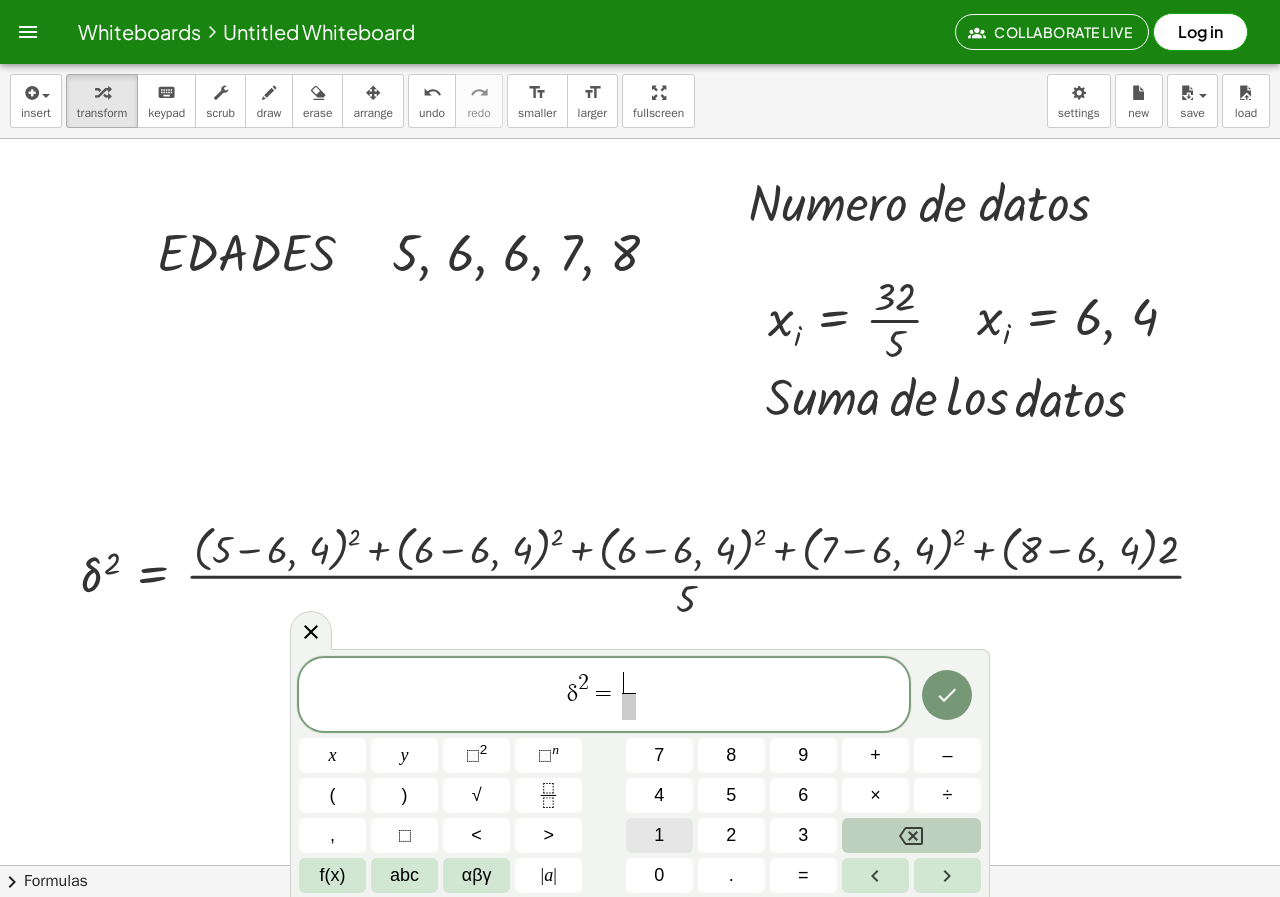 click on "1" at bounding box center [659, 835] 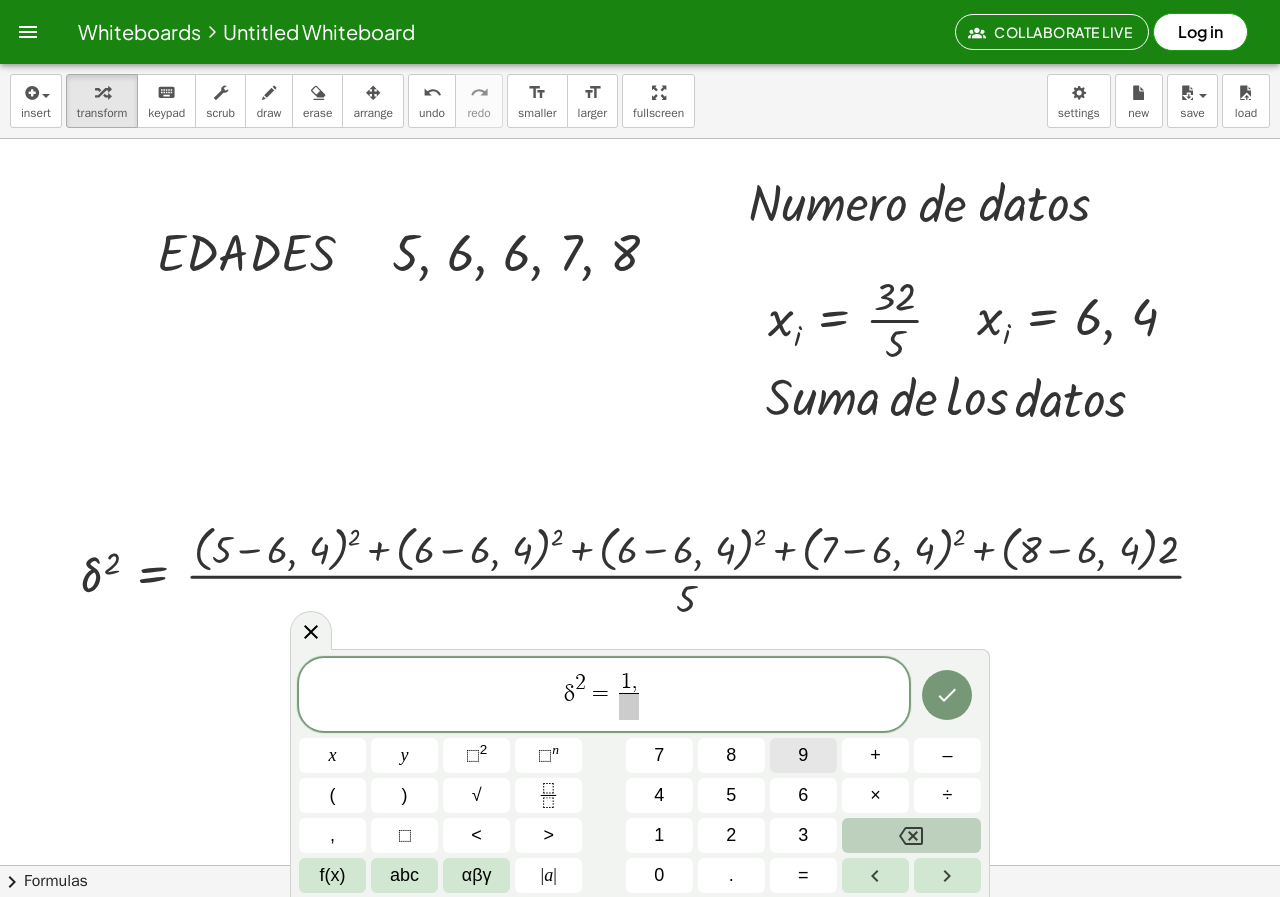 click on "9" at bounding box center (803, 755) 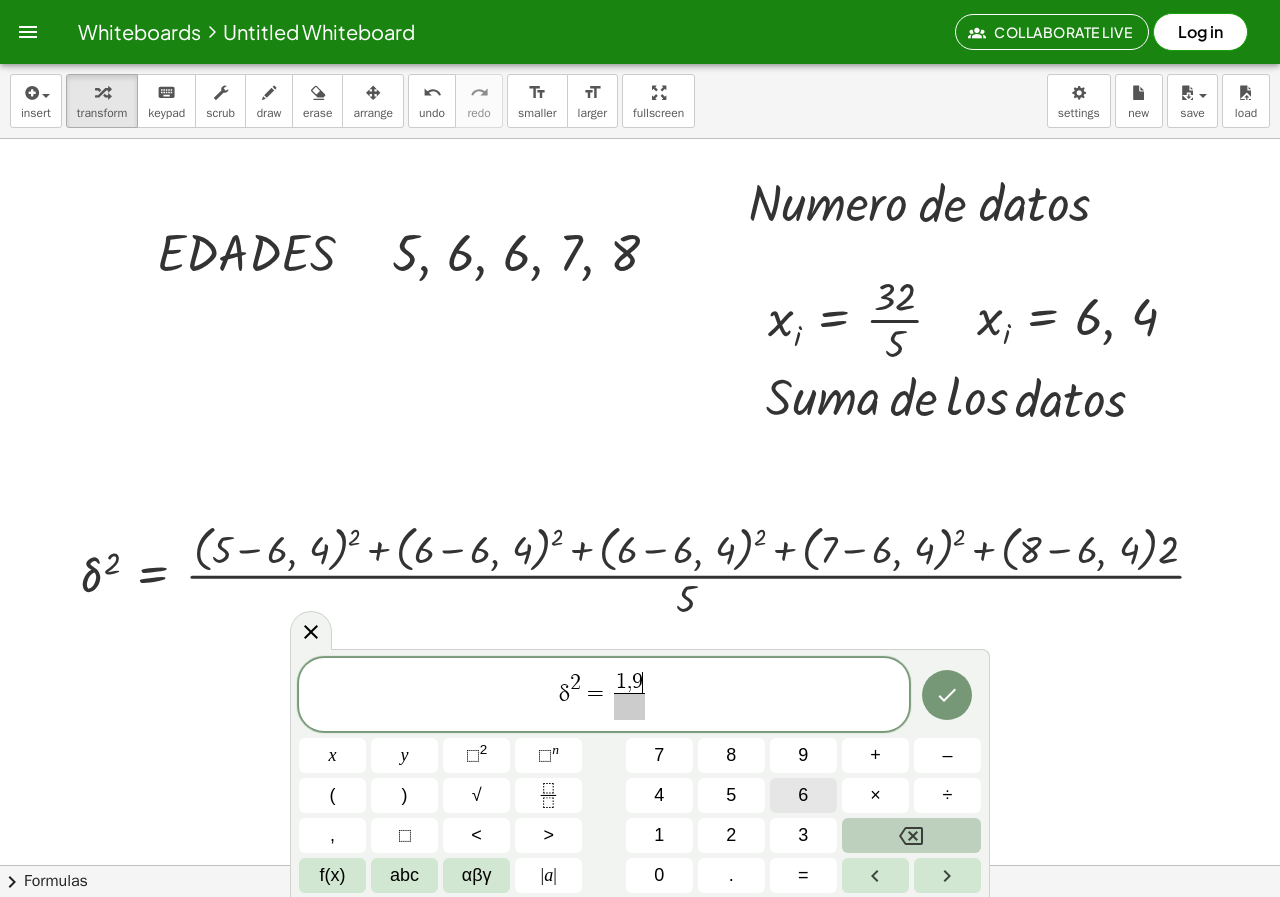 click on "6" at bounding box center (803, 795) 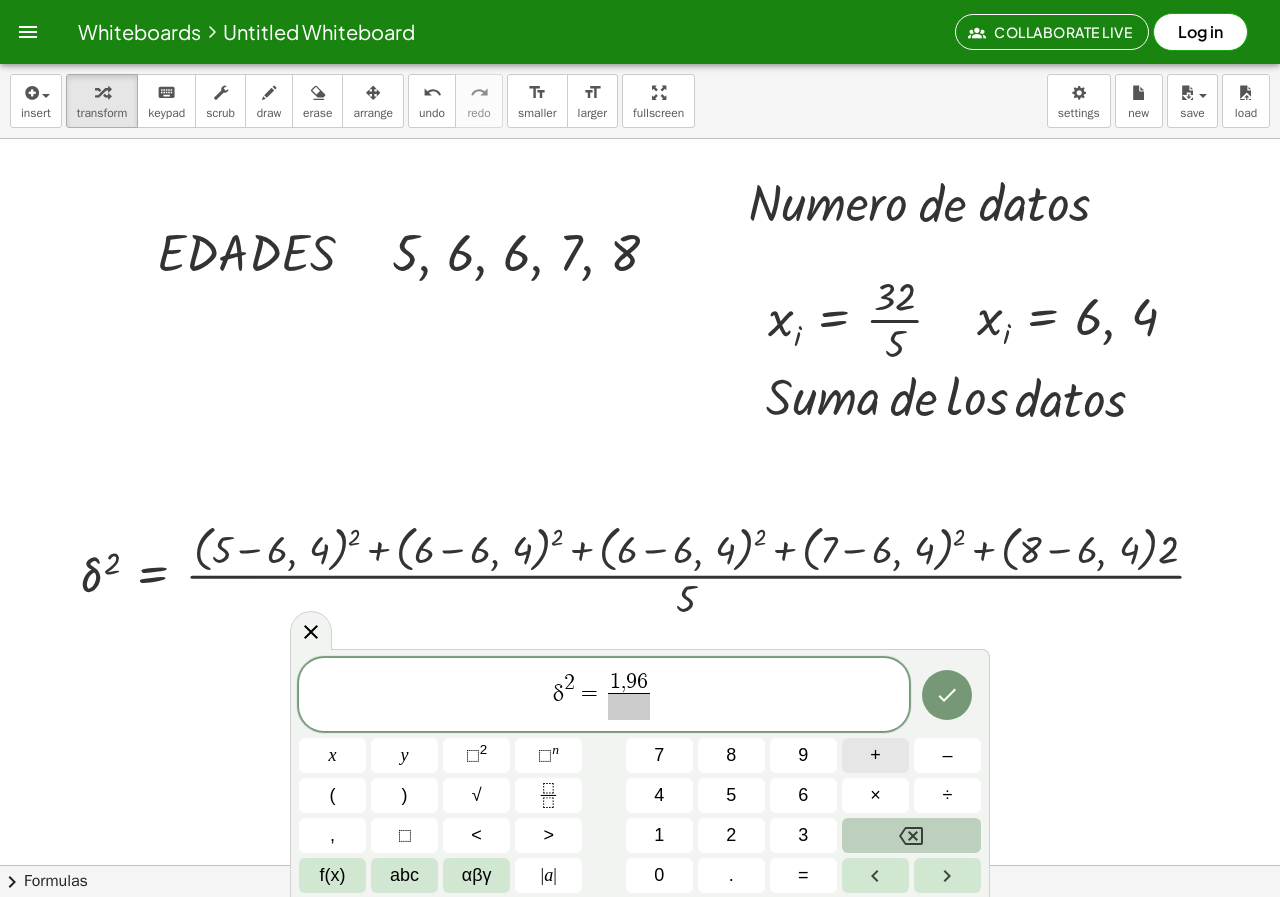 click on "+" at bounding box center [875, 755] 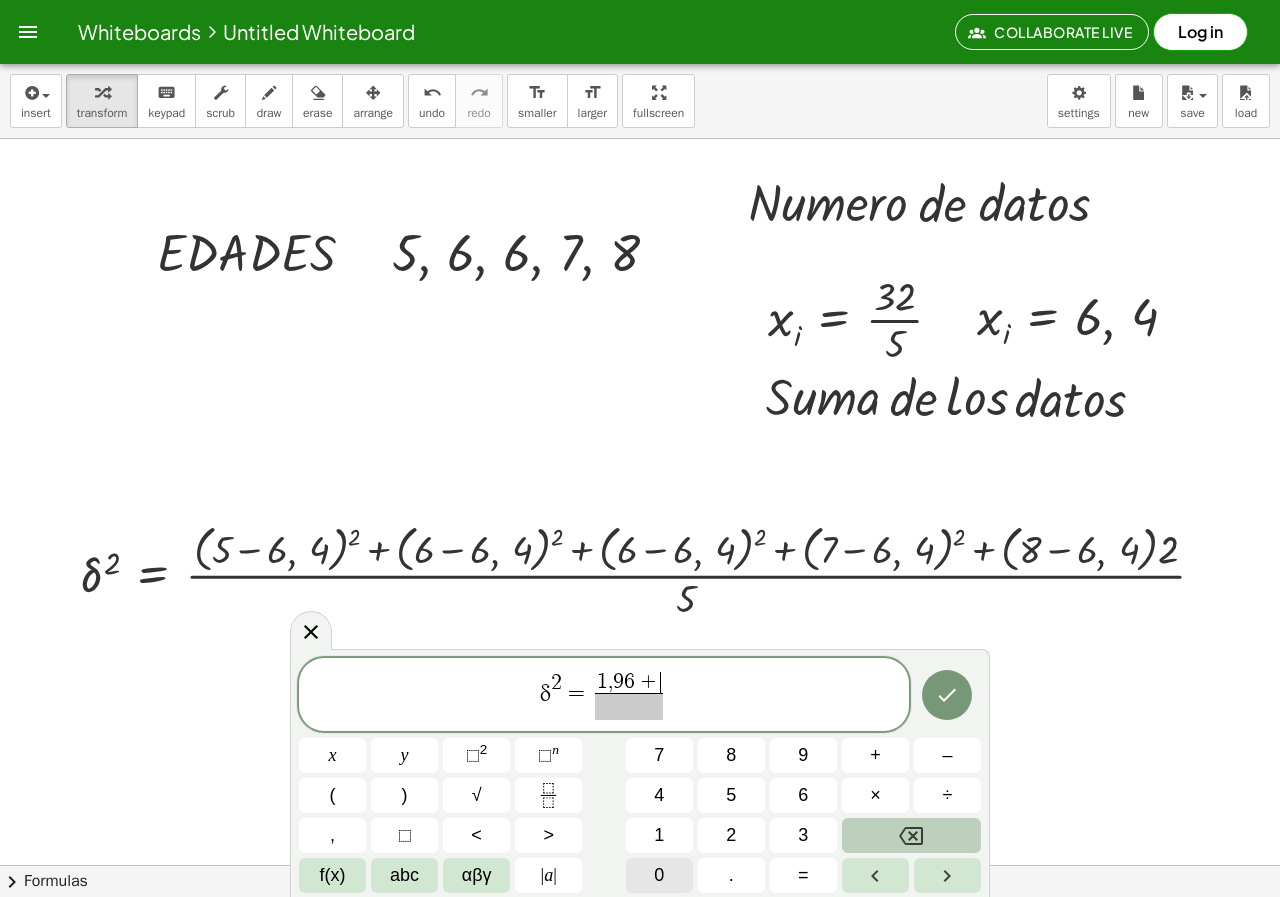 click on "0" at bounding box center [659, 875] 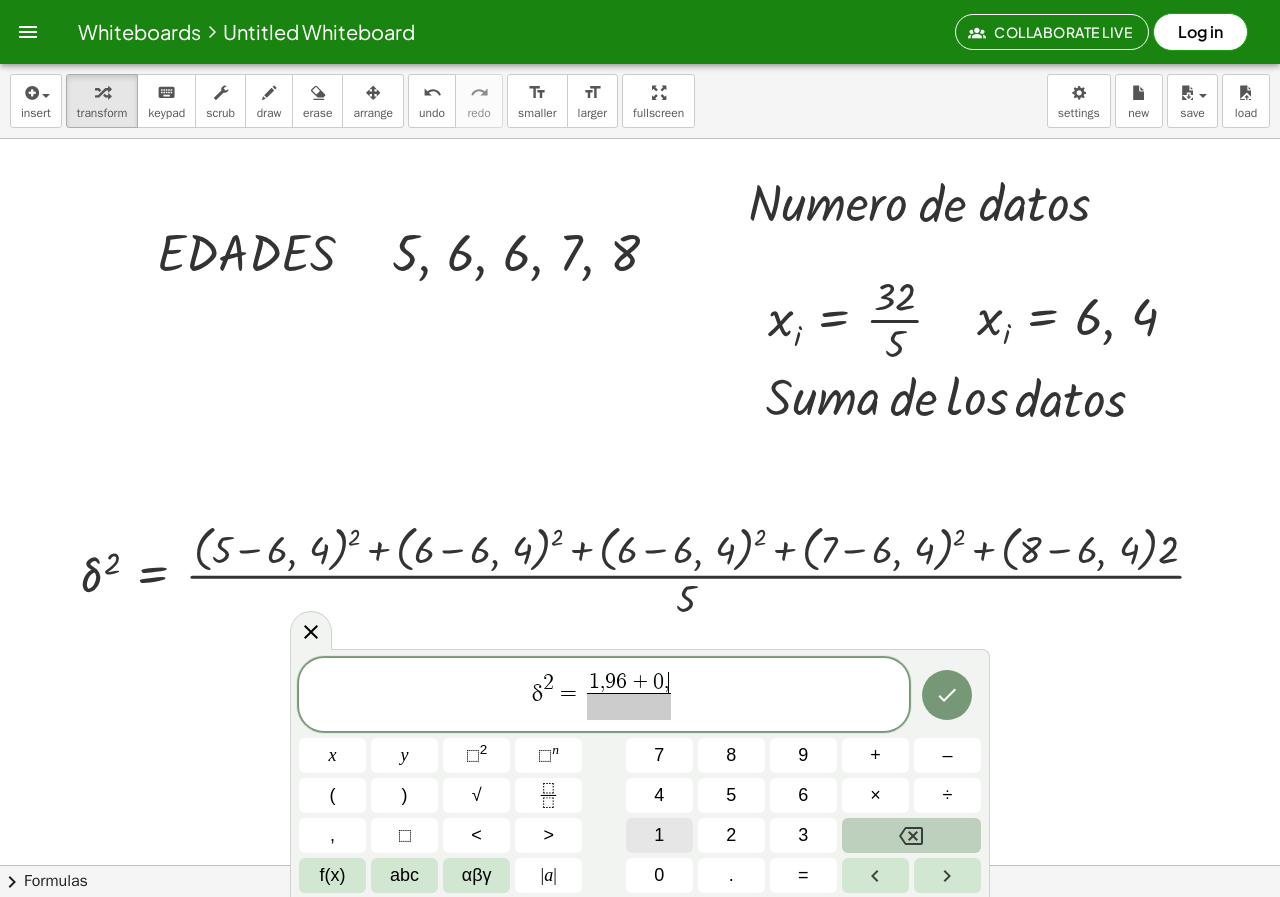 click on "1" at bounding box center (659, 835) 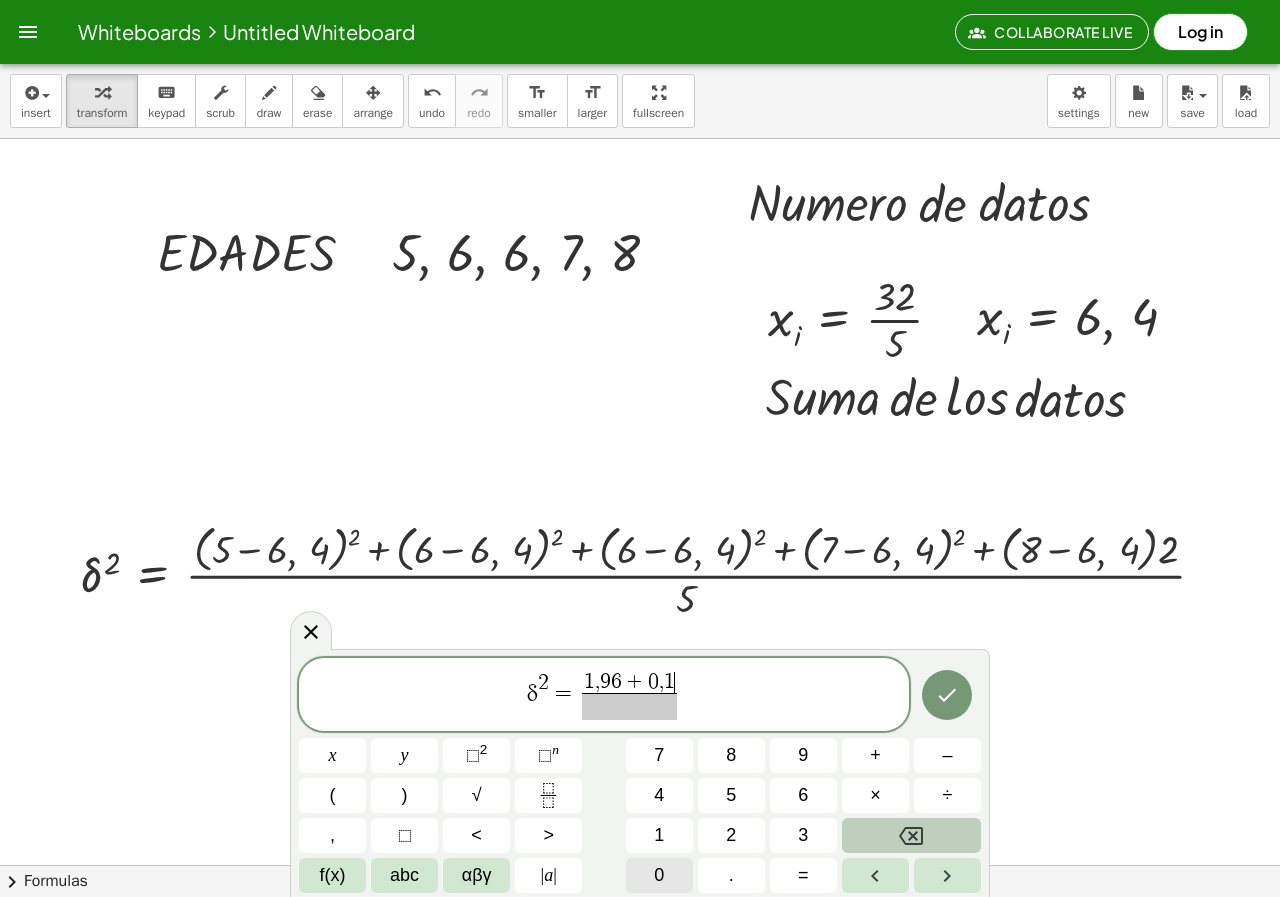 click on "0" at bounding box center (659, 875) 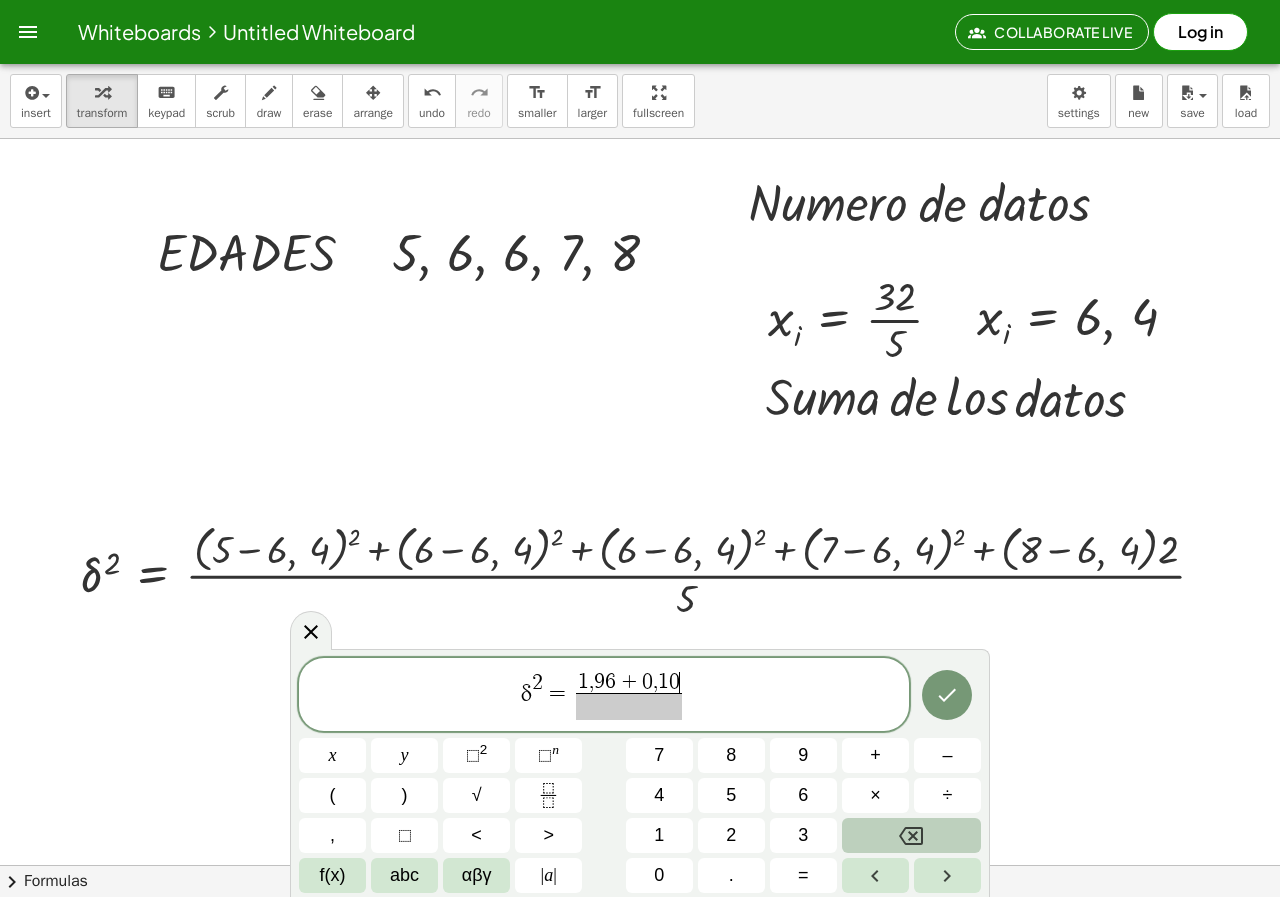 click at bounding box center [911, 835] 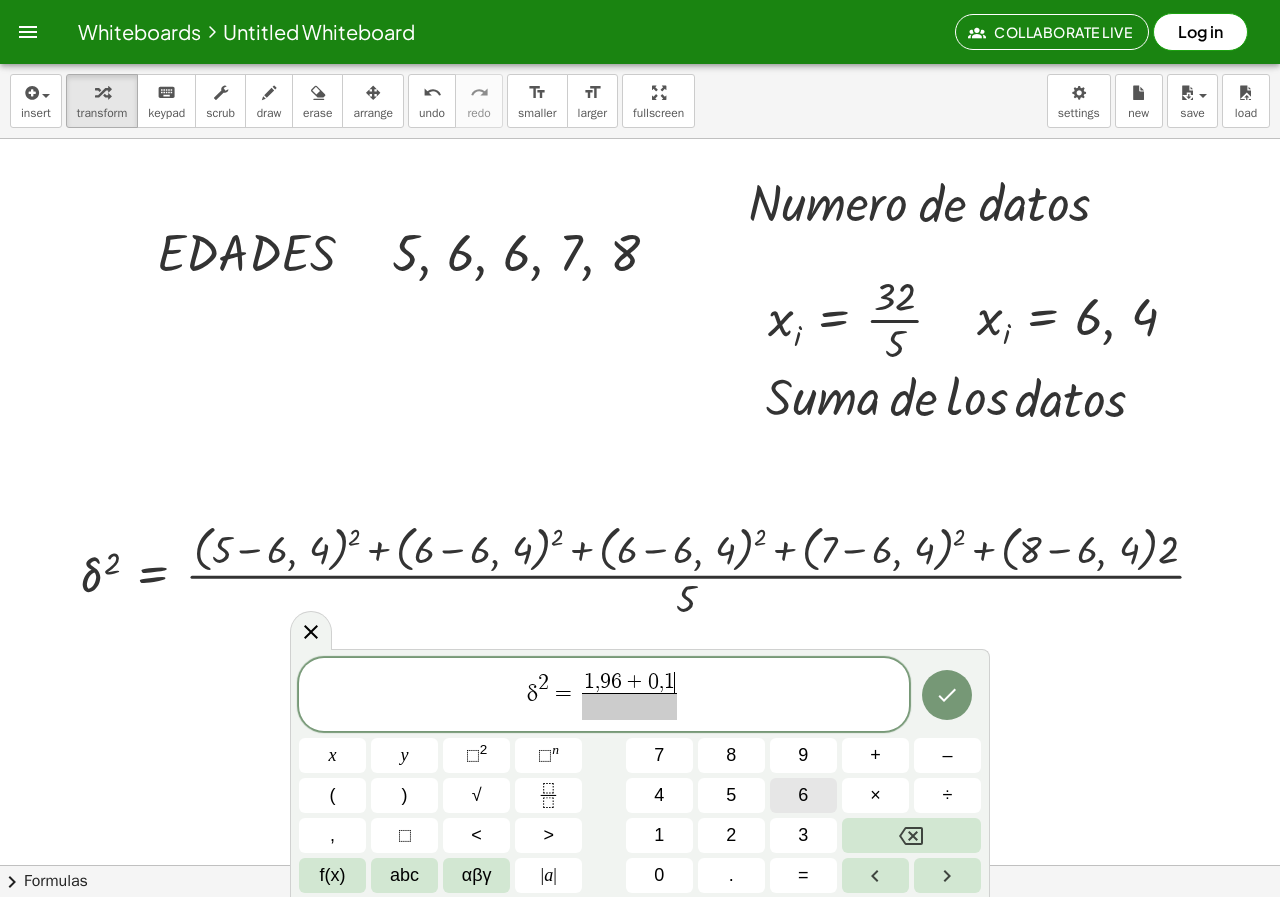 click on "6" at bounding box center [803, 795] 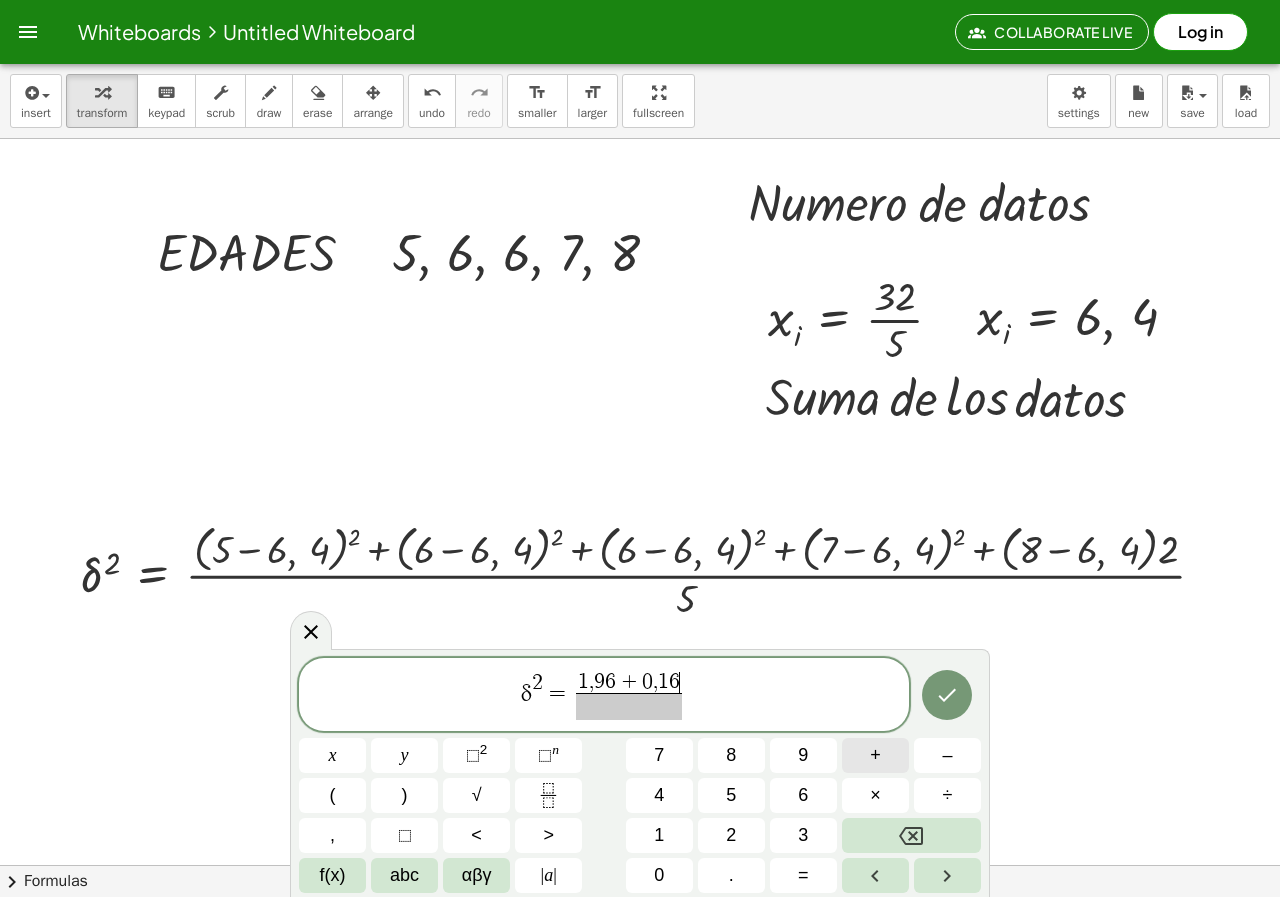 click on "+" at bounding box center [875, 755] 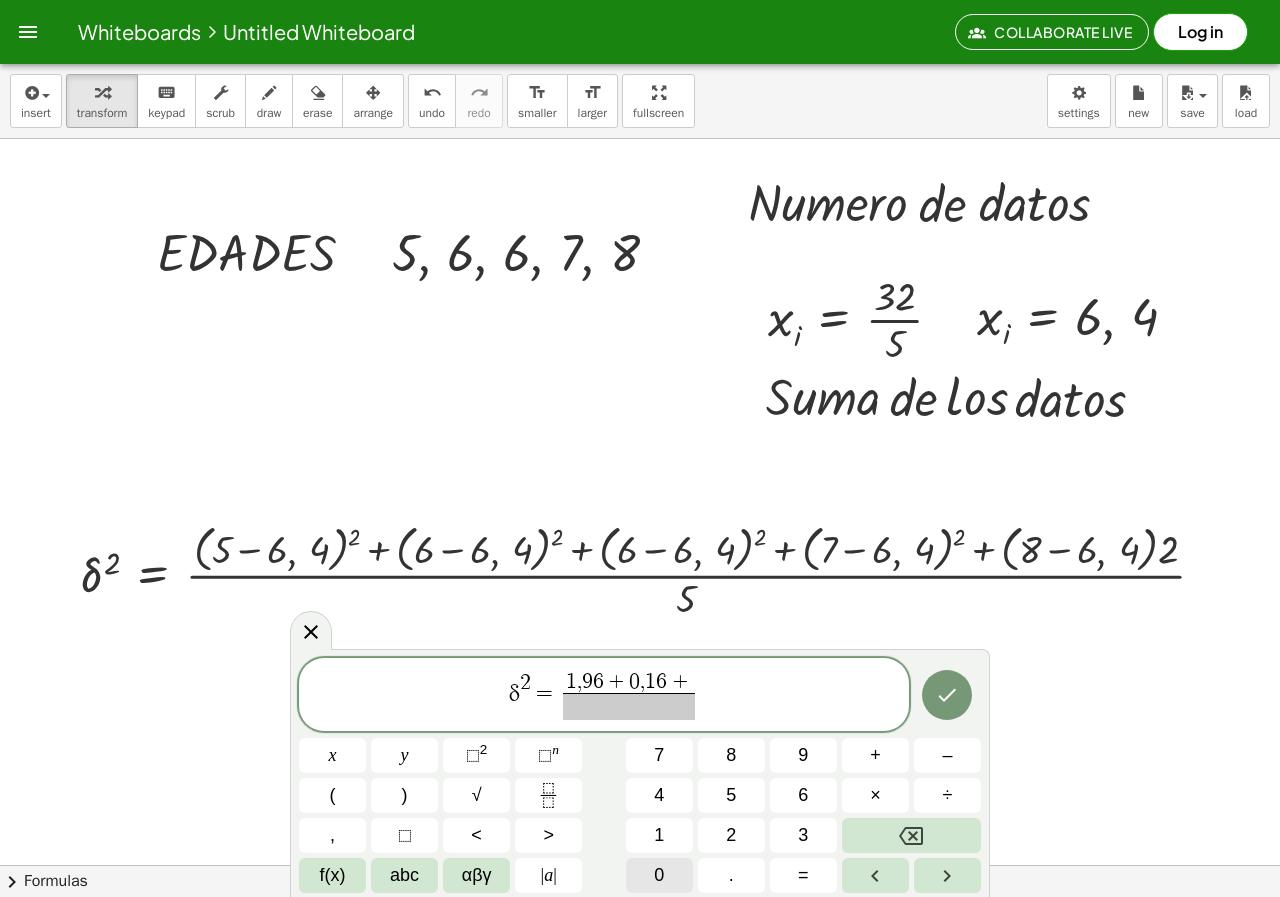 click on "0" at bounding box center [659, 875] 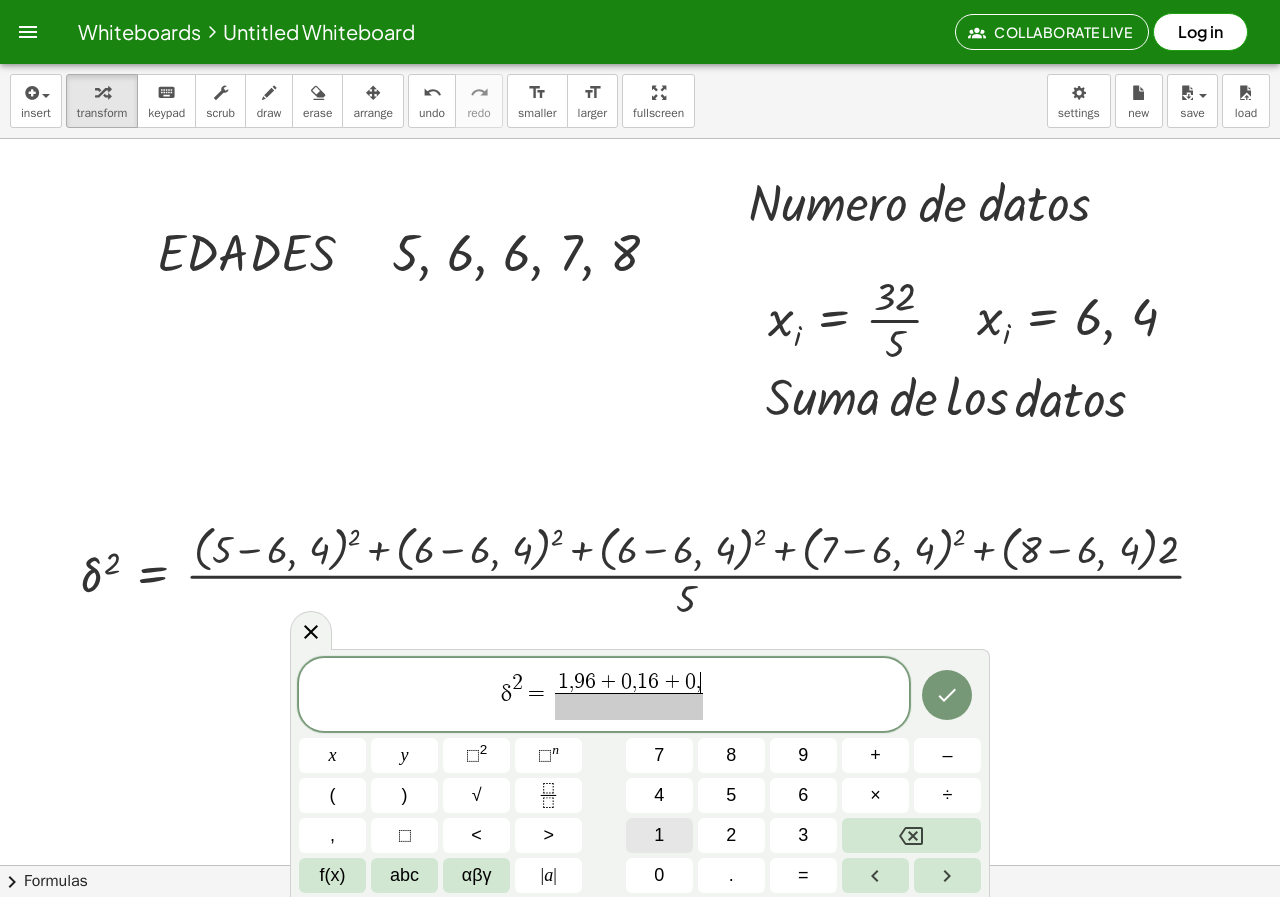 click on "1" at bounding box center (659, 835) 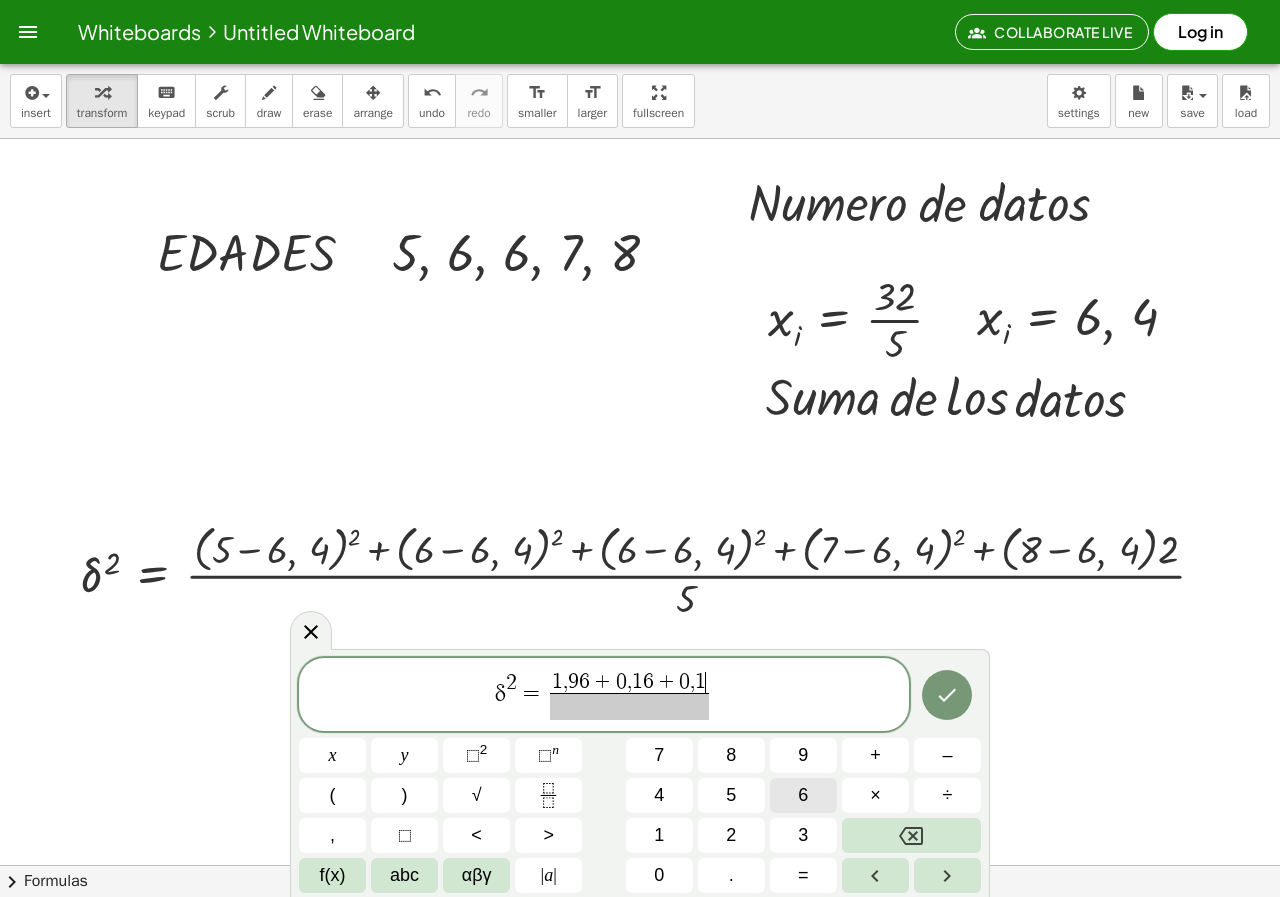 click on "6" at bounding box center [803, 795] 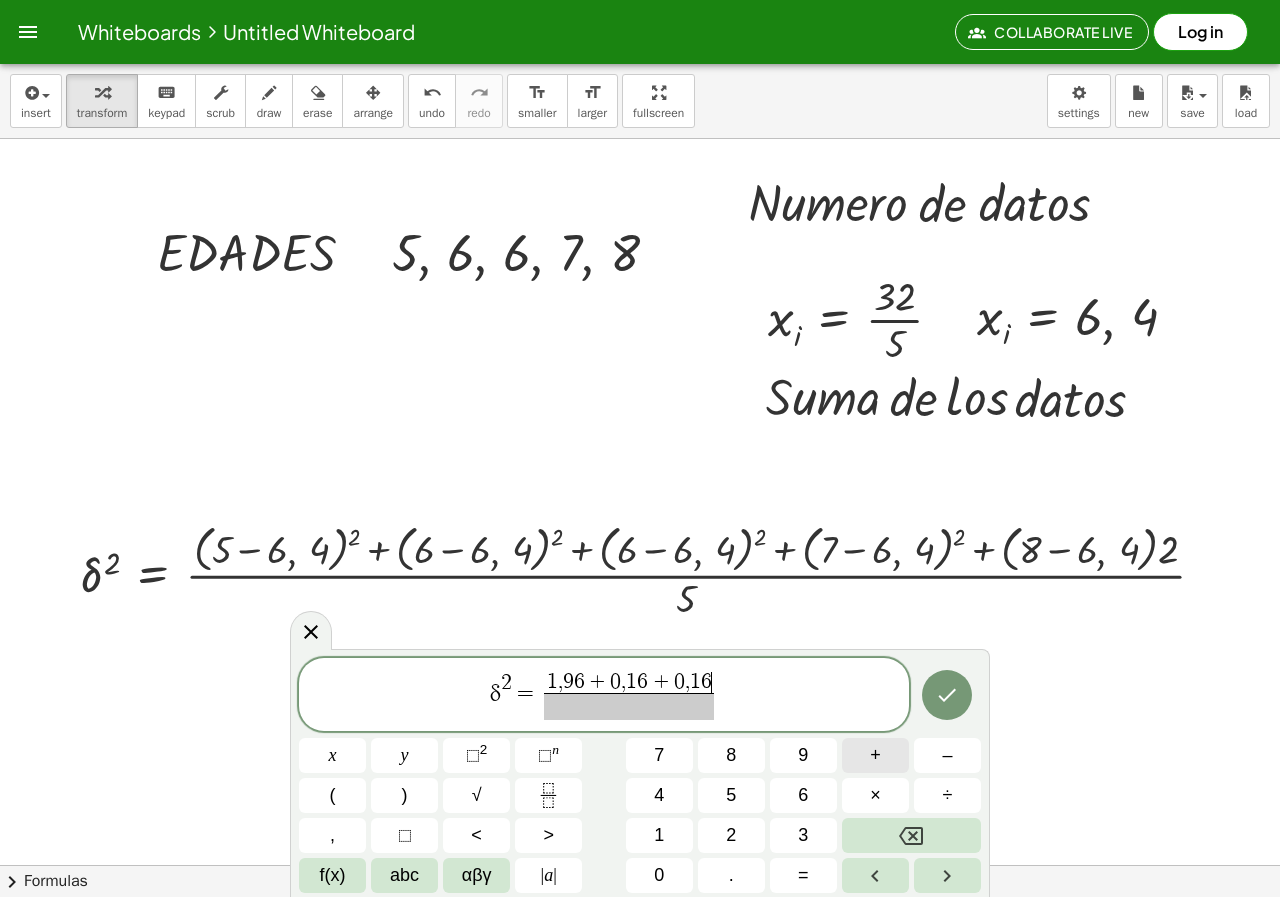 click on "+" at bounding box center [875, 755] 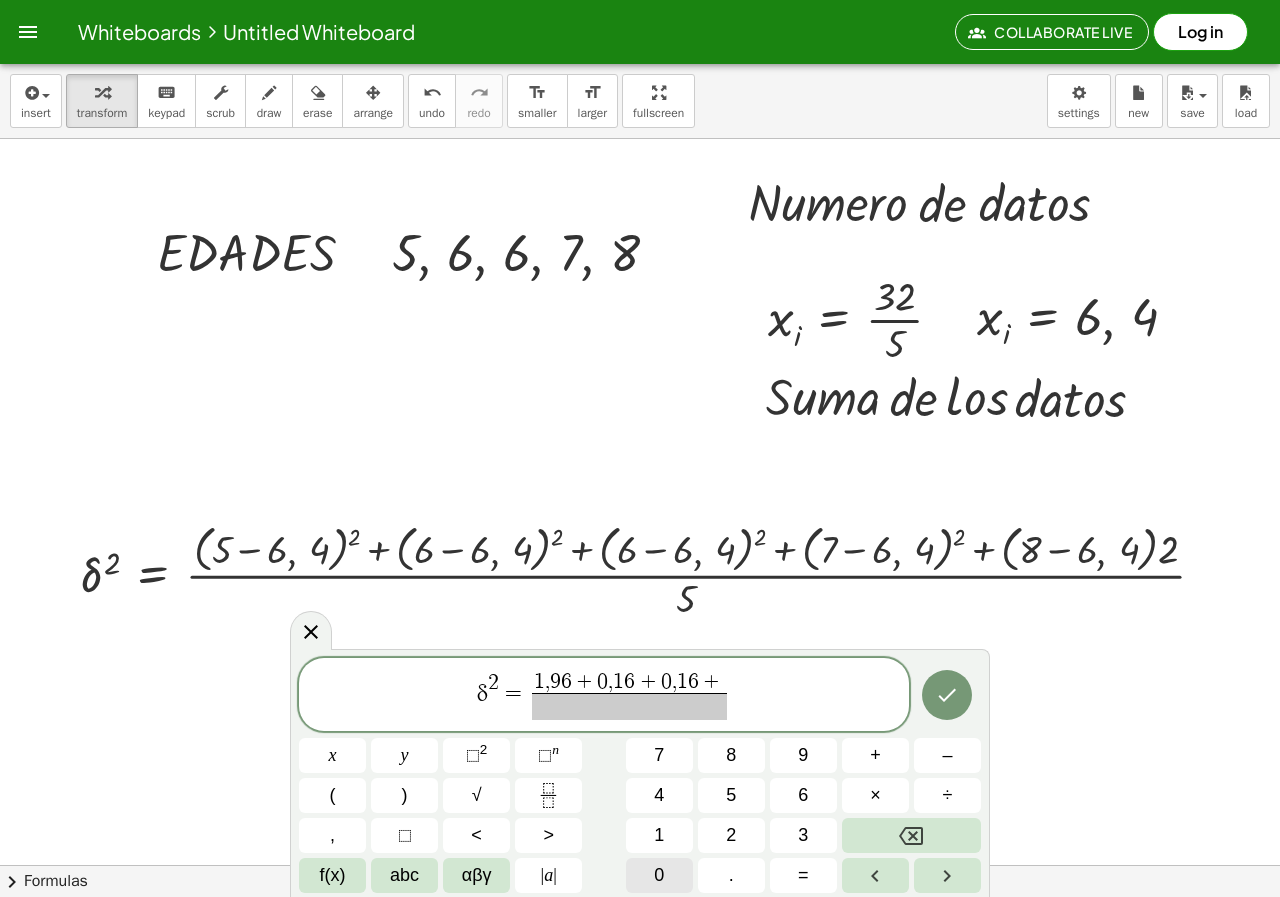 click on "0" at bounding box center (659, 875) 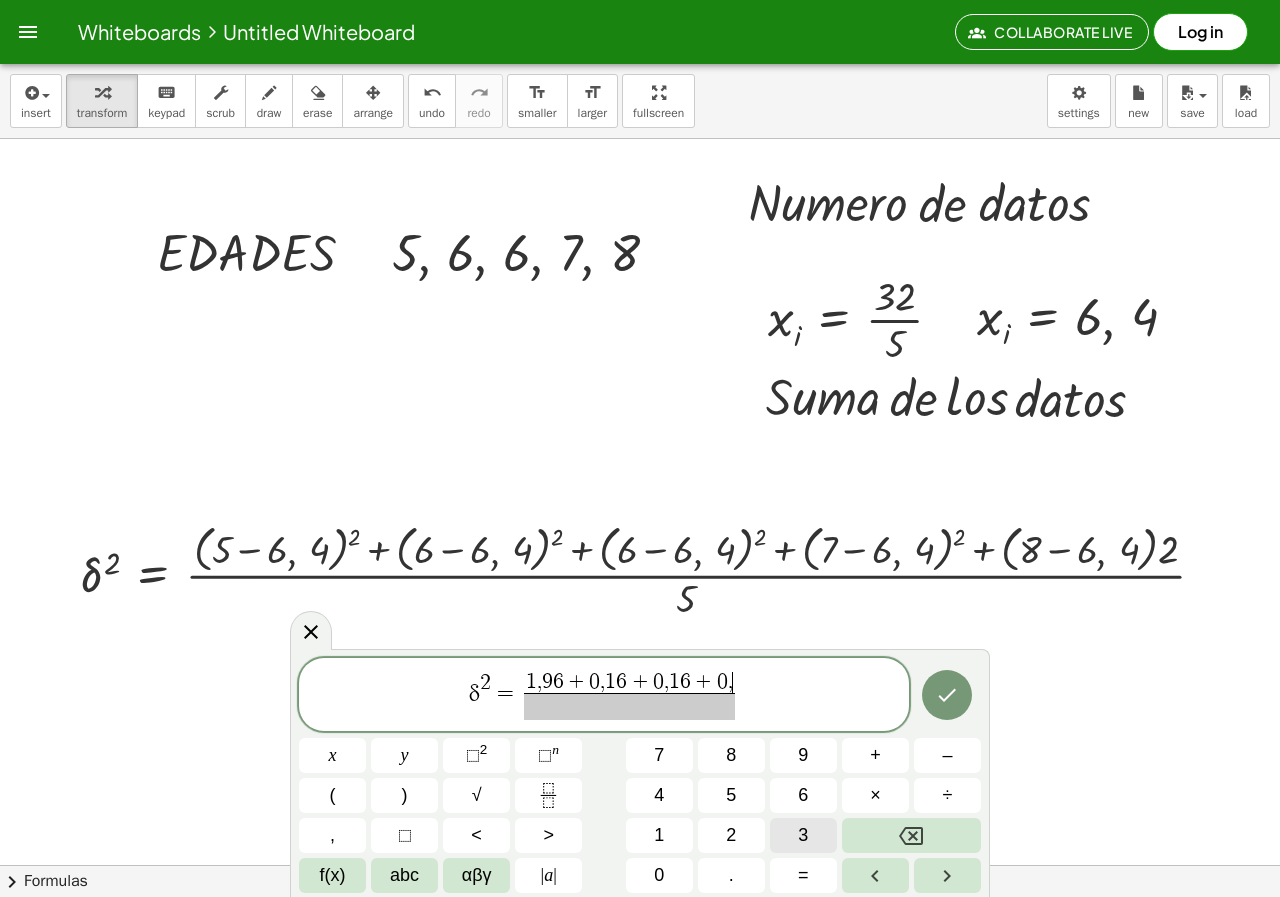 click on "3" at bounding box center [803, 835] 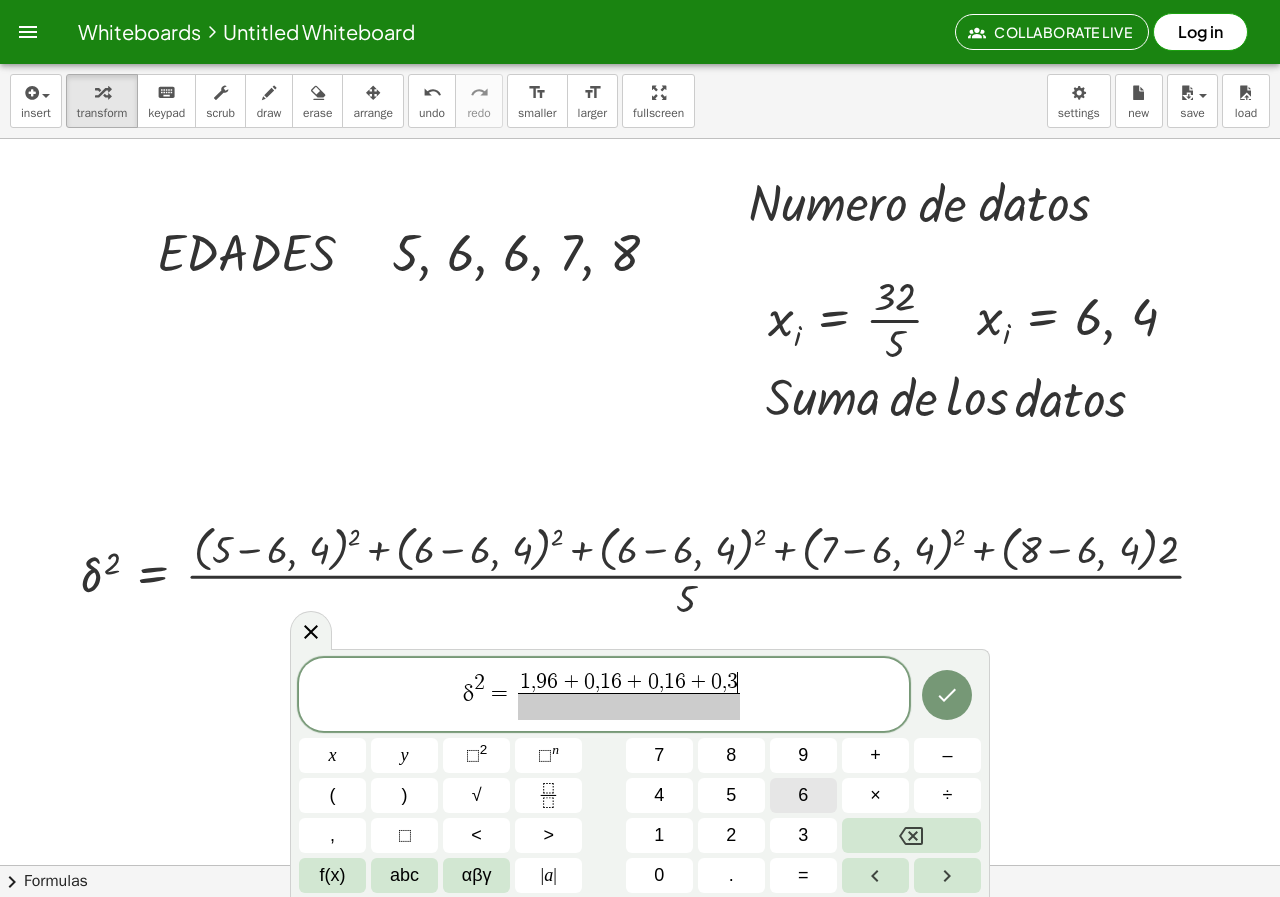 click on "6" at bounding box center (803, 795) 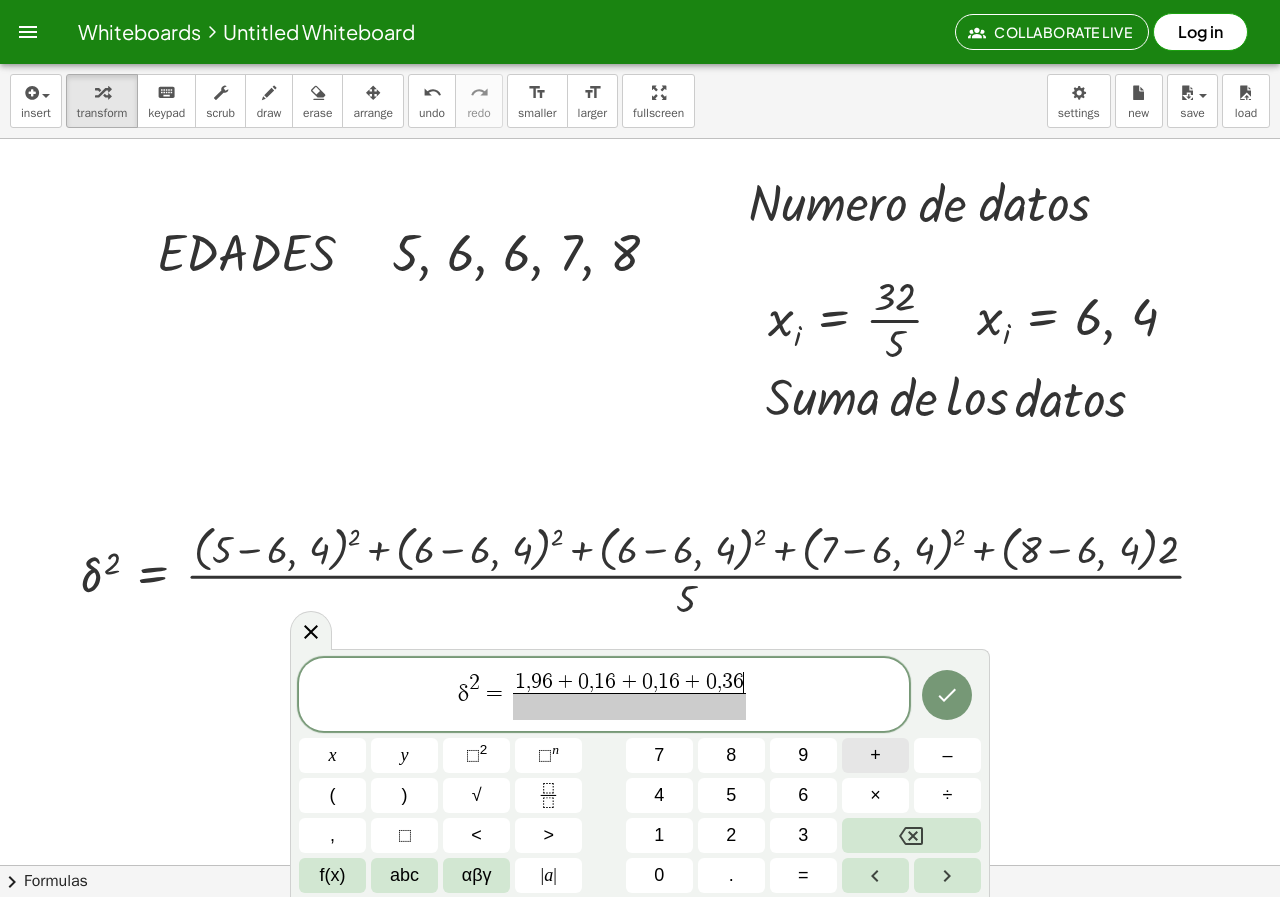 click on "+" at bounding box center (875, 755) 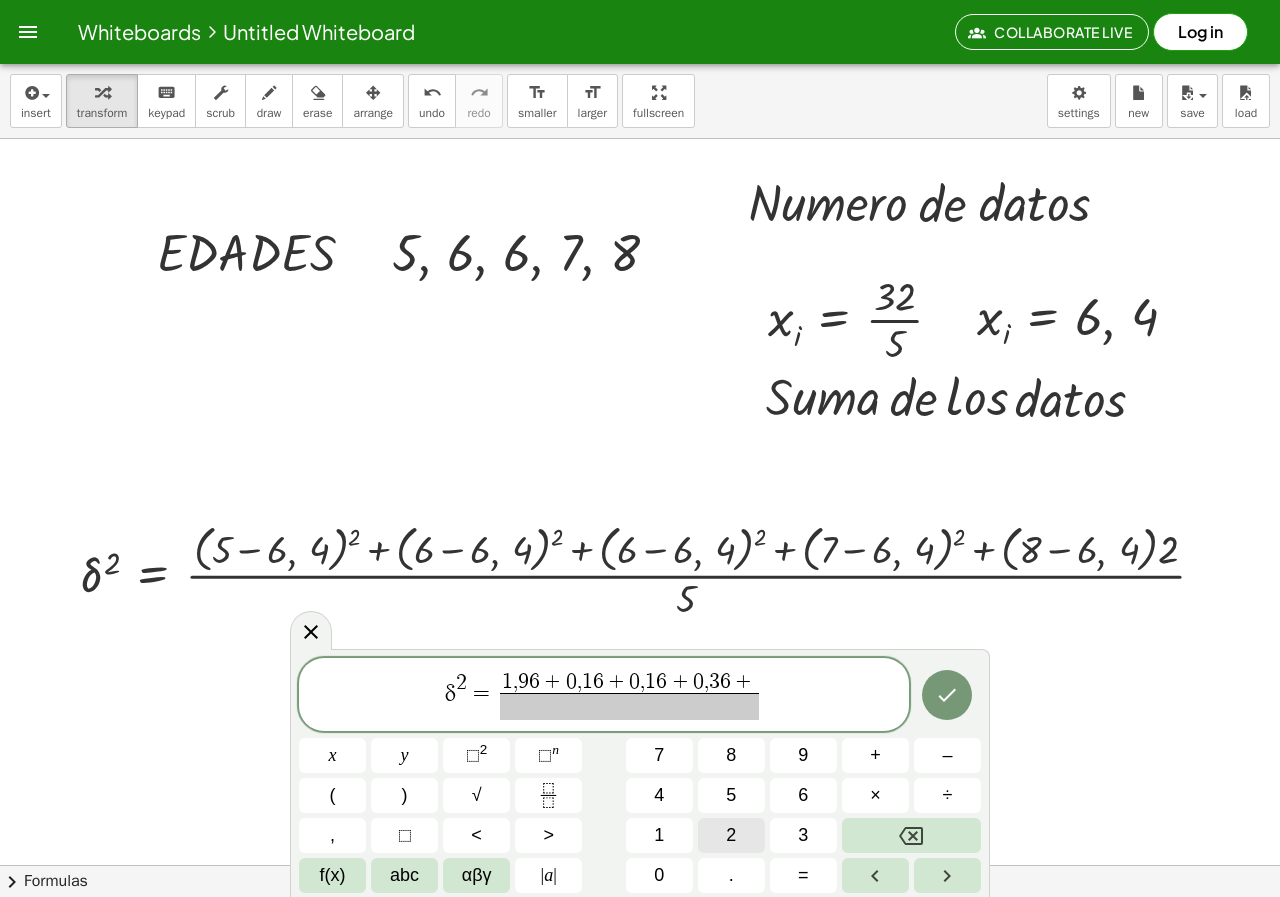 click on "2" at bounding box center (731, 835) 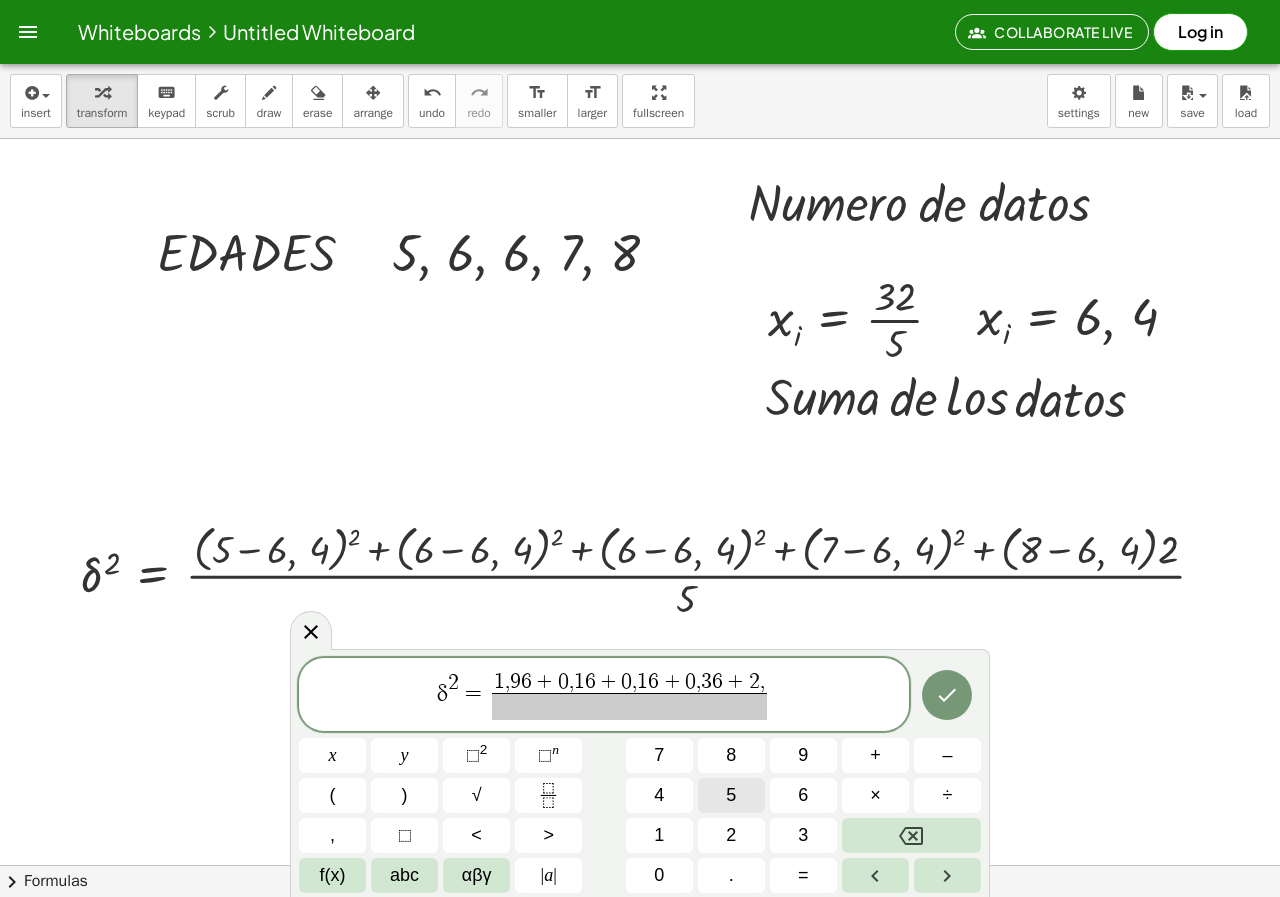 click on "5" at bounding box center [731, 795] 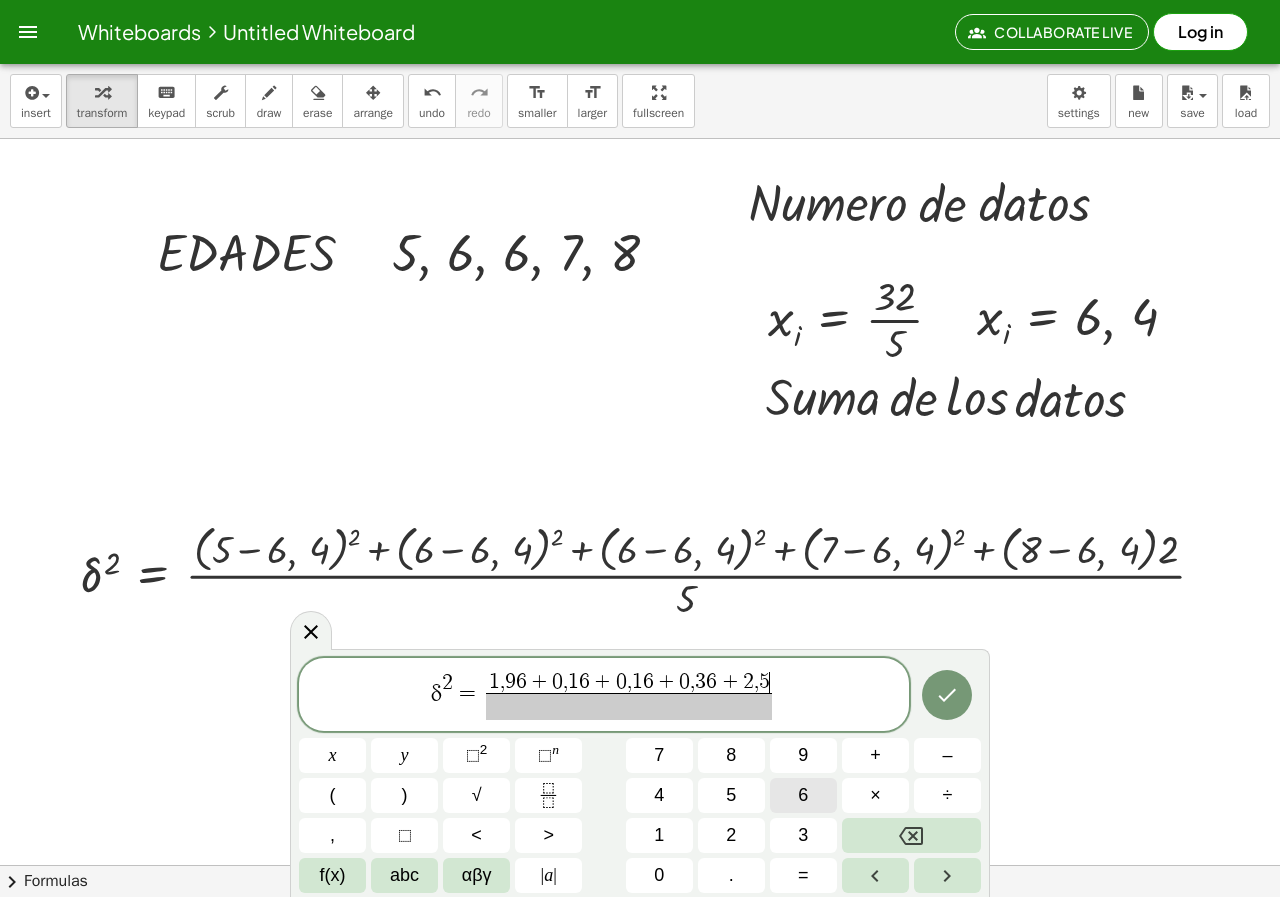 click on "6" at bounding box center (803, 795) 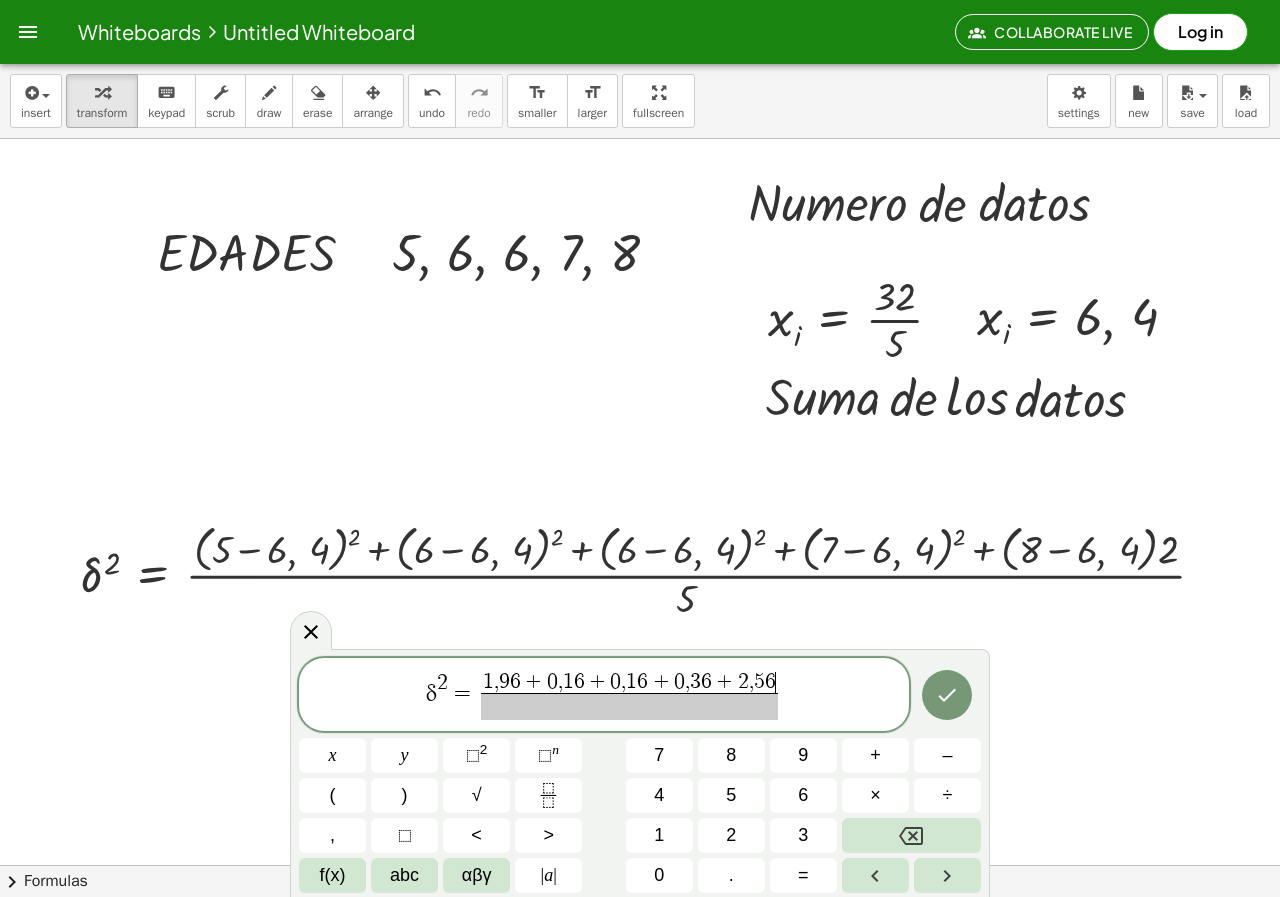 click at bounding box center (629, 706) 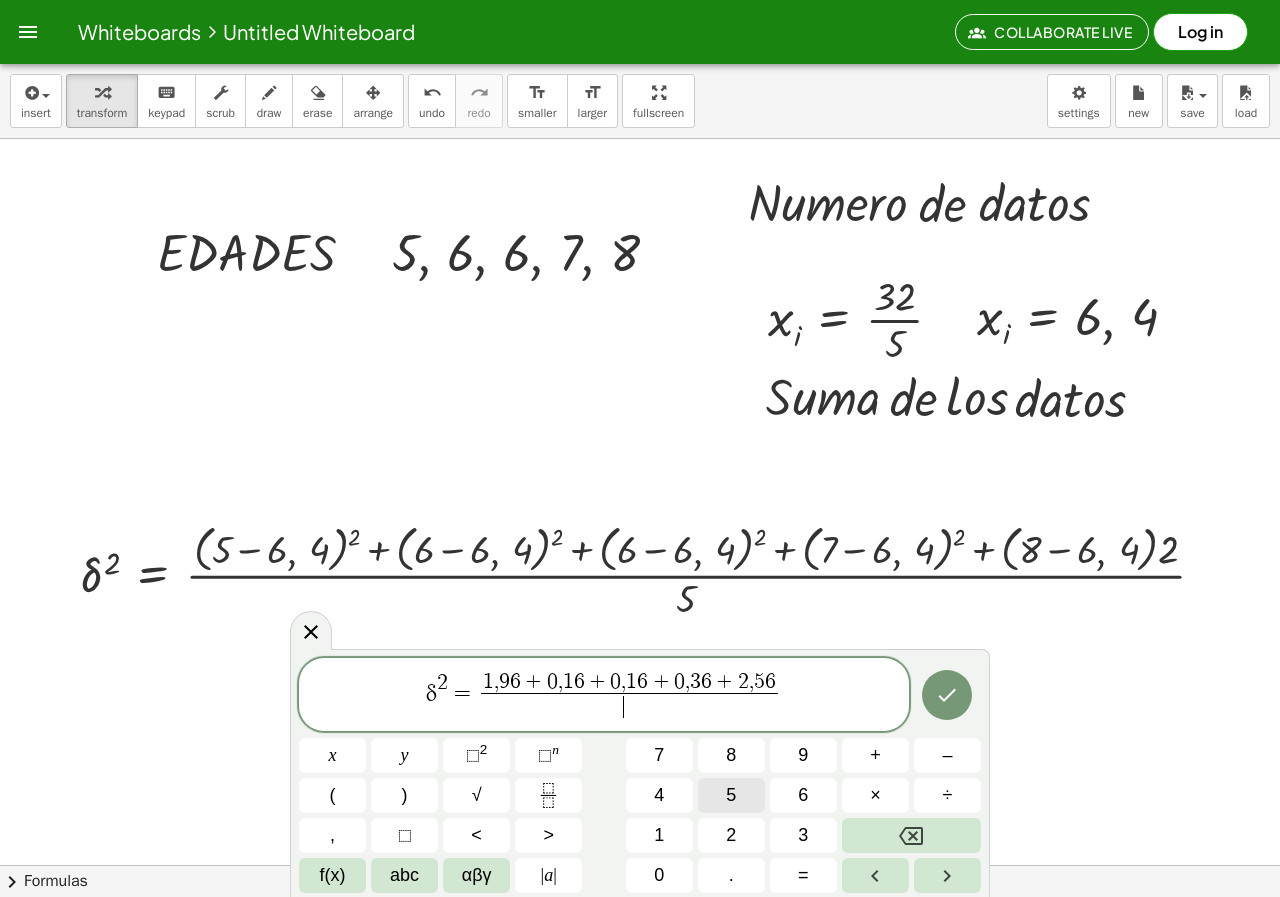 click on "5" at bounding box center [731, 795] 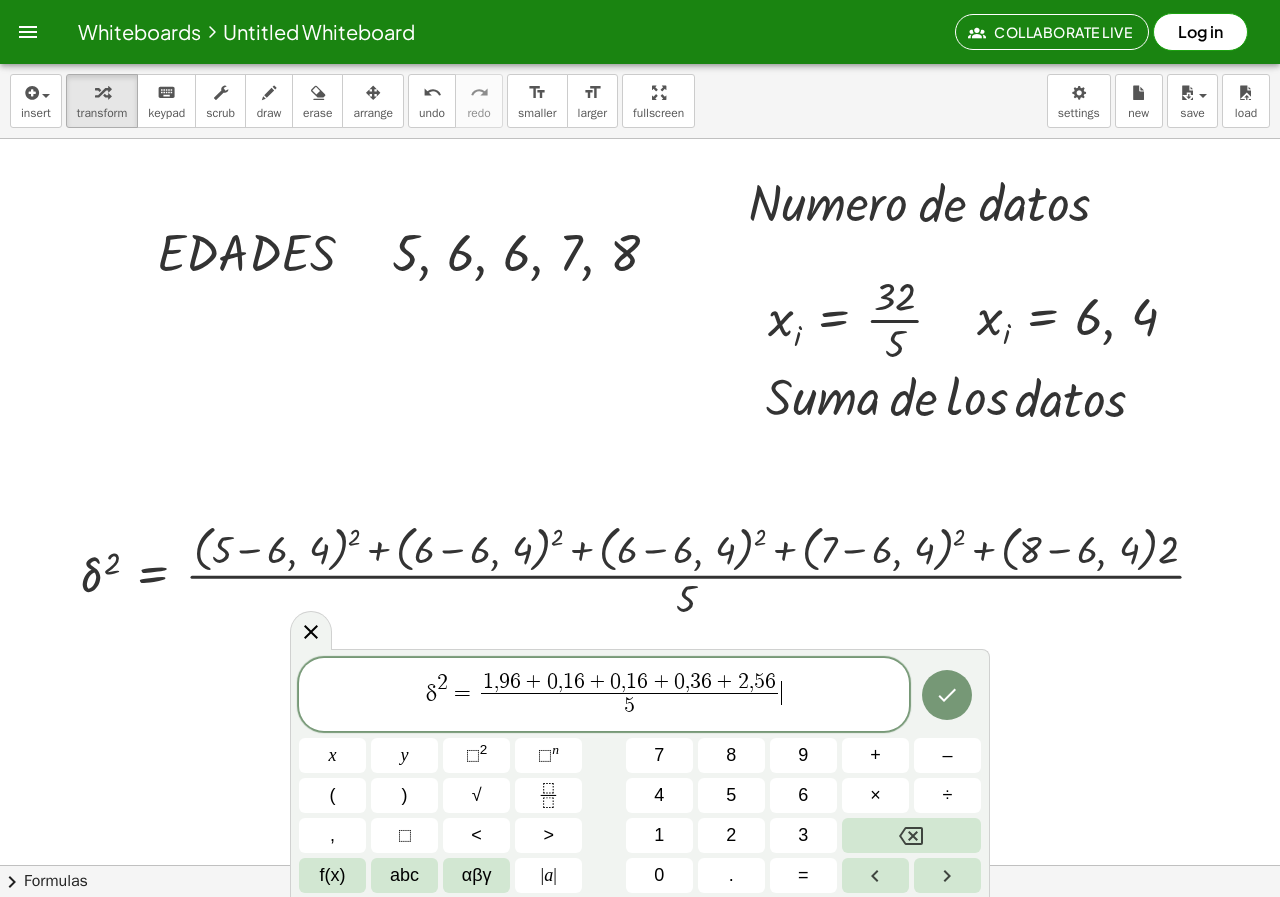 click on "δ 2 = 1 , 9 6 + 0 , 1 6 + 0 , 1 6 + 0 , 3 6 + 2 , 5 6 5 ​ ​" at bounding box center [604, 696] 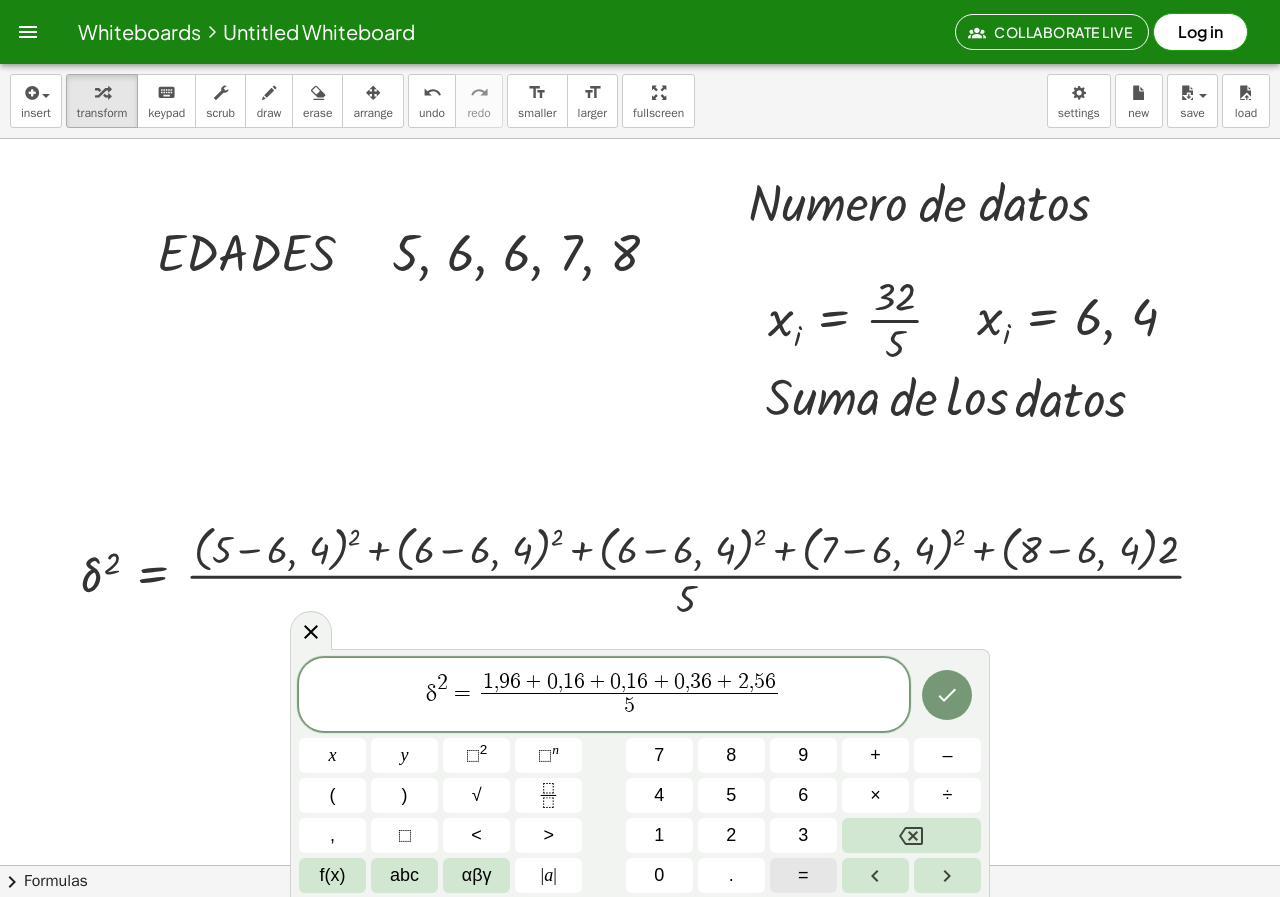 click on "=" at bounding box center [803, 875] 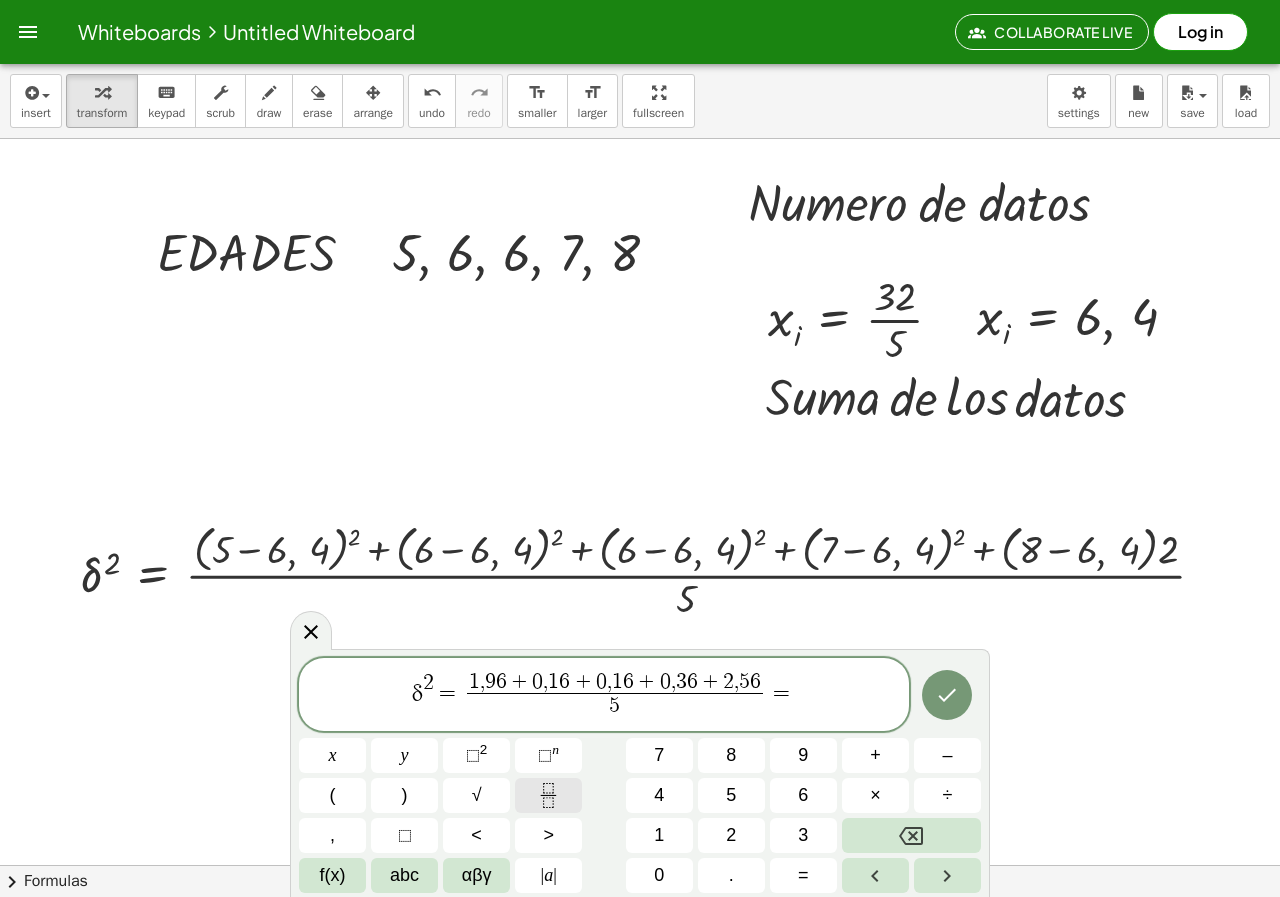 click 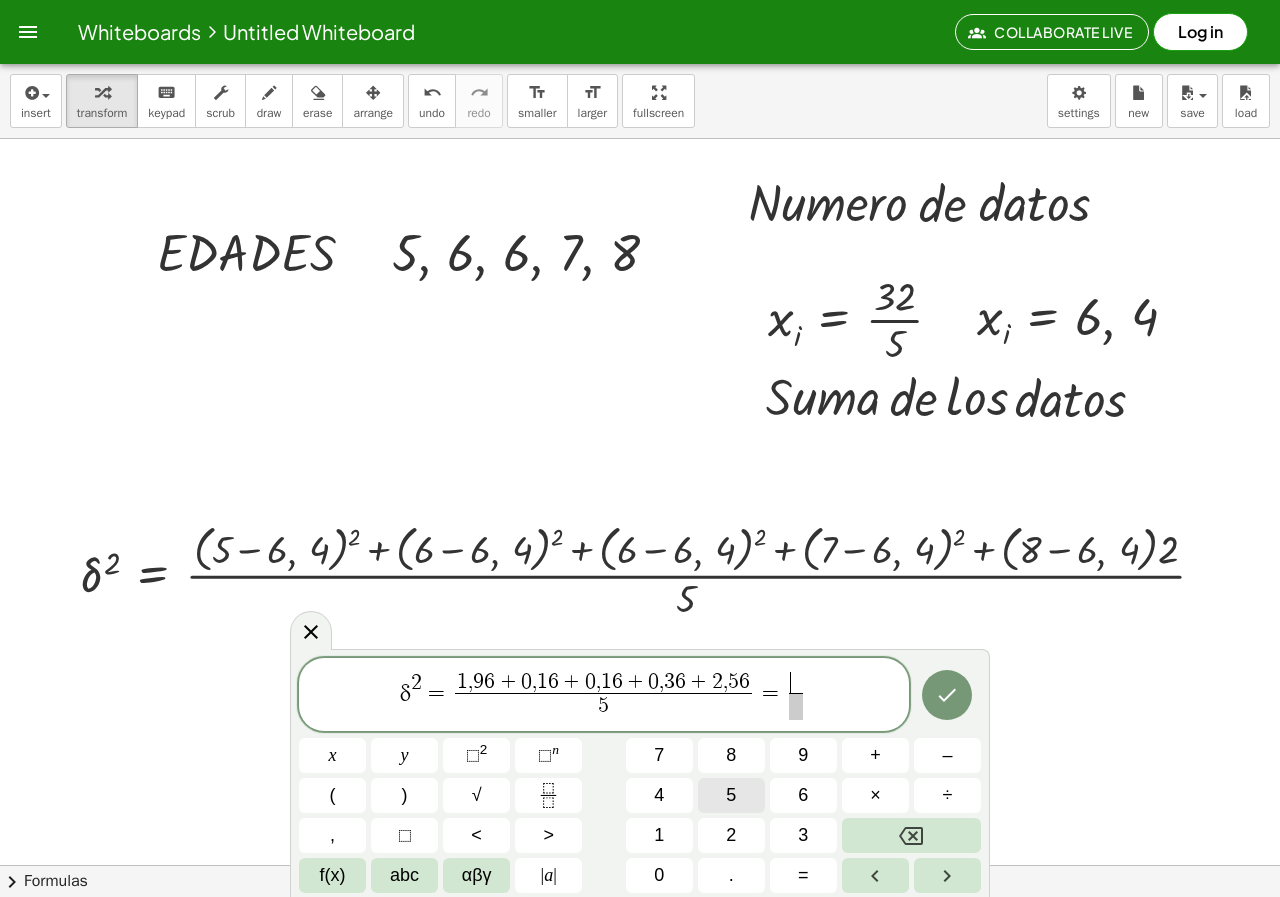 click on "5" at bounding box center [731, 795] 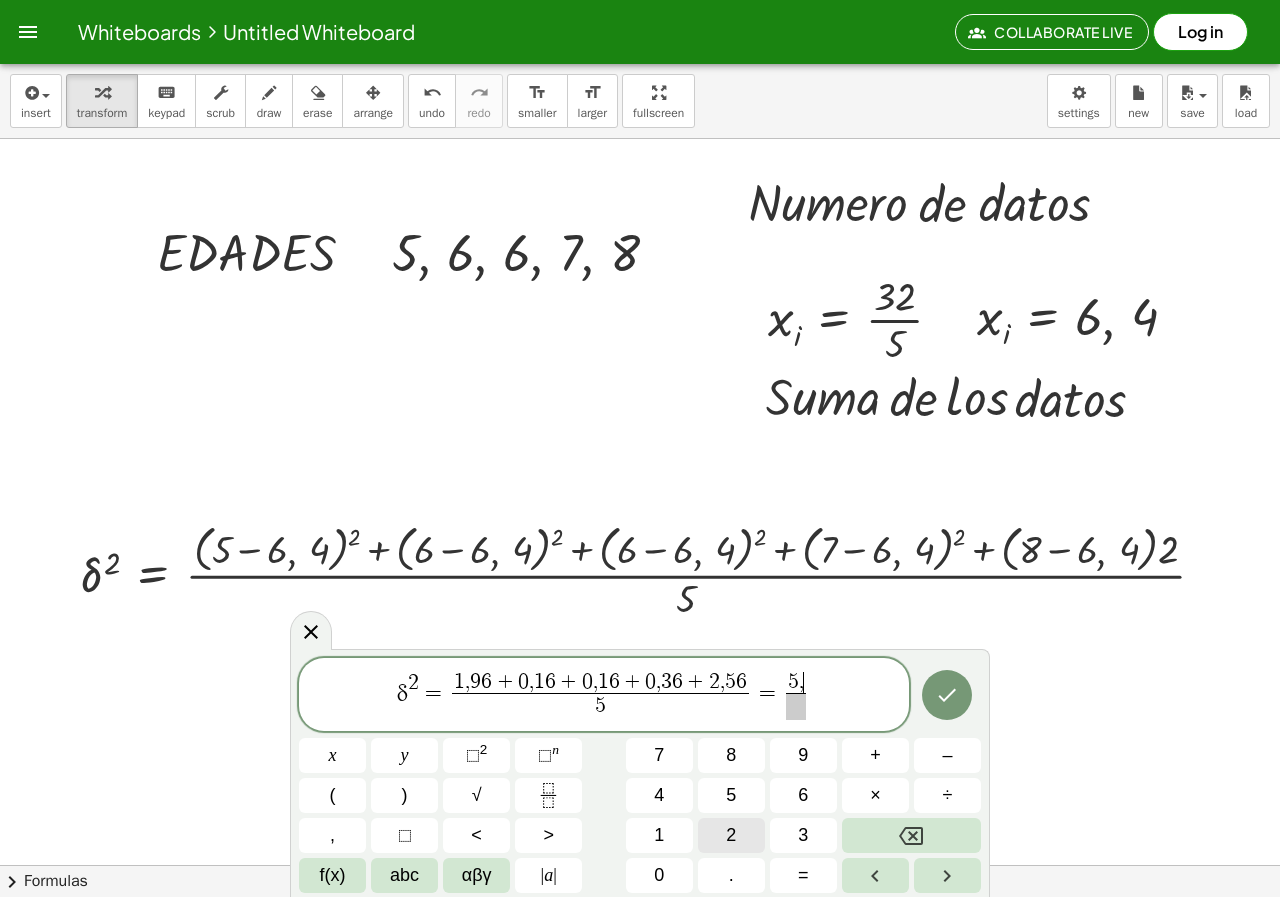 click on "2" at bounding box center (731, 835) 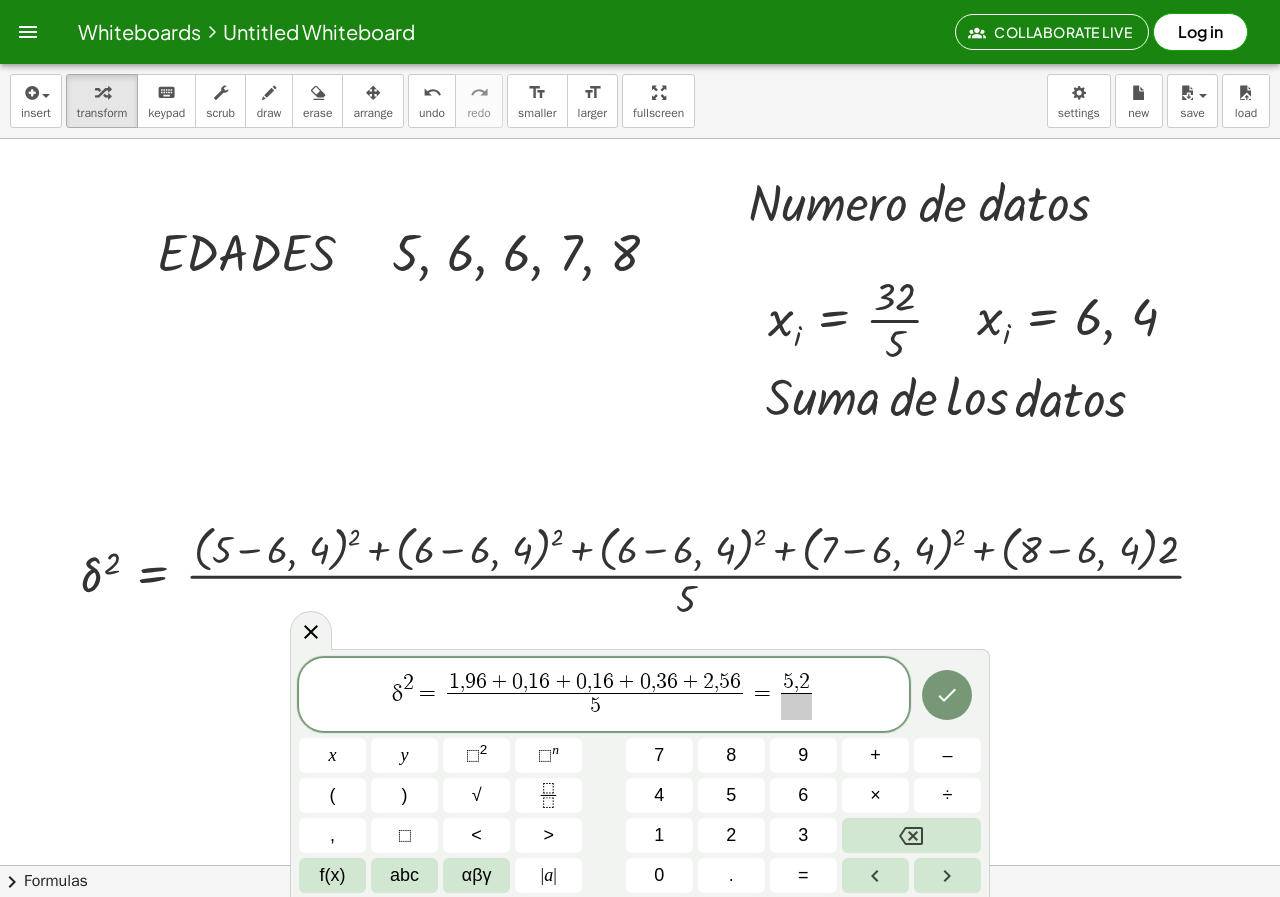 click at bounding box center (796, 706) 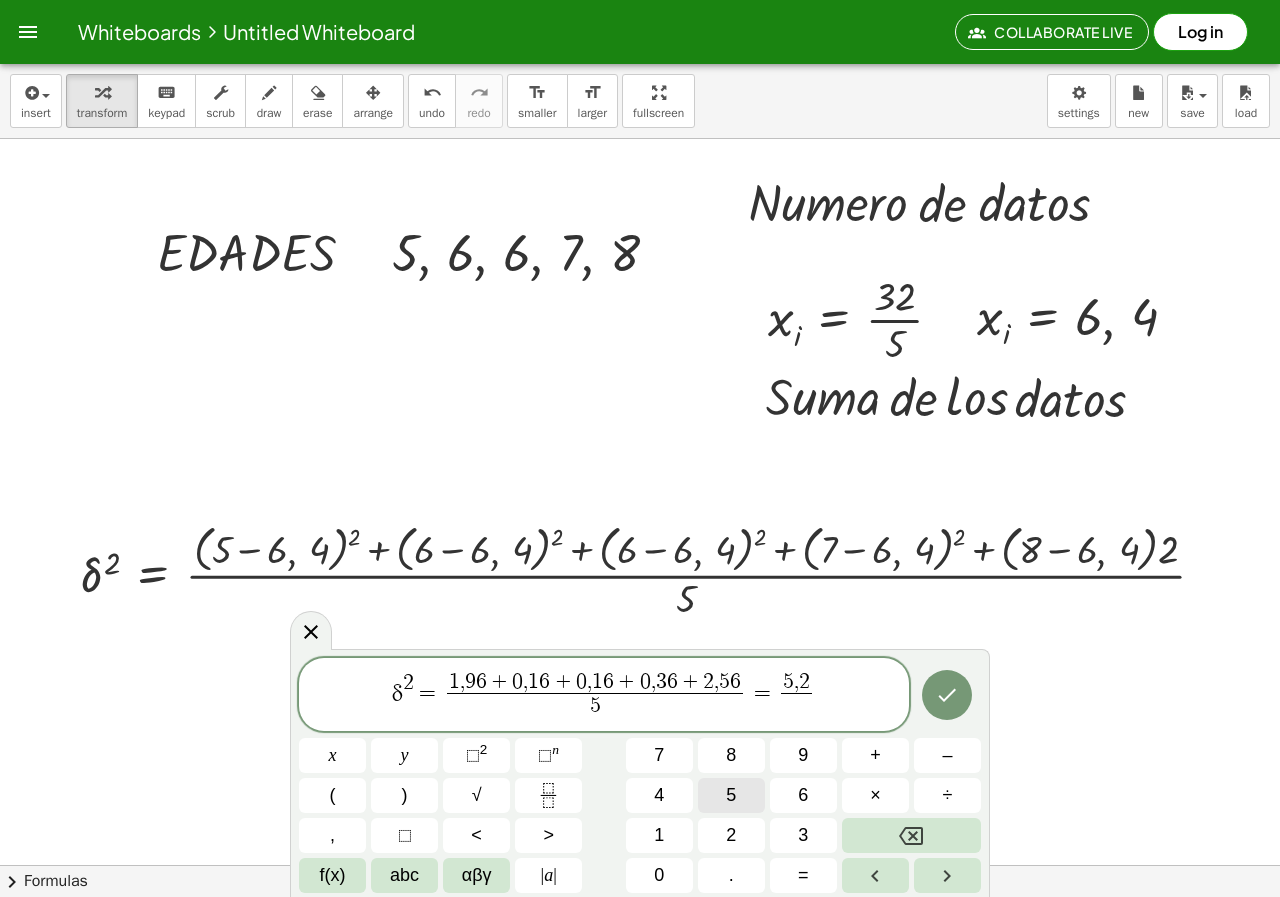 click on "5" at bounding box center [731, 795] 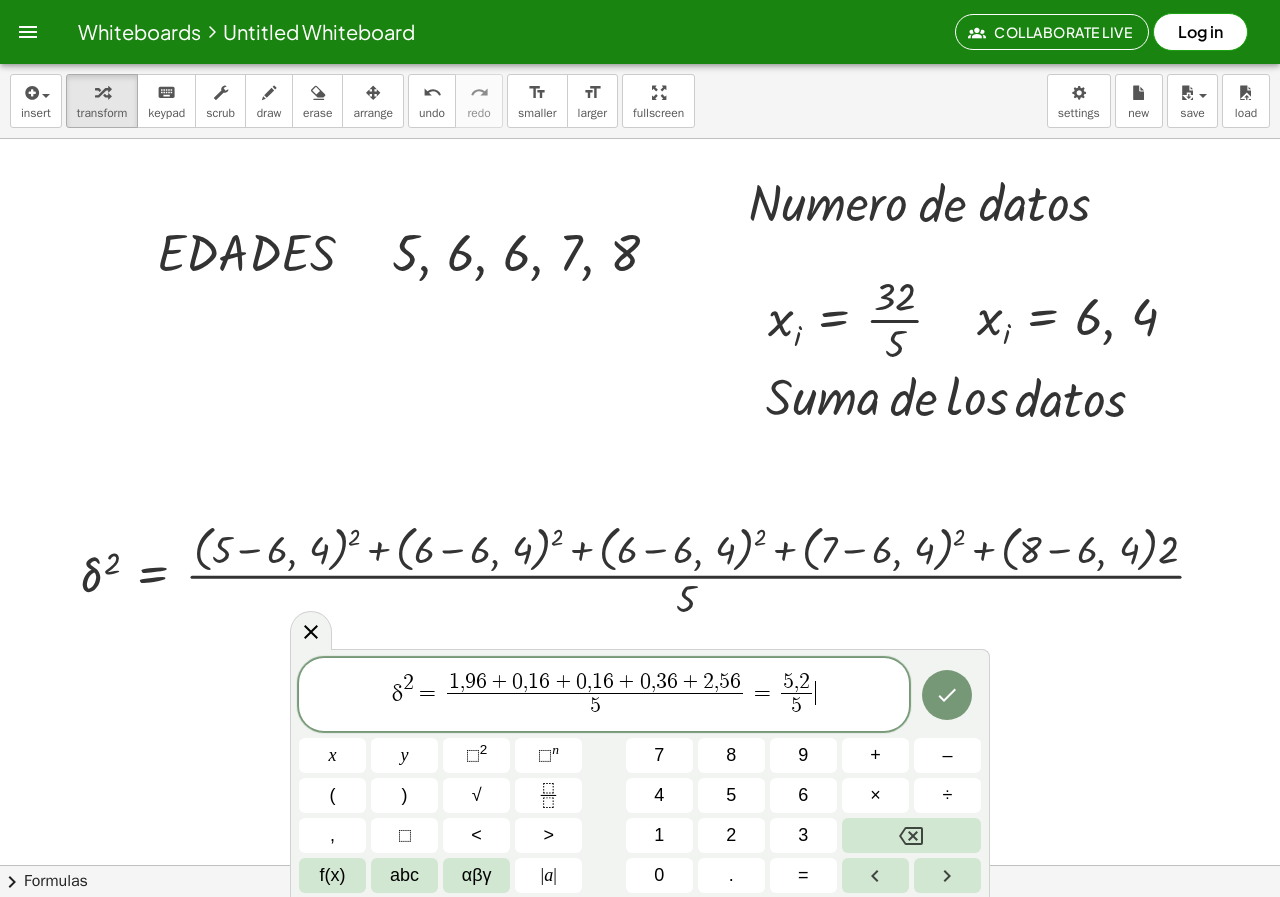 click on "δ 2 = 1 , 9 6 + 0 , 1 6 + 0 , 1 6 + 0 , 3 6 + 2 , 5 6 5 ​ = 5 , 2 5 ​ ​" at bounding box center [604, 696] 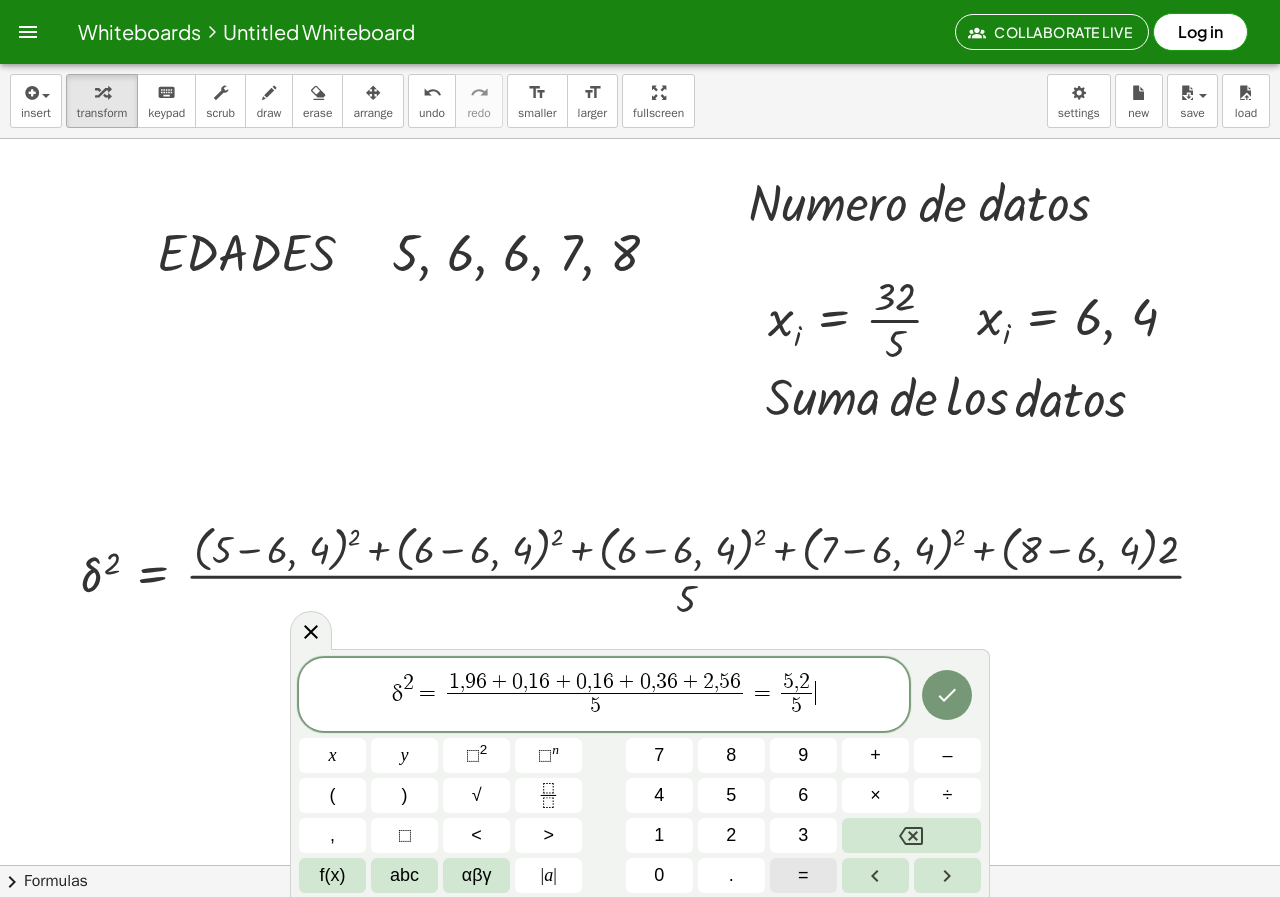 click on "=" at bounding box center (803, 875) 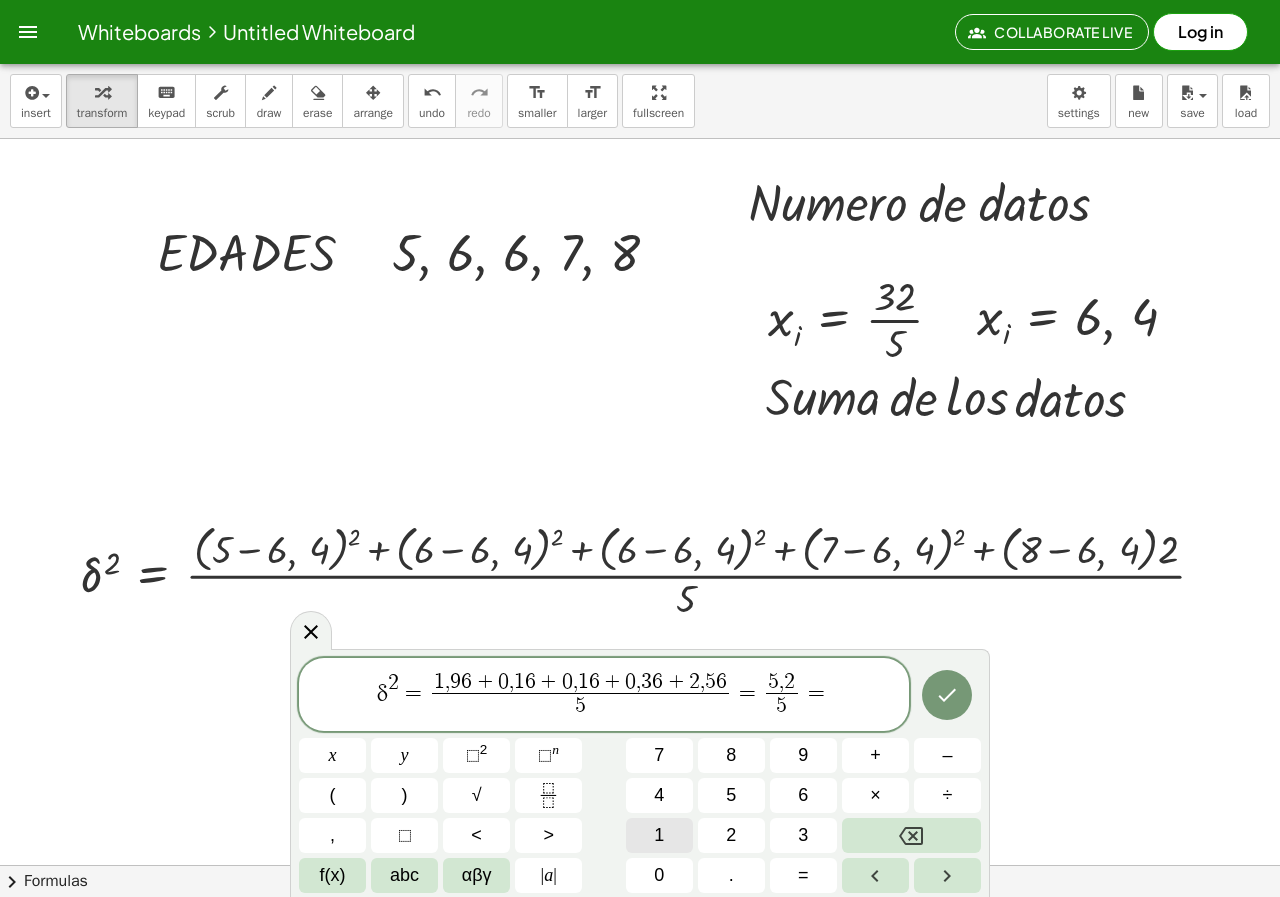 click on "1" at bounding box center (659, 835) 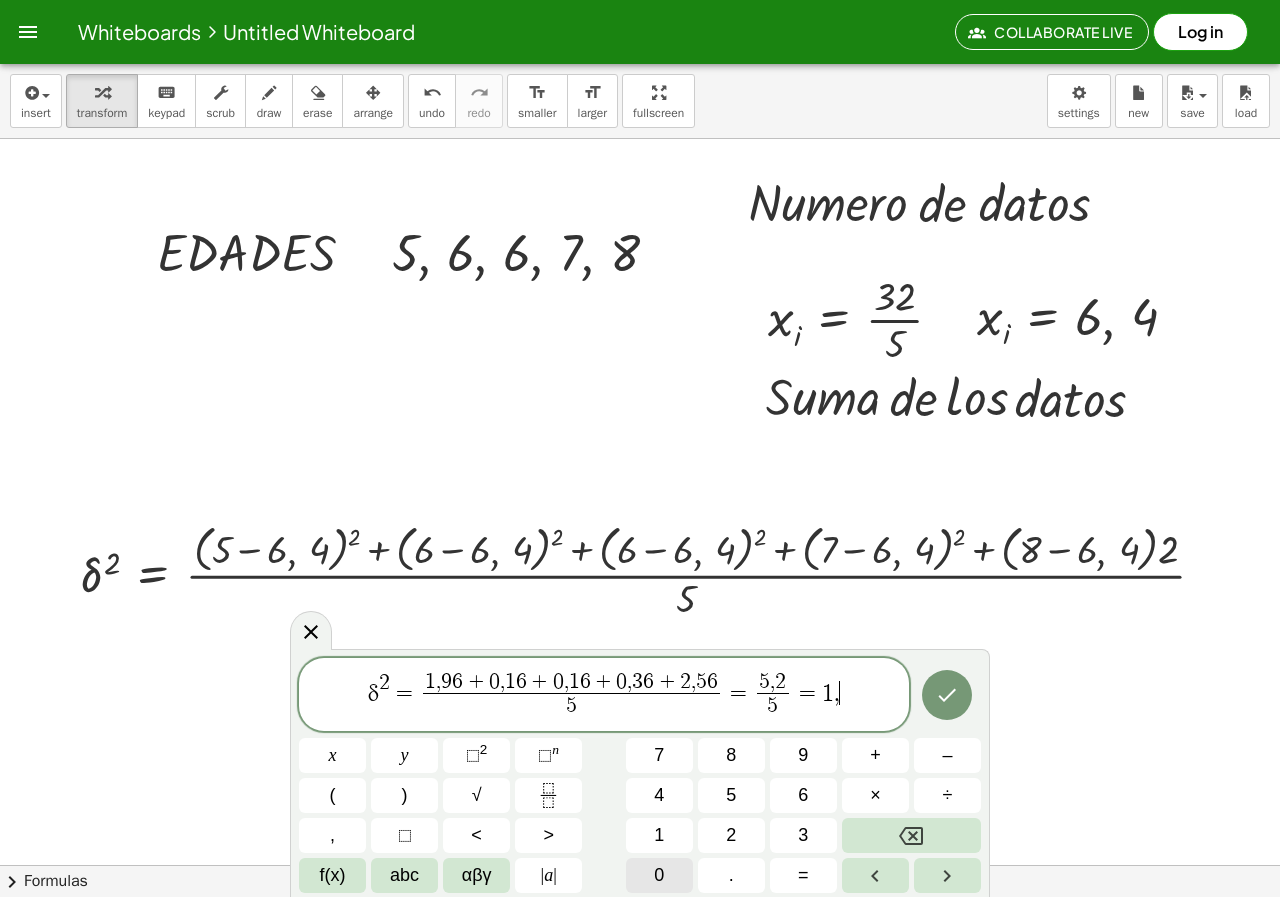 click on "0" at bounding box center (659, 875) 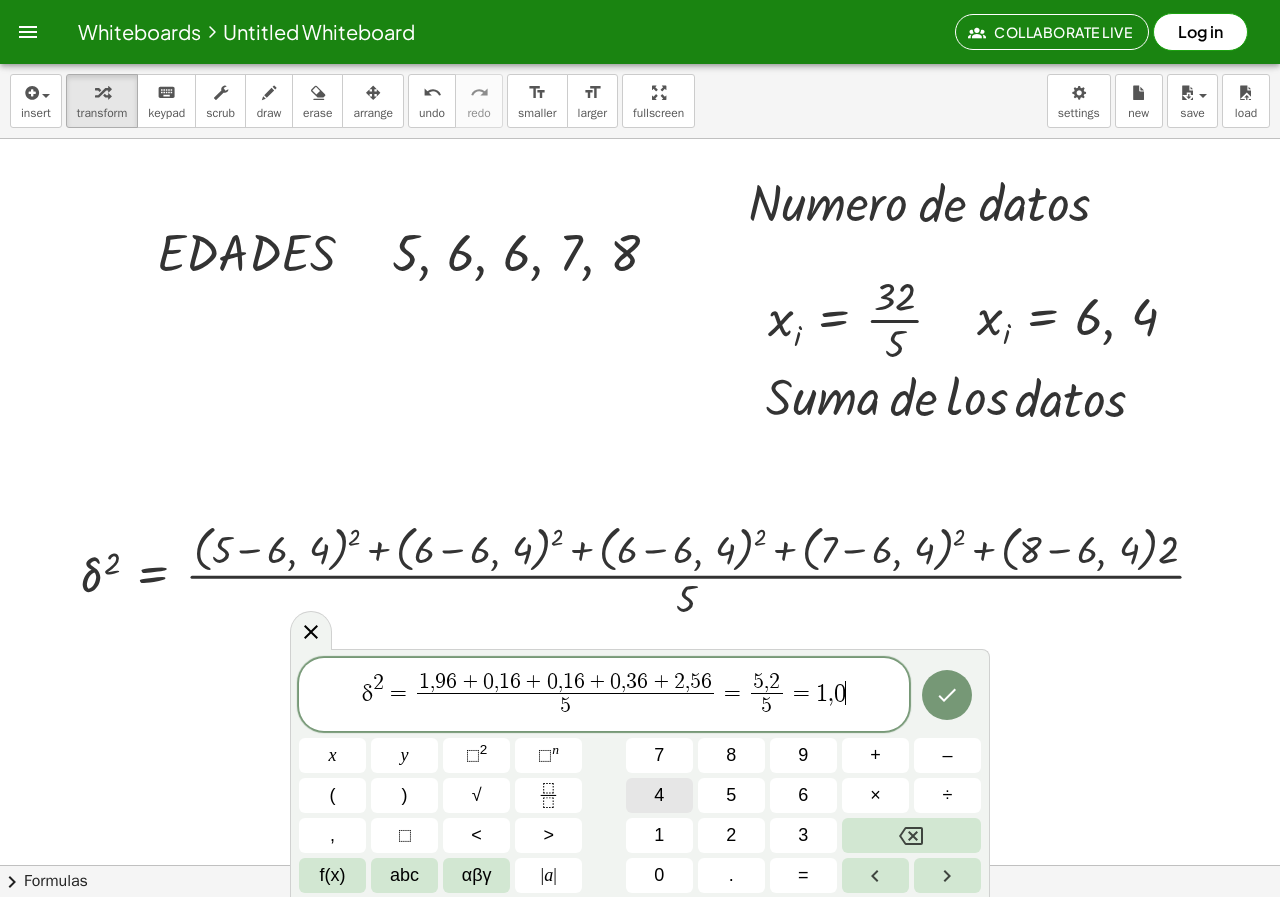 click on "4" at bounding box center [659, 795] 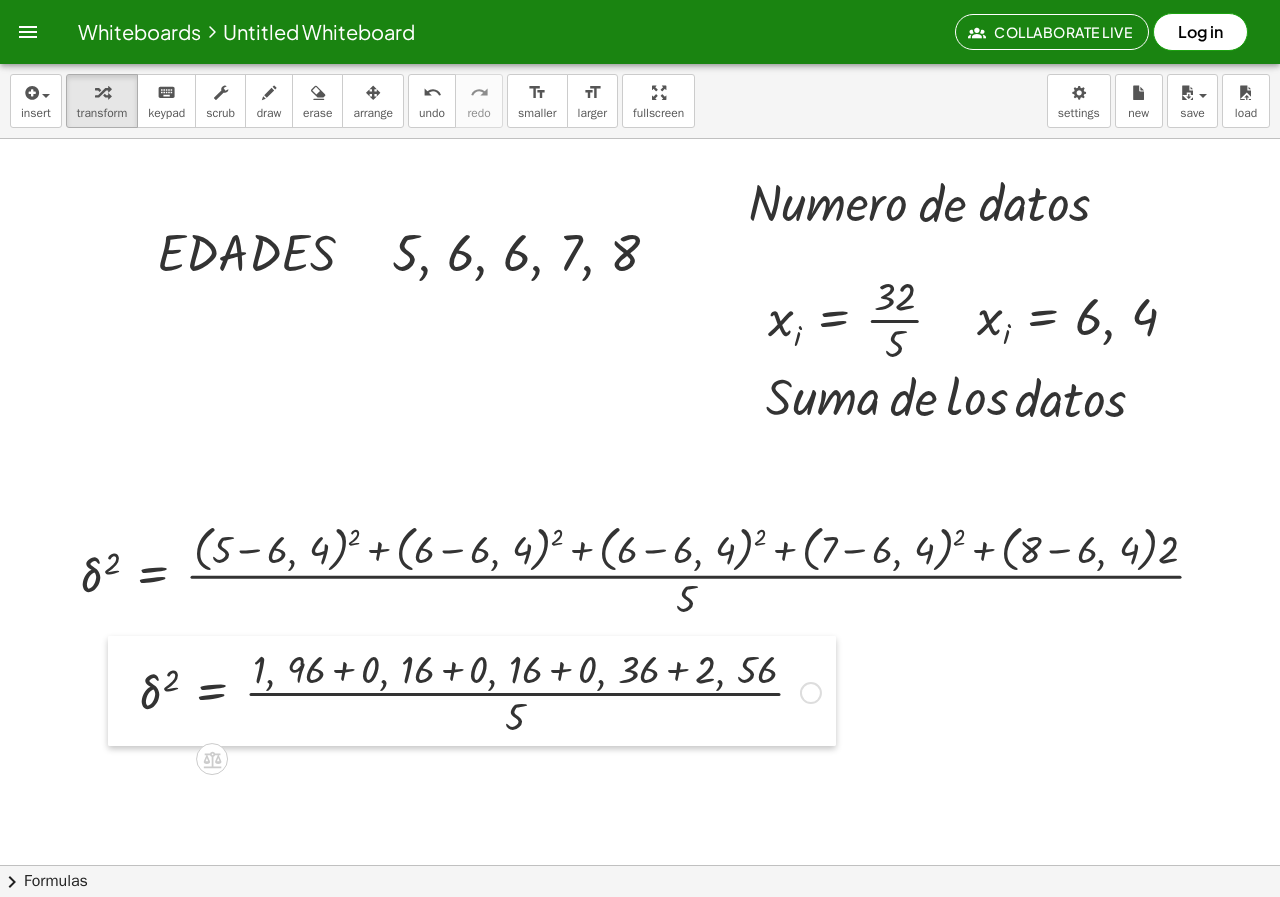 drag, startPoint x: 453, startPoint y: 714, endPoint x: 114, endPoint y: 669, distance: 341.9737 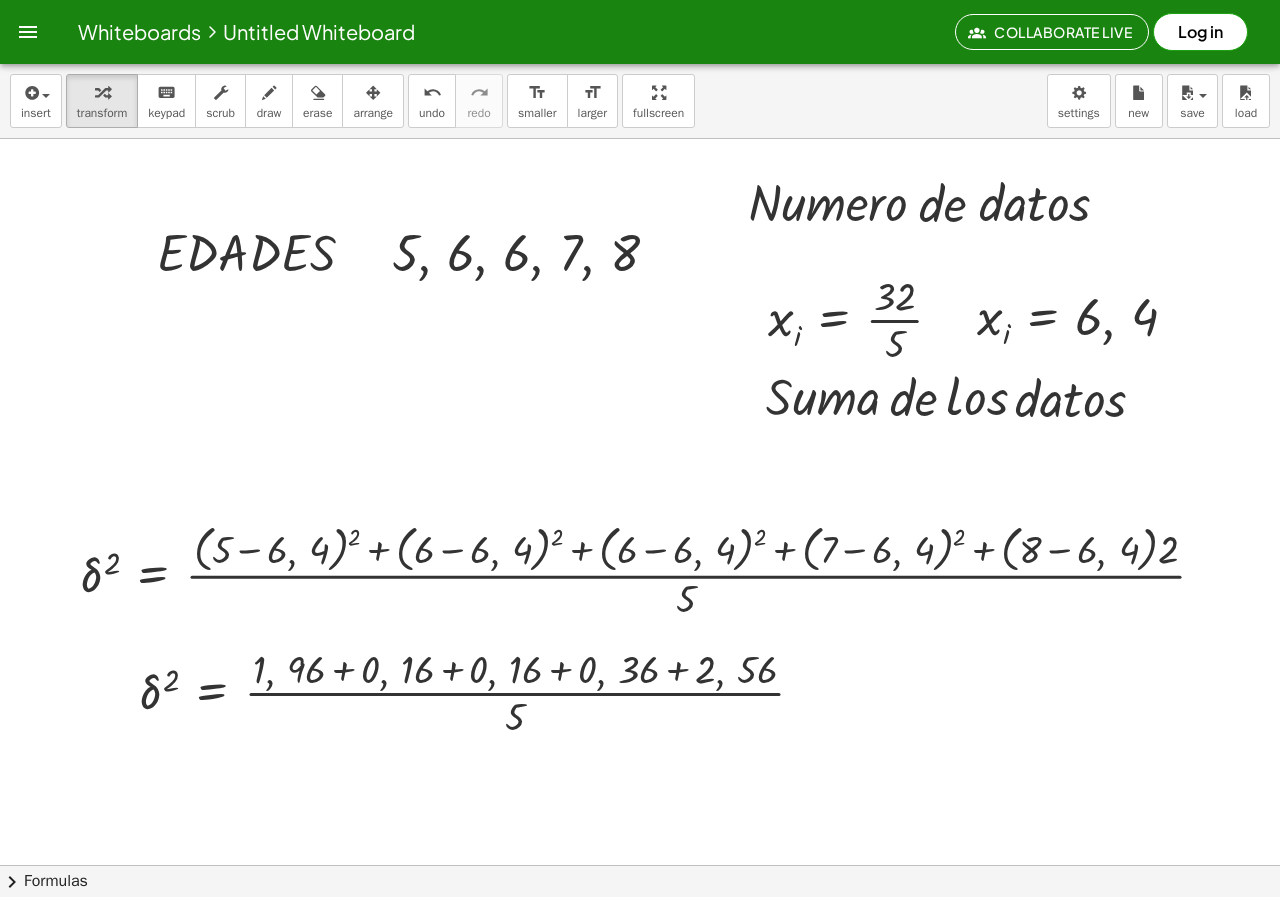 click at bounding box center (975, 929) 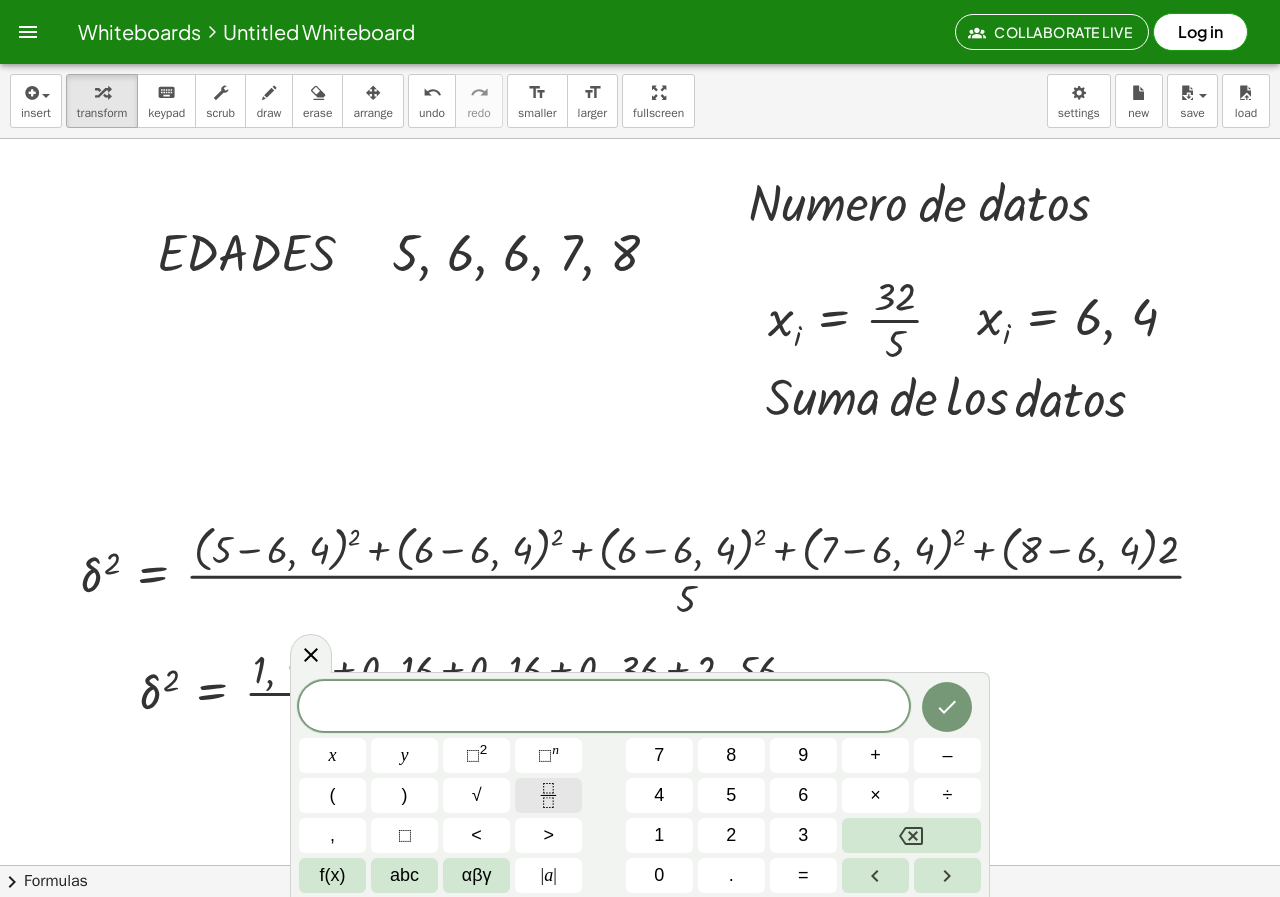 click 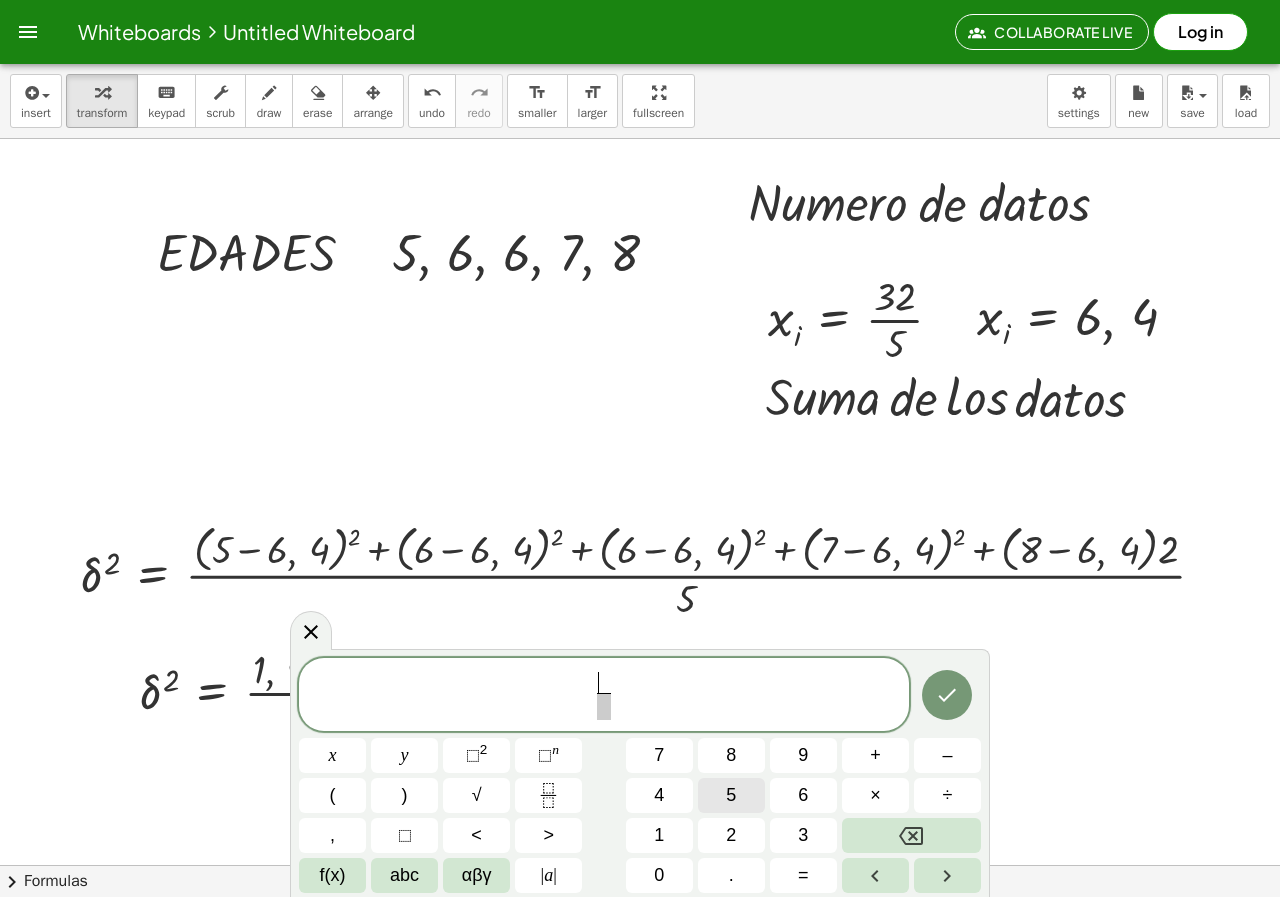 click on "5" at bounding box center [731, 795] 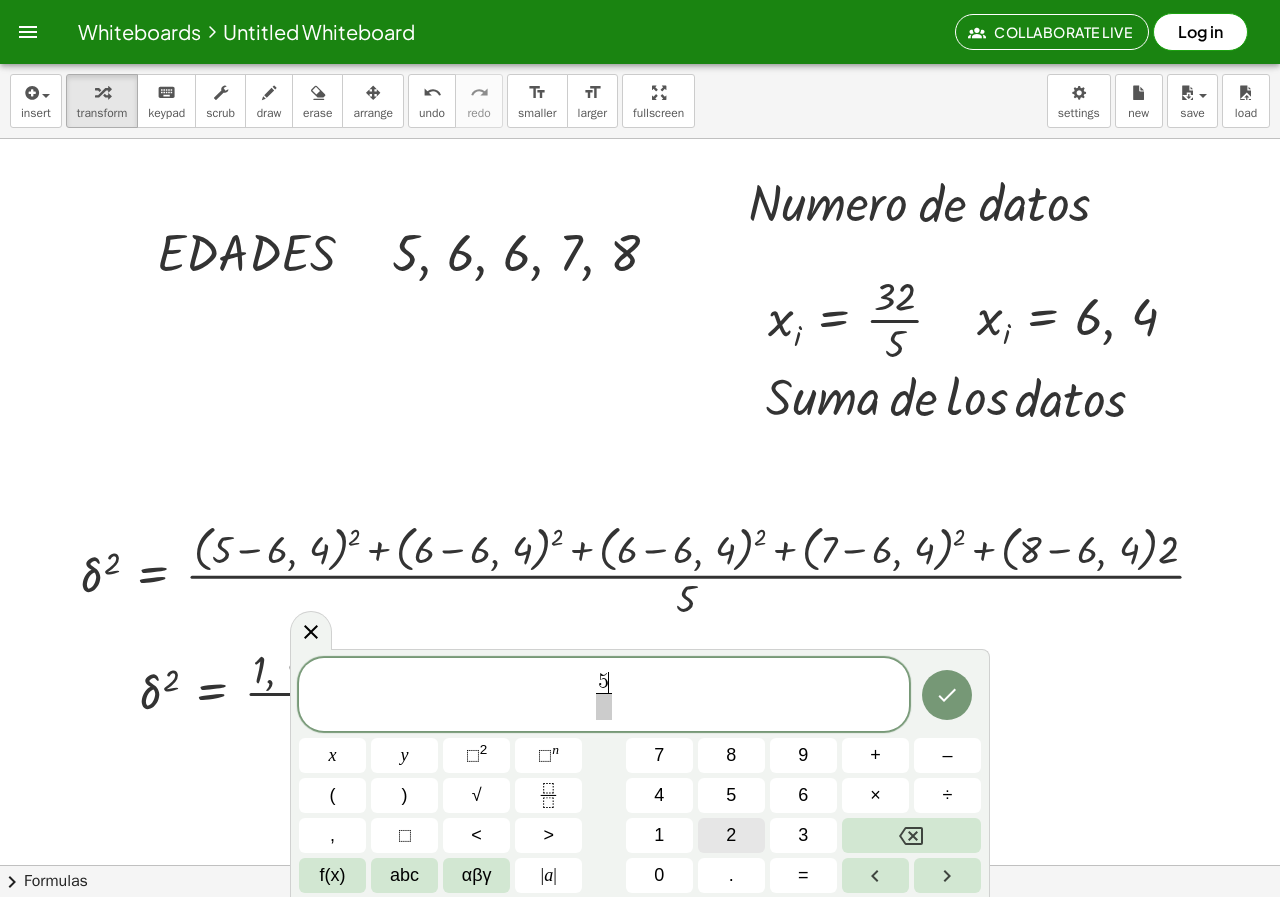 click on "2" at bounding box center [731, 835] 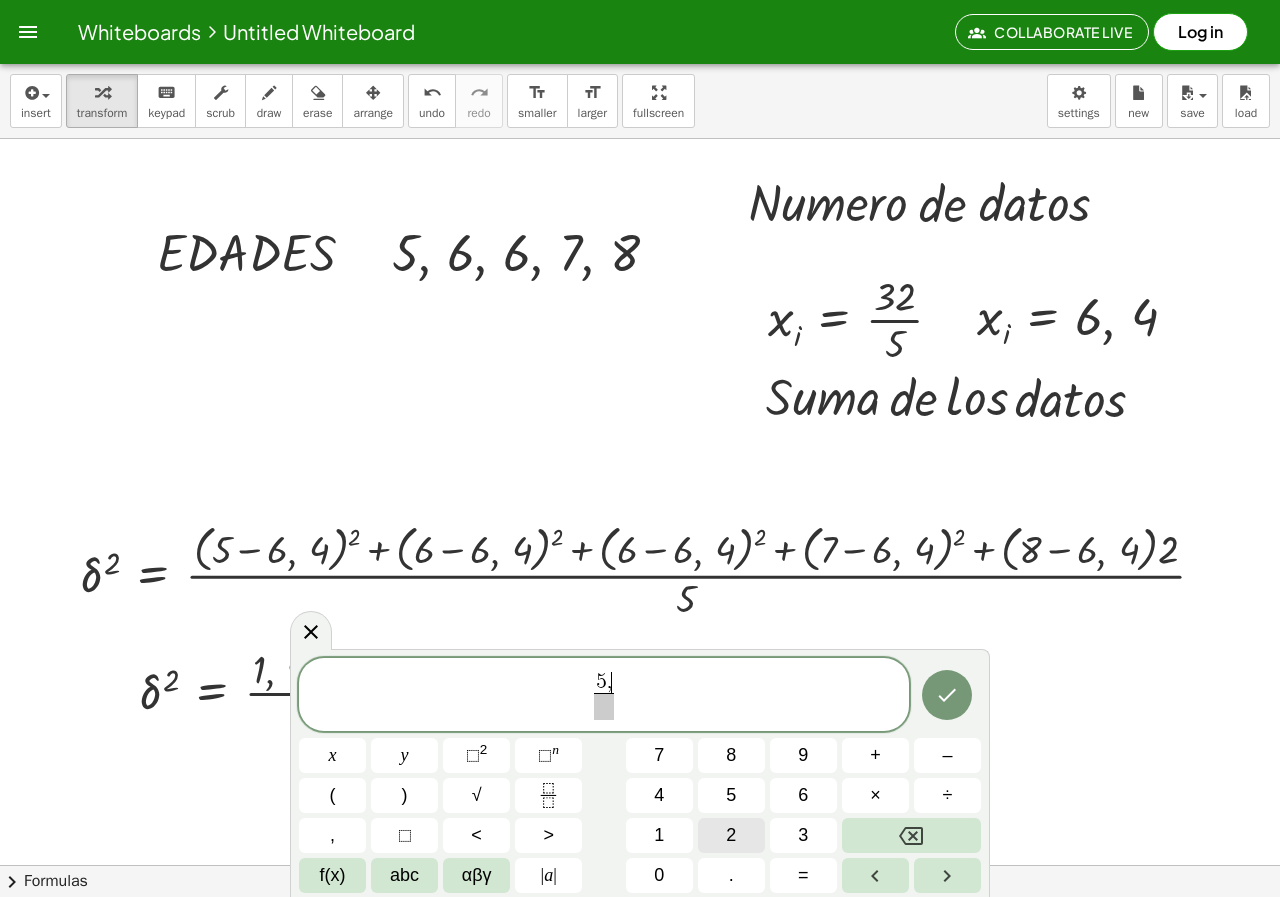 click on "2" at bounding box center [731, 835] 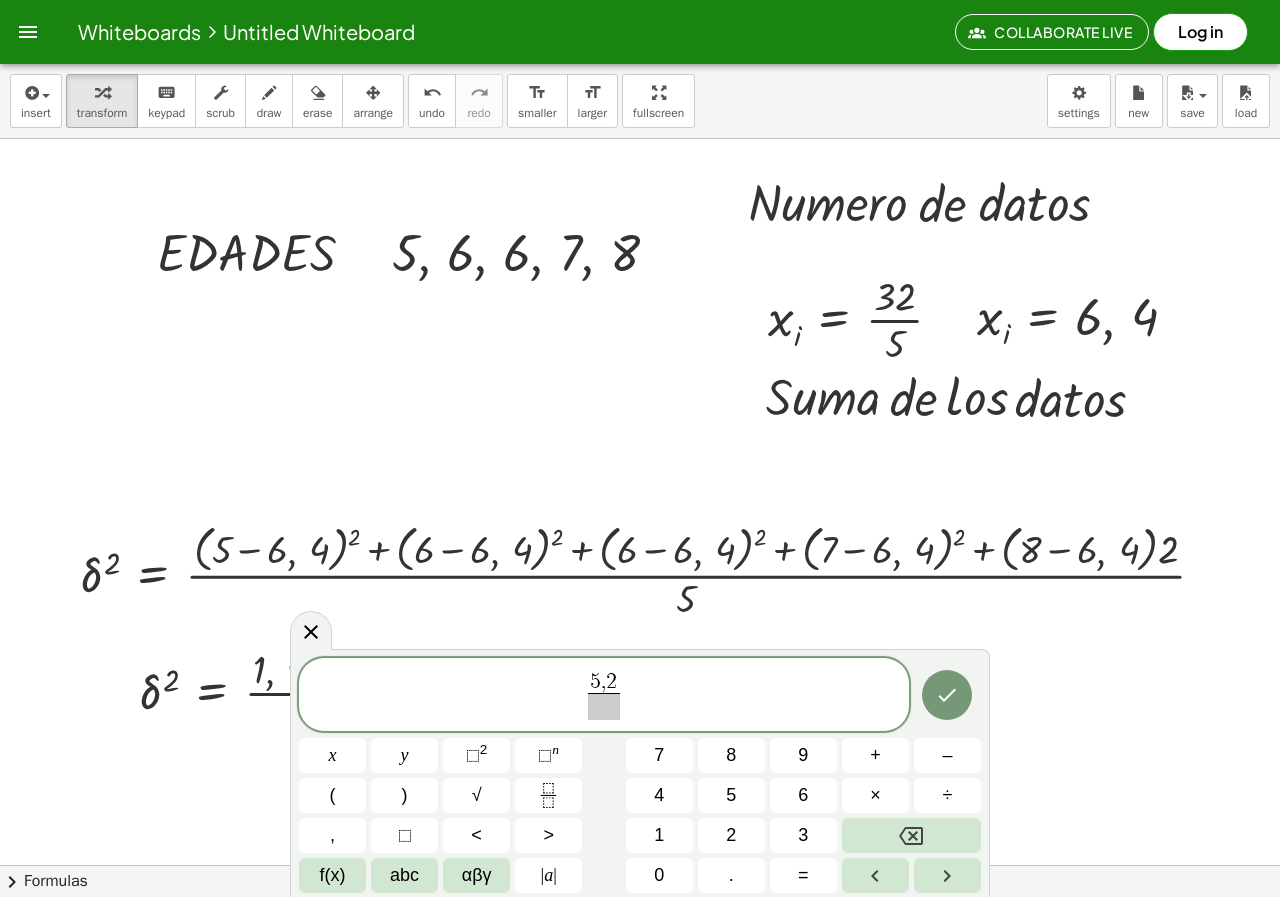 click at bounding box center [603, 706] 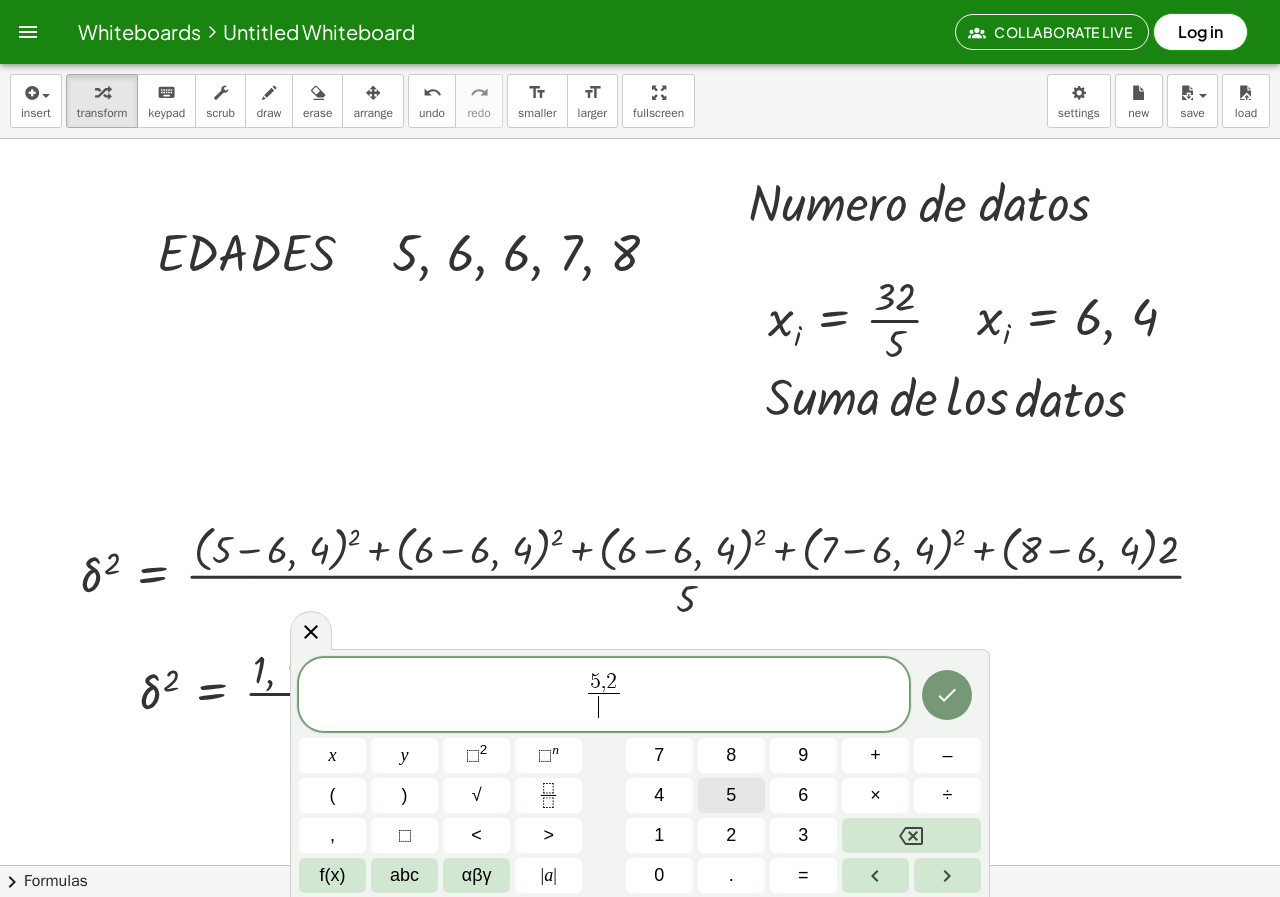 click on "5" at bounding box center (731, 795) 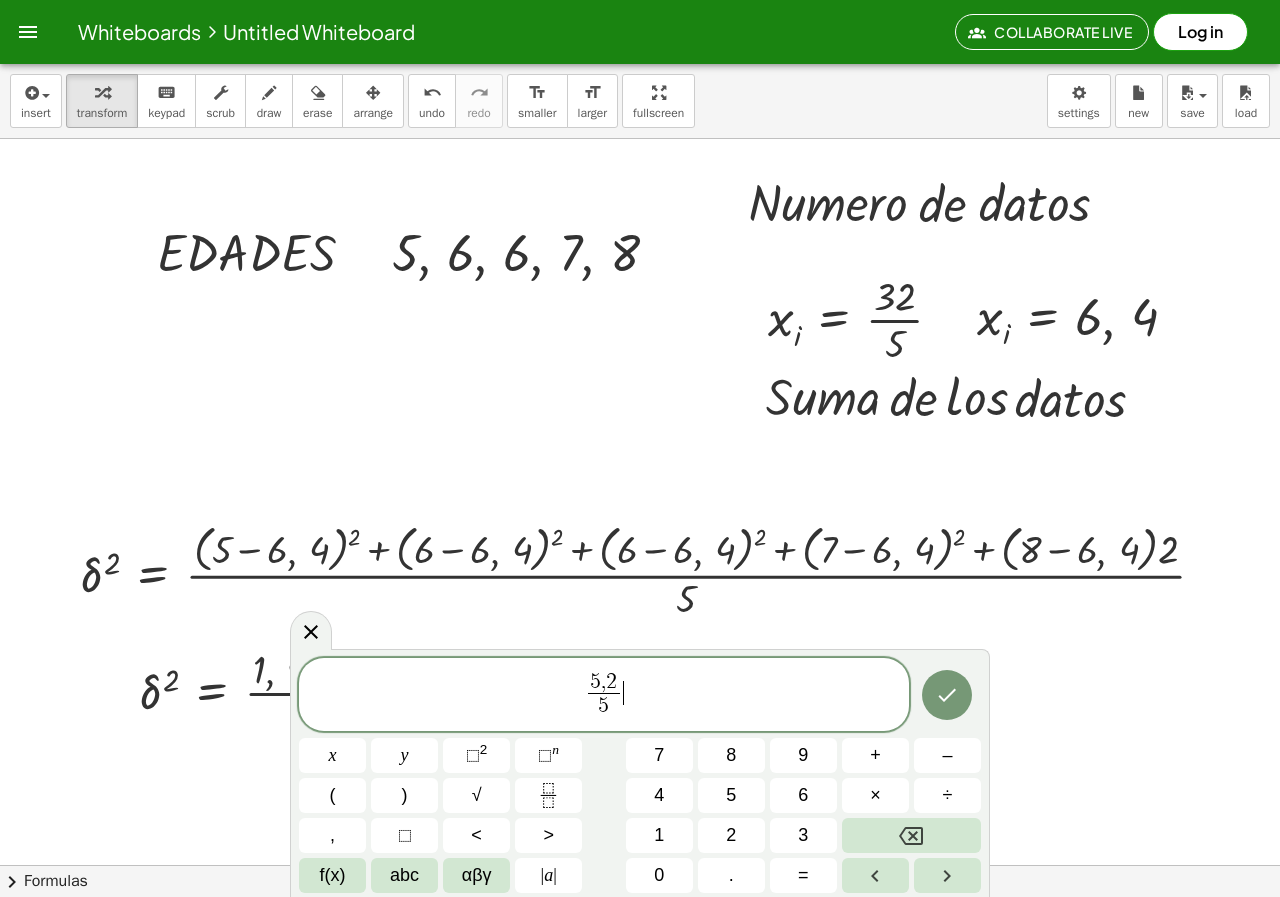click on "5 , 2 5 ​ ​" at bounding box center (604, 696) 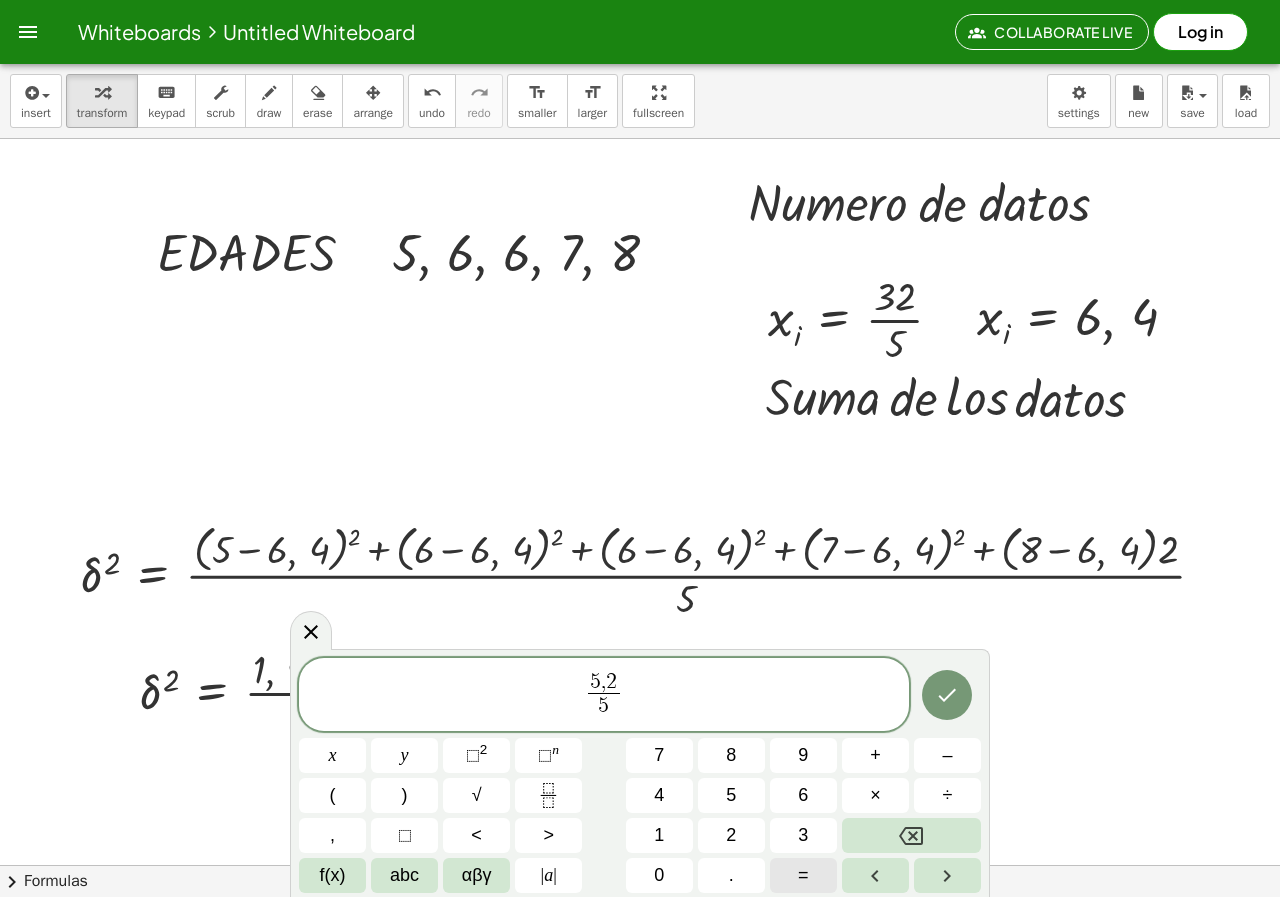 click on "=" at bounding box center (803, 875) 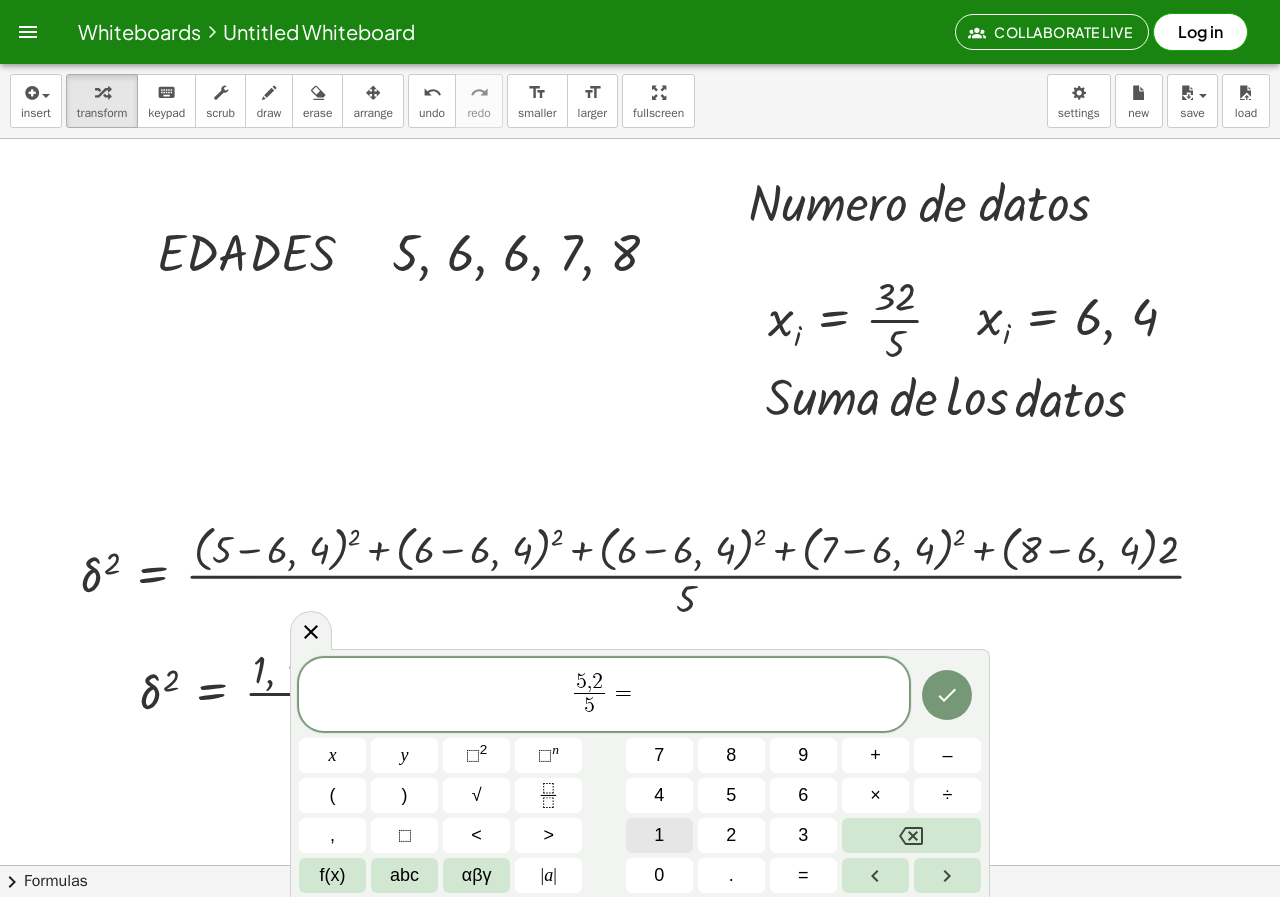 click on "1" at bounding box center [659, 835] 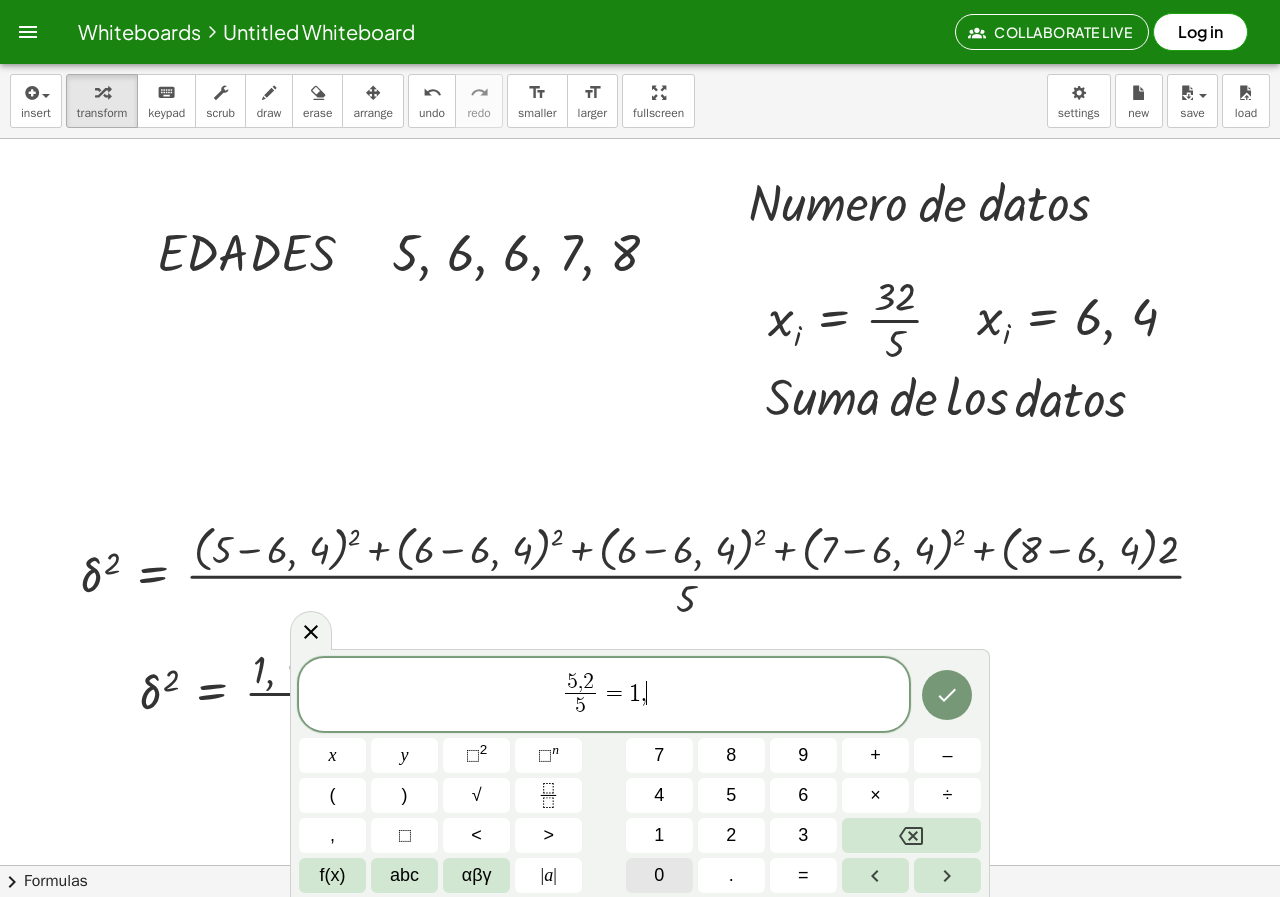 click on "0" at bounding box center (659, 875) 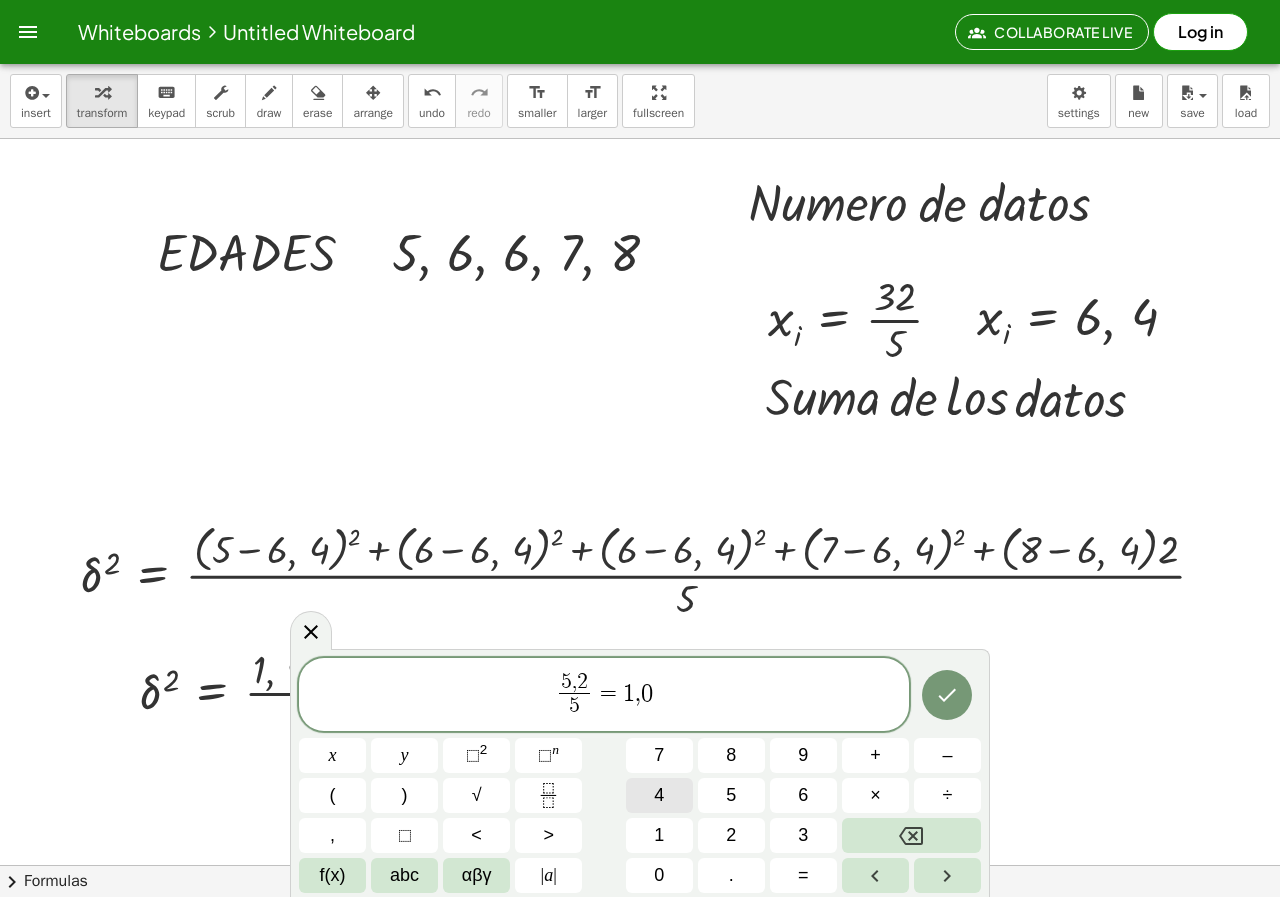 click on "4" at bounding box center (659, 795) 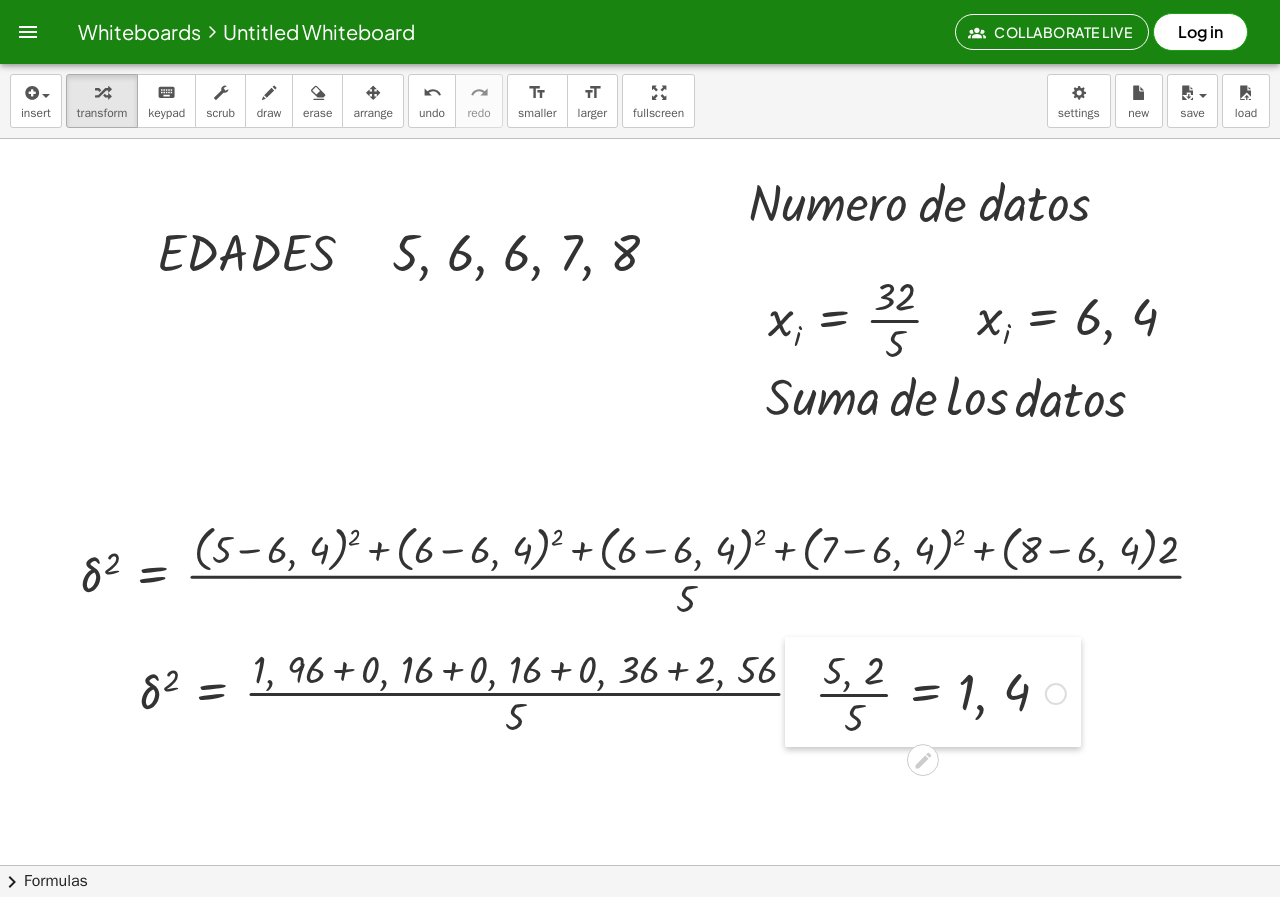 drag, startPoint x: 930, startPoint y: 763, endPoint x: 807, endPoint y: 672, distance: 153.00327 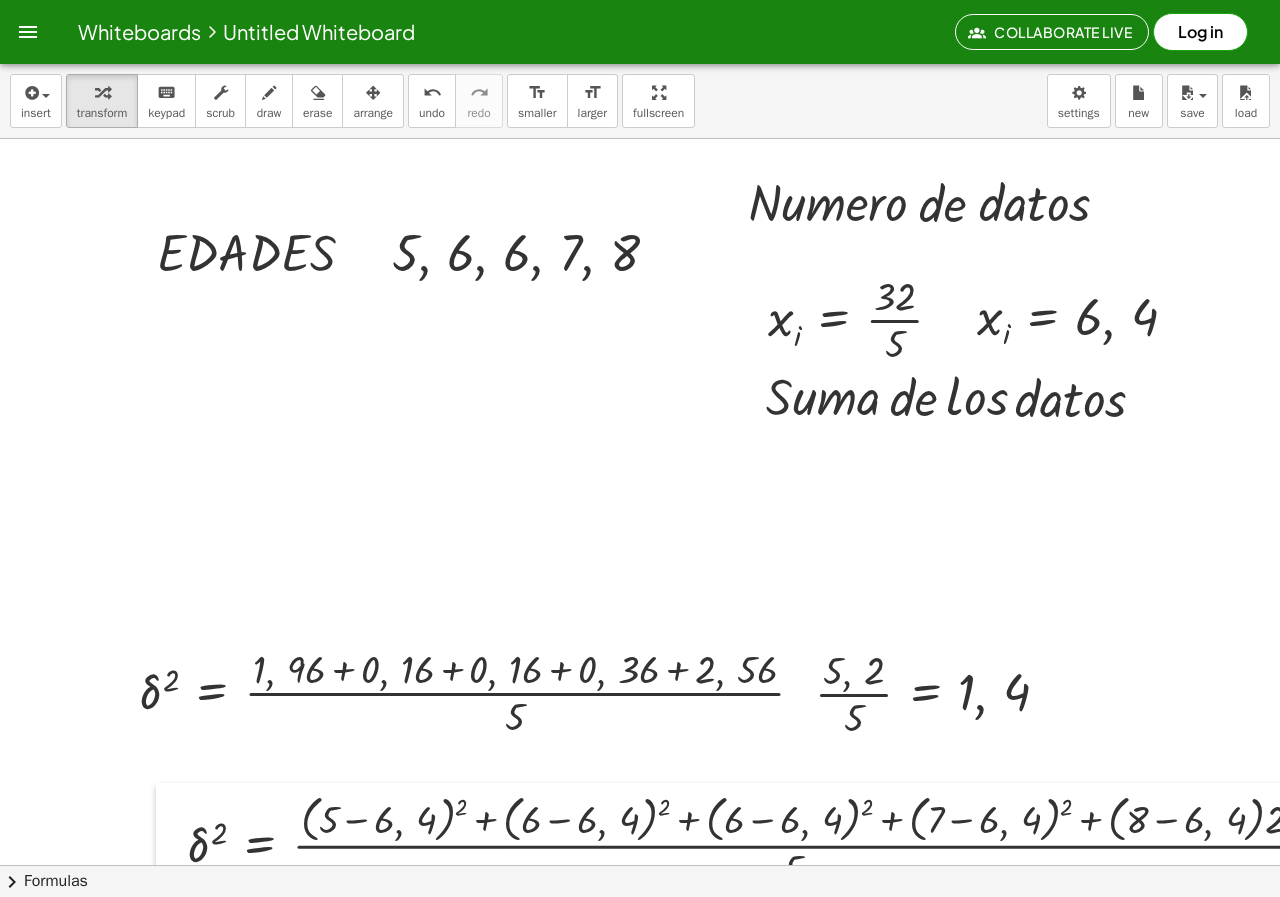 drag, startPoint x: 69, startPoint y: 543, endPoint x: 183, endPoint y: 817, distance: 296.76926 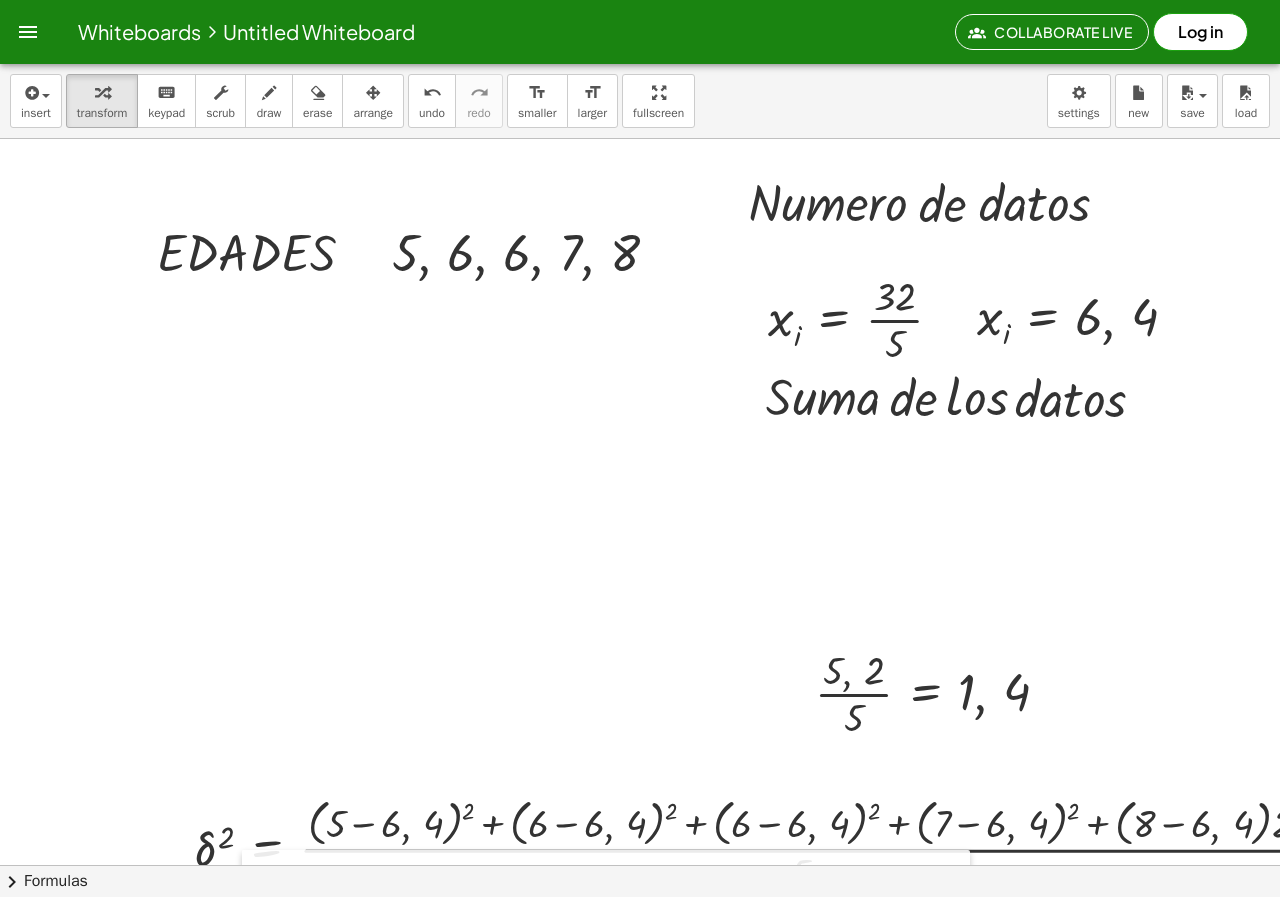 drag, startPoint x: 126, startPoint y: 657, endPoint x: 303, endPoint y: 874, distance: 280.03214 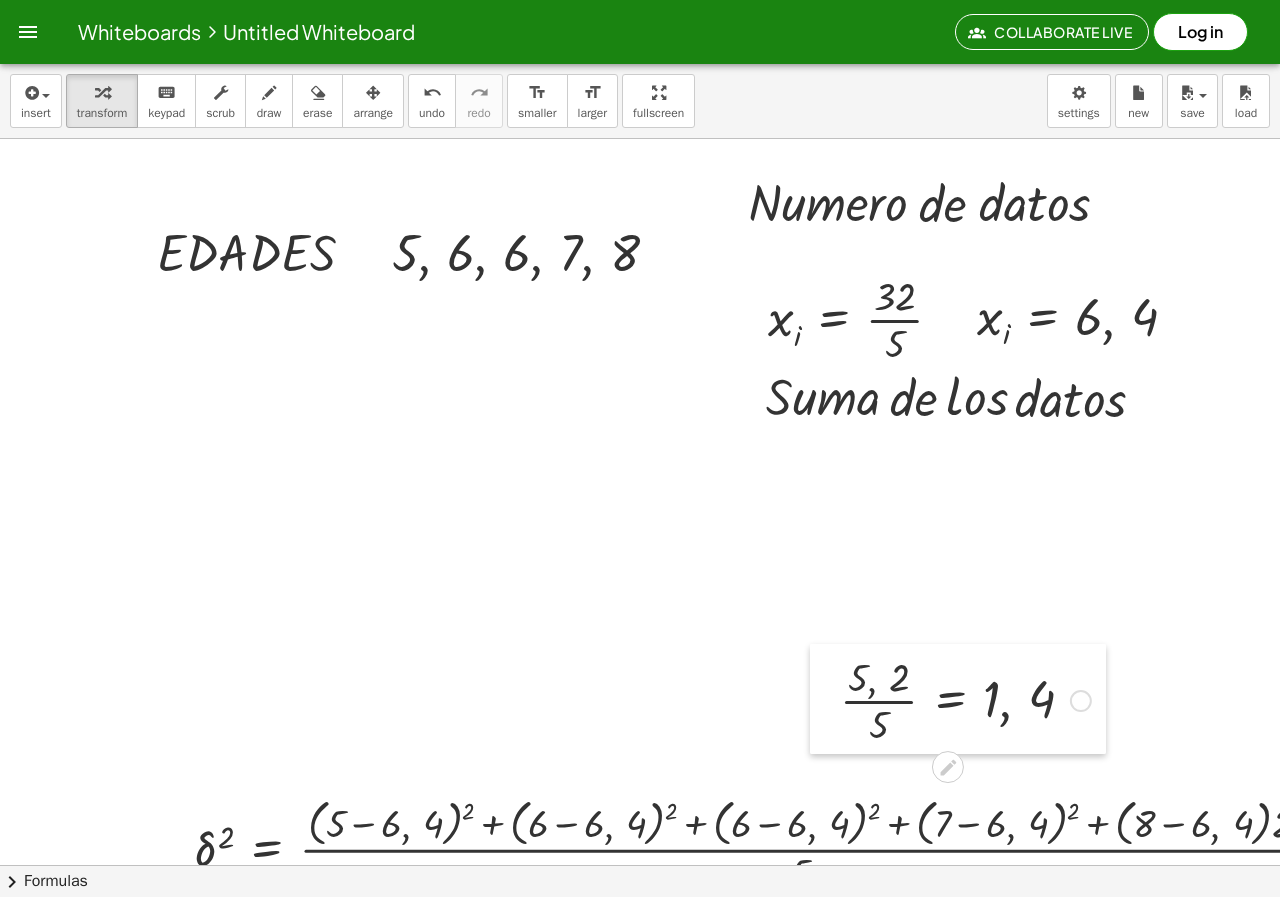 drag, startPoint x: 805, startPoint y: 651, endPoint x: 830, endPoint y: 655, distance: 25.317978 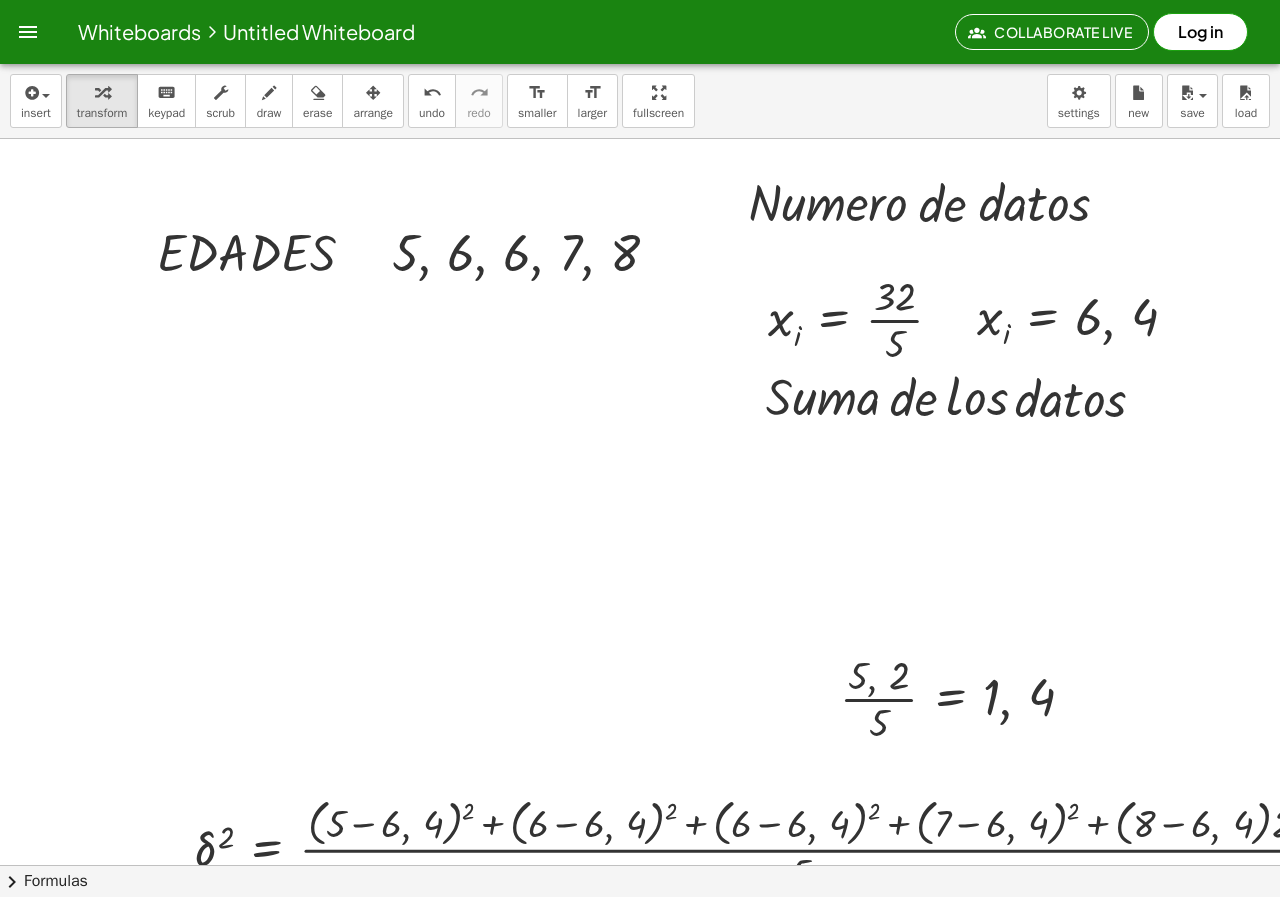 click at bounding box center (975, 929) 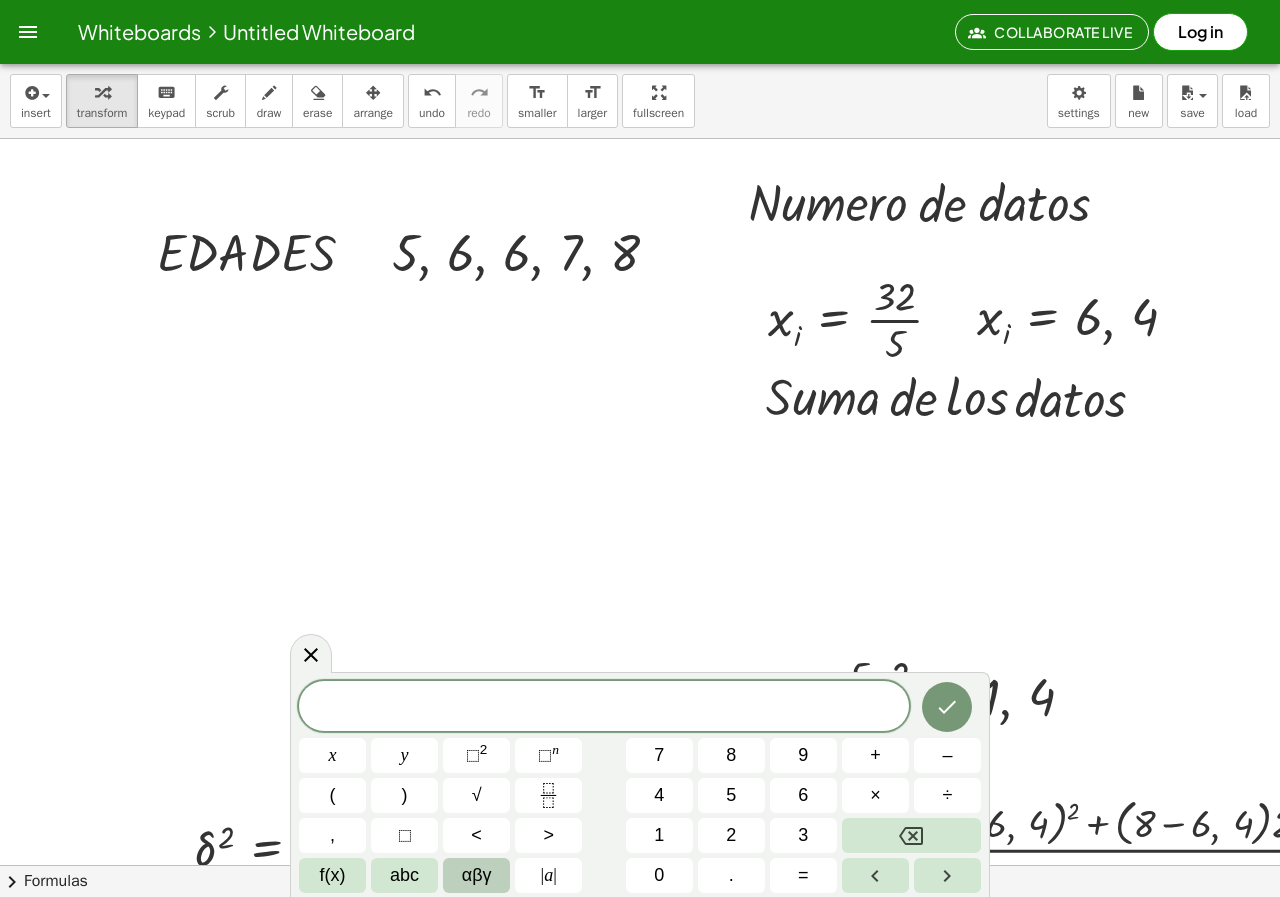 click on "αβγ" at bounding box center [476, 875] 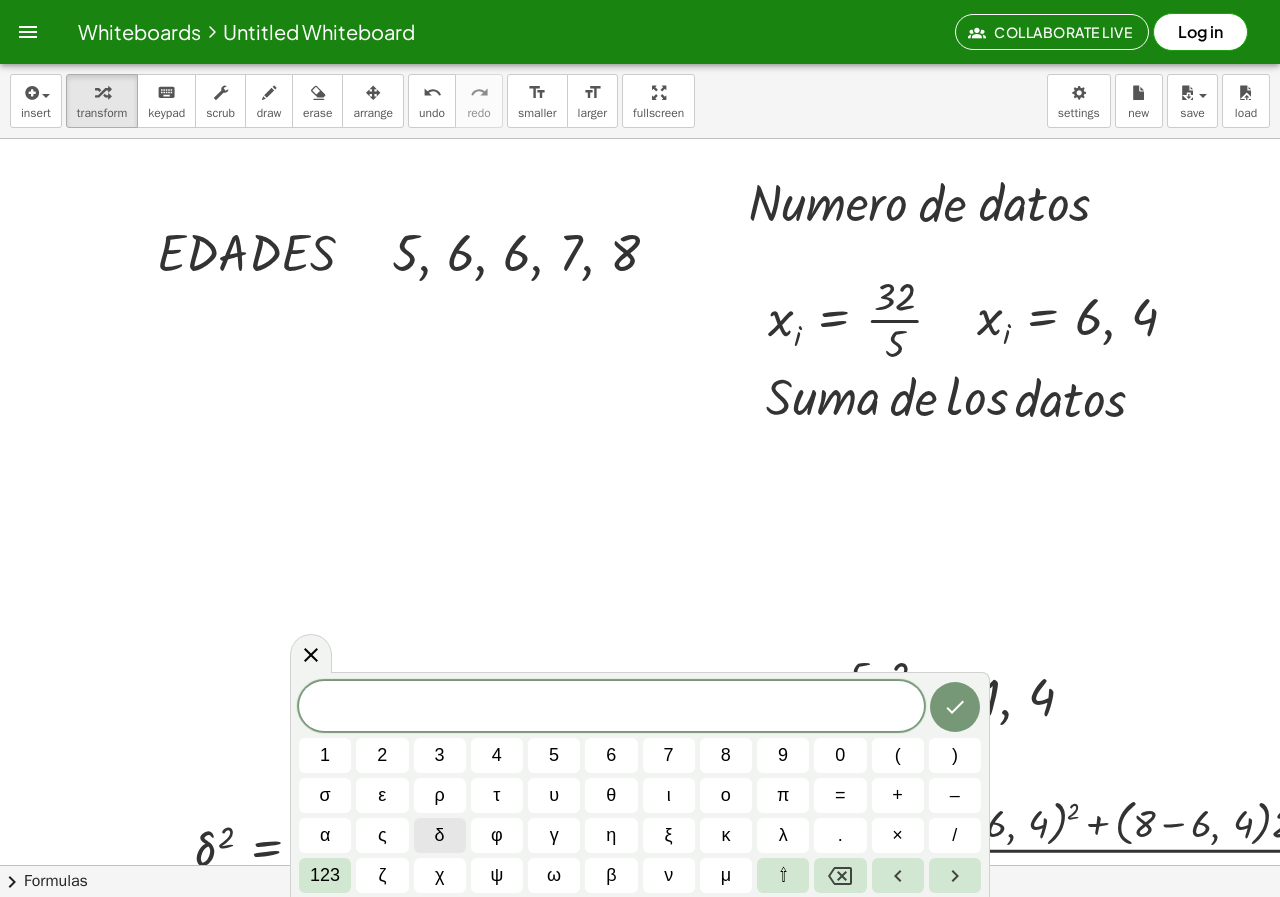 click on "δ" at bounding box center [440, 835] 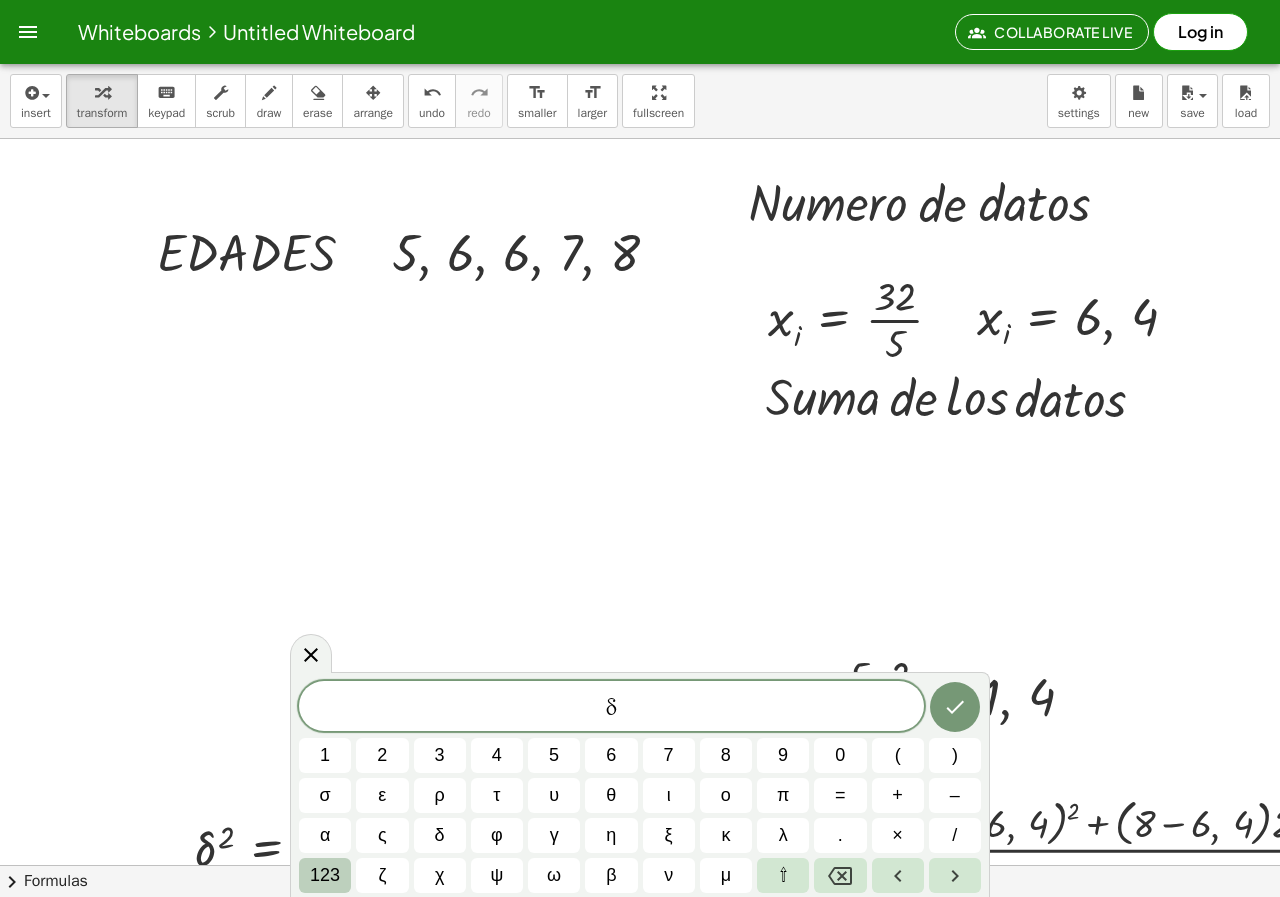click on "123" at bounding box center [325, 875] 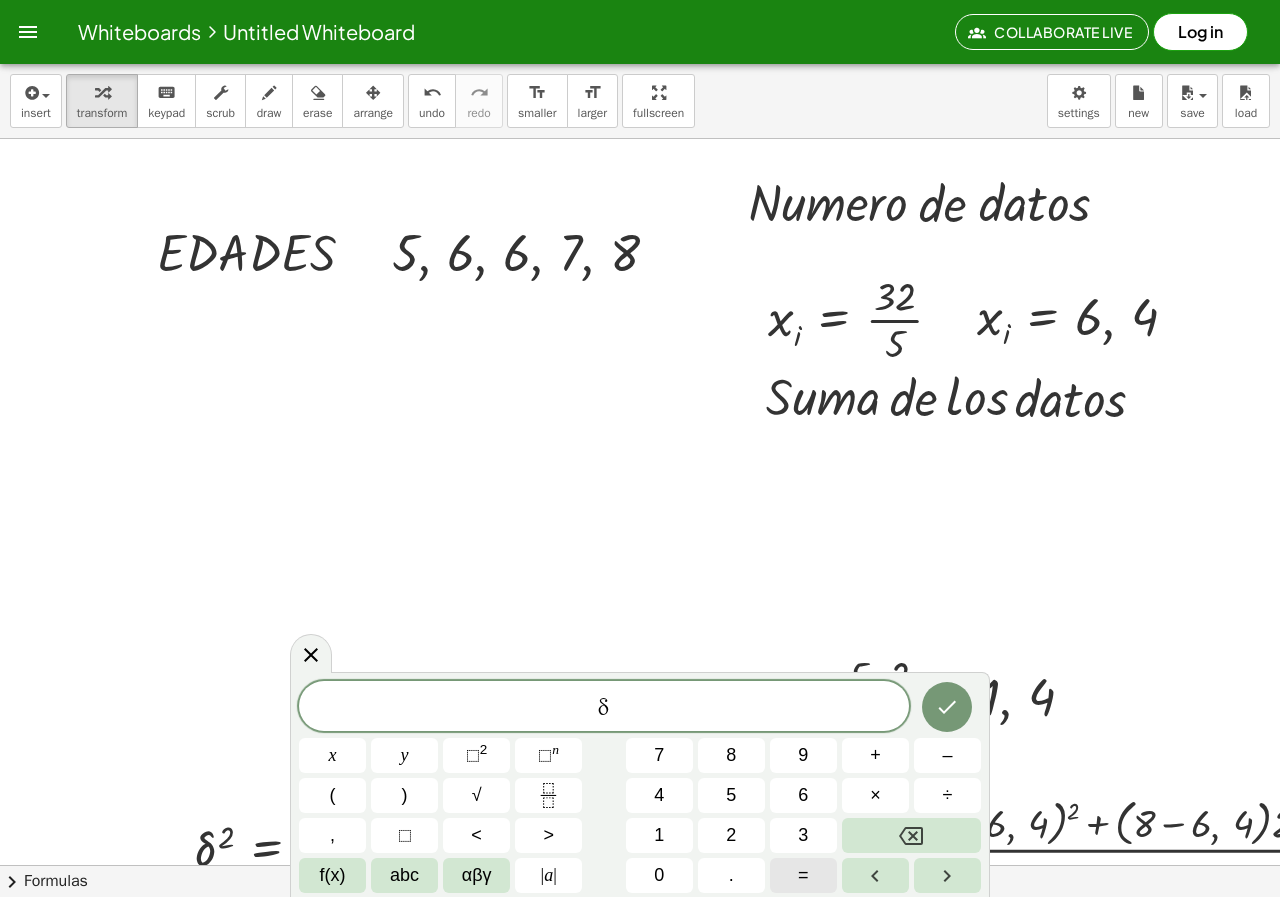 click on "=" at bounding box center (803, 875) 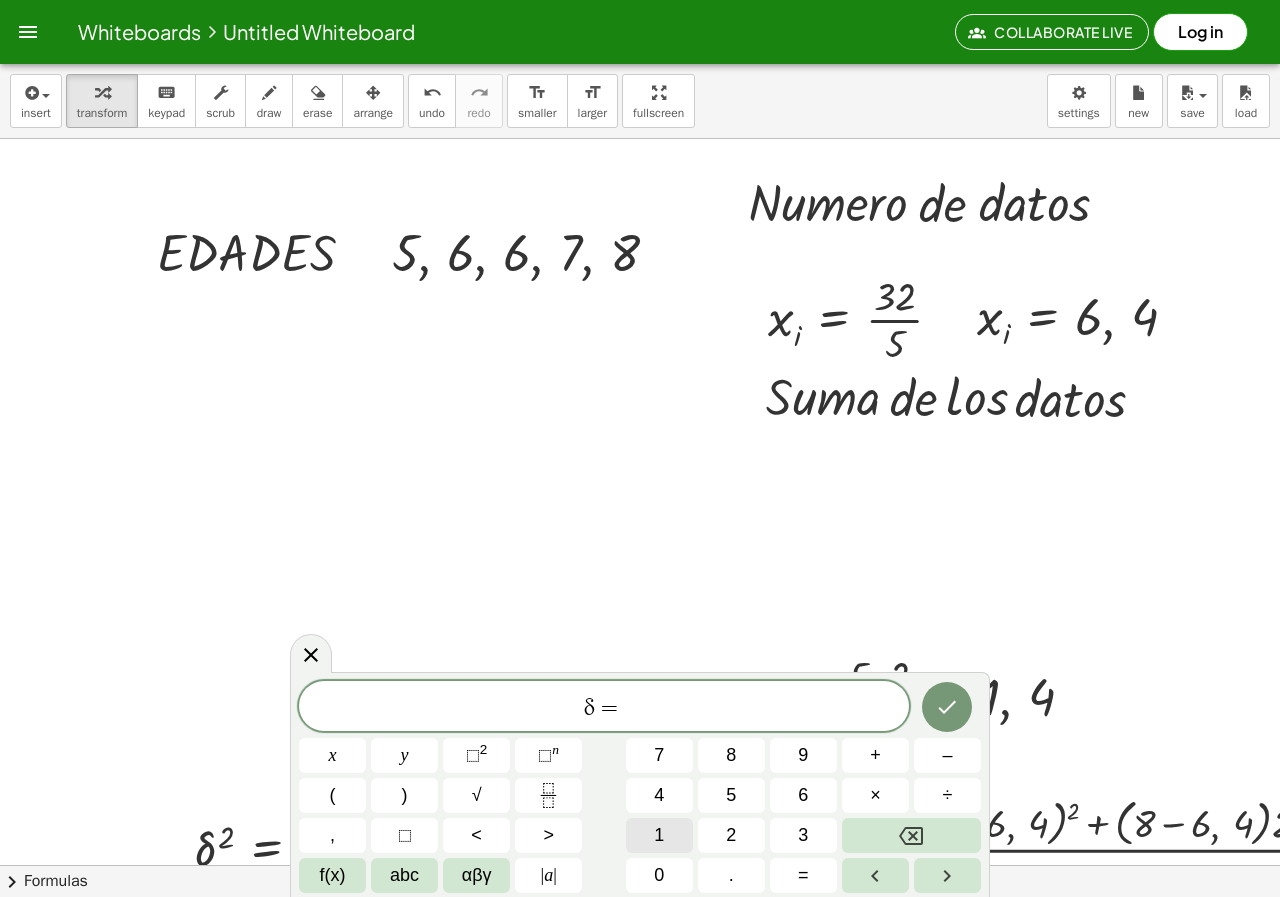 click on "1" at bounding box center [659, 835] 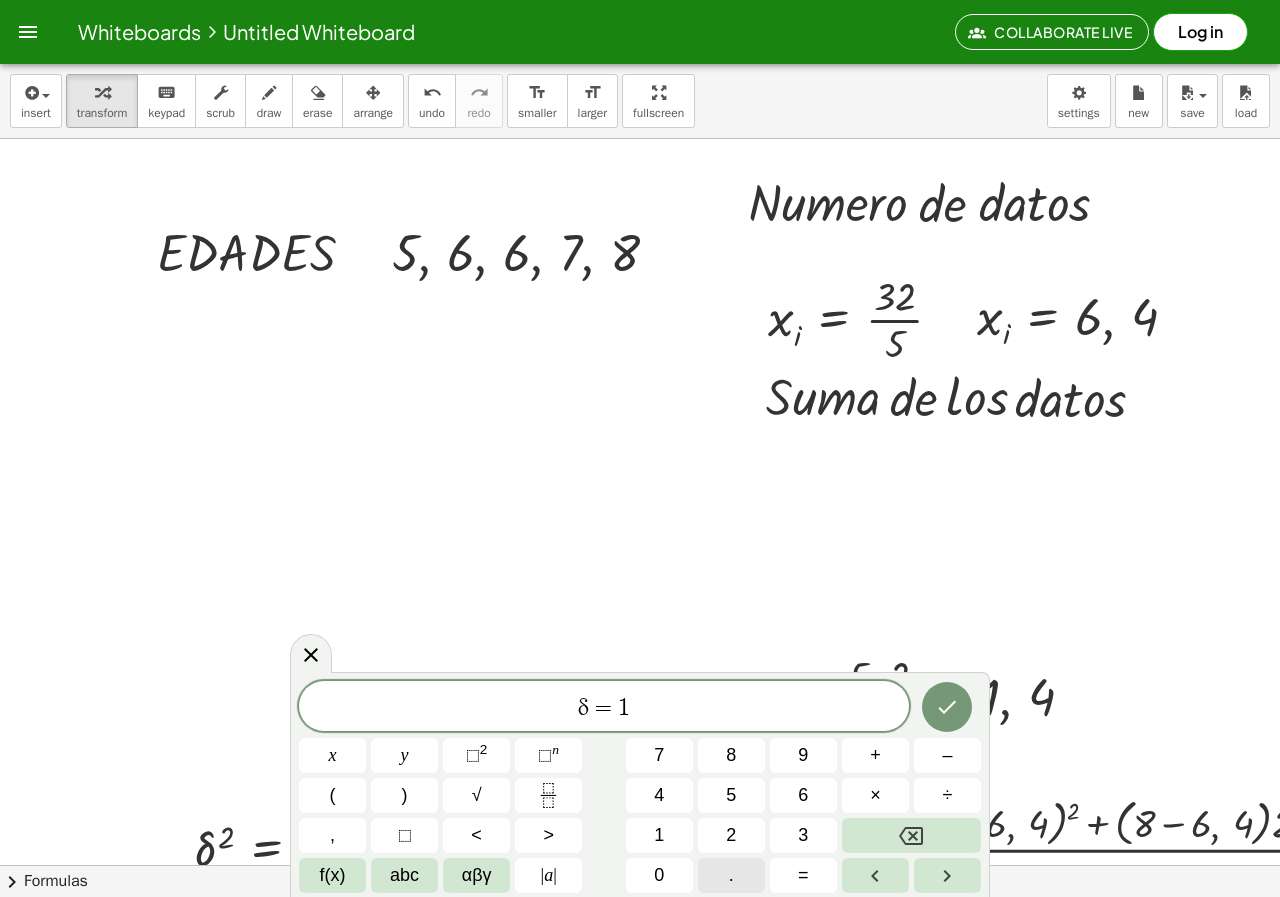 click on "." at bounding box center [731, 875] 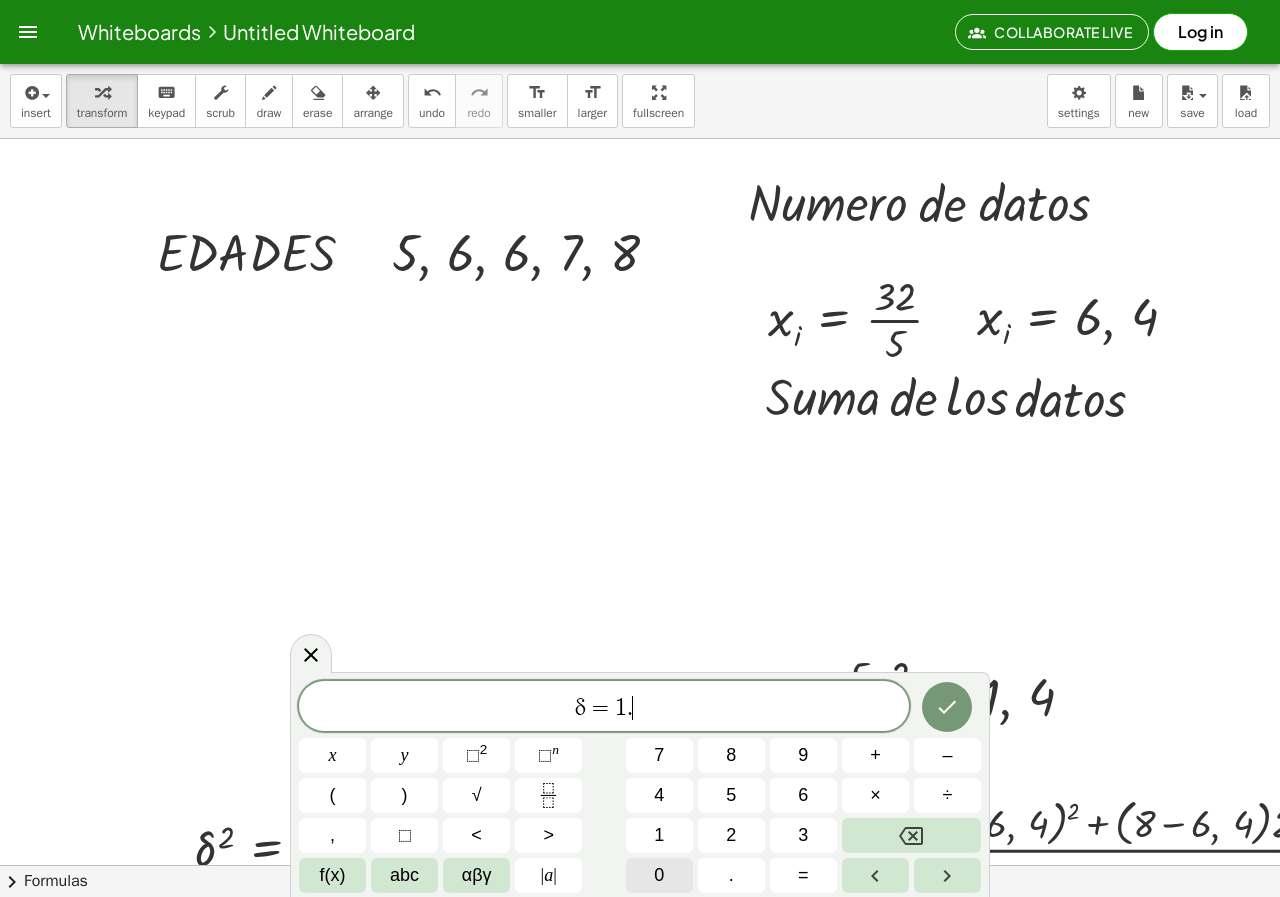 click on "0" at bounding box center (659, 875) 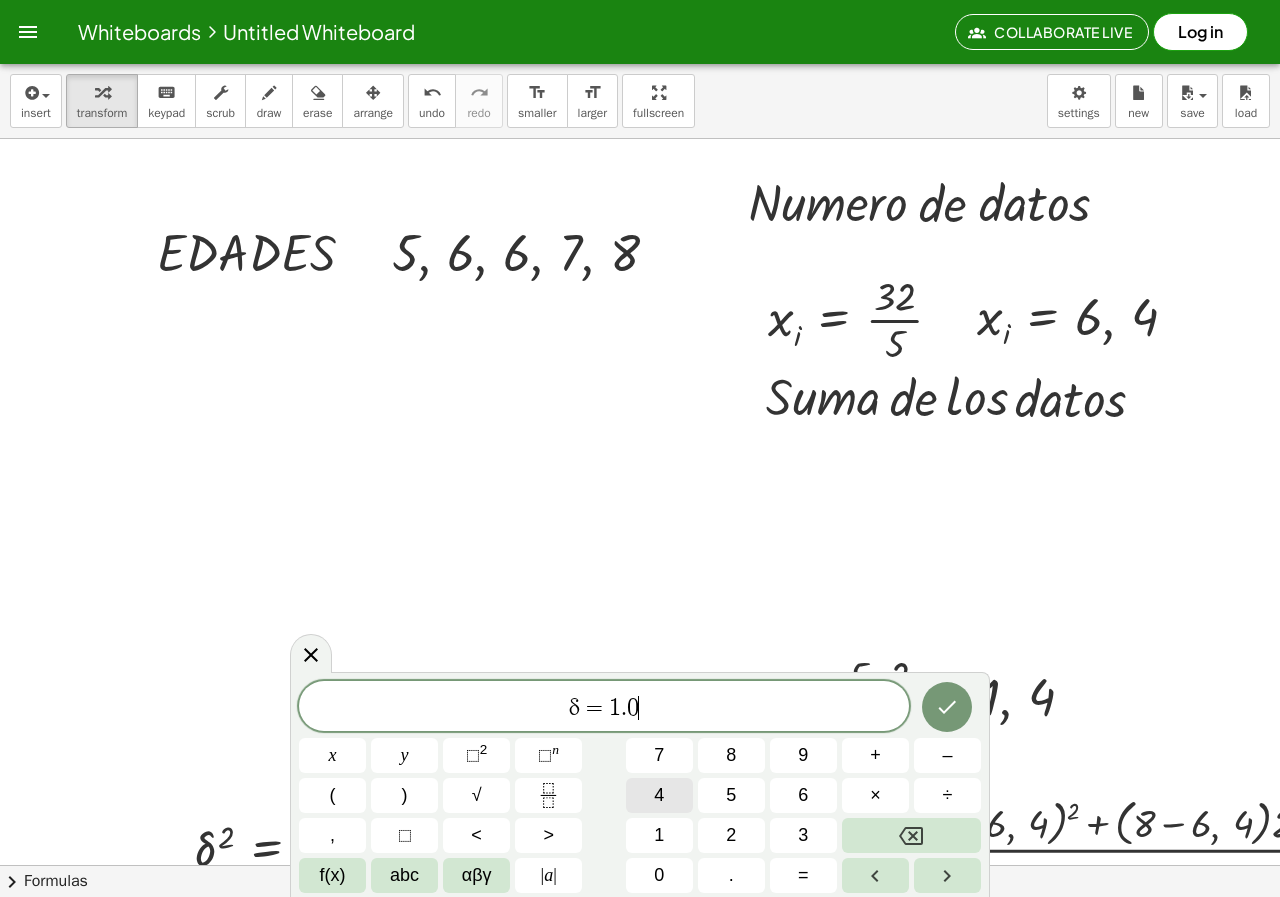 click on "4" at bounding box center (659, 795) 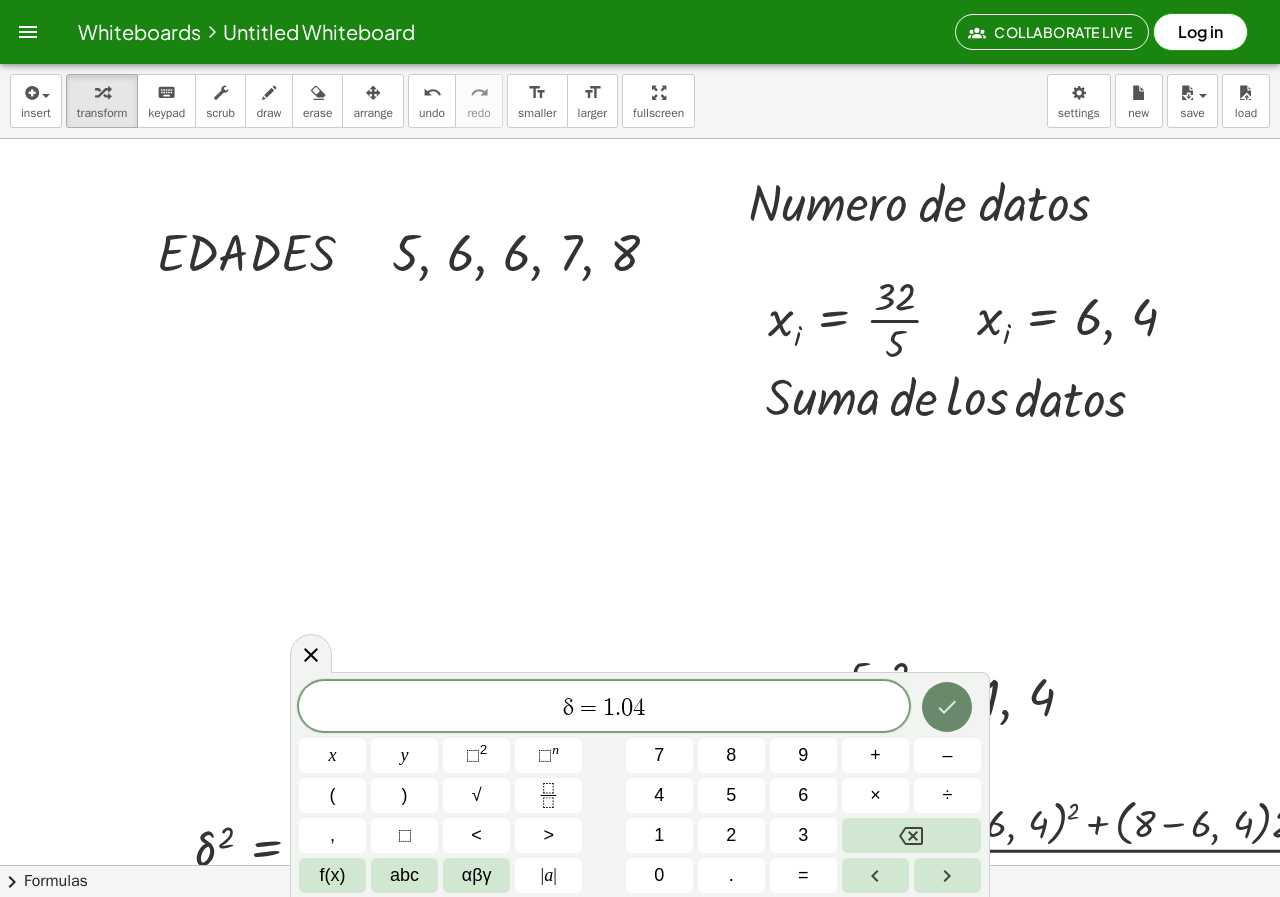 click 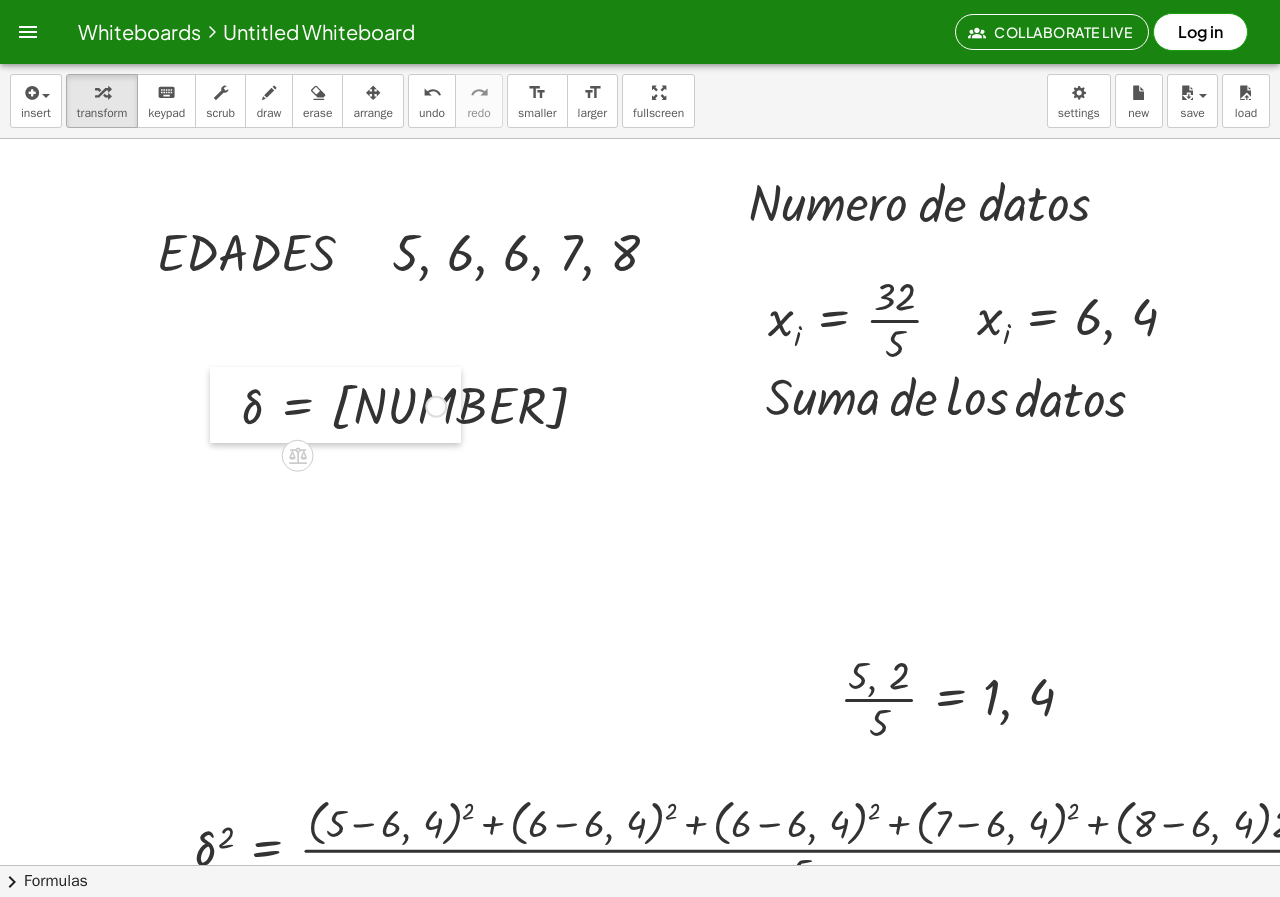 drag, startPoint x: 287, startPoint y: 463, endPoint x: 216, endPoint y: 386, distance: 104.73777 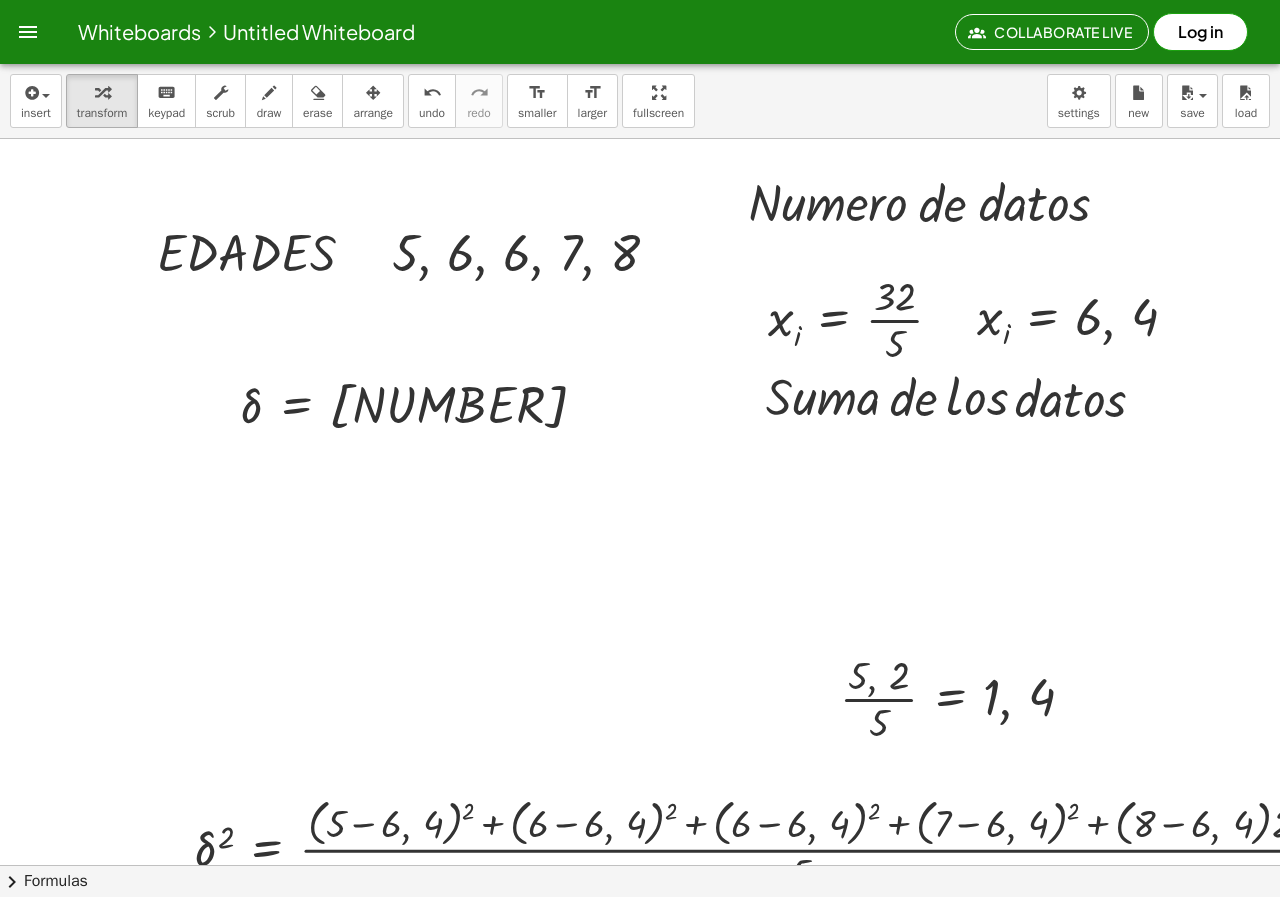 click at bounding box center [975, 929] 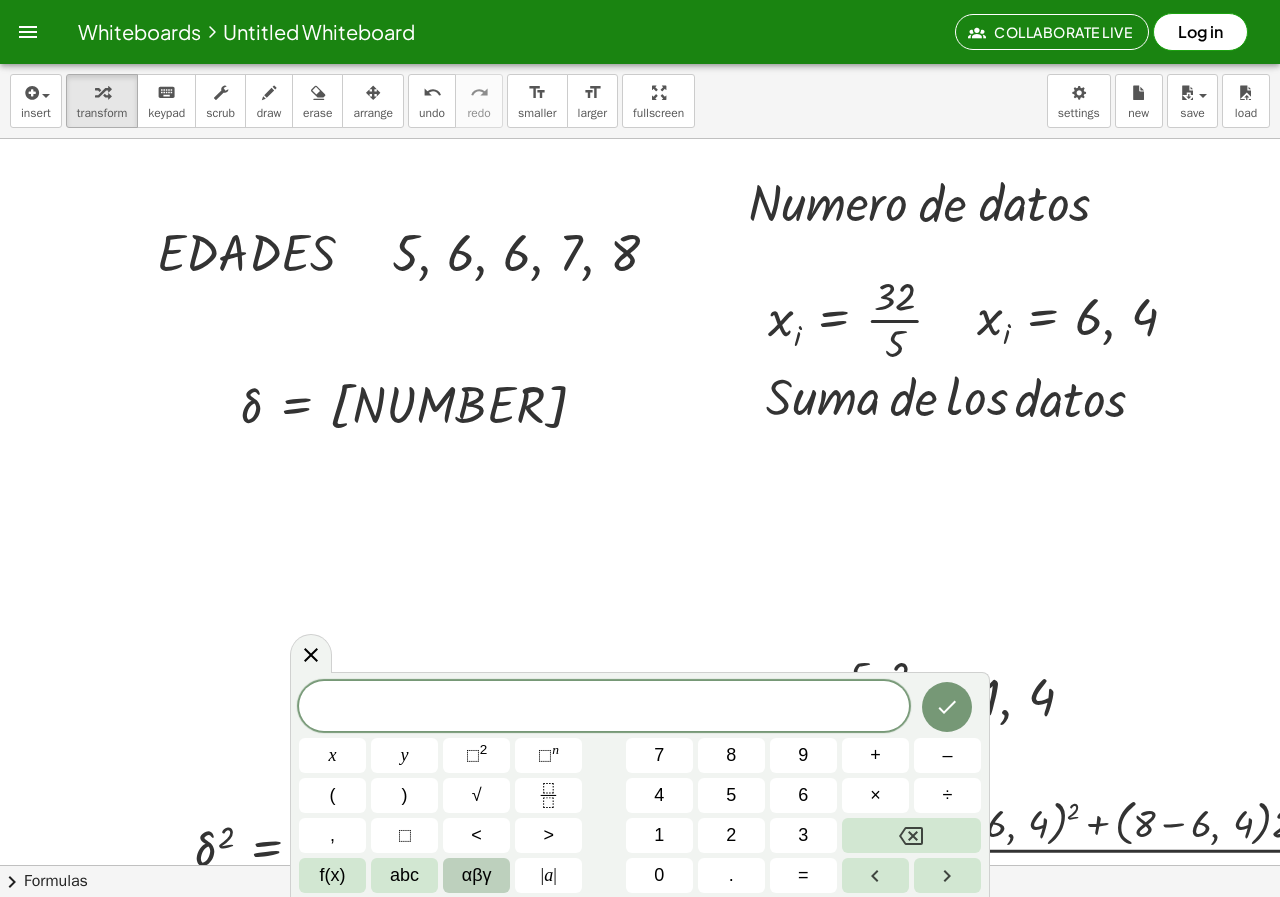 click on "αβγ" at bounding box center [477, 875] 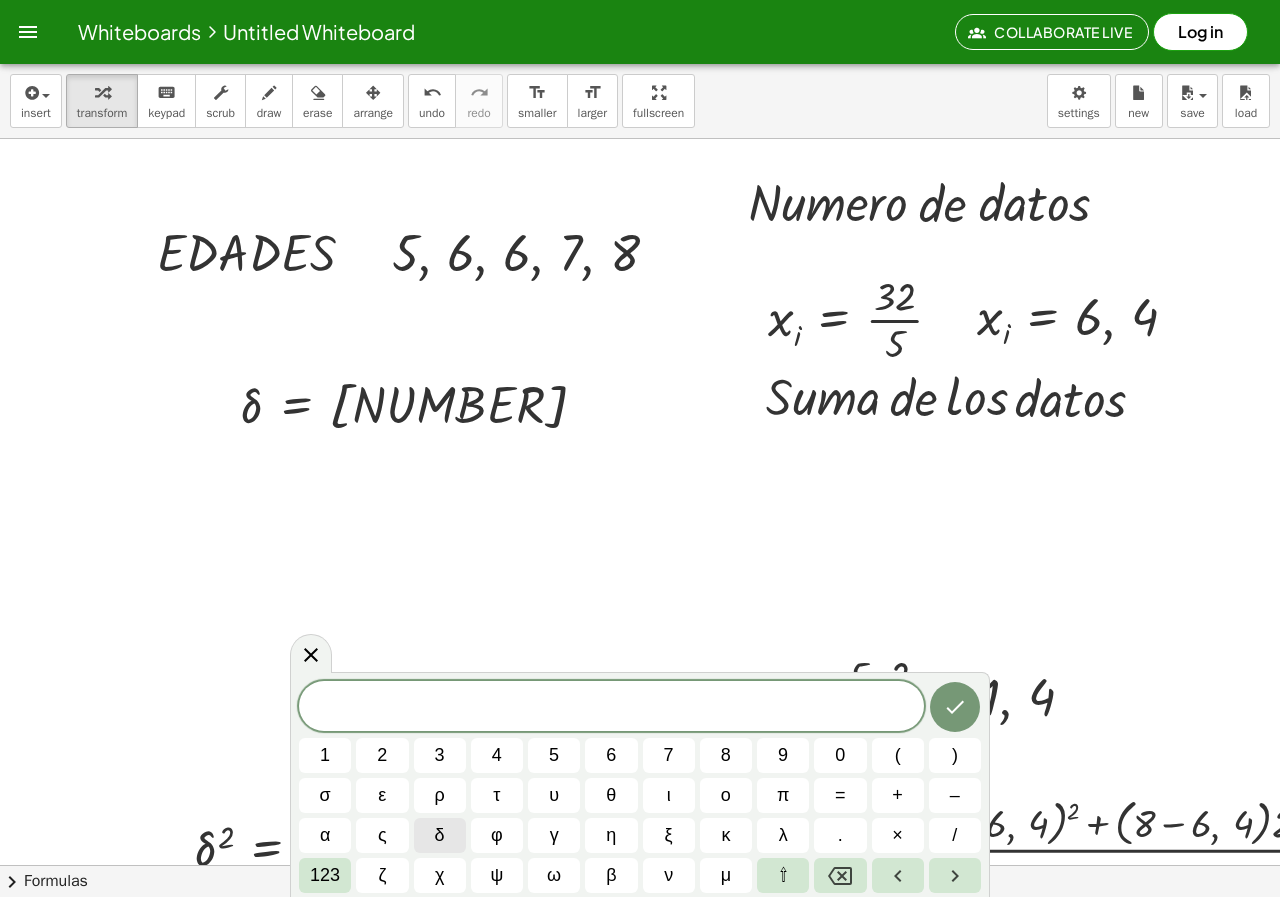 click on "δ" at bounding box center [440, 835] 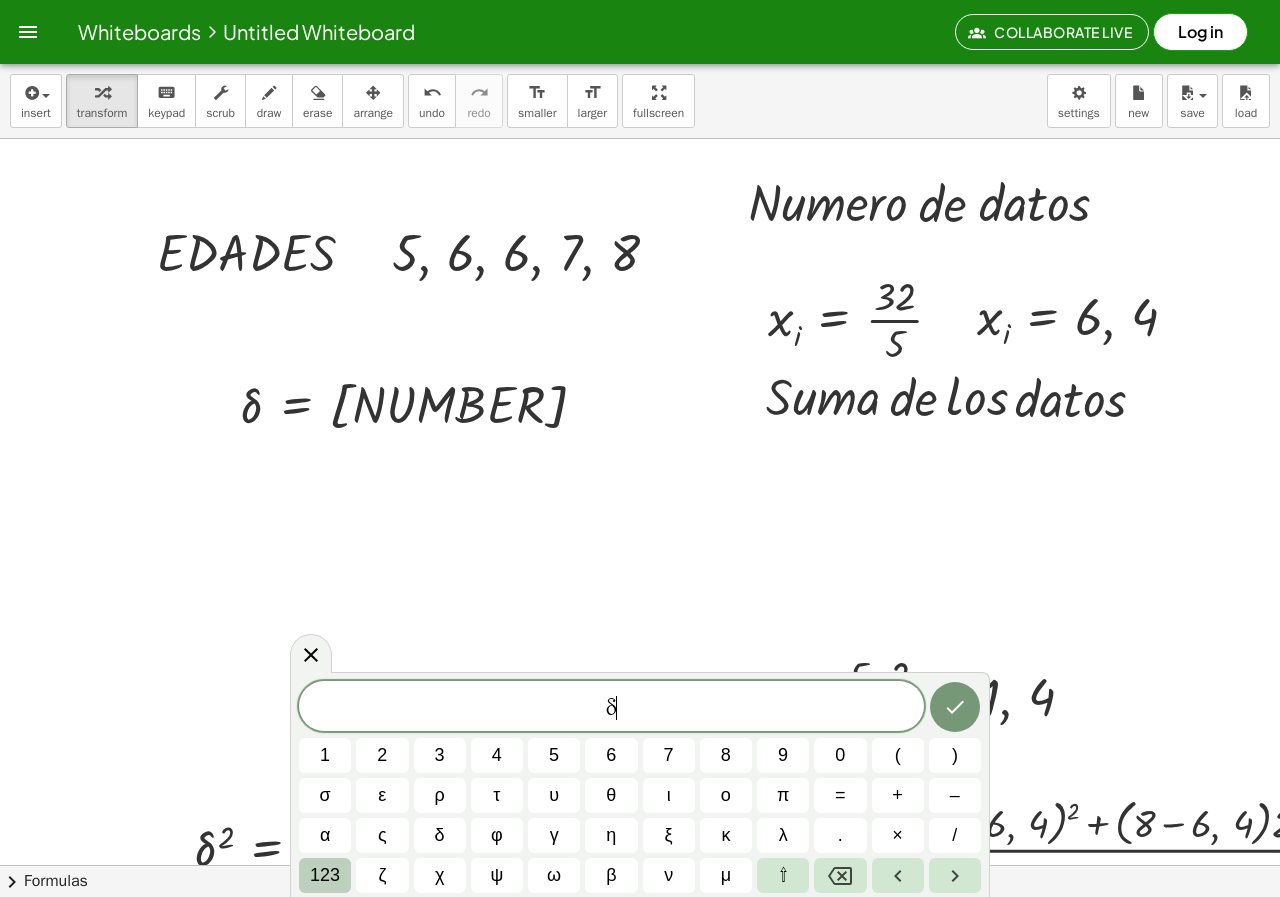 click on "123" at bounding box center [325, 875] 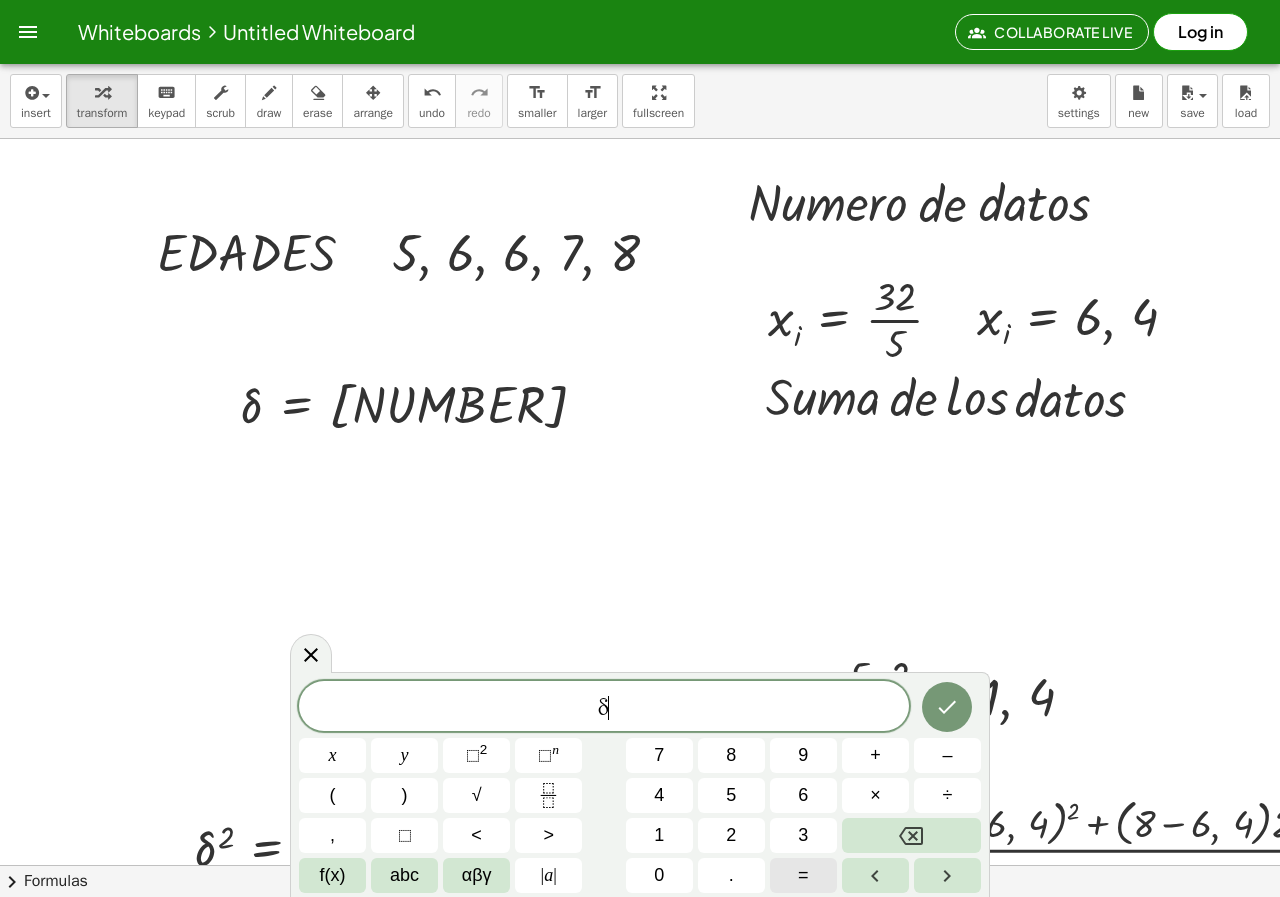 click on "=" at bounding box center (803, 875) 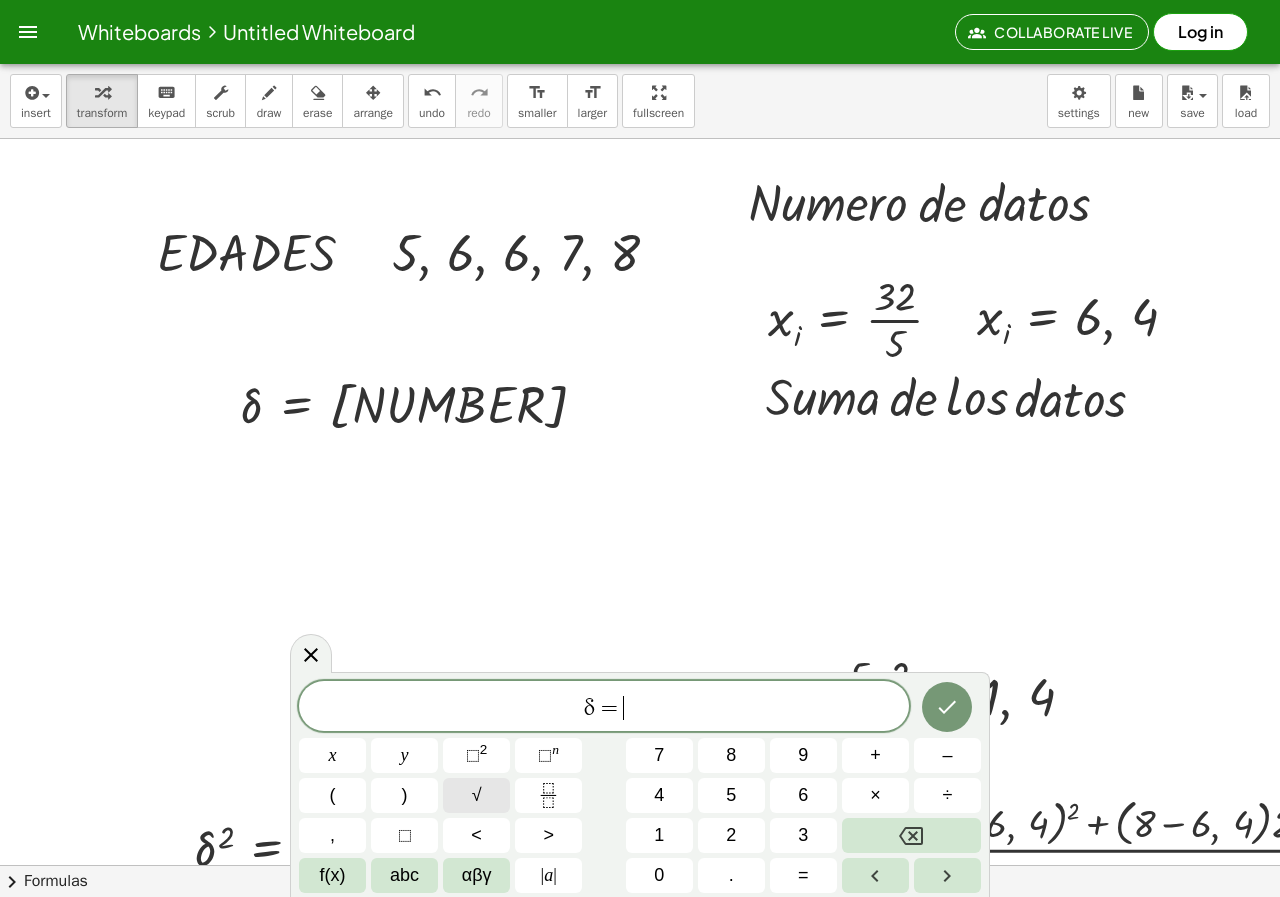 click on "√" at bounding box center [477, 795] 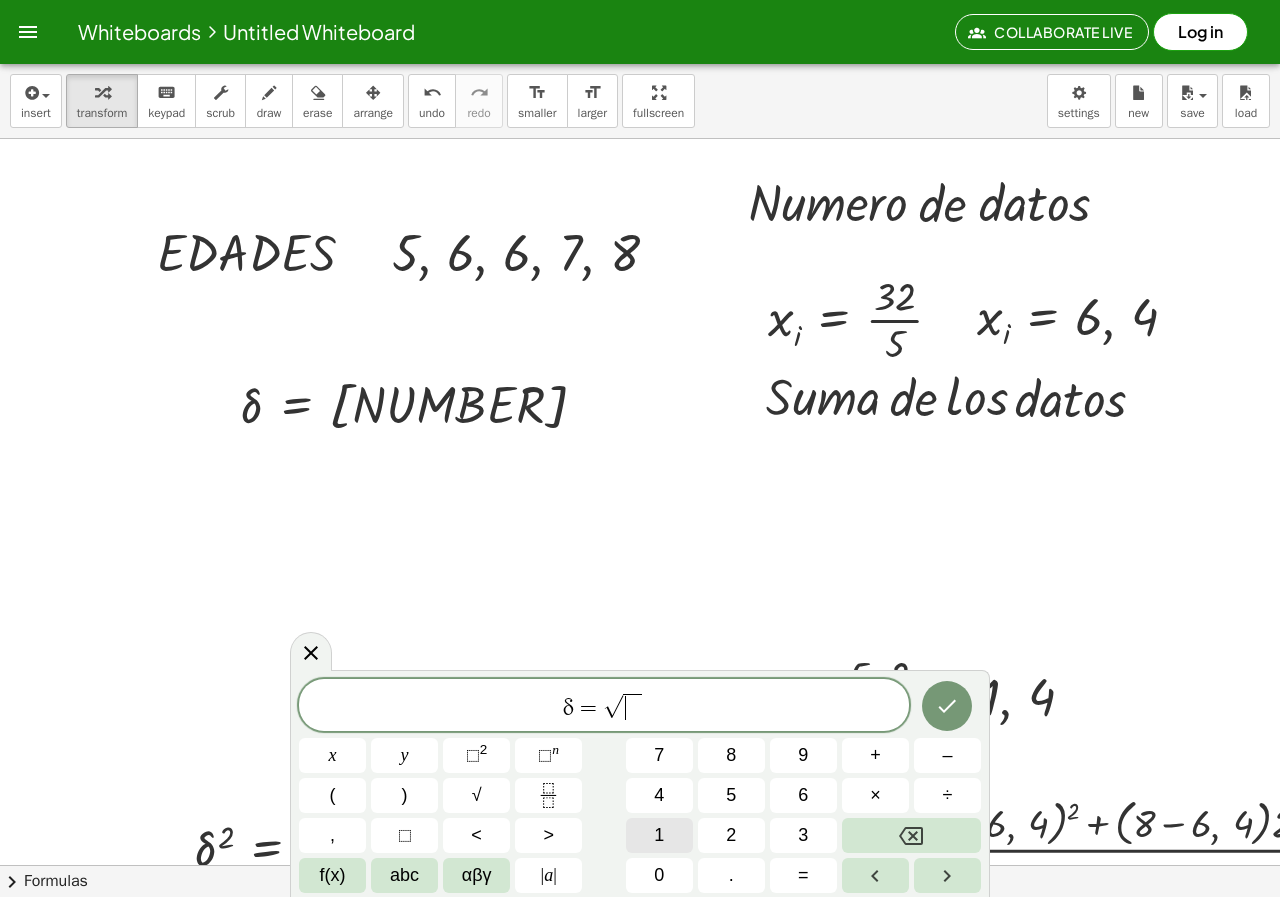 click on "1" at bounding box center (659, 835) 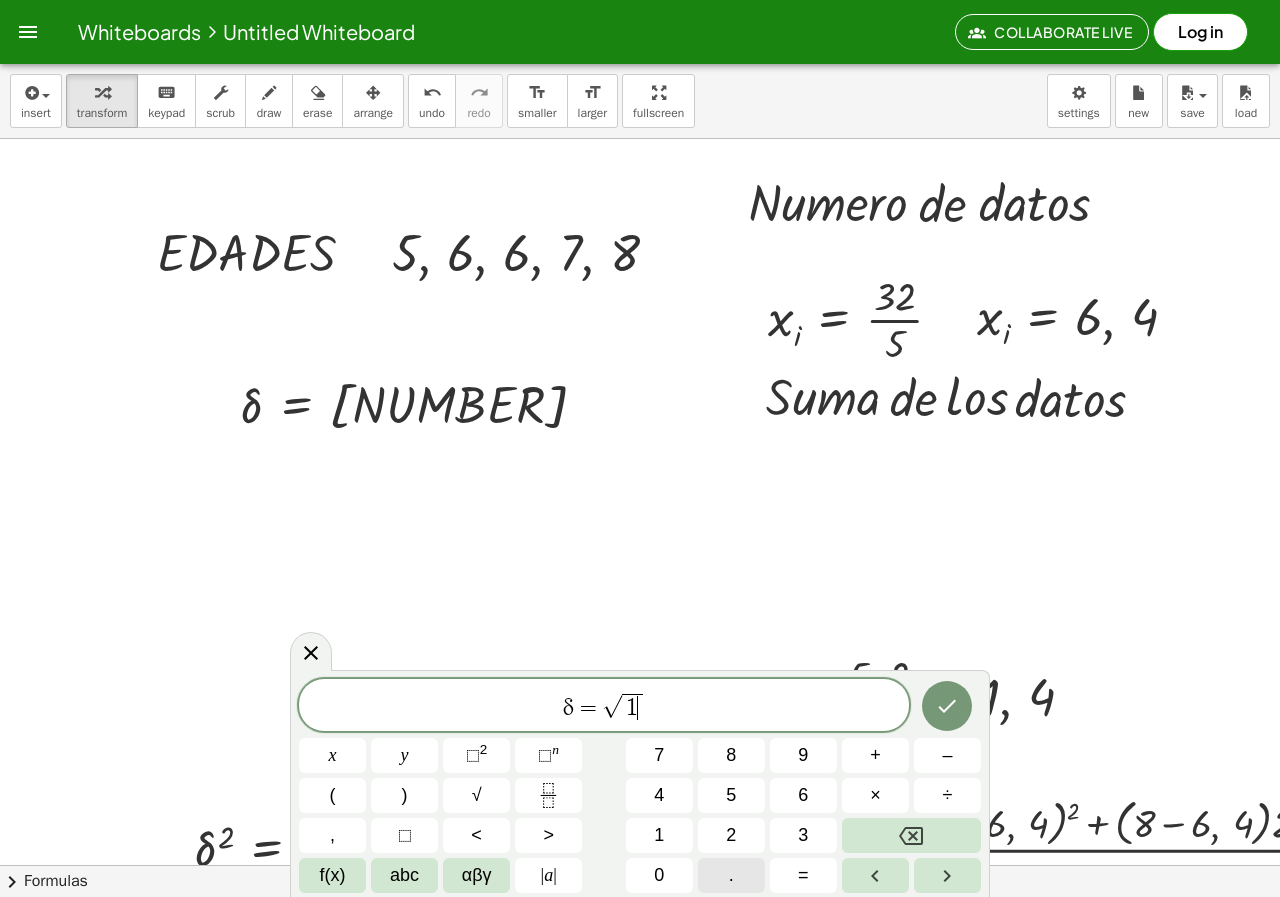 click on "." at bounding box center [731, 875] 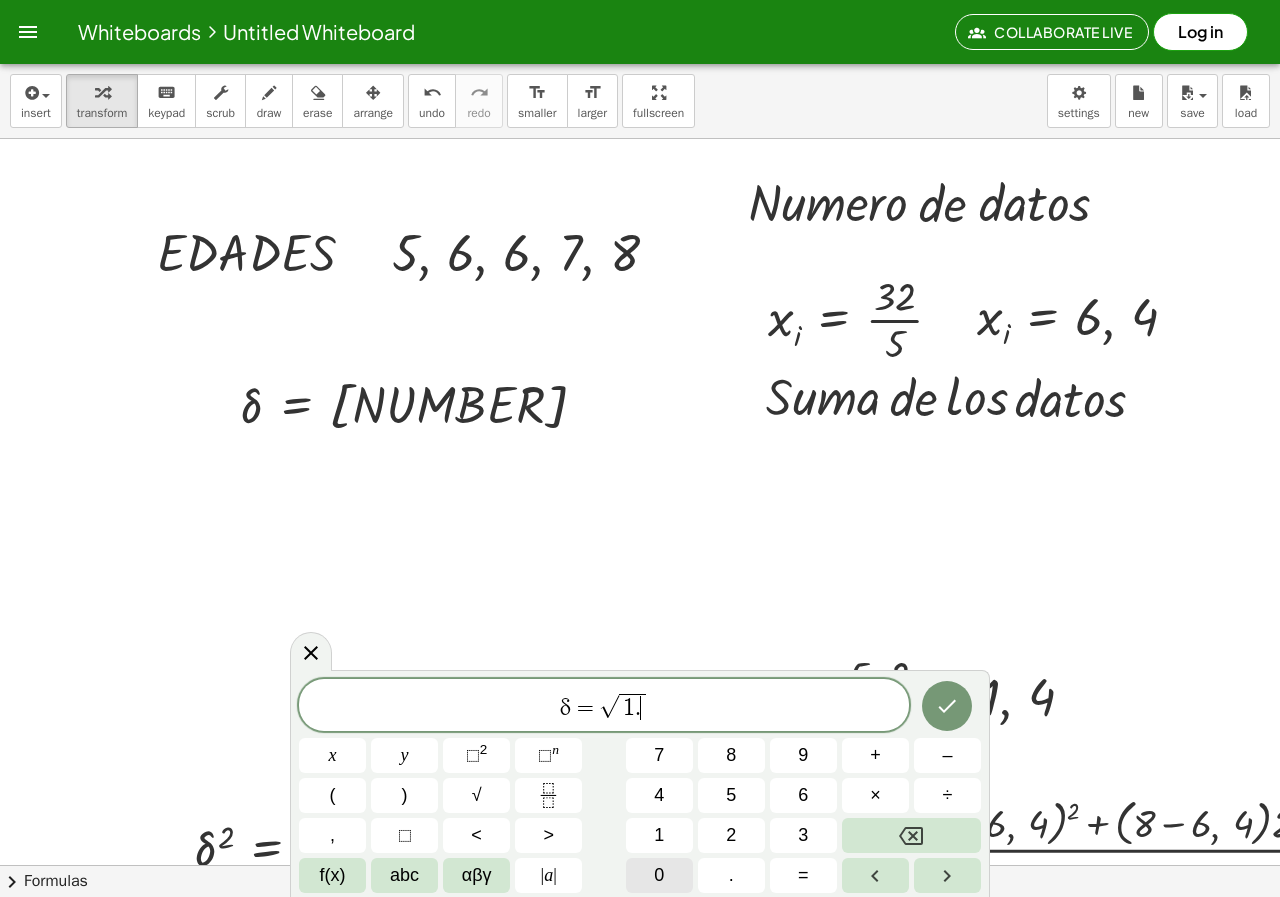 click on "0" at bounding box center (659, 875) 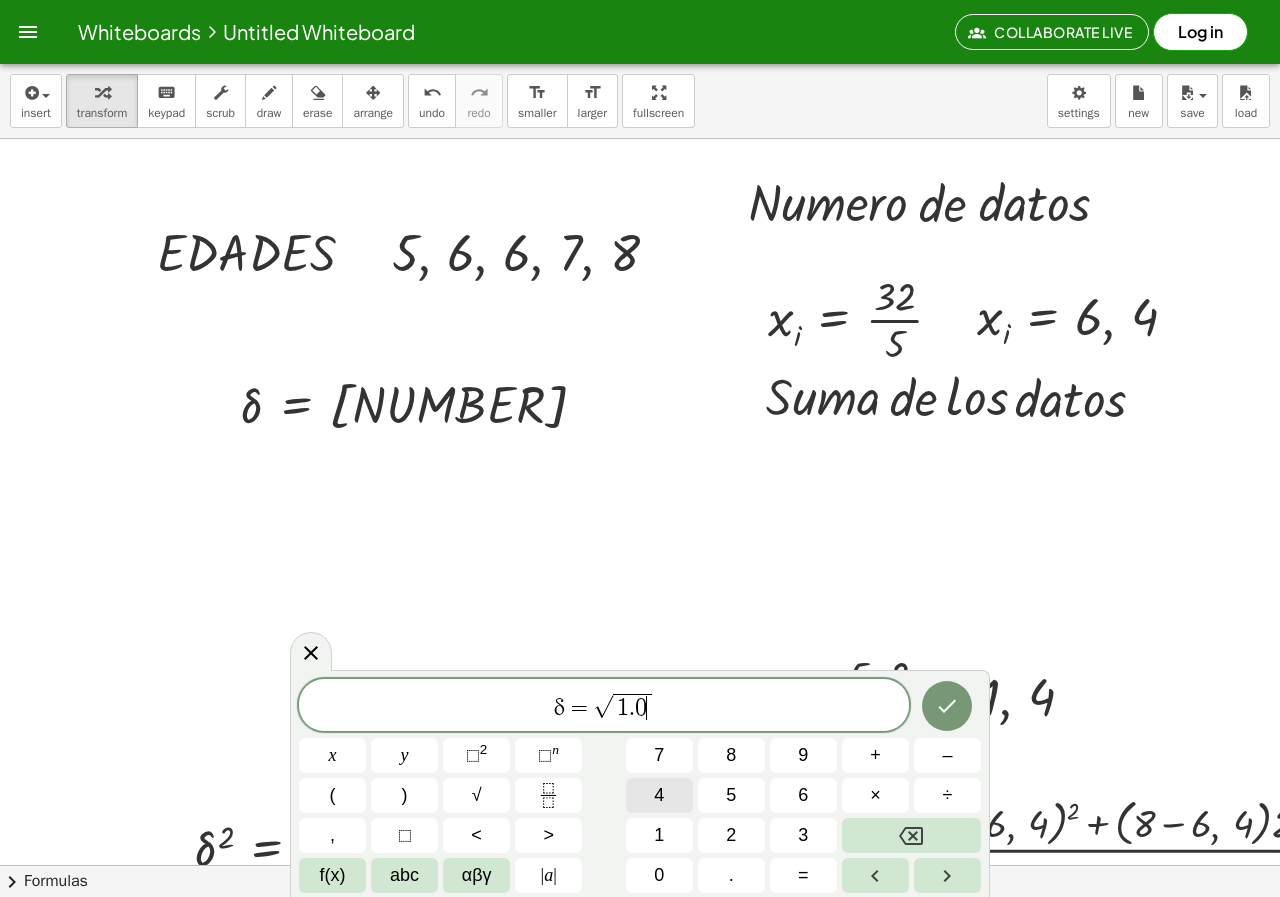 click on "4" at bounding box center (659, 795) 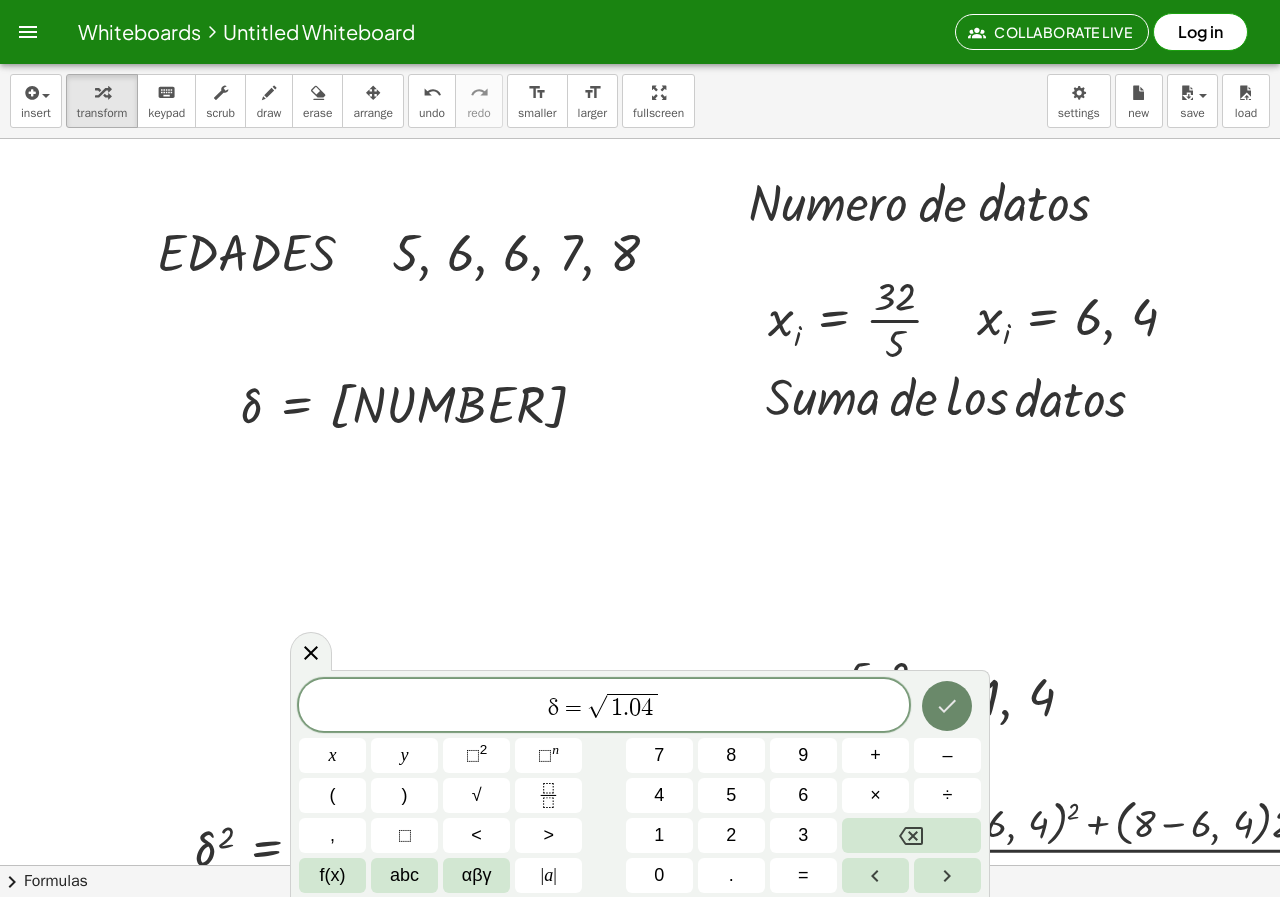 click 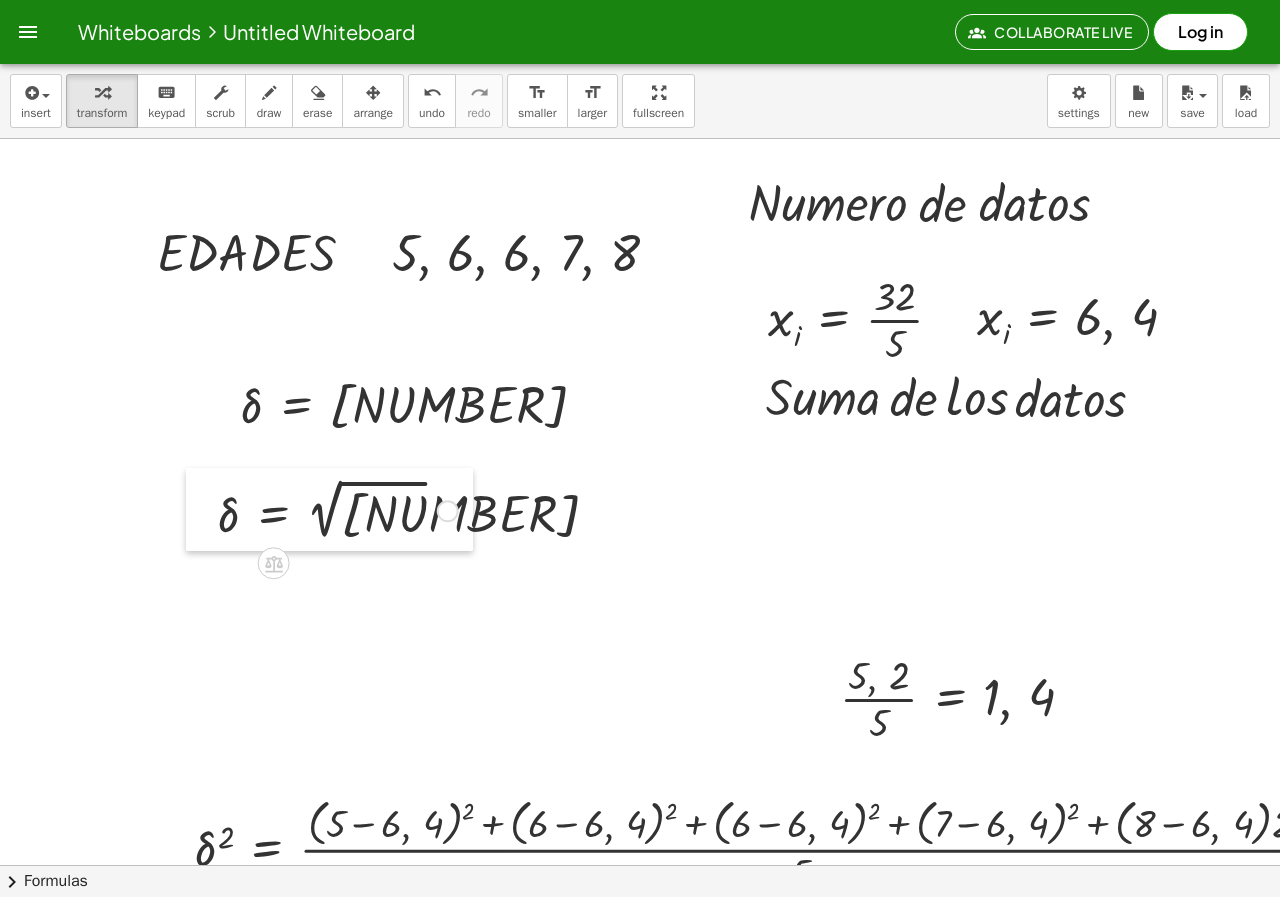 drag, startPoint x: 288, startPoint y: 524, endPoint x: 203, endPoint y: 493, distance: 90.47652 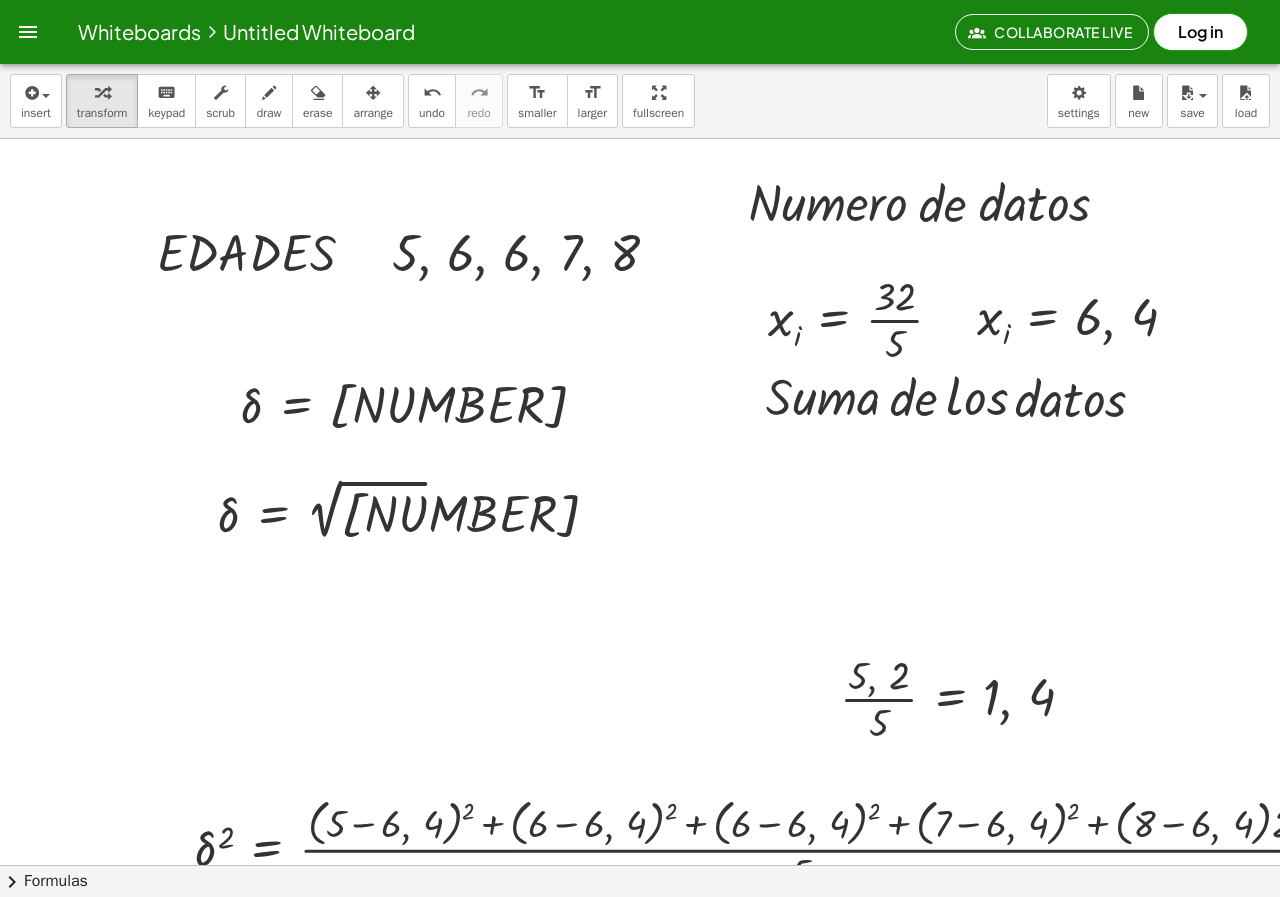 click at bounding box center (975, 929) 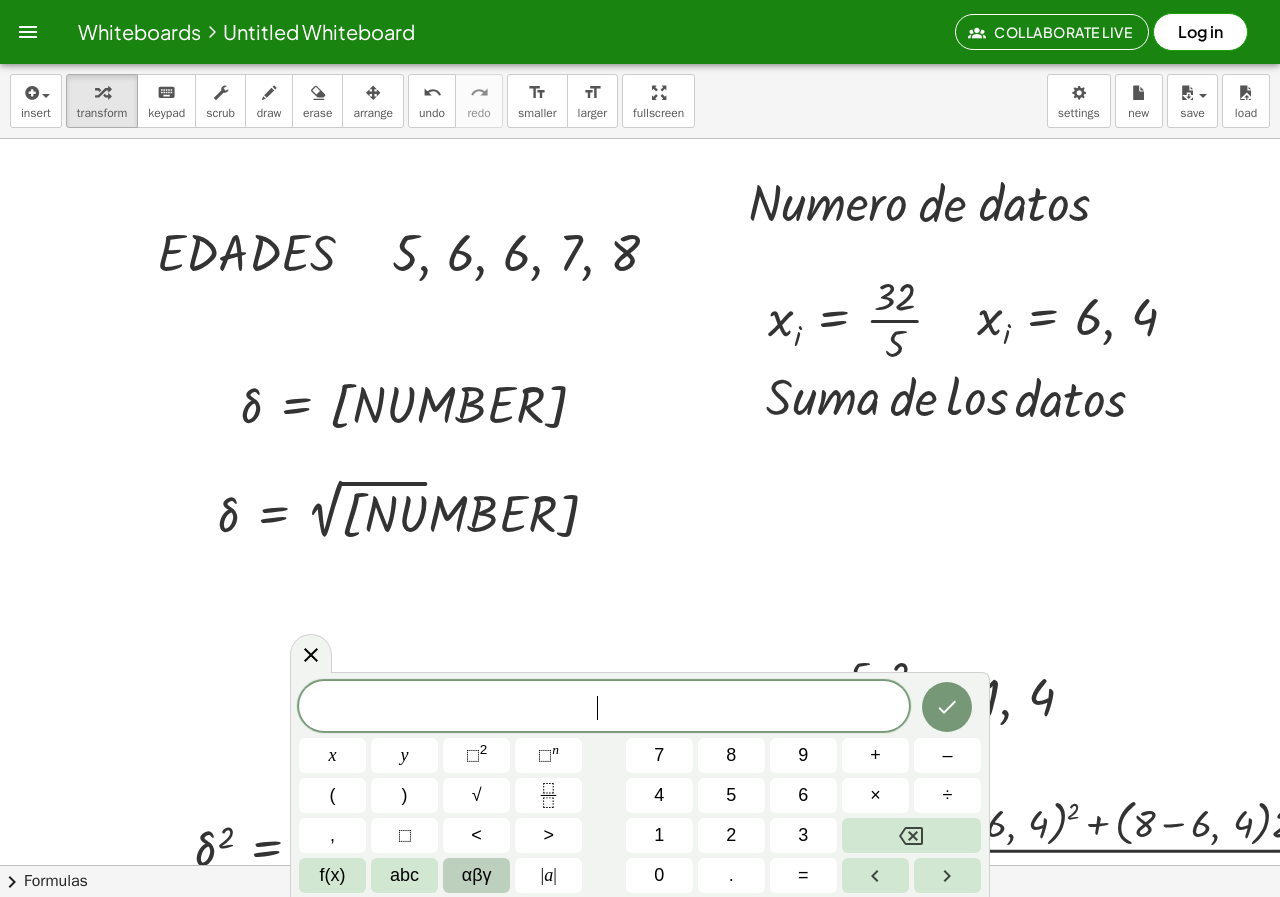 click on "αβγ" at bounding box center (477, 875) 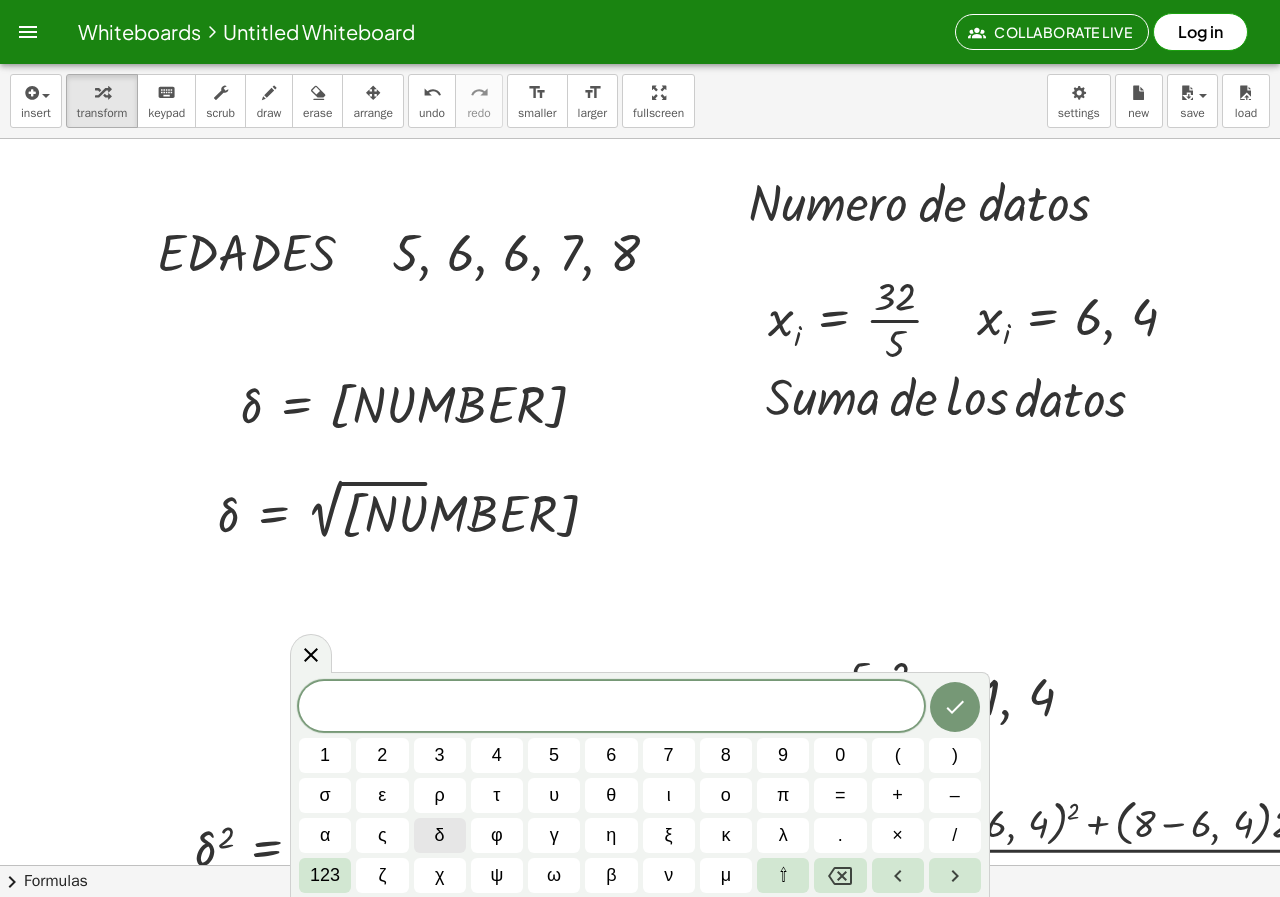 click on "δ" at bounding box center [440, 835] 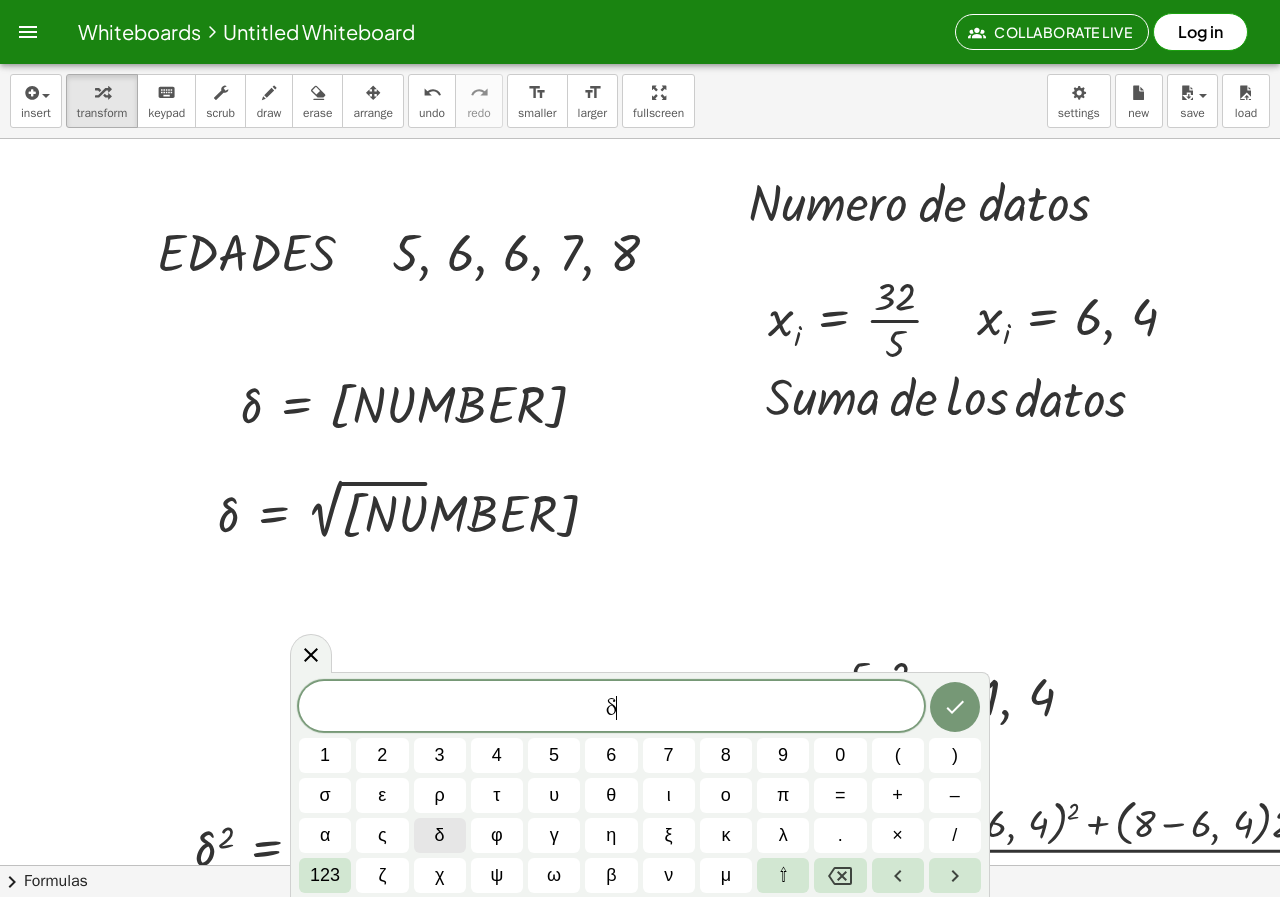 click on "123" at bounding box center [325, 875] 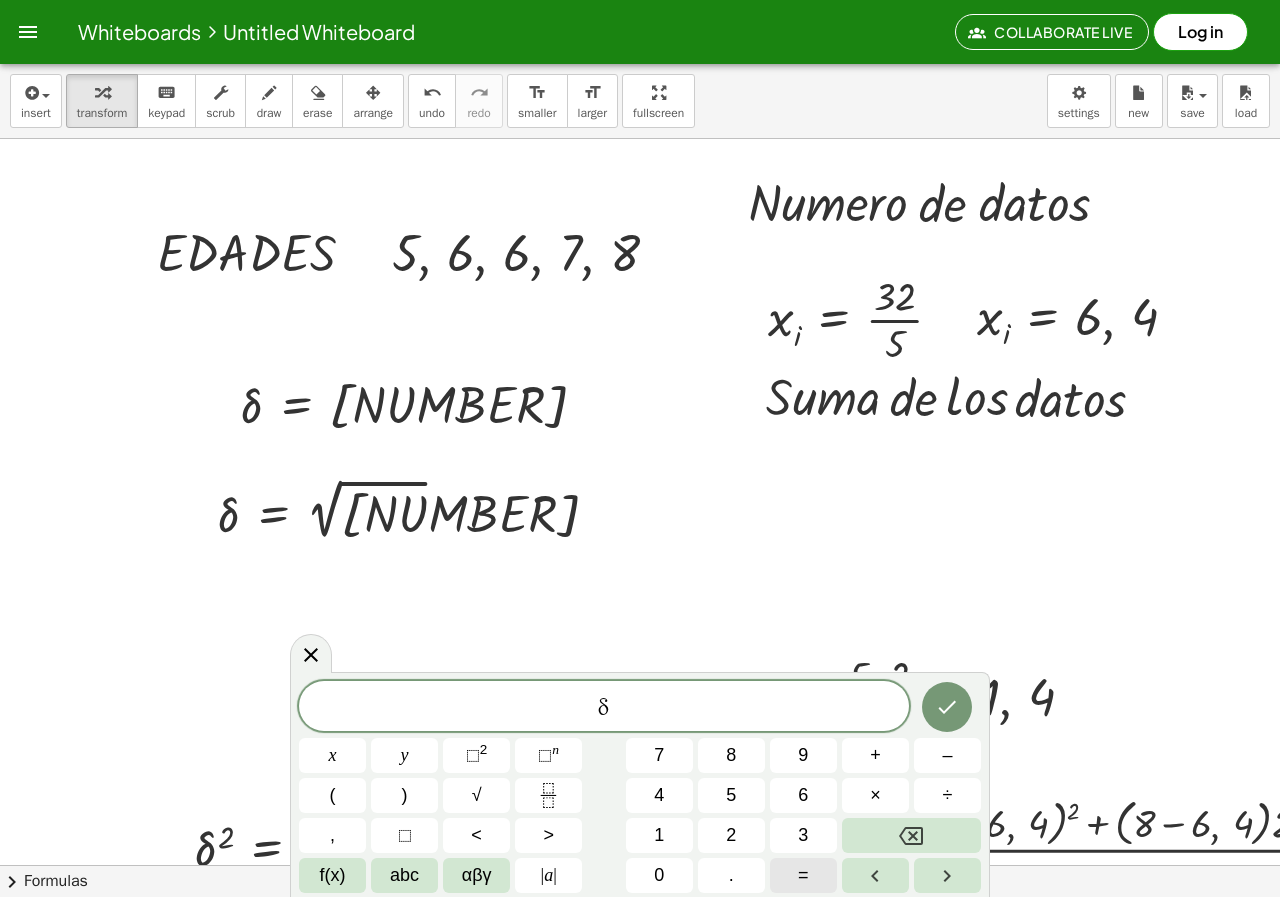 click on "=" at bounding box center [803, 875] 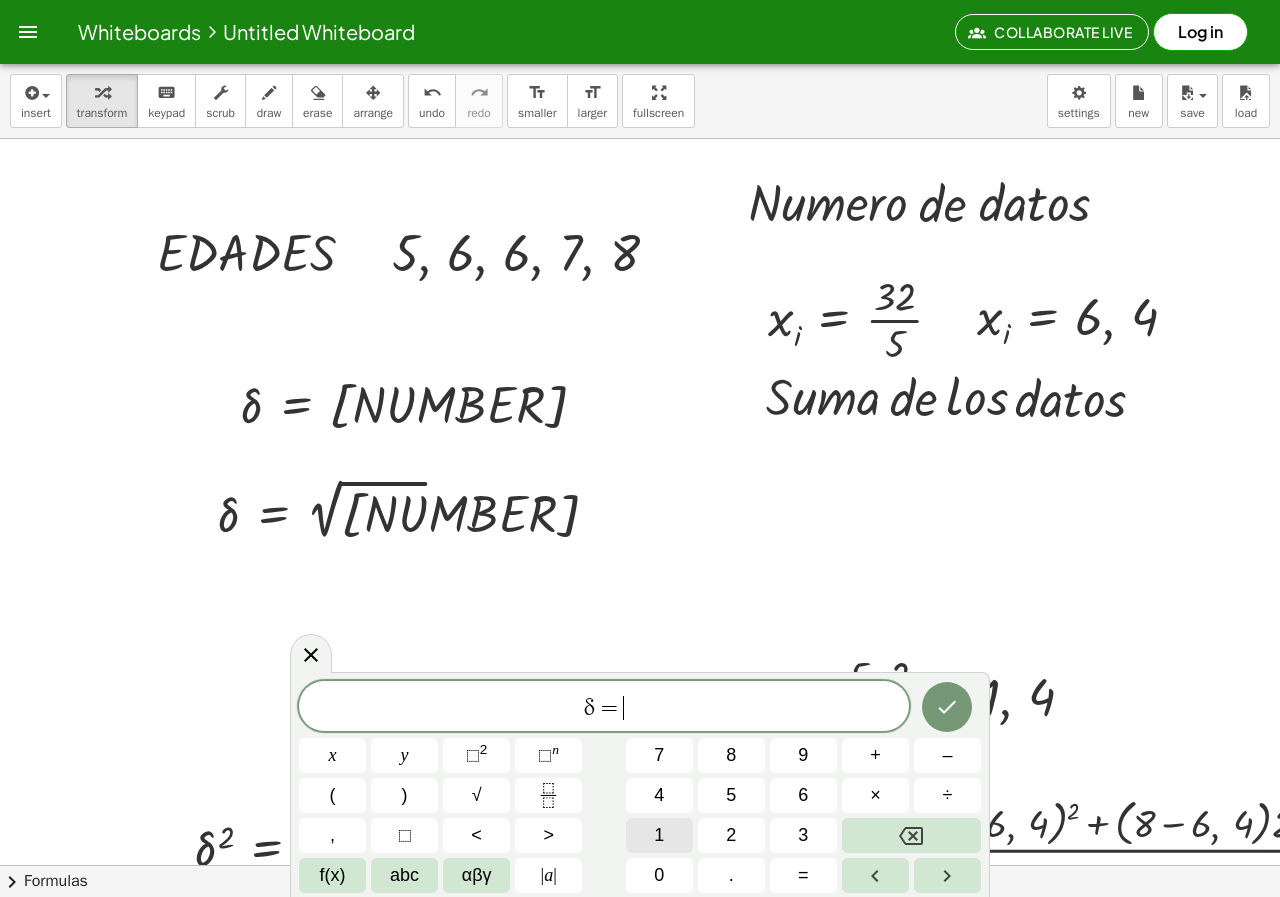 click on "1" at bounding box center (659, 835) 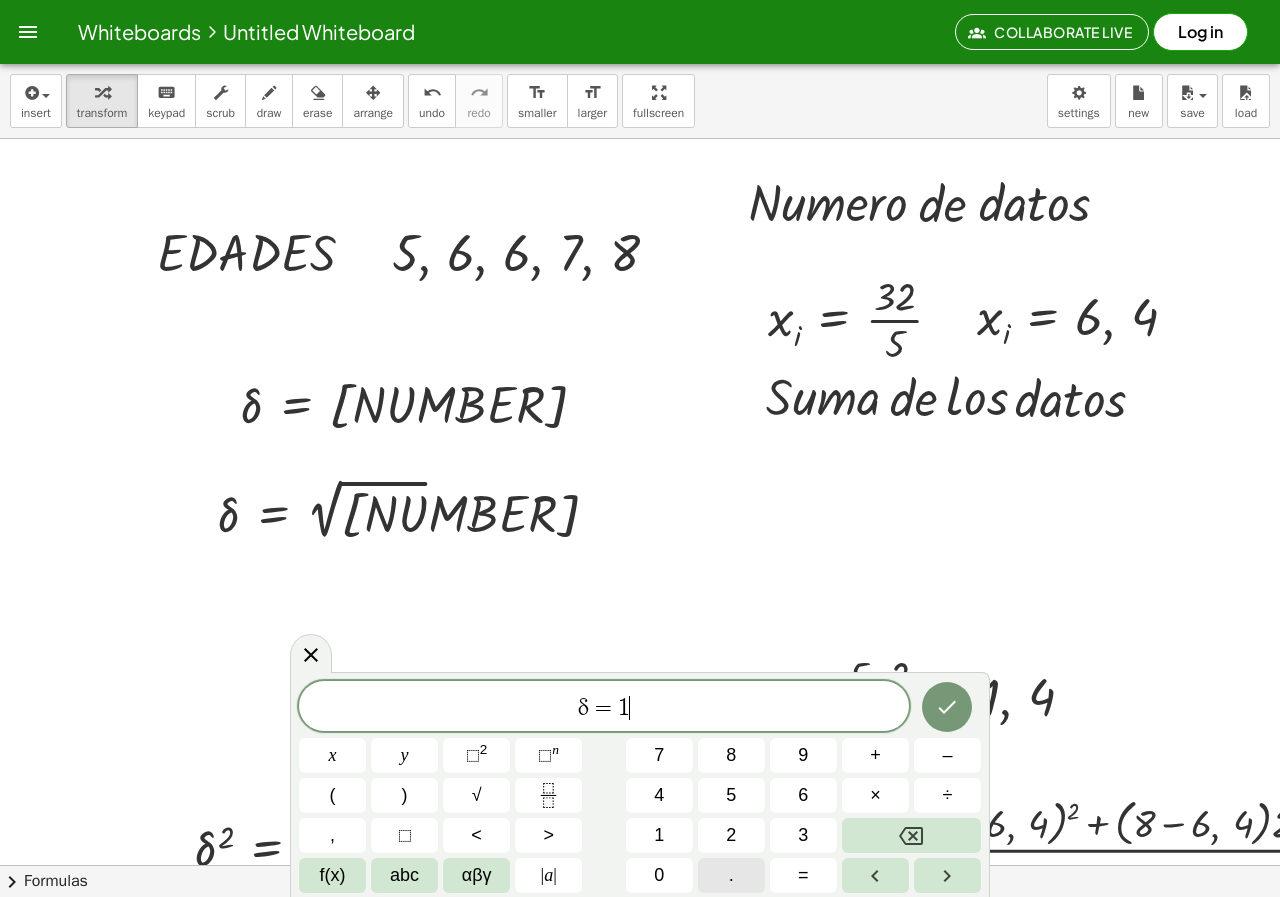 click on "." at bounding box center (731, 875) 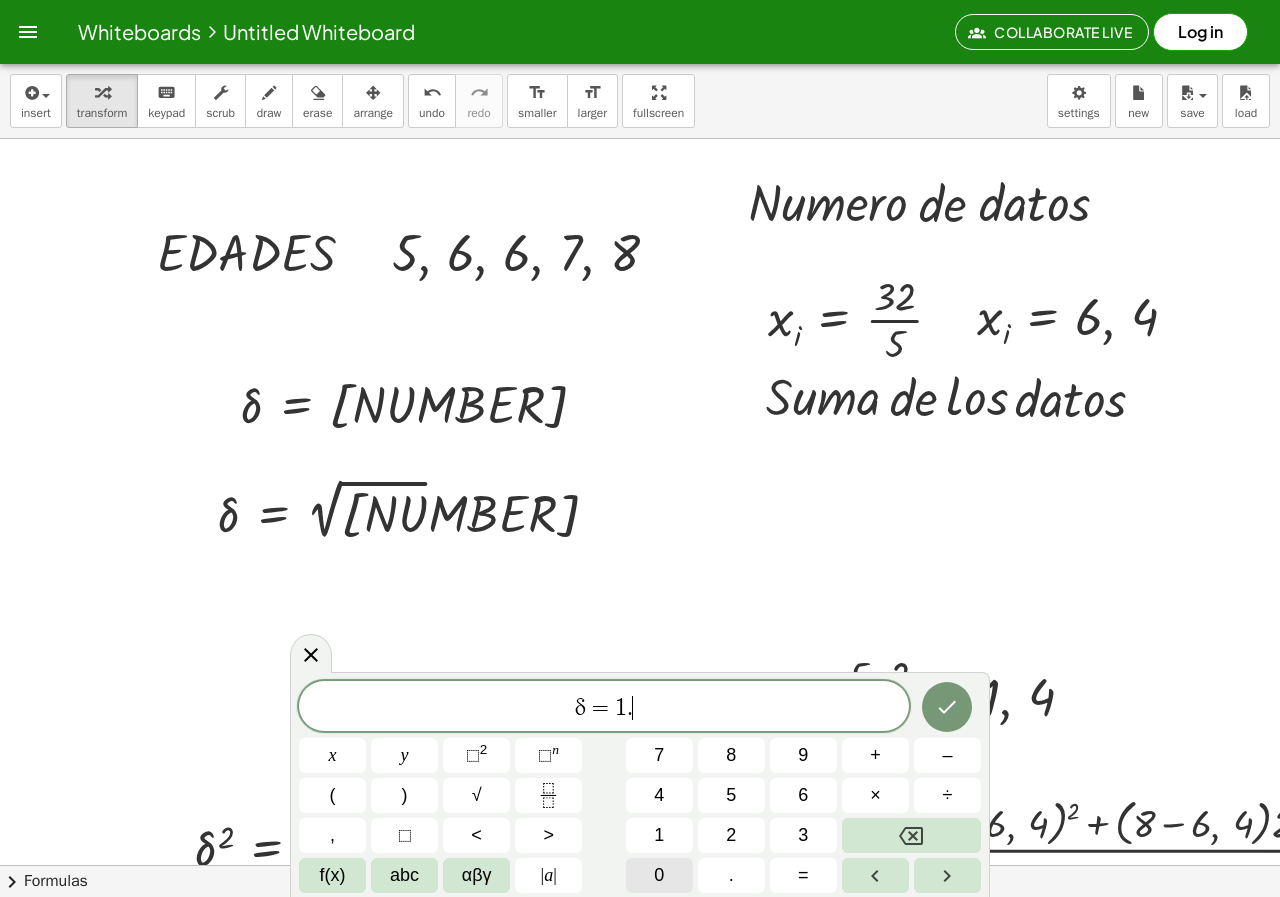 click on "0" at bounding box center [659, 875] 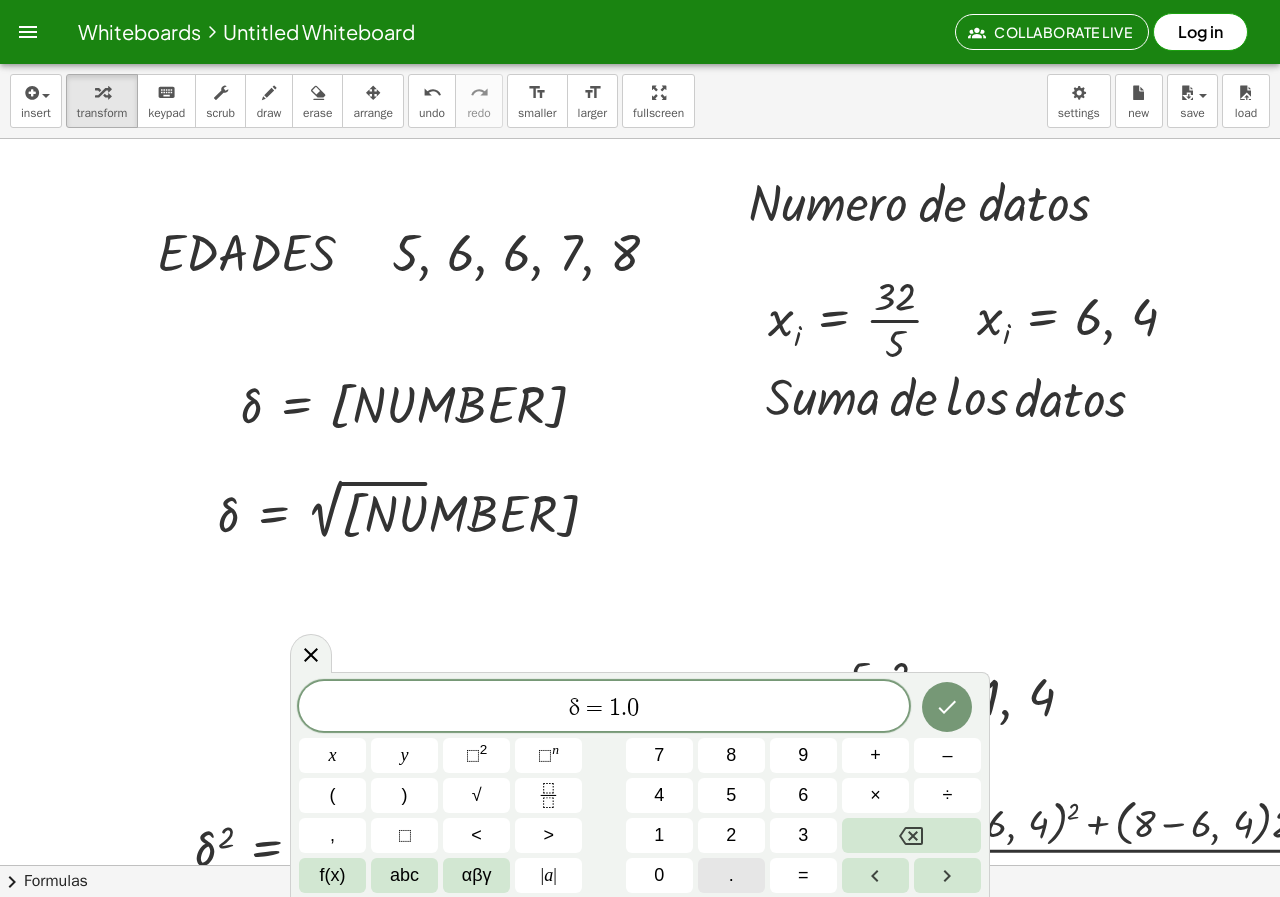 click on "." at bounding box center (731, 875) 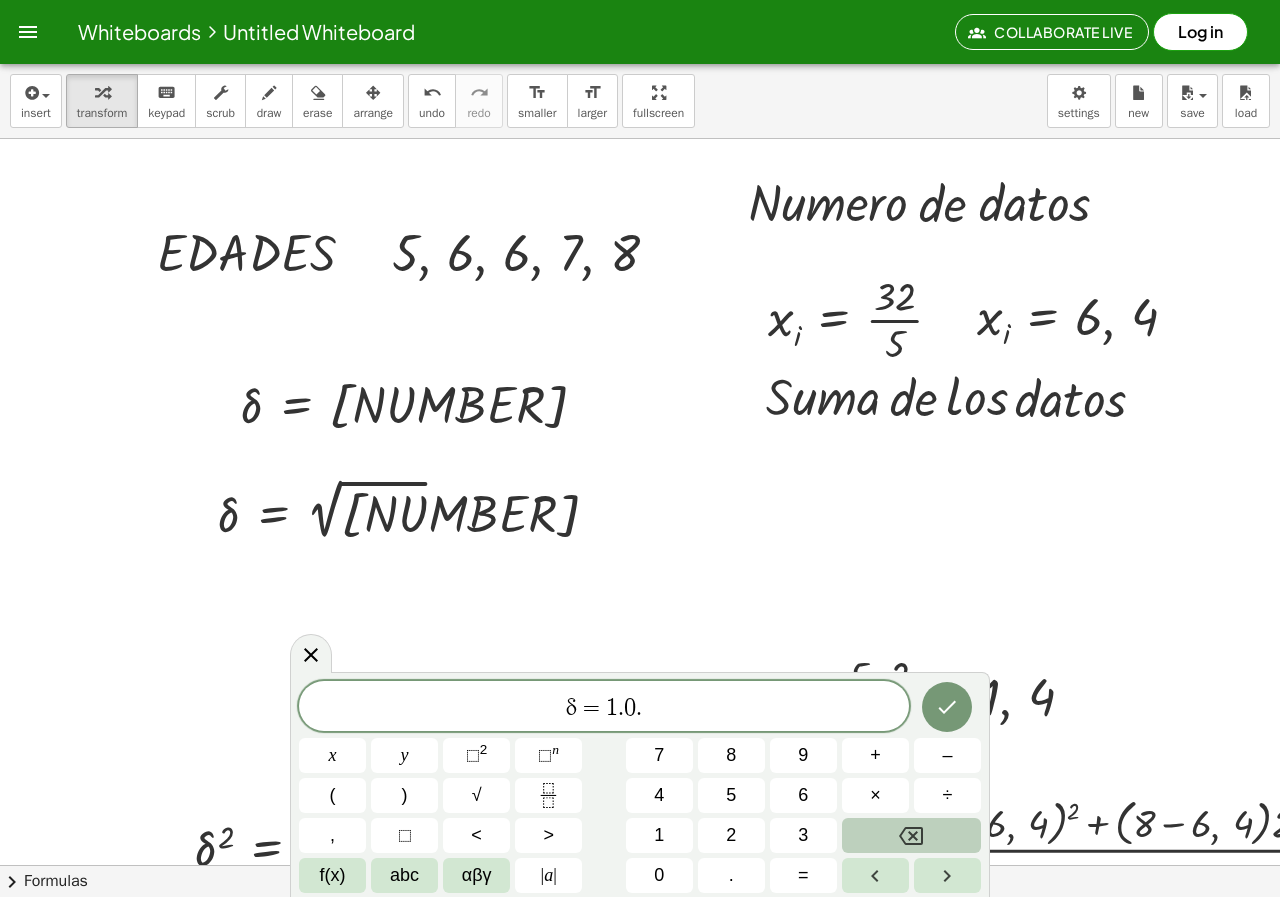 click 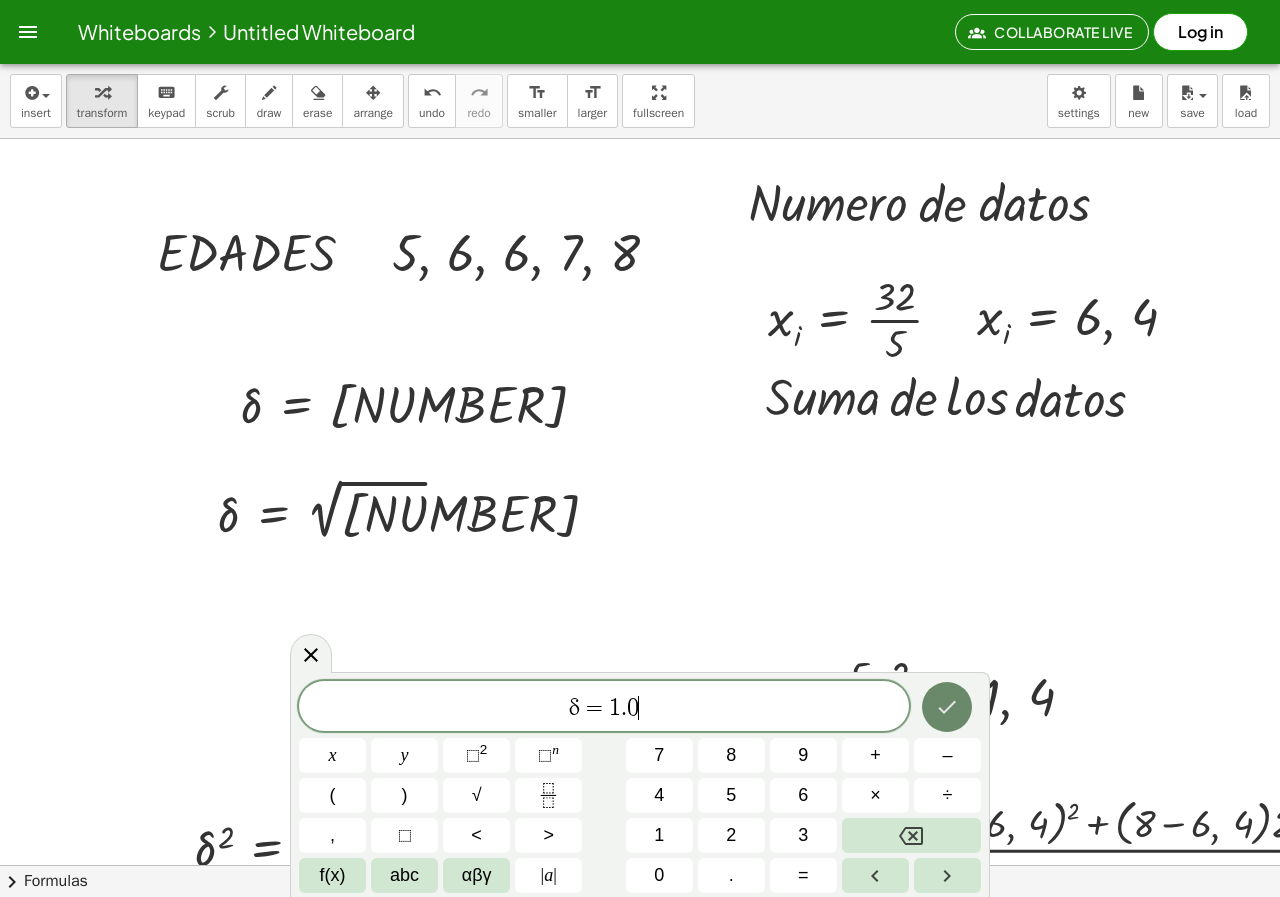 click 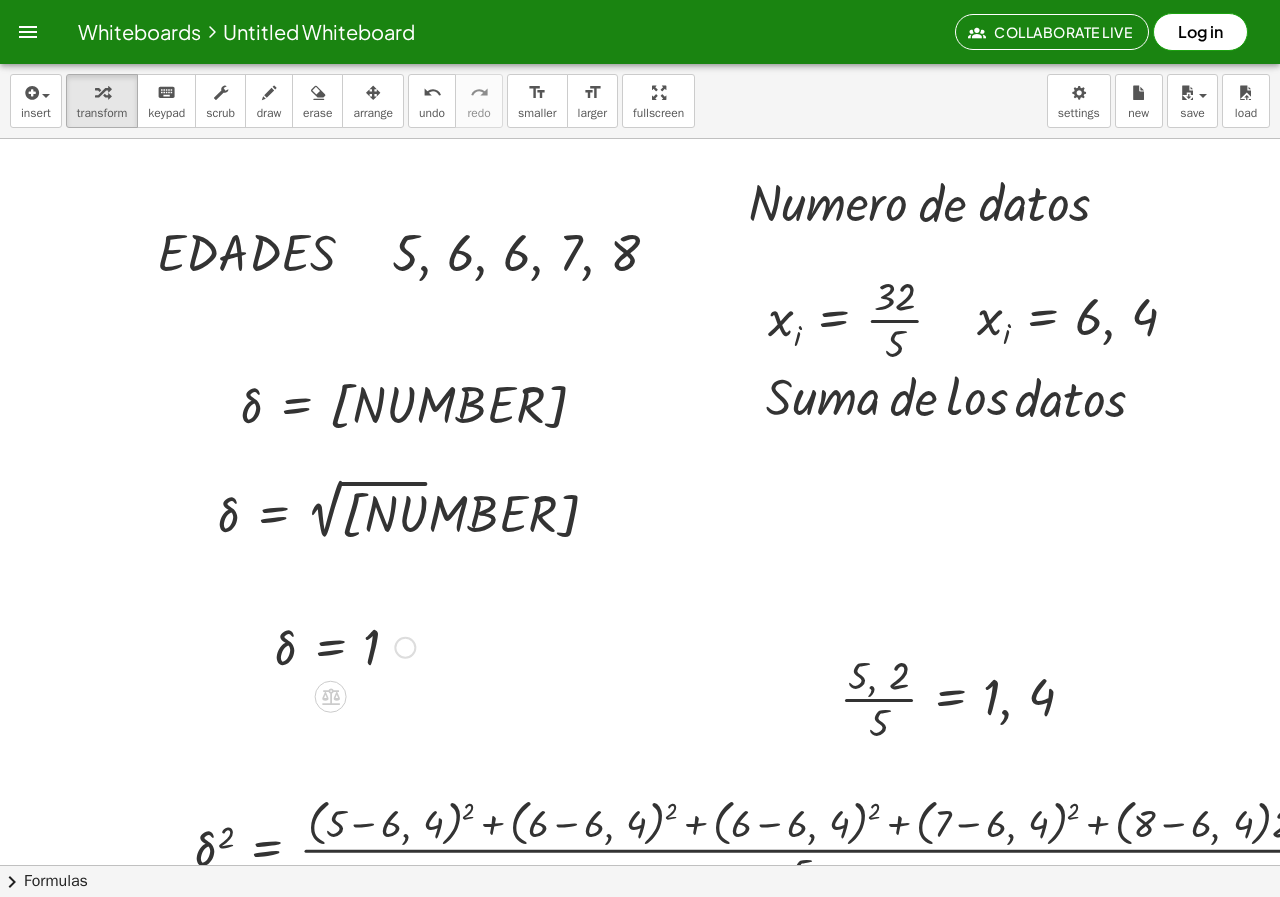 click at bounding box center [344, 646] 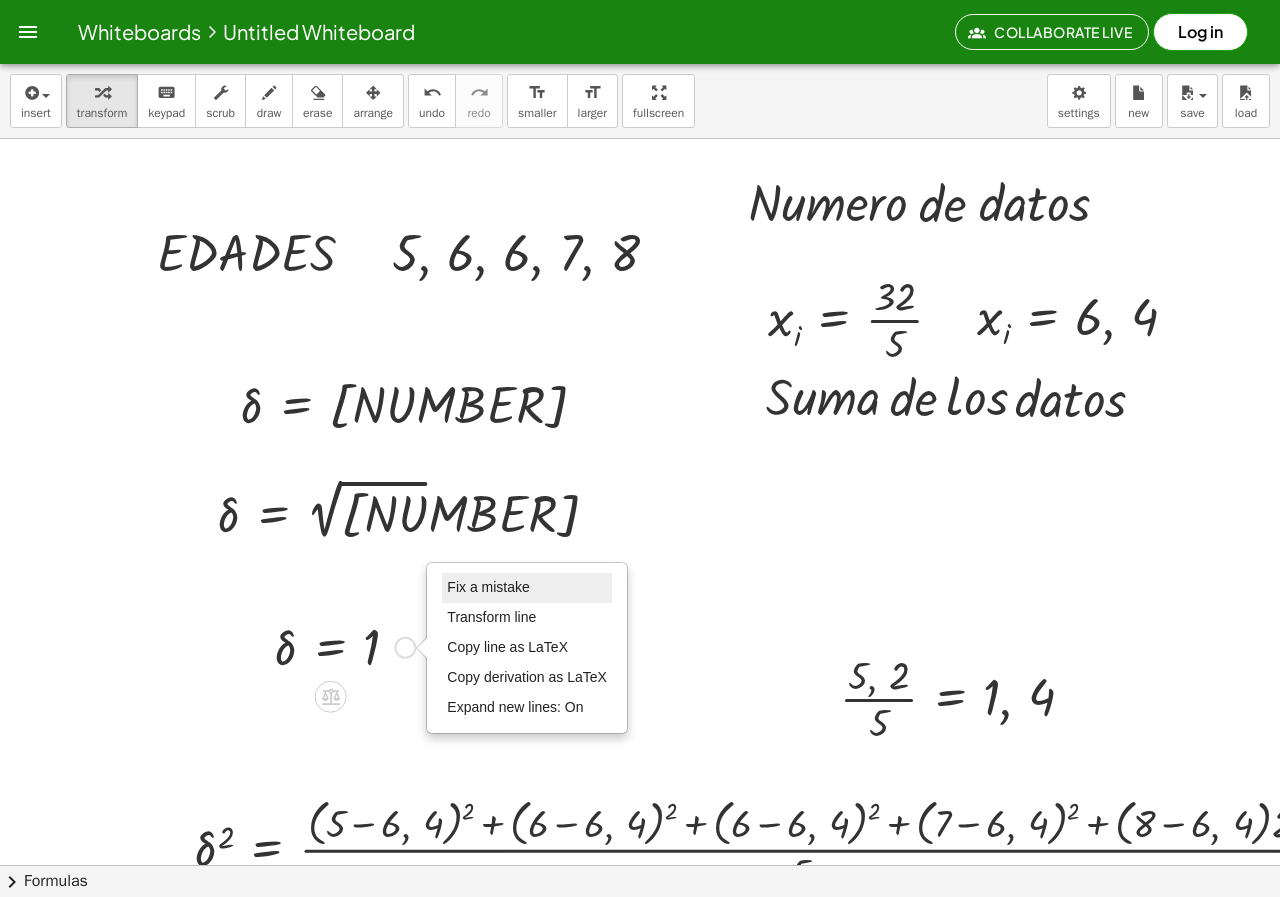 click on "Fix a mistake" at bounding box center [488, 587] 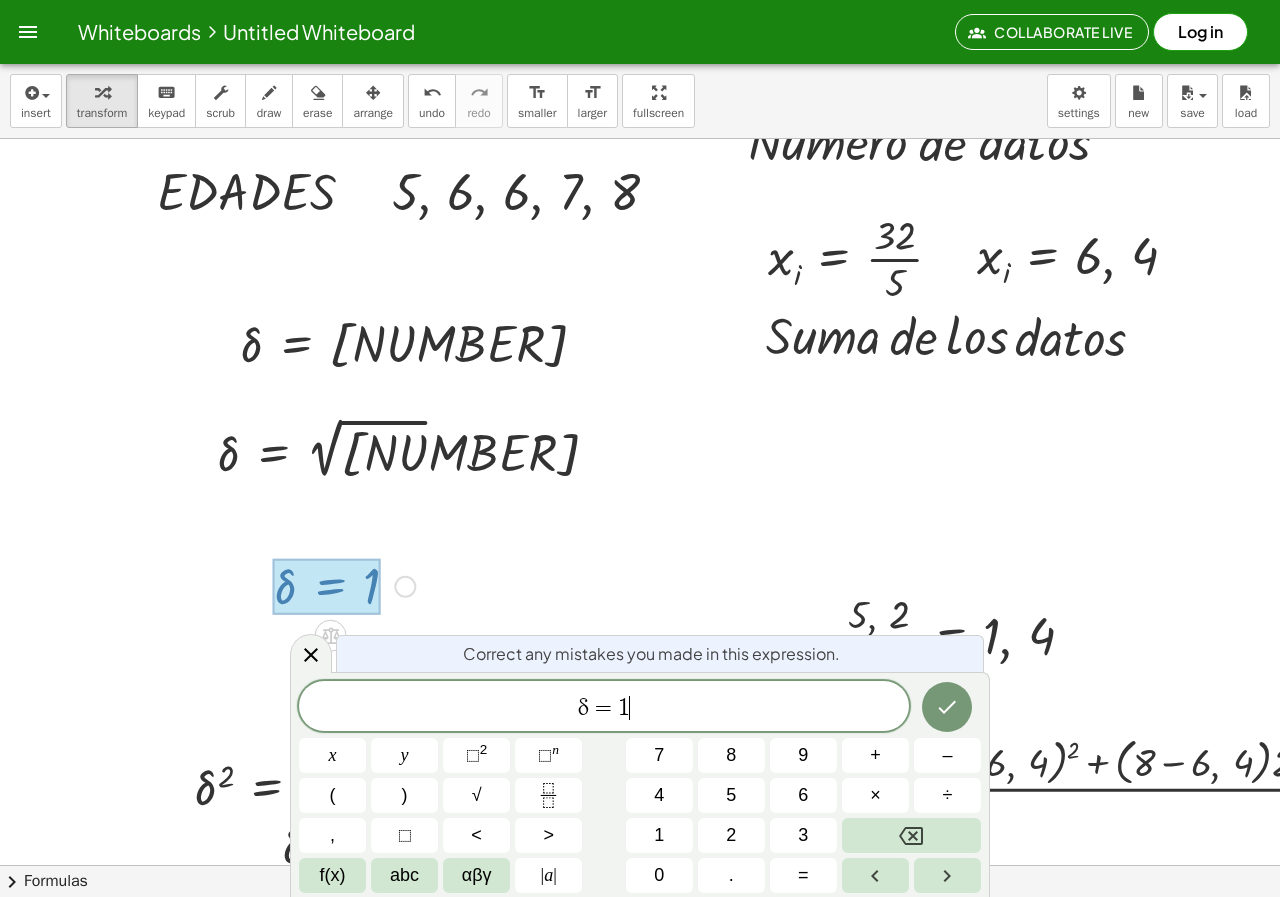 scroll, scrollTop: 62, scrollLeft: 0, axis: vertical 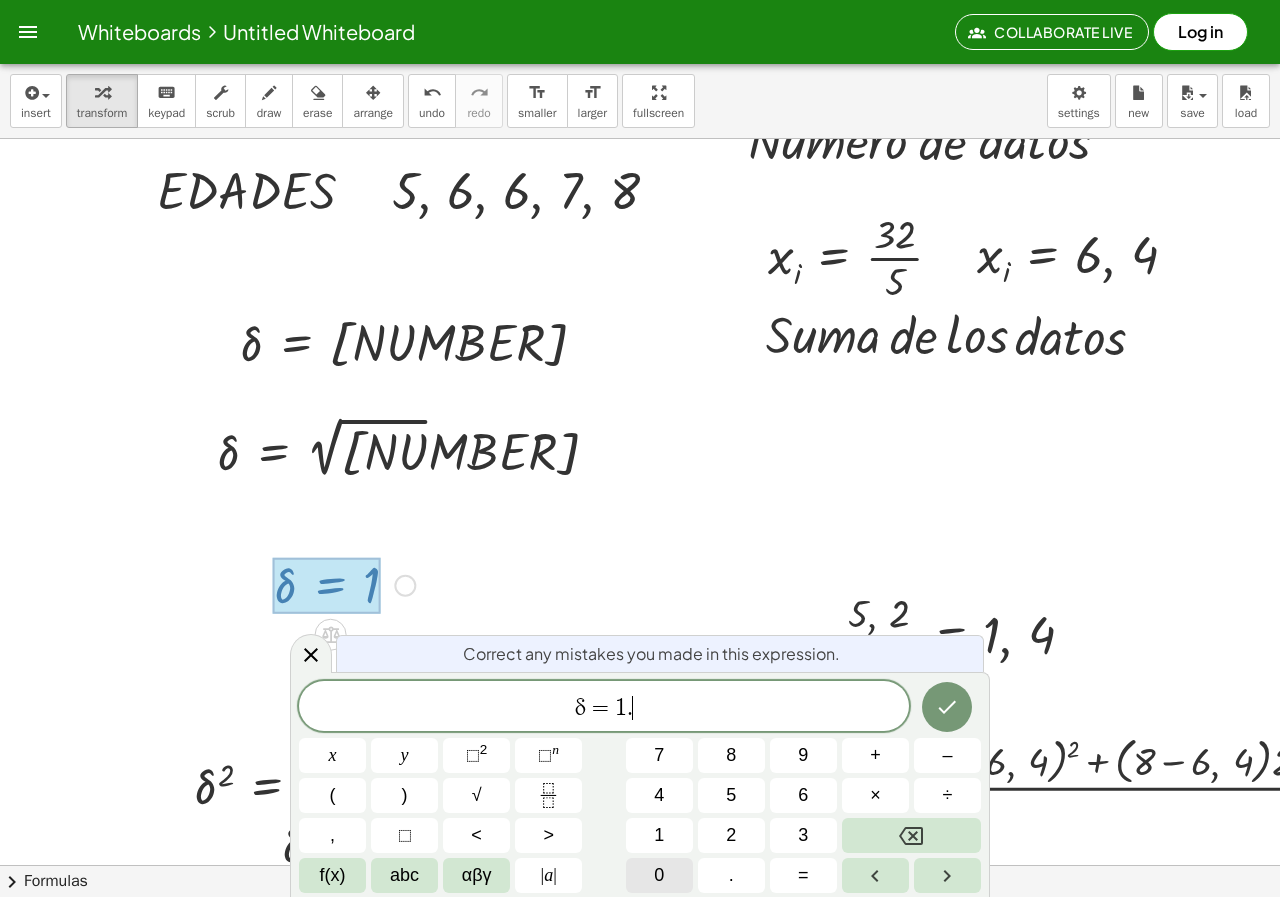 click on "0" at bounding box center [659, 875] 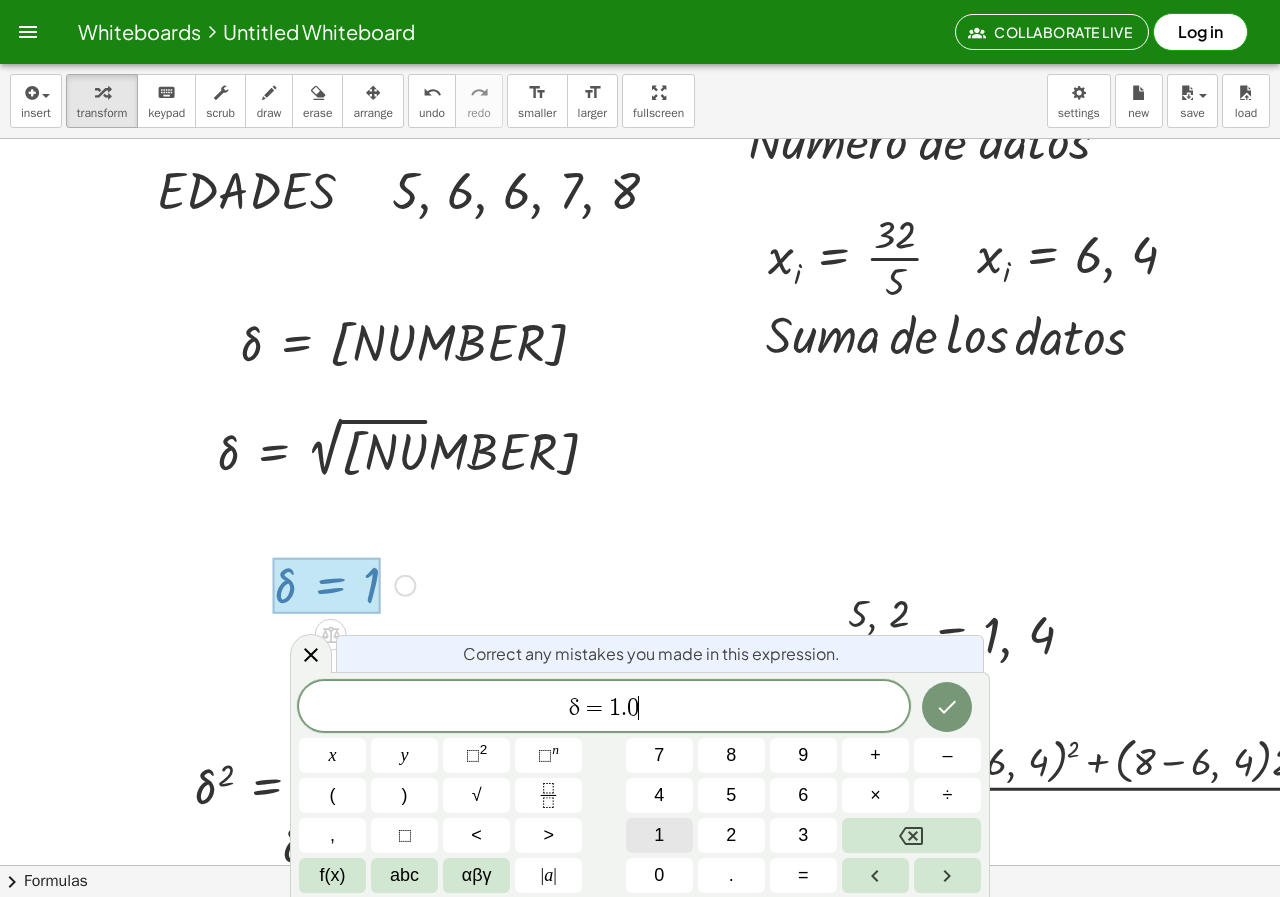 click on "1" at bounding box center (659, 835) 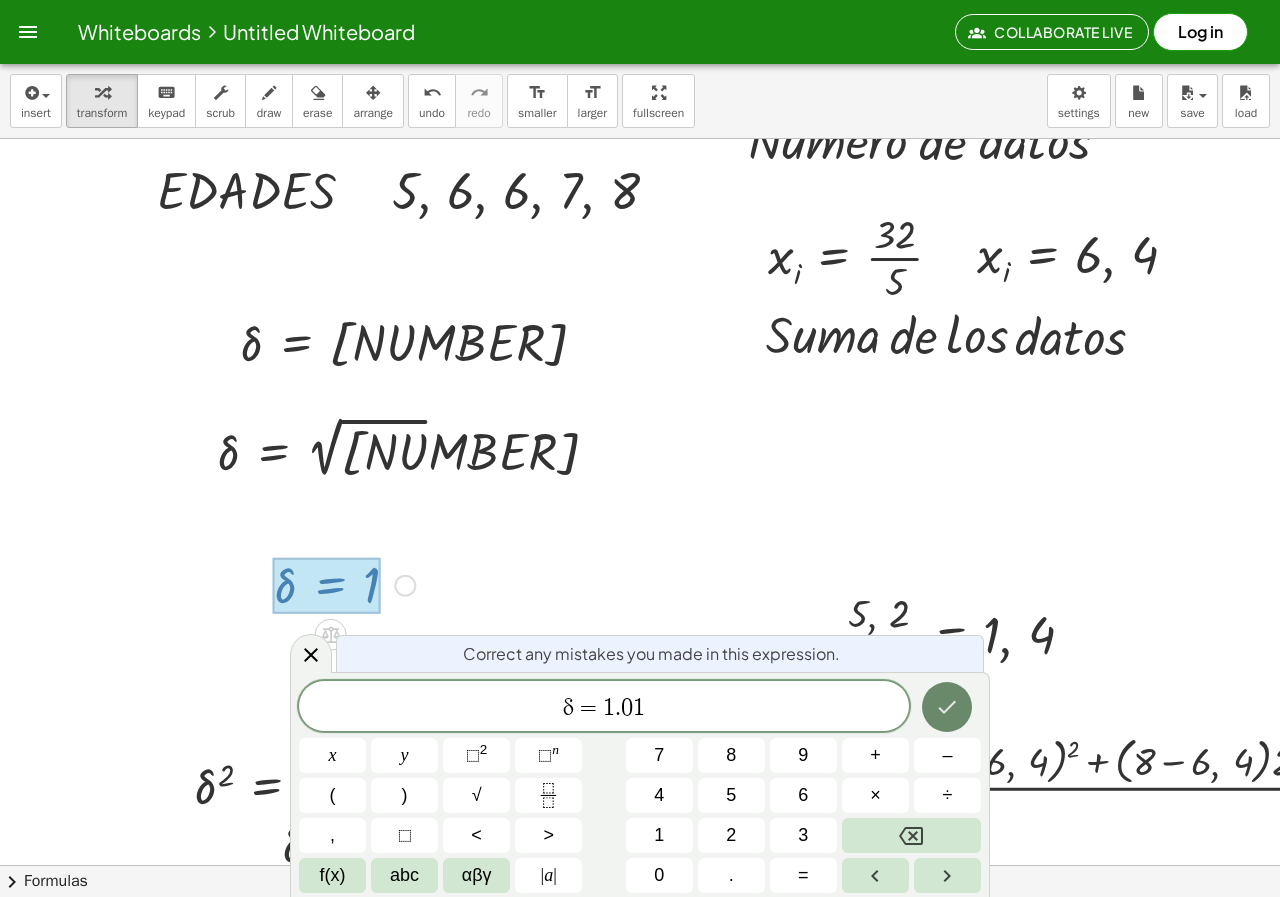 click at bounding box center (947, 707) 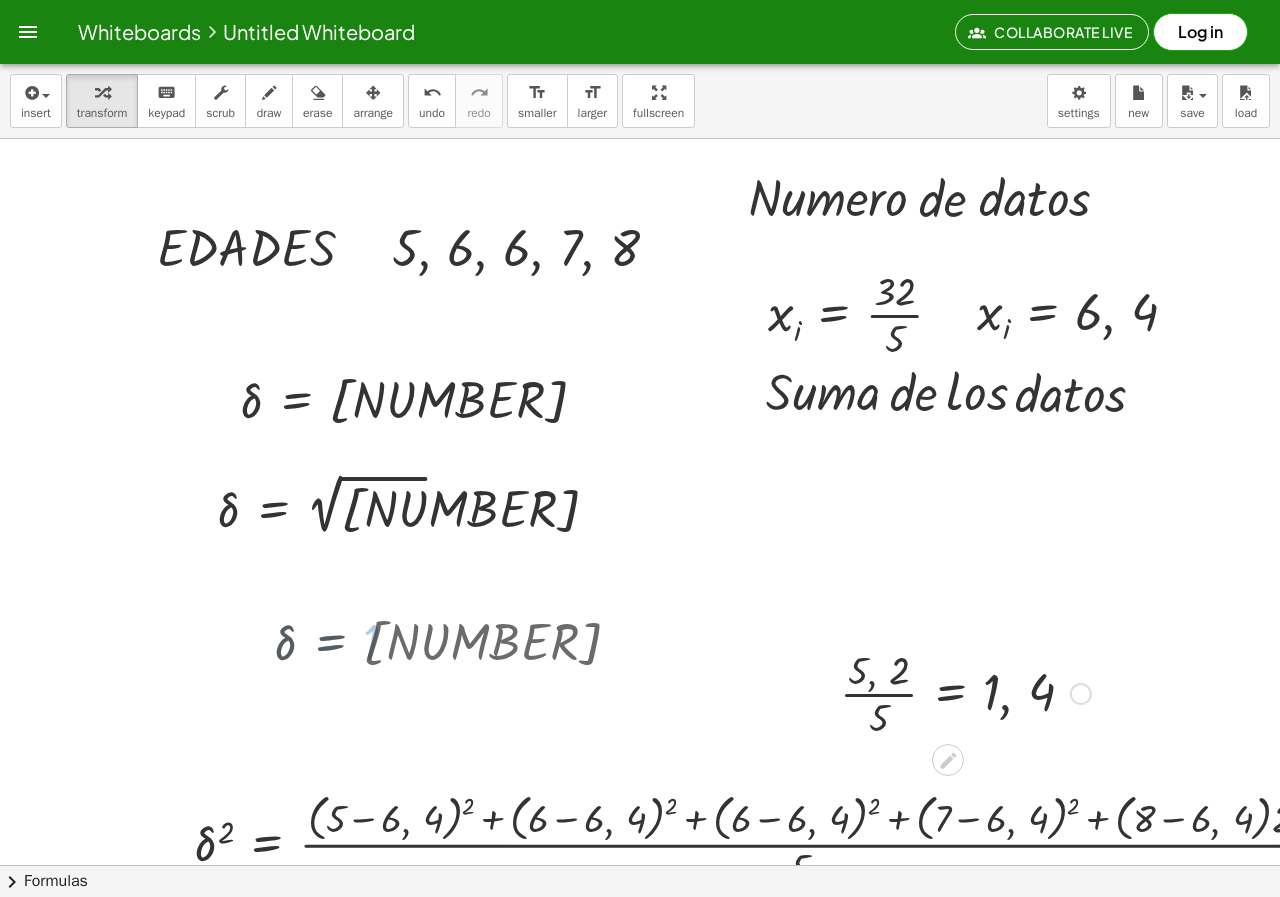 scroll, scrollTop: 0, scrollLeft: 0, axis: both 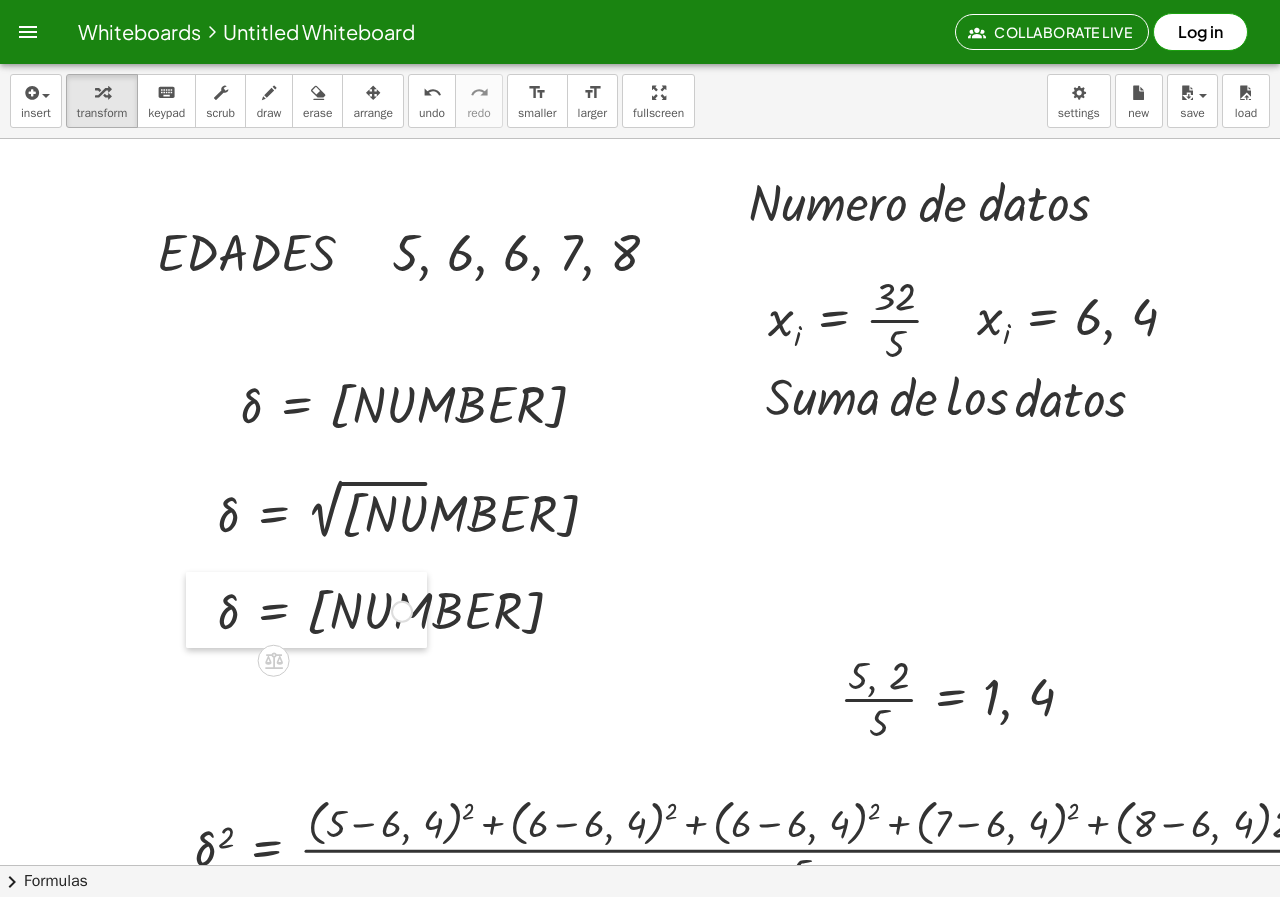drag, startPoint x: 264, startPoint y: 629, endPoint x: 207, endPoint y: 593, distance: 67.41662 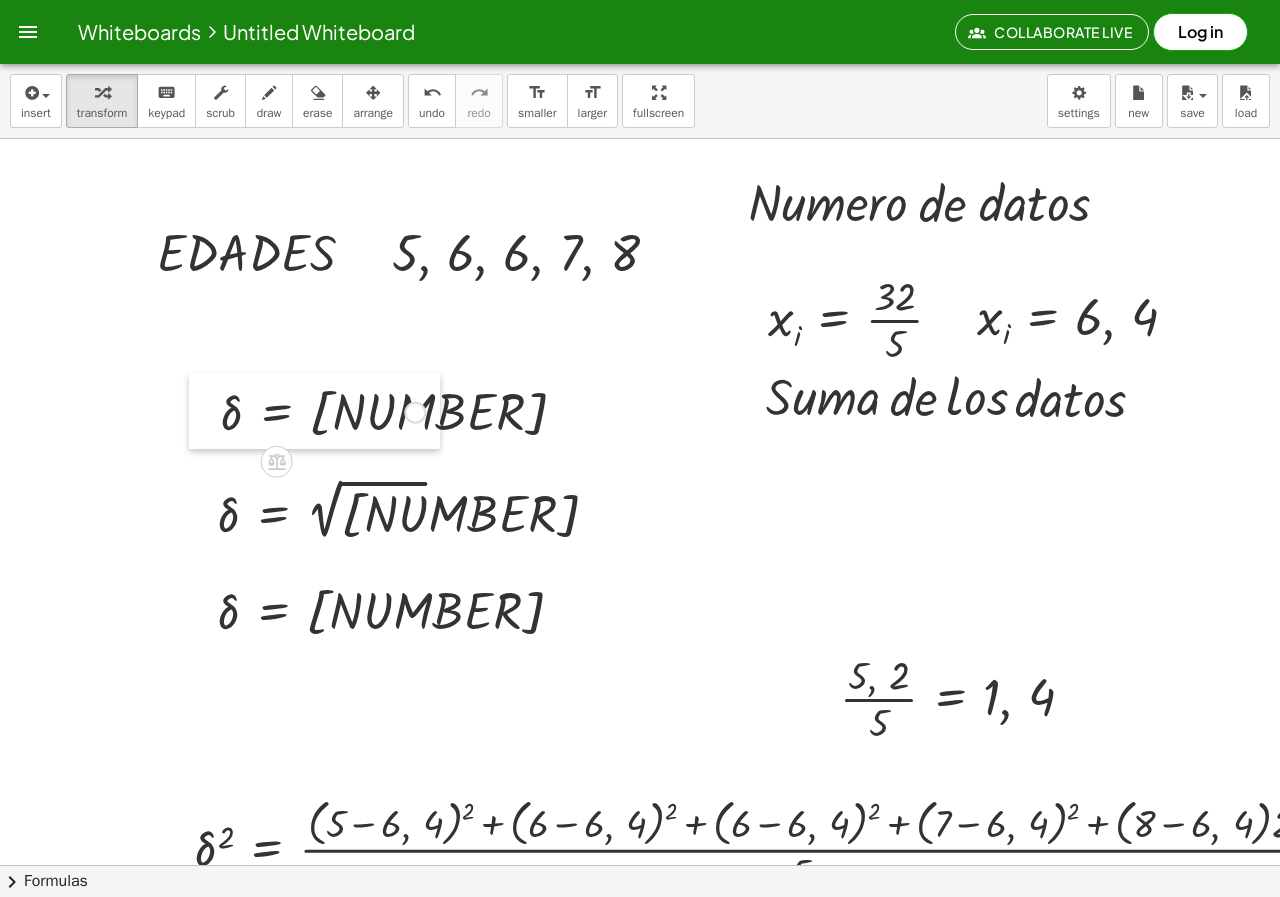 drag, startPoint x: 218, startPoint y: 402, endPoint x: 198, endPoint y: 409, distance: 21.189621 